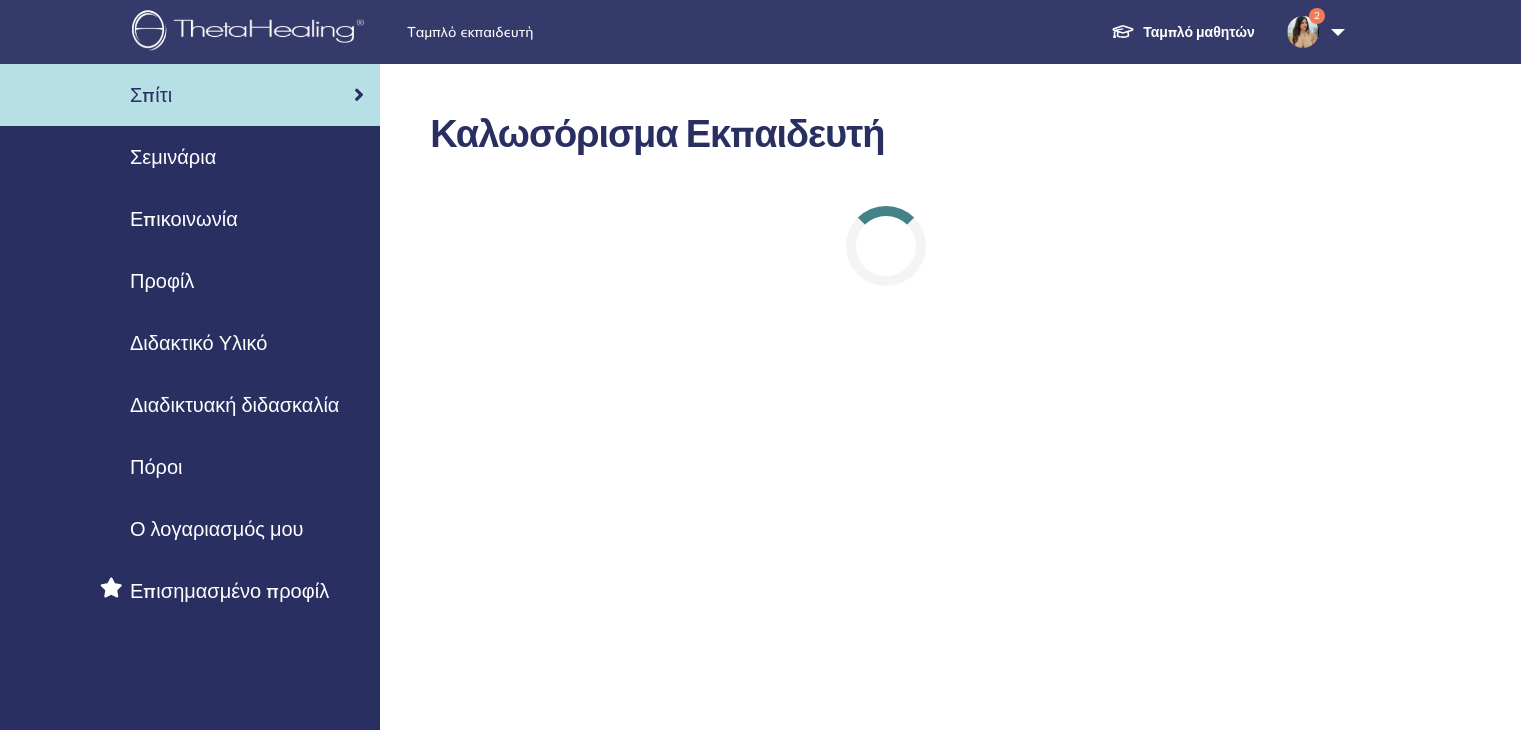 scroll, scrollTop: 0, scrollLeft: 0, axis: both 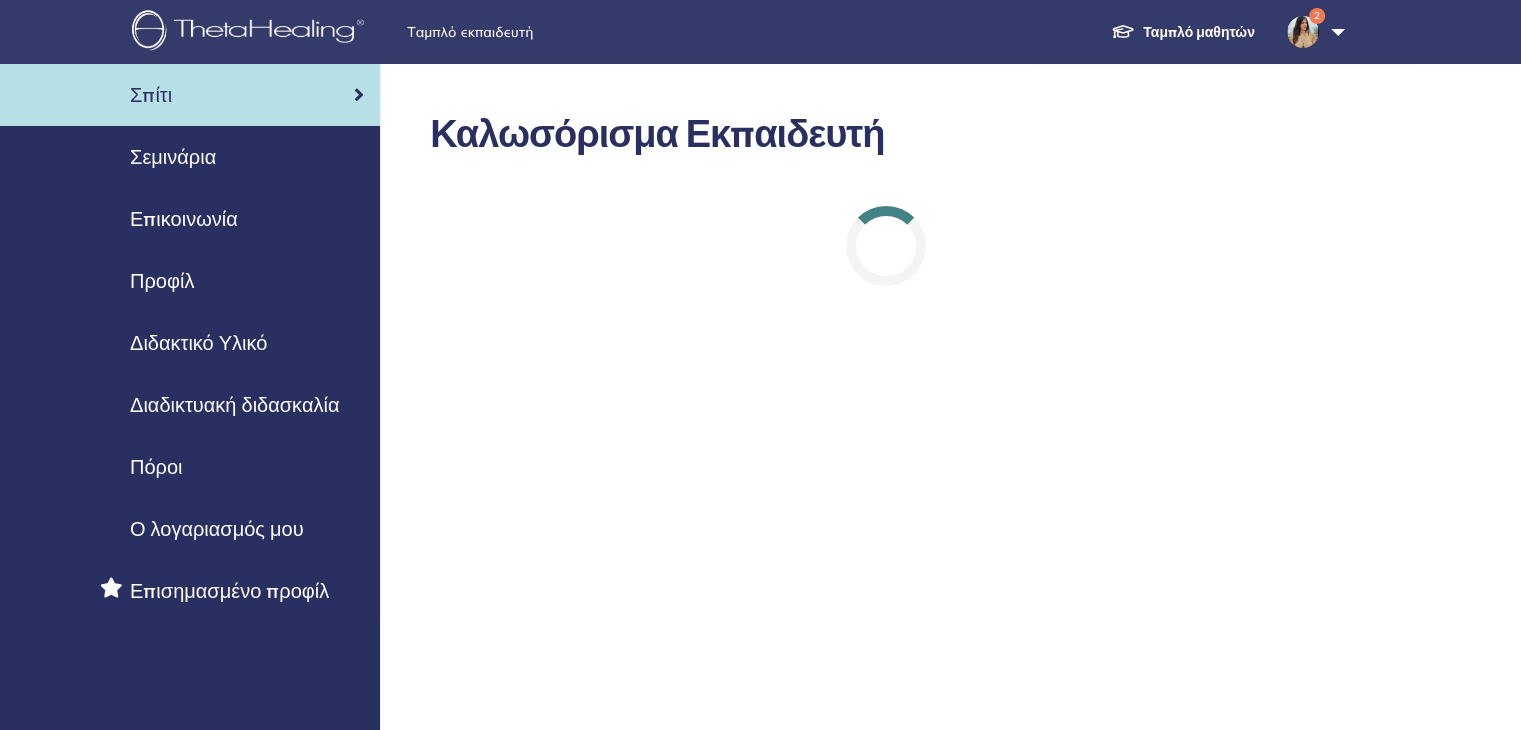 click at bounding box center (1303, 32) 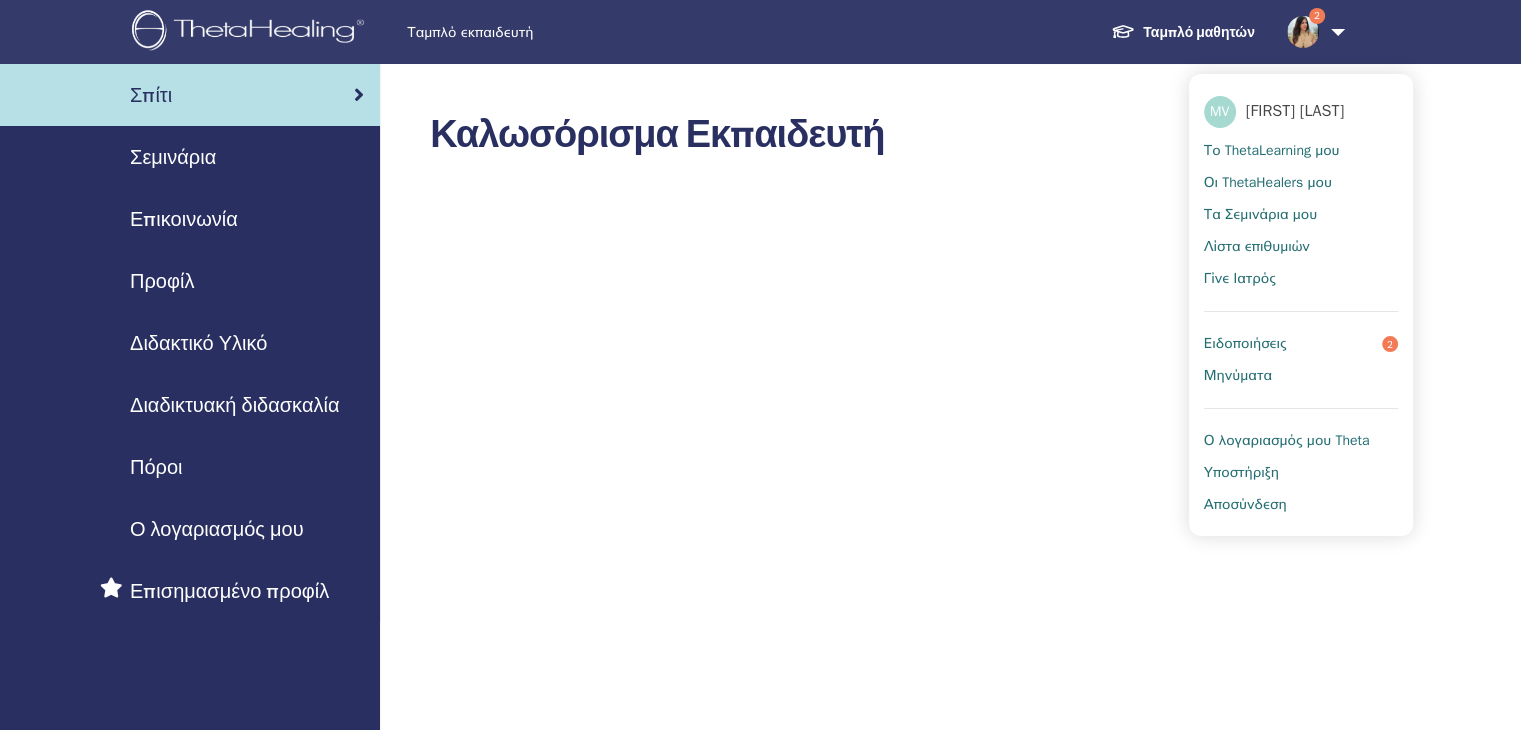 click on "Ειδοποιήσεις" at bounding box center [1245, 344] 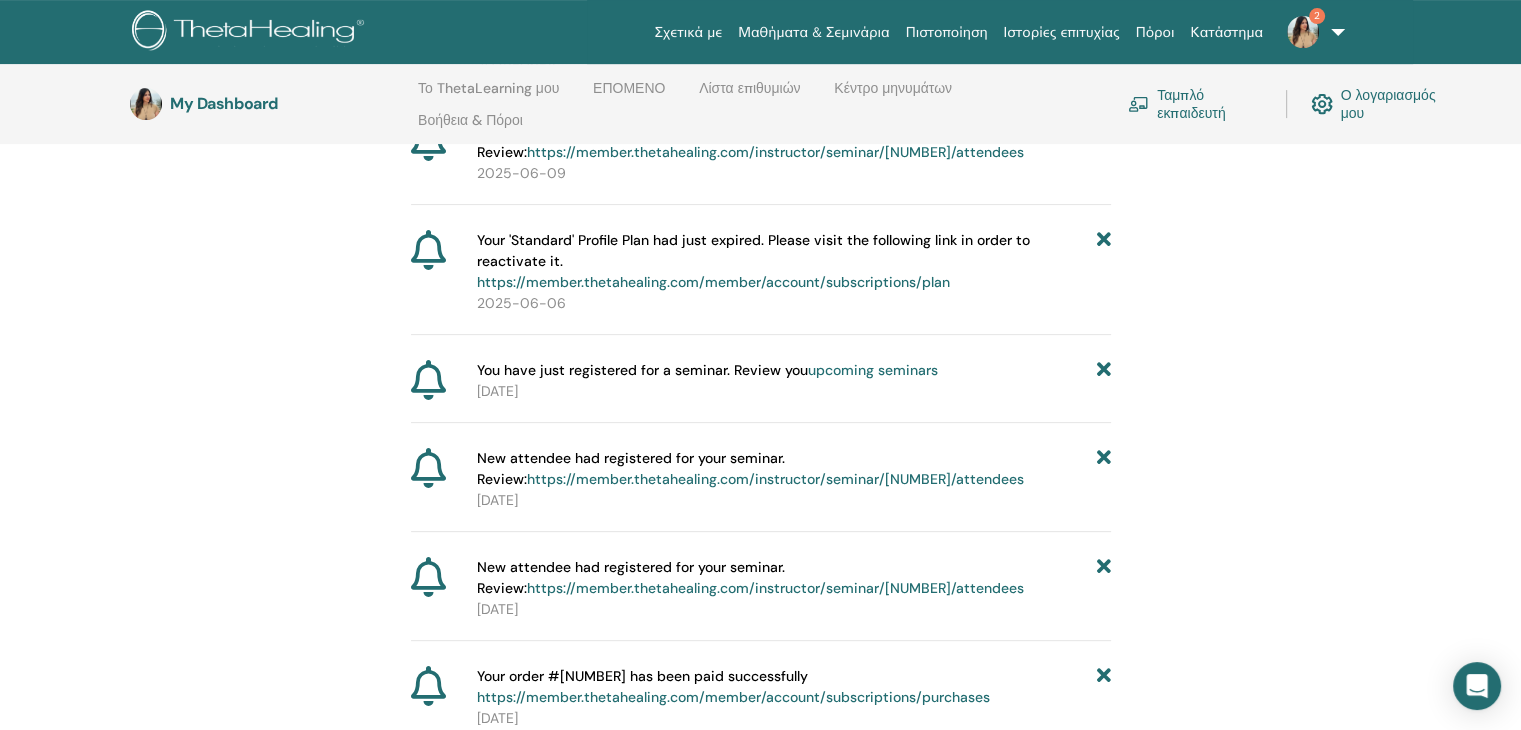 scroll, scrollTop: 0, scrollLeft: 0, axis: both 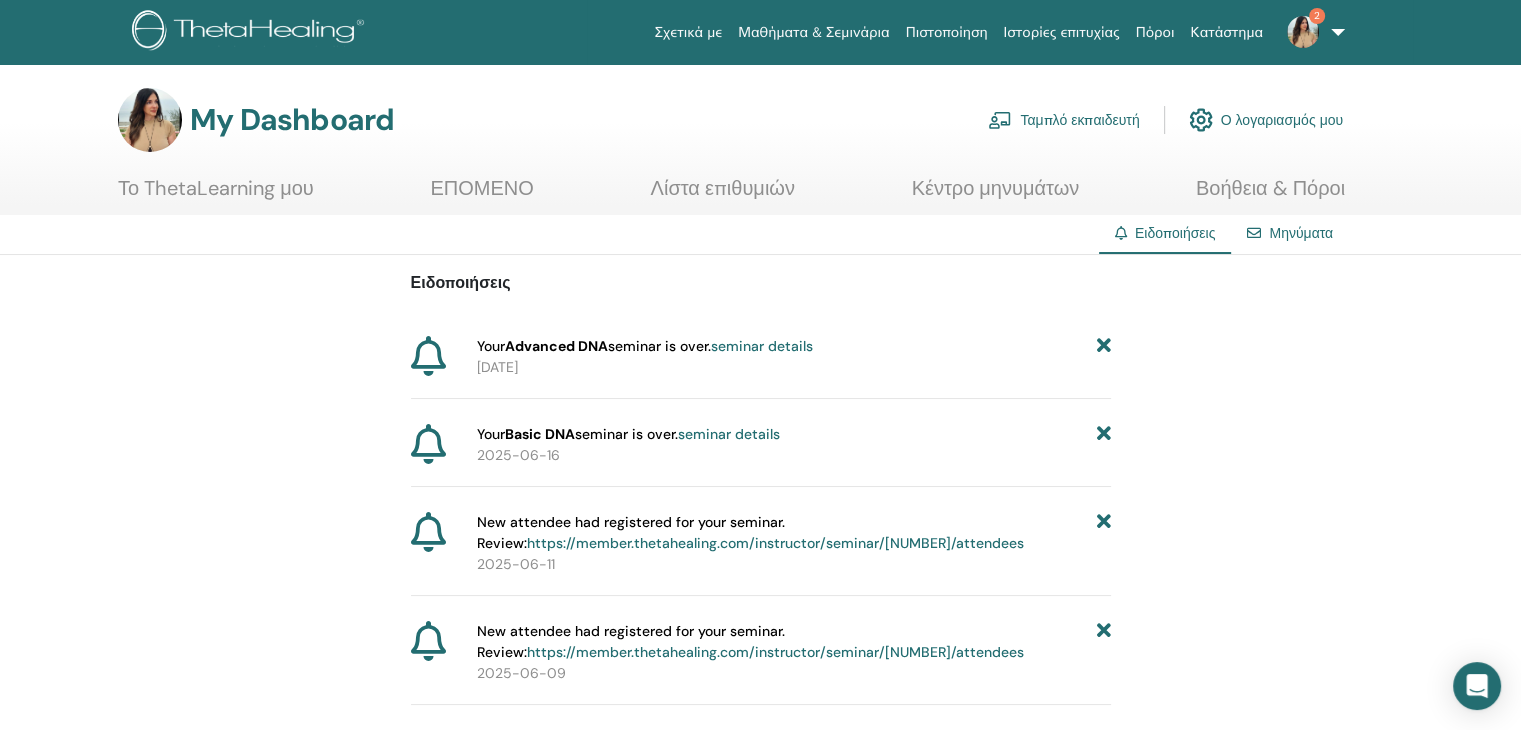 click on "Μαθήματα & Σεμινάρια" at bounding box center (813, 32) 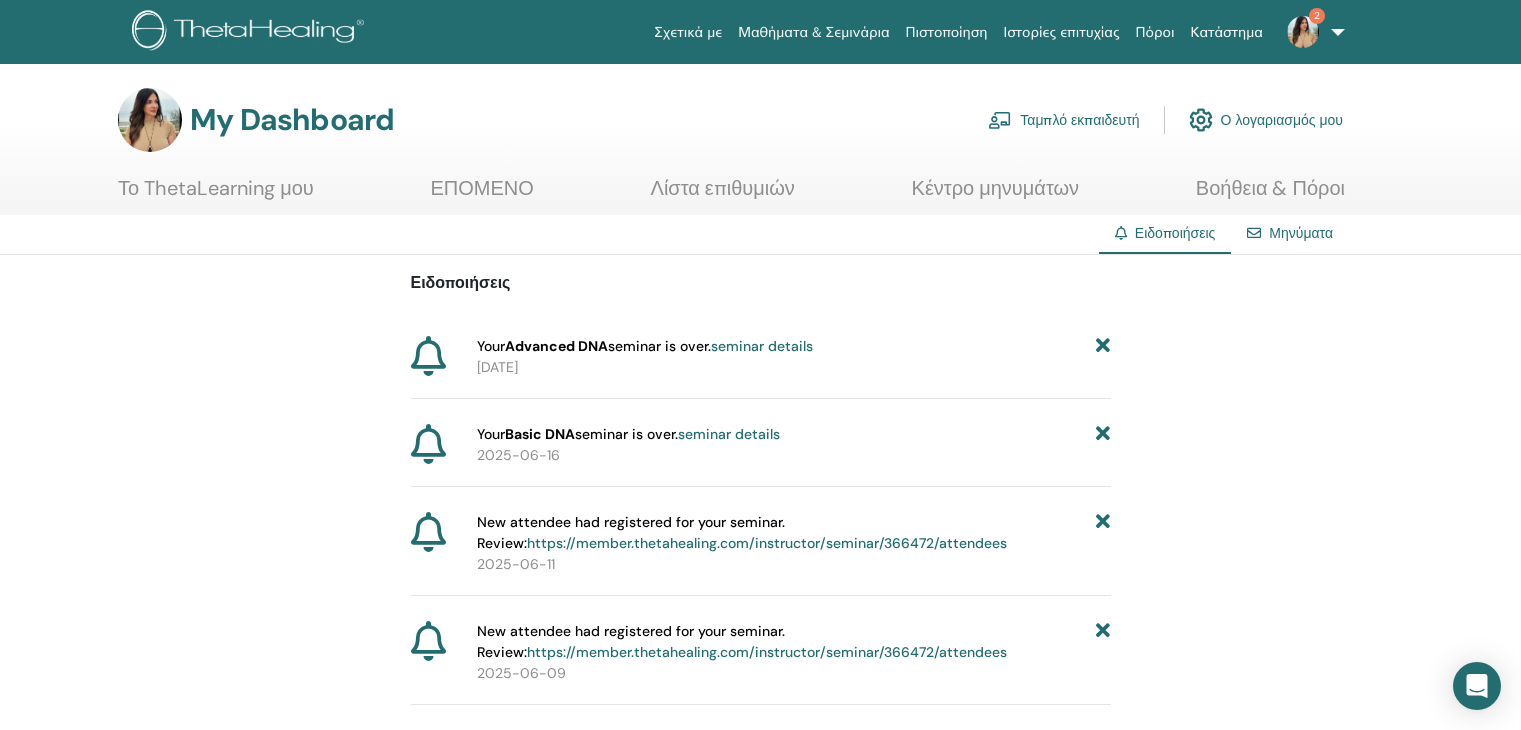 scroll, scrollTop: 0, scrollLeft: 0, axis: both 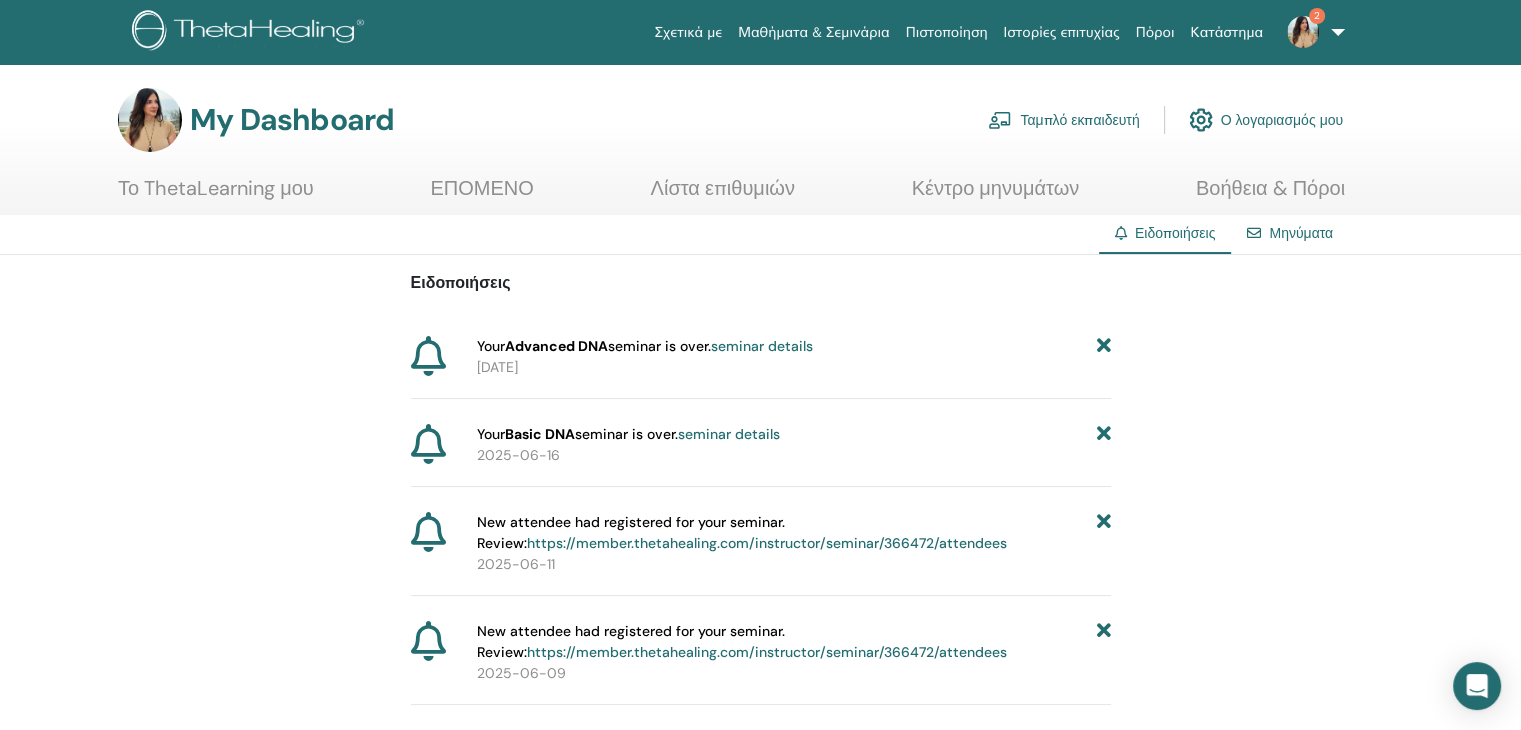 click on "Ταμπλό εκπαιδευτή" at bounding box center (1063, 120) 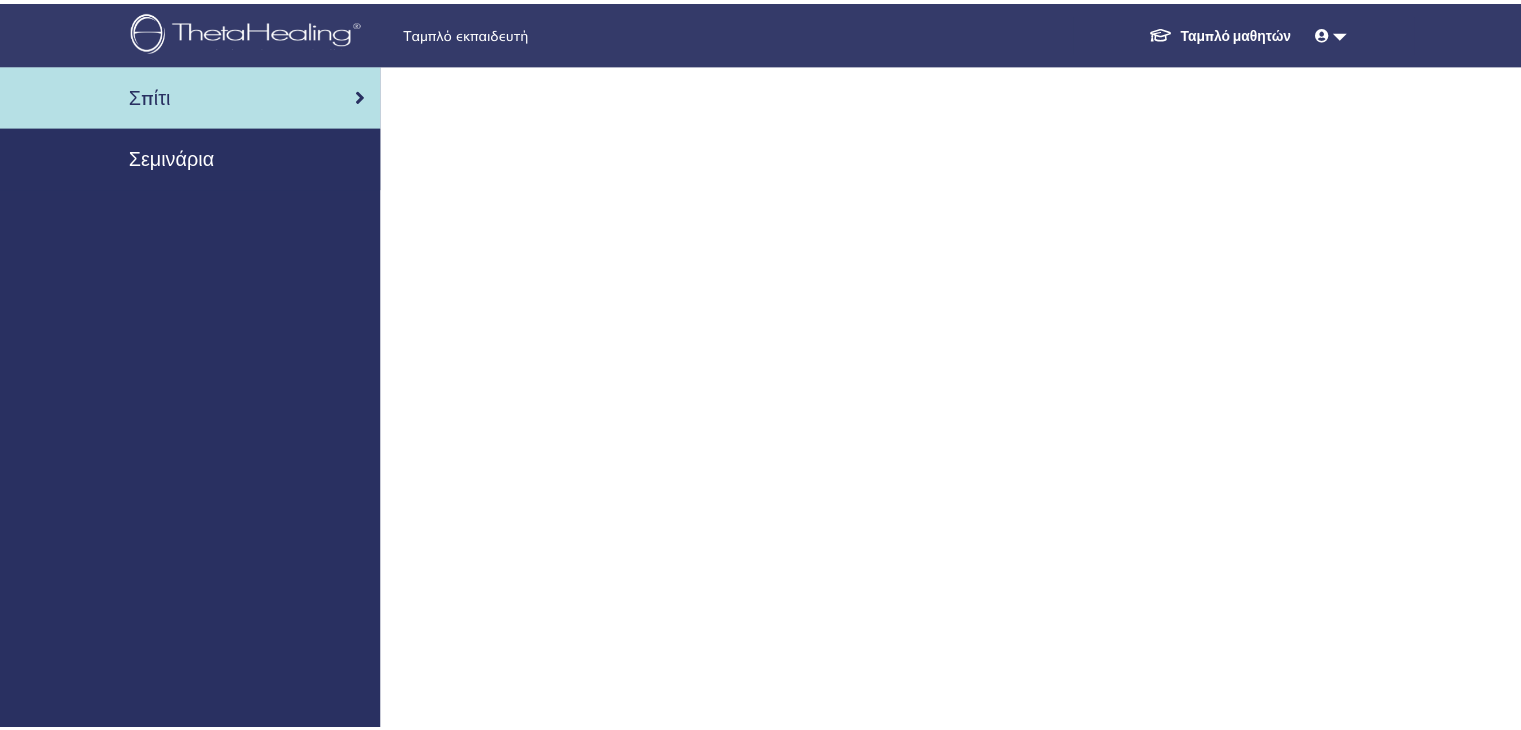 scroll, scrollTop: 0, scrollLeft: 0, axis: both 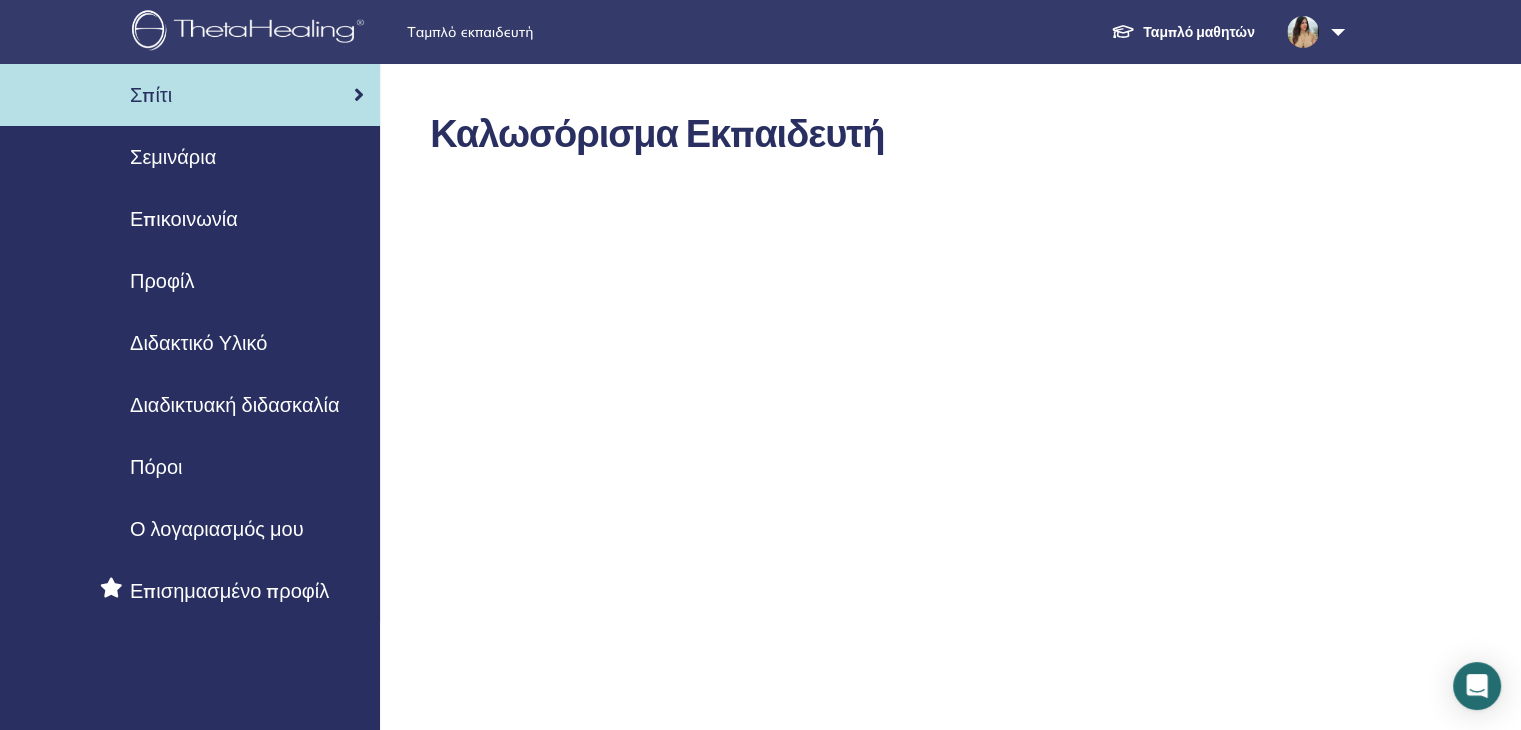 click on "Σεμινάρια" at bounding box center [173, 157] 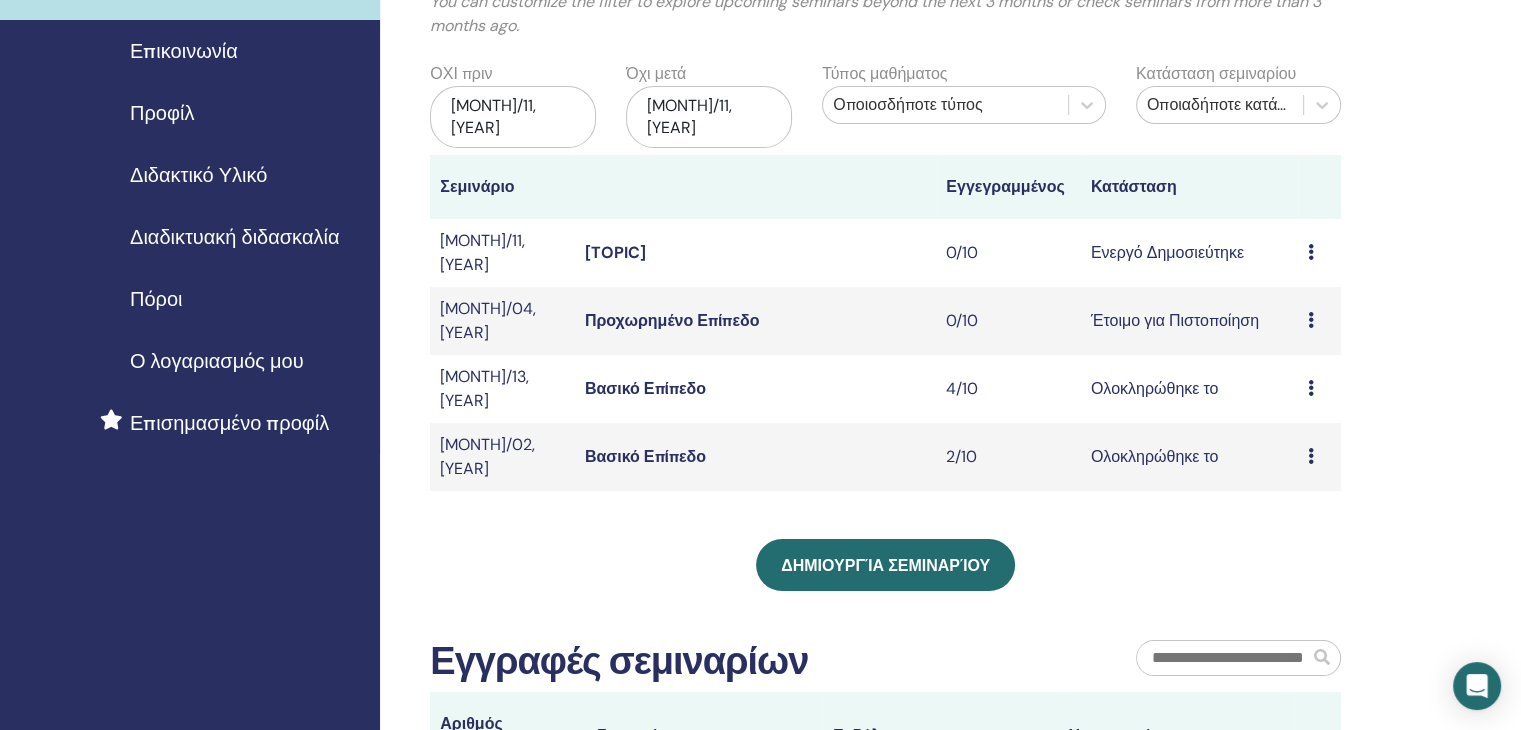 scroll, scrollTop: 200, scrollLeft: 0, axis: vertical 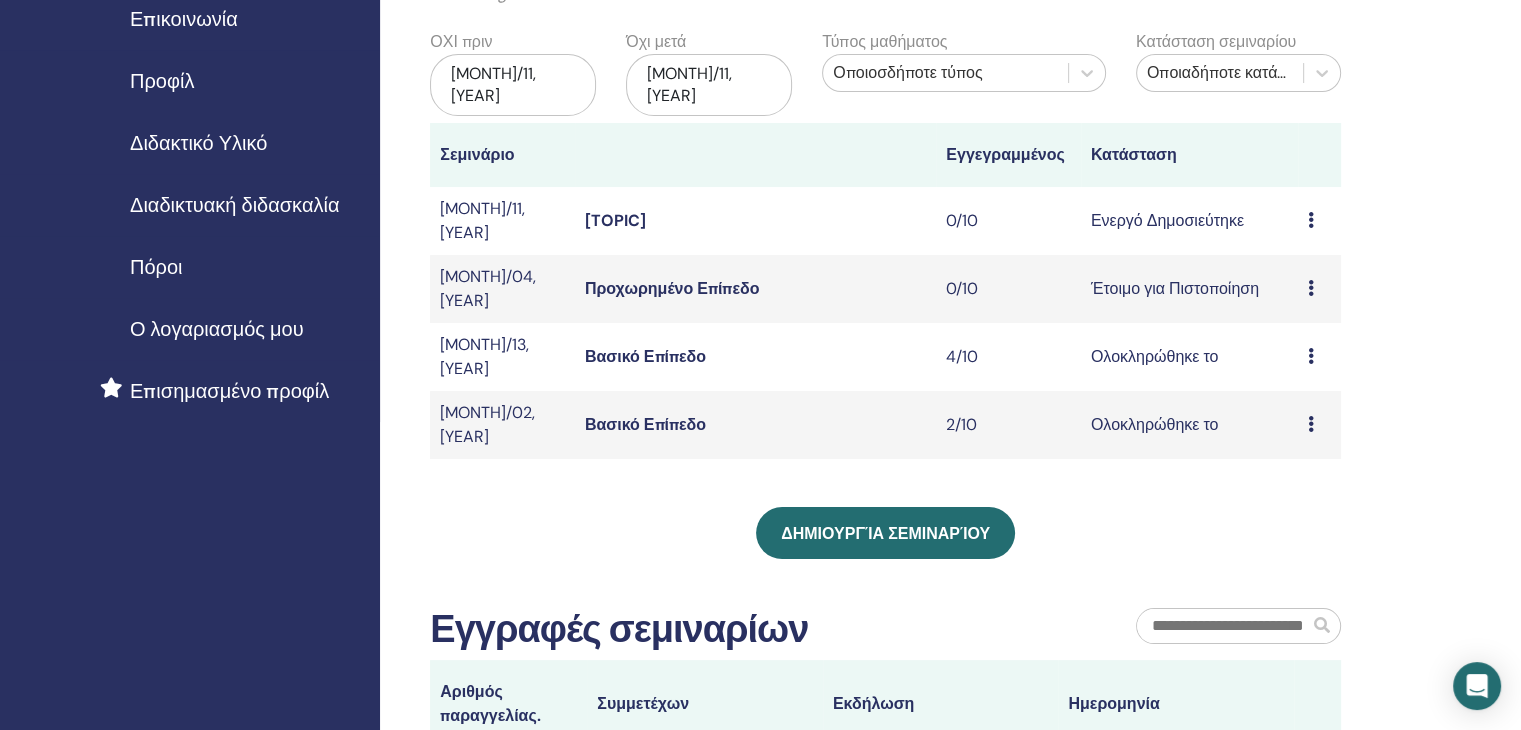 click at bounding box center [1311, 220] 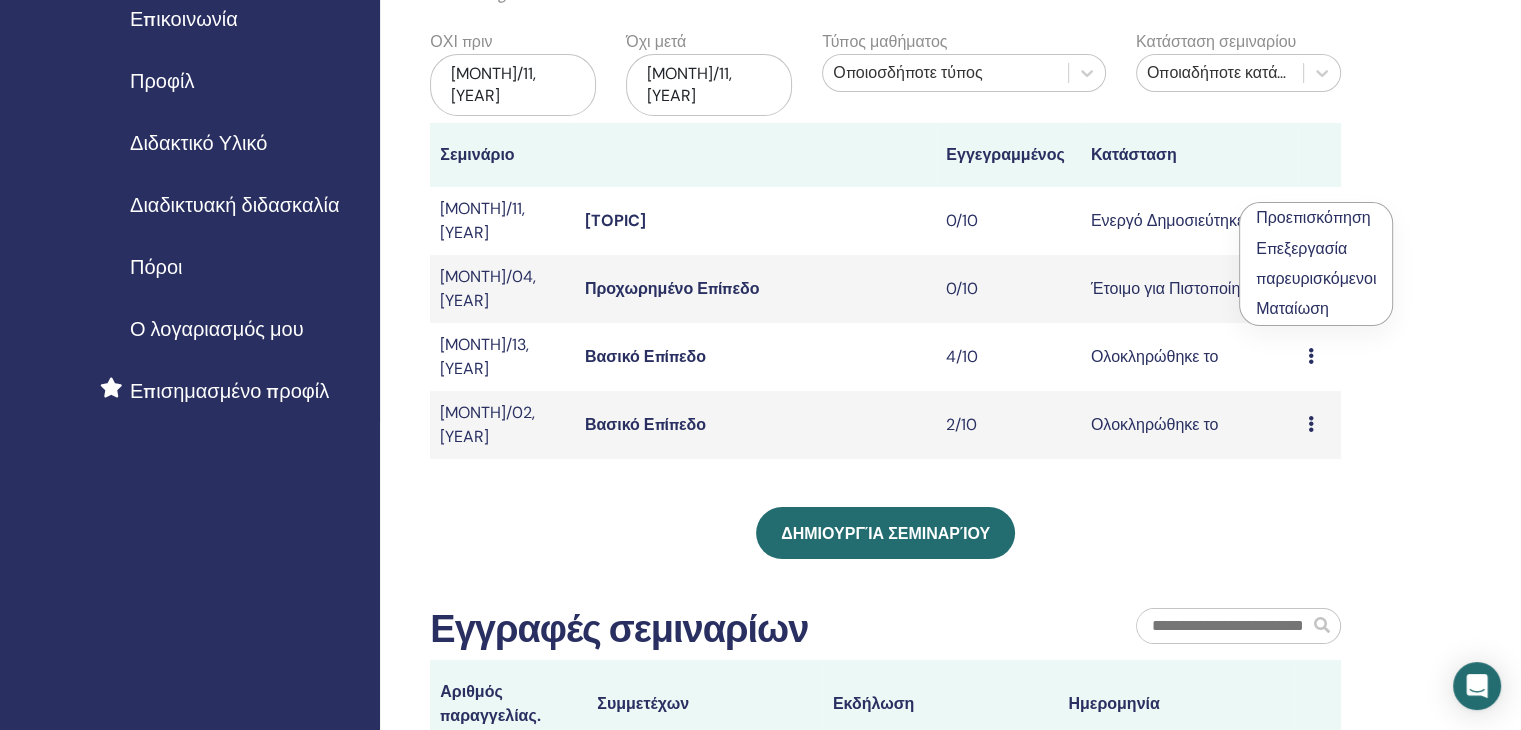 click on "Επεξεργασία" at bounding box center [1301, 248] 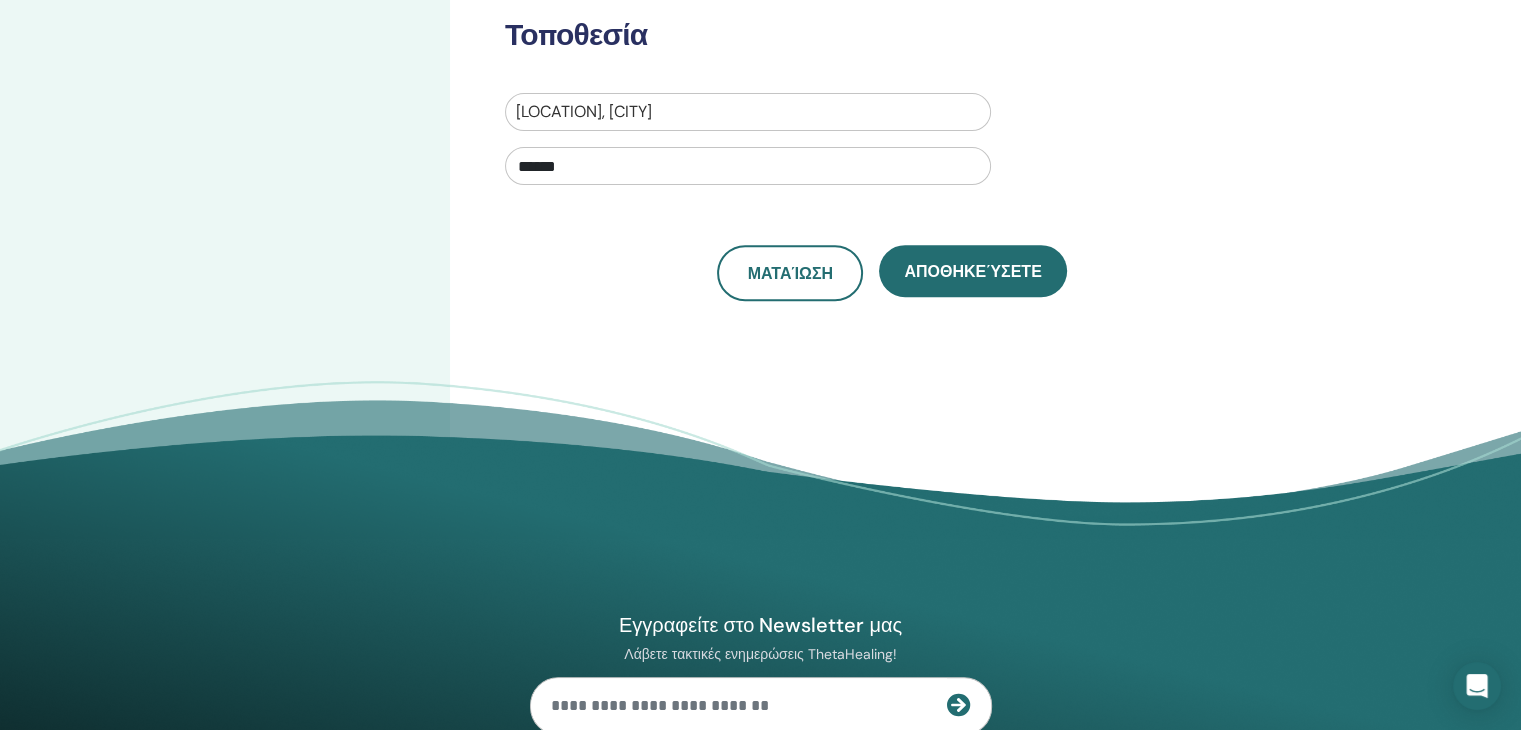 scroll, scrollTop: 800, scrollLeft: 0, axis: vertical 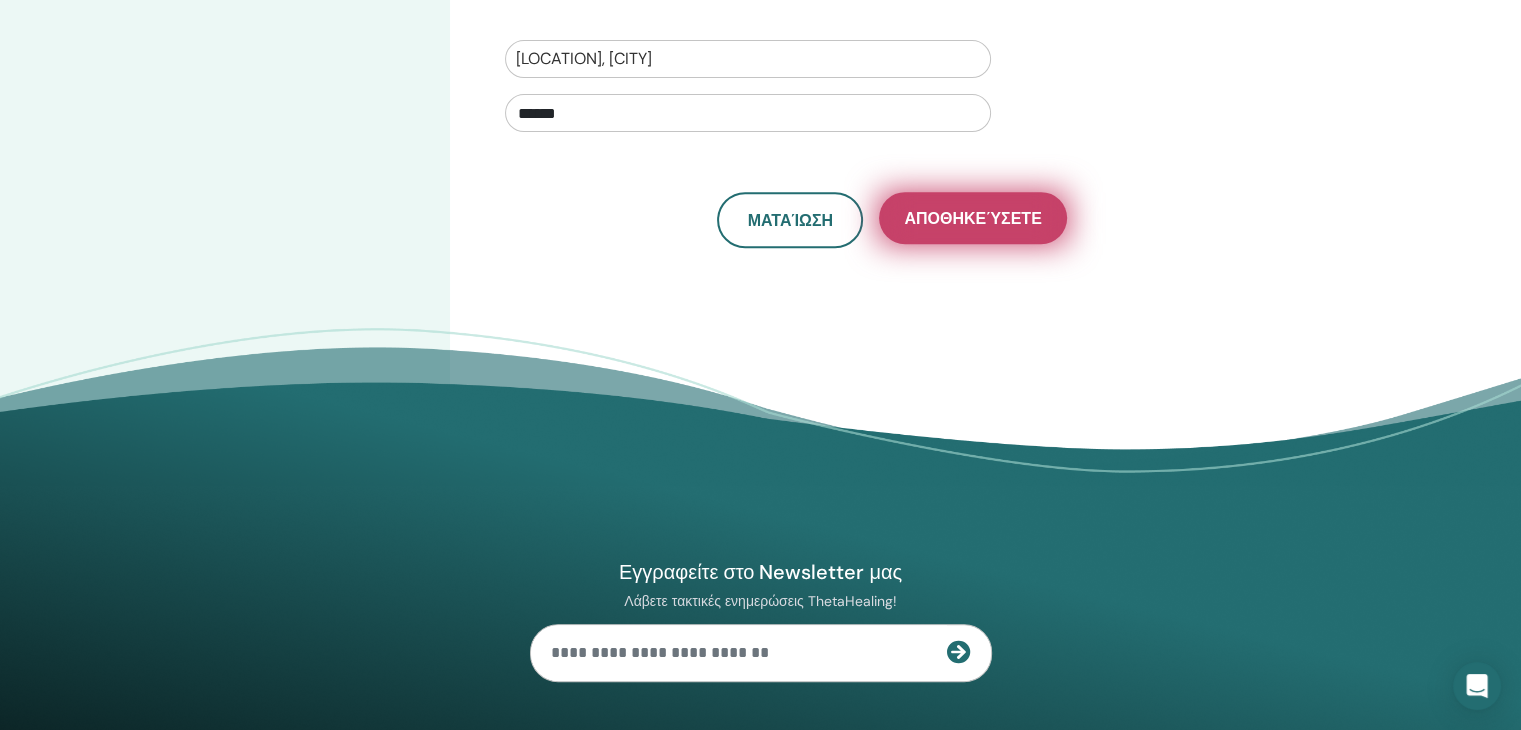 click on "Αποθηκεύσετε" at bounding box center (972, 218) 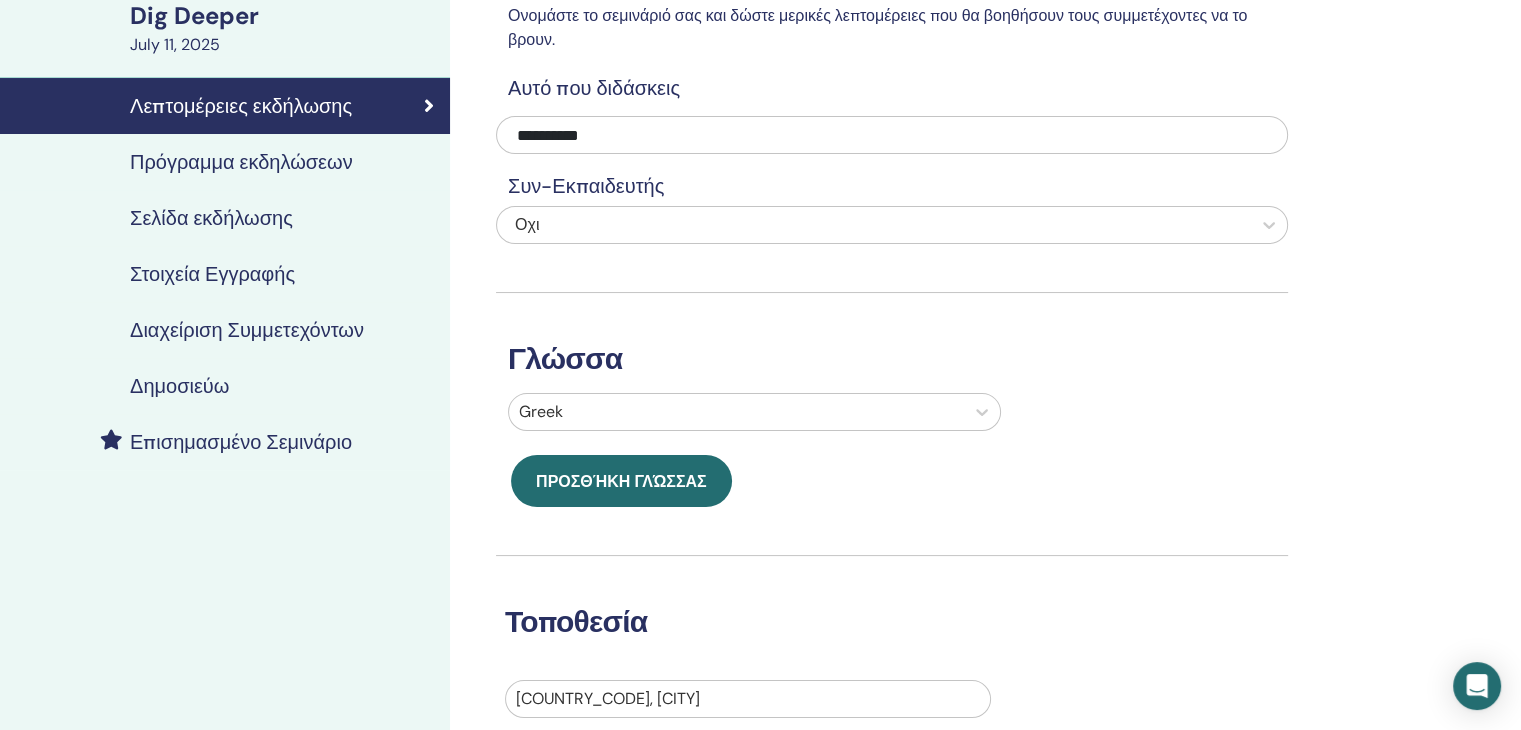 scroll, scrollTop: 0, scrollLeft: 0, axis: both 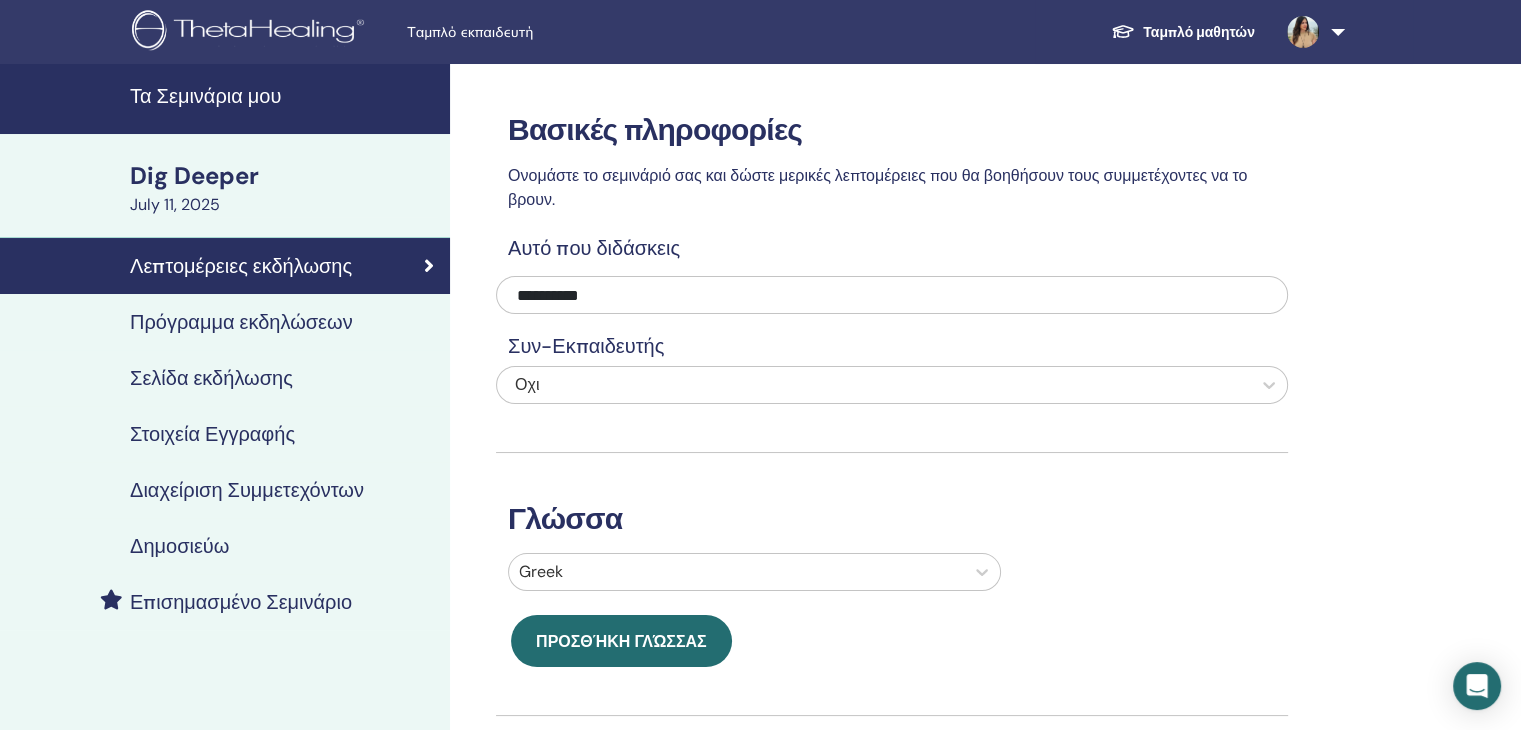 click on "Πρόγραμμα εκδηλώσεων" at bounding box center (241, 322) 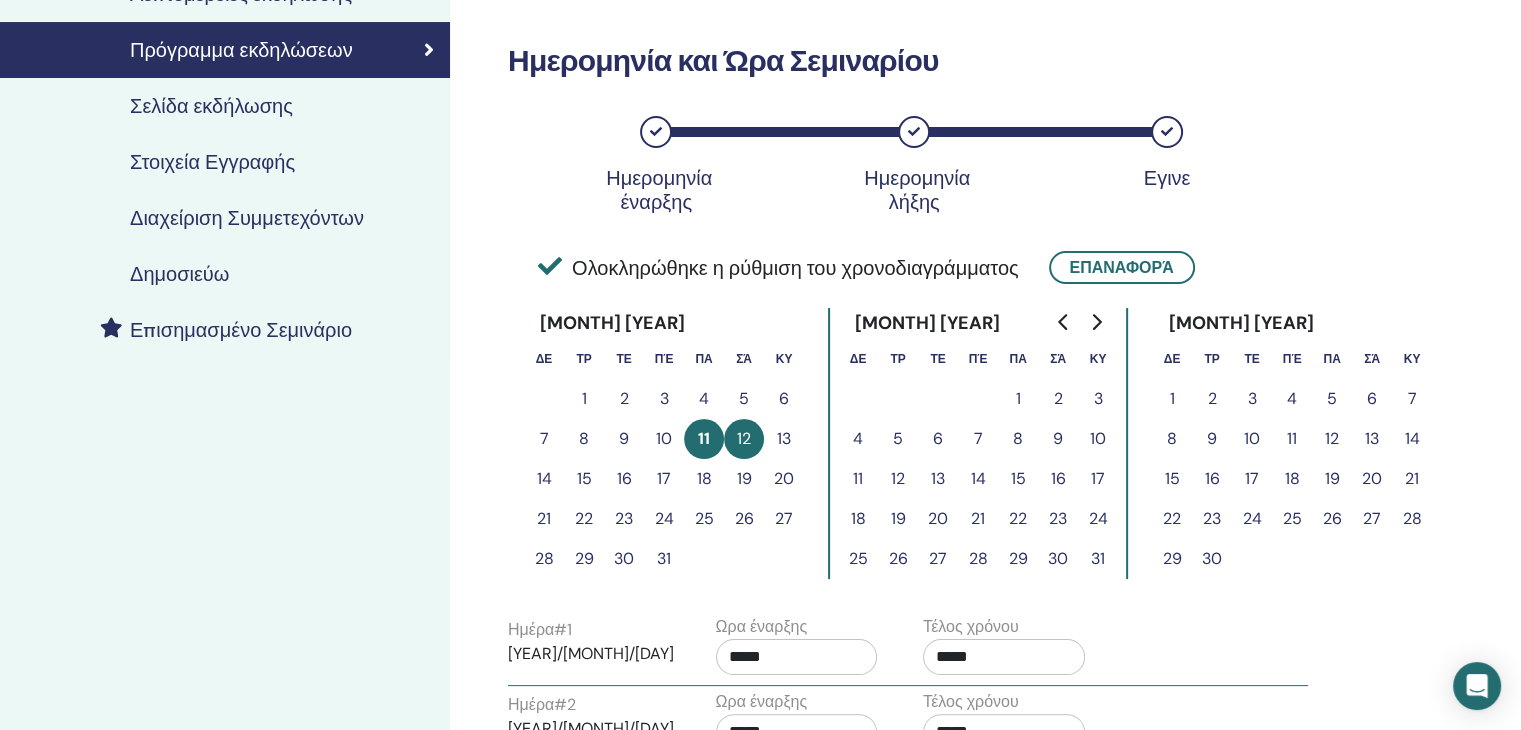 scroll, scrollTop: 300, scrollLeft: 0, axis: vertical 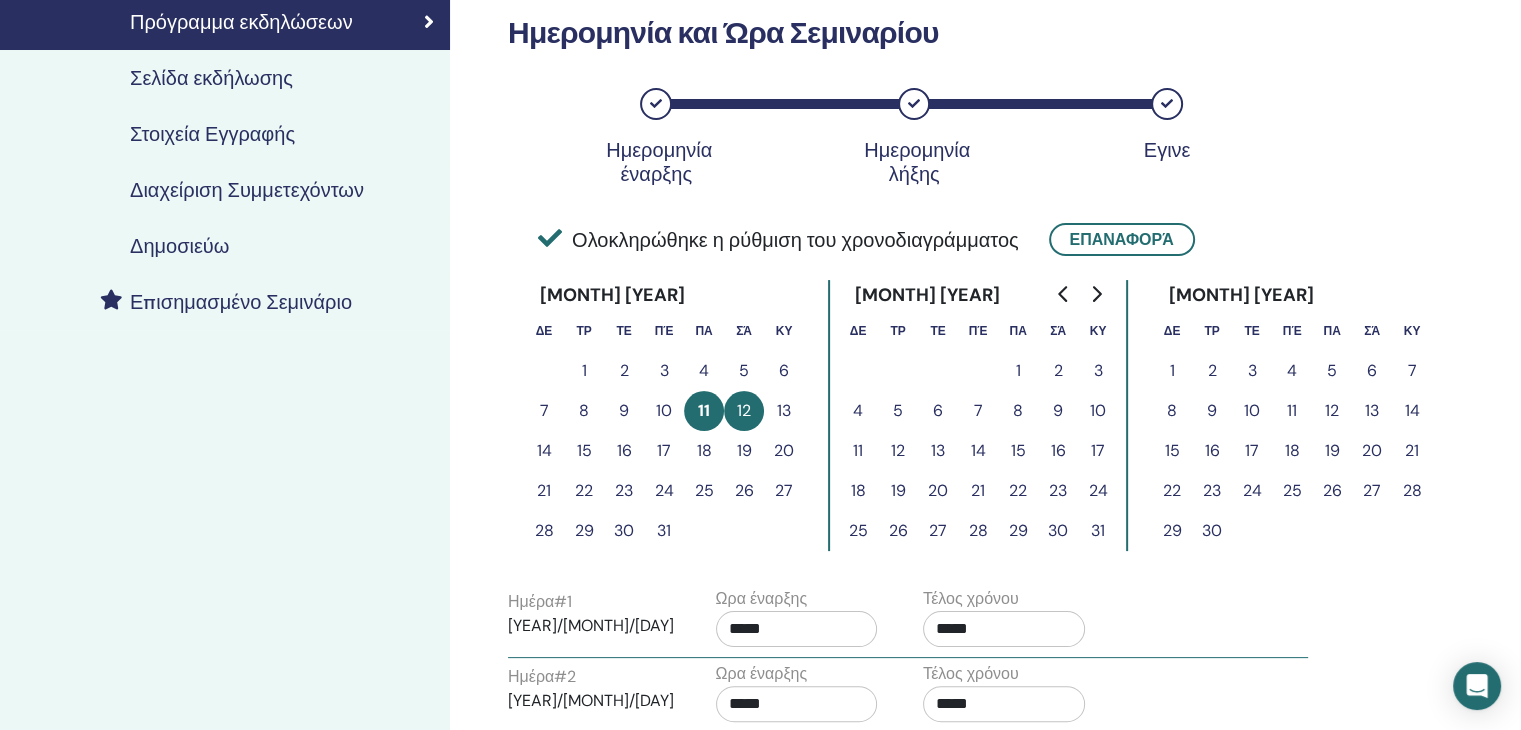 click on "6" at bounding box center (1372, 371) 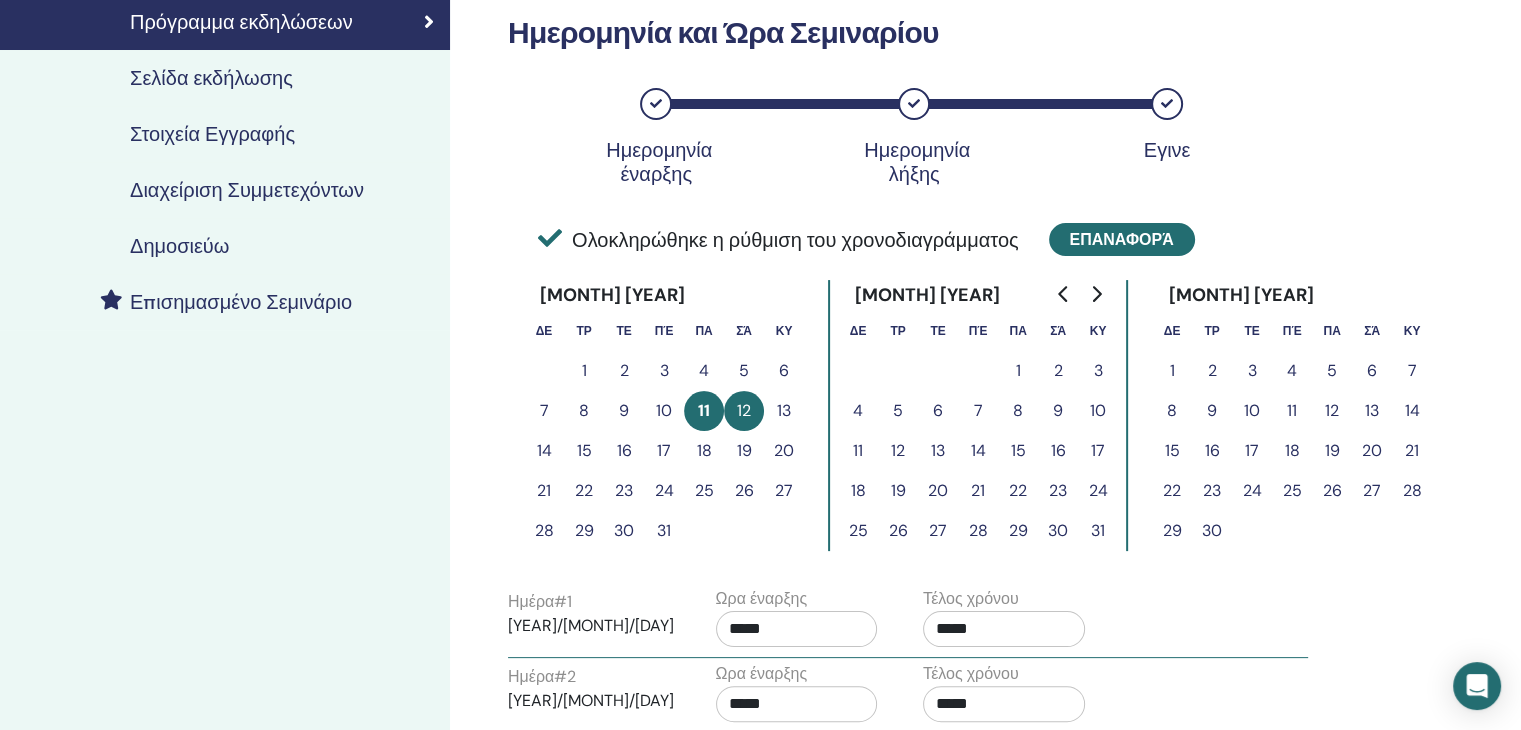 click on "Επαναφορά" at bounding box center [1122, 239] 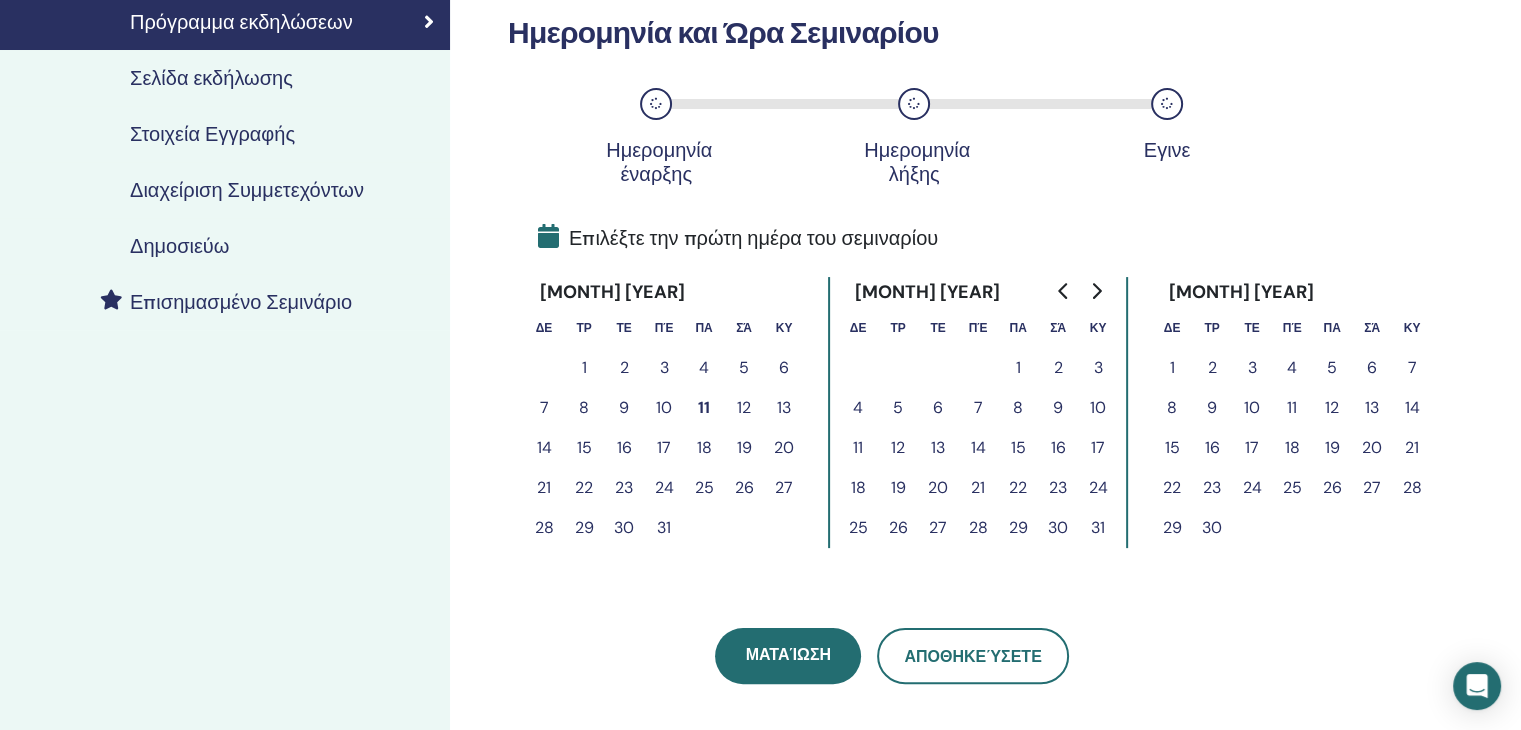 click on "6" at bounding box center [1372, 368] 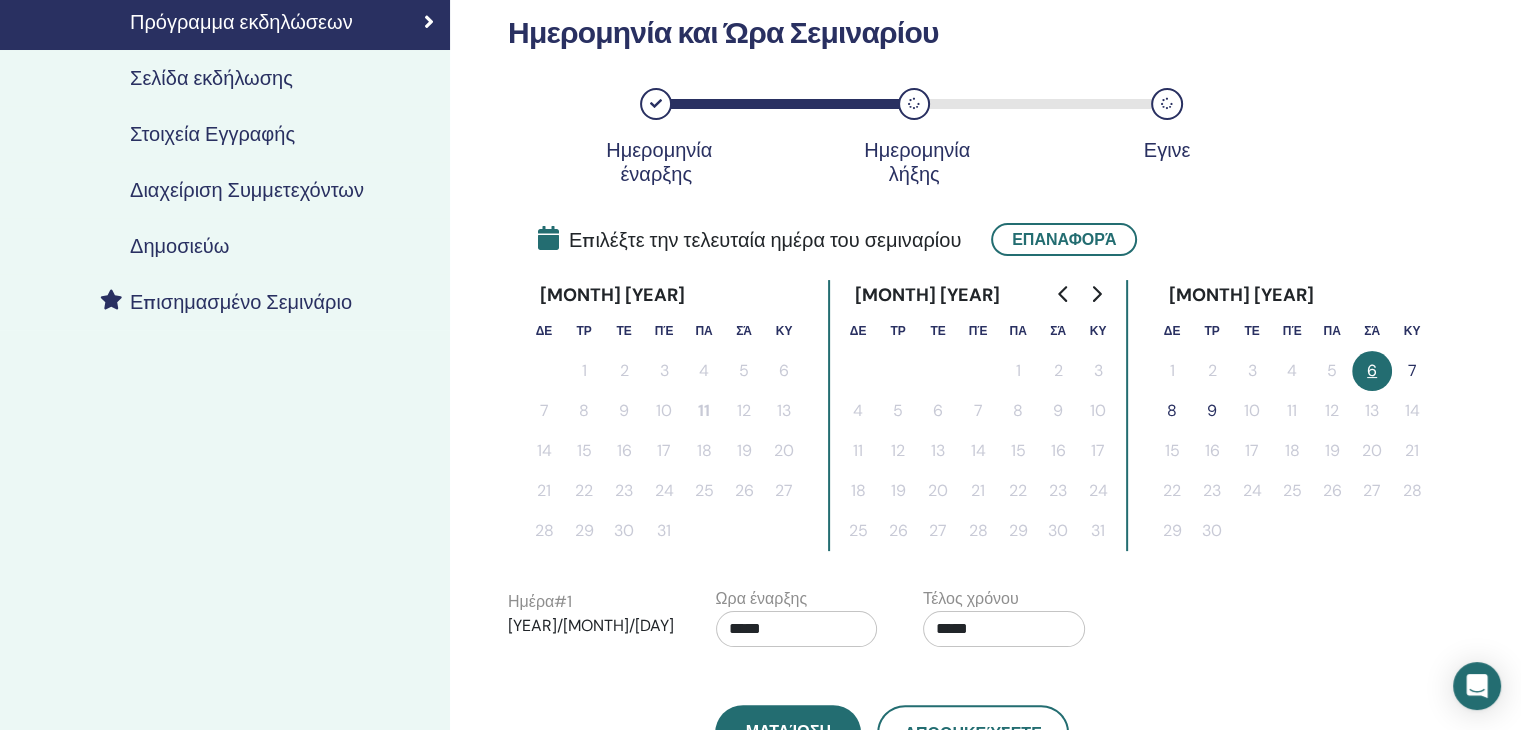 click on "7" at bounding box center [1412, 371] 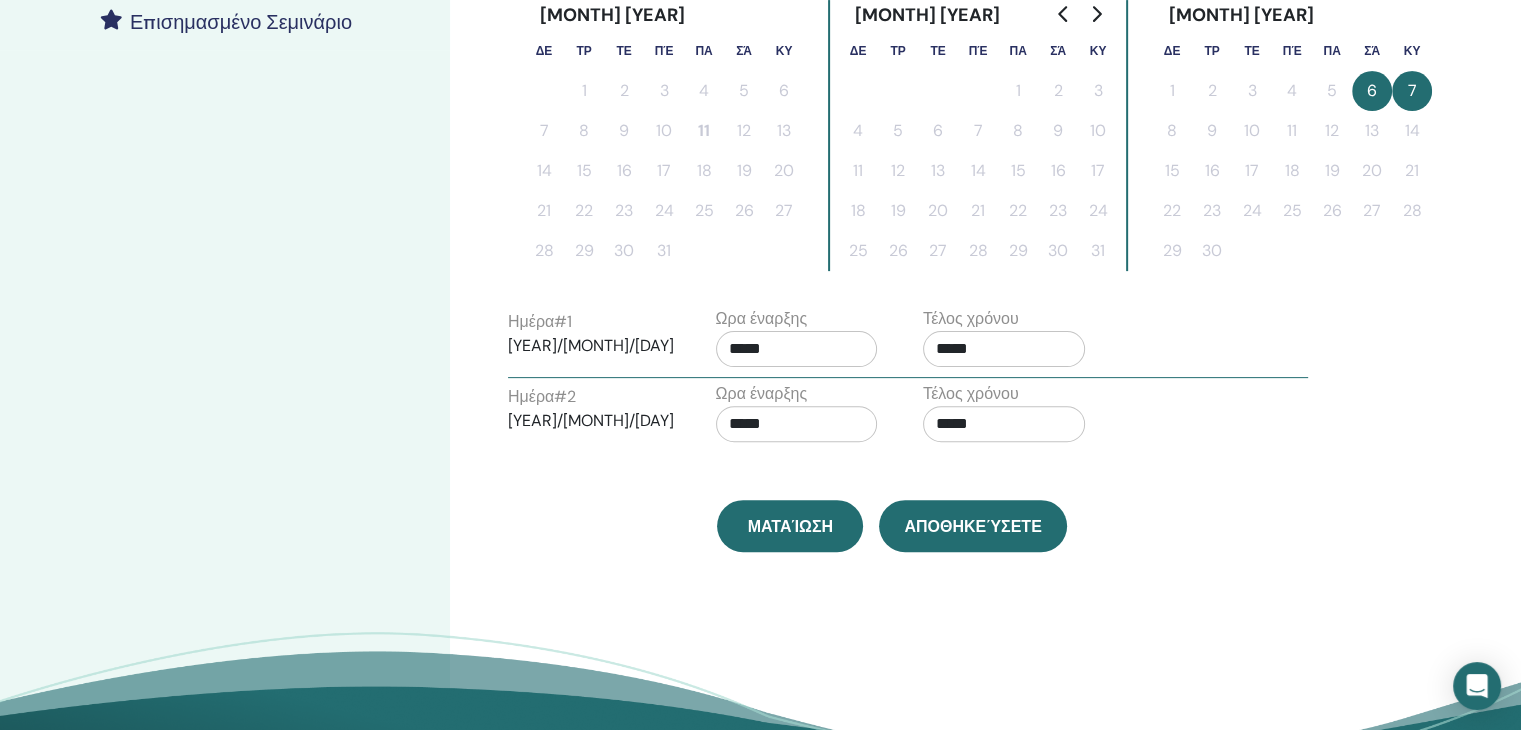 scroll, scrollTop: 600, scrollLeft: 0, axis: vertical 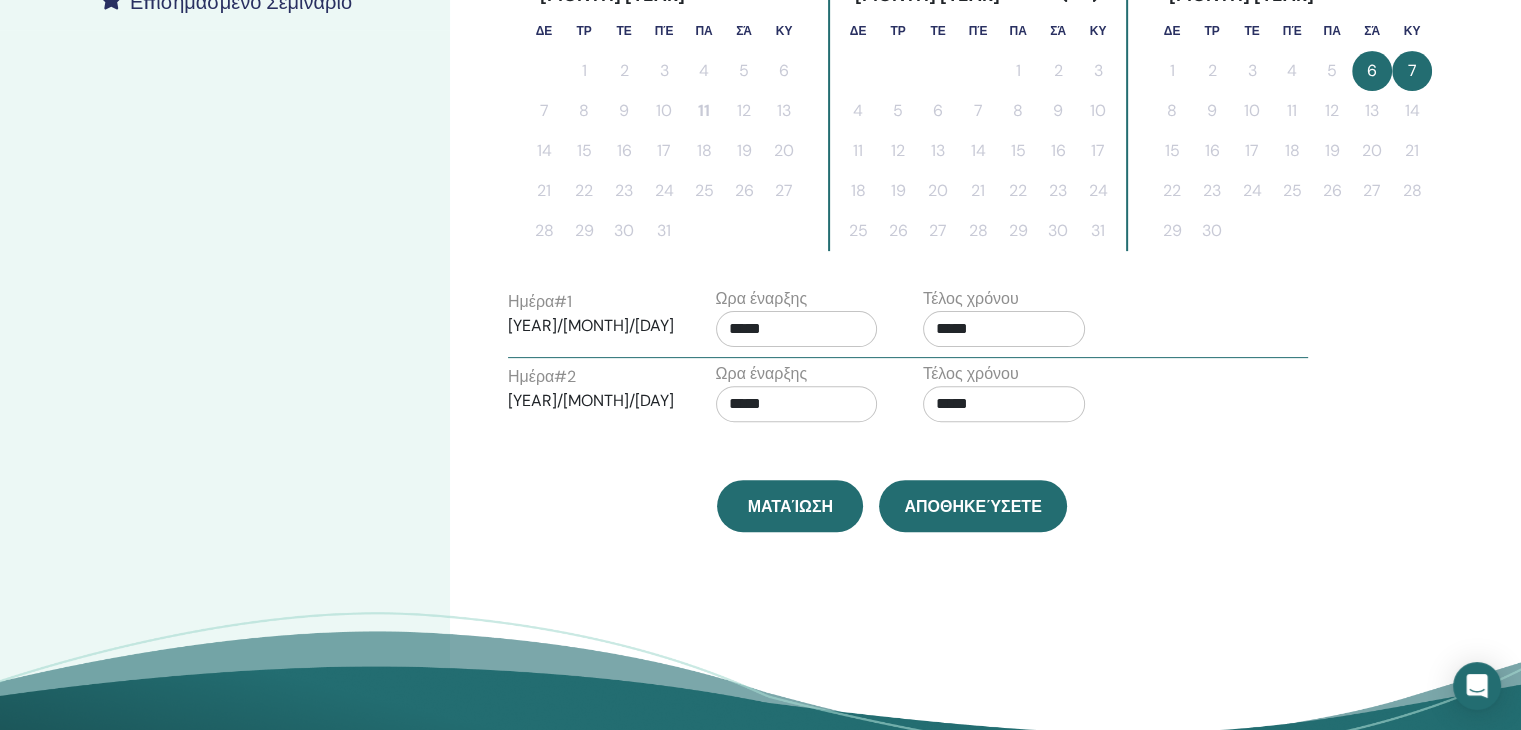 click on "*****" at bounding box center [797, 329] 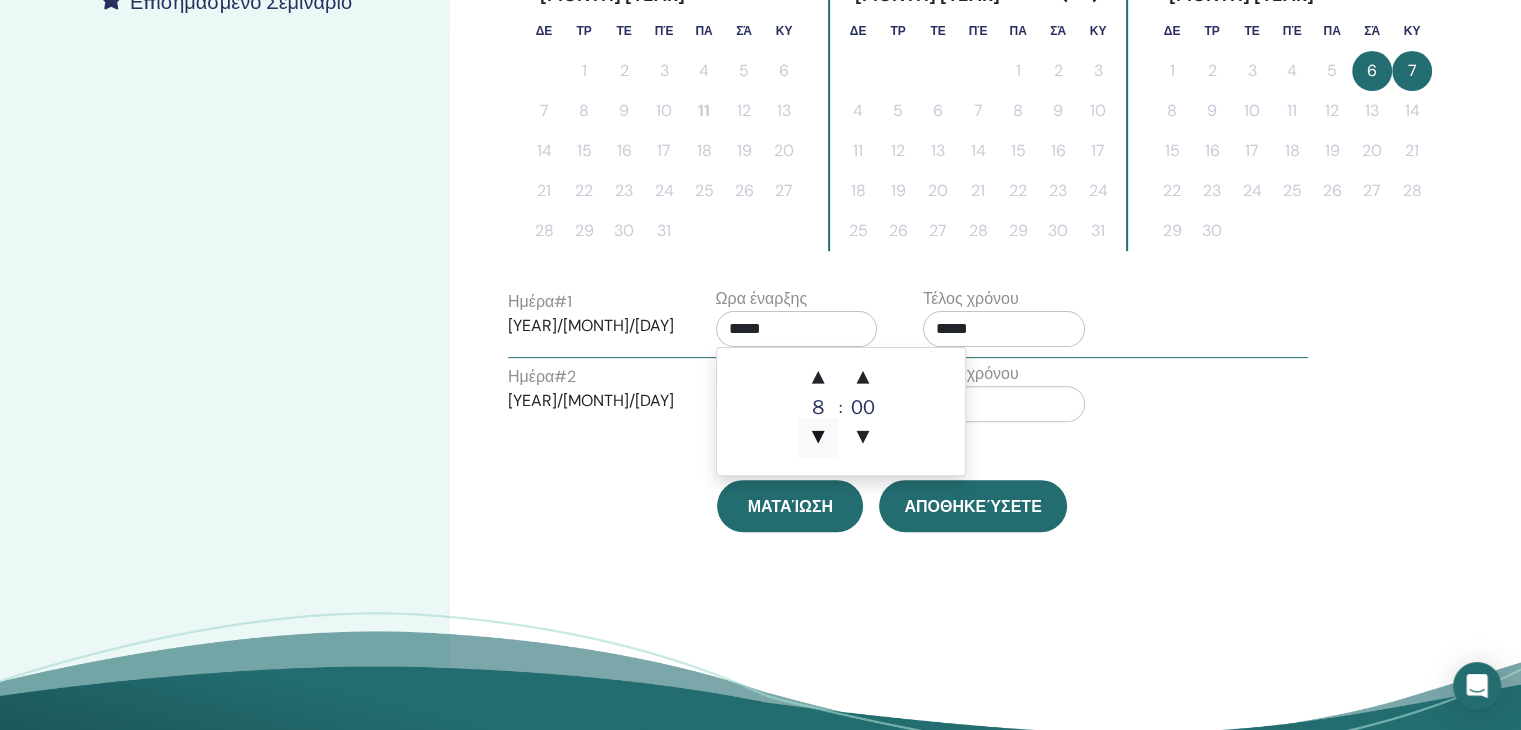 click on "▼" at bounding box center [818, 438] 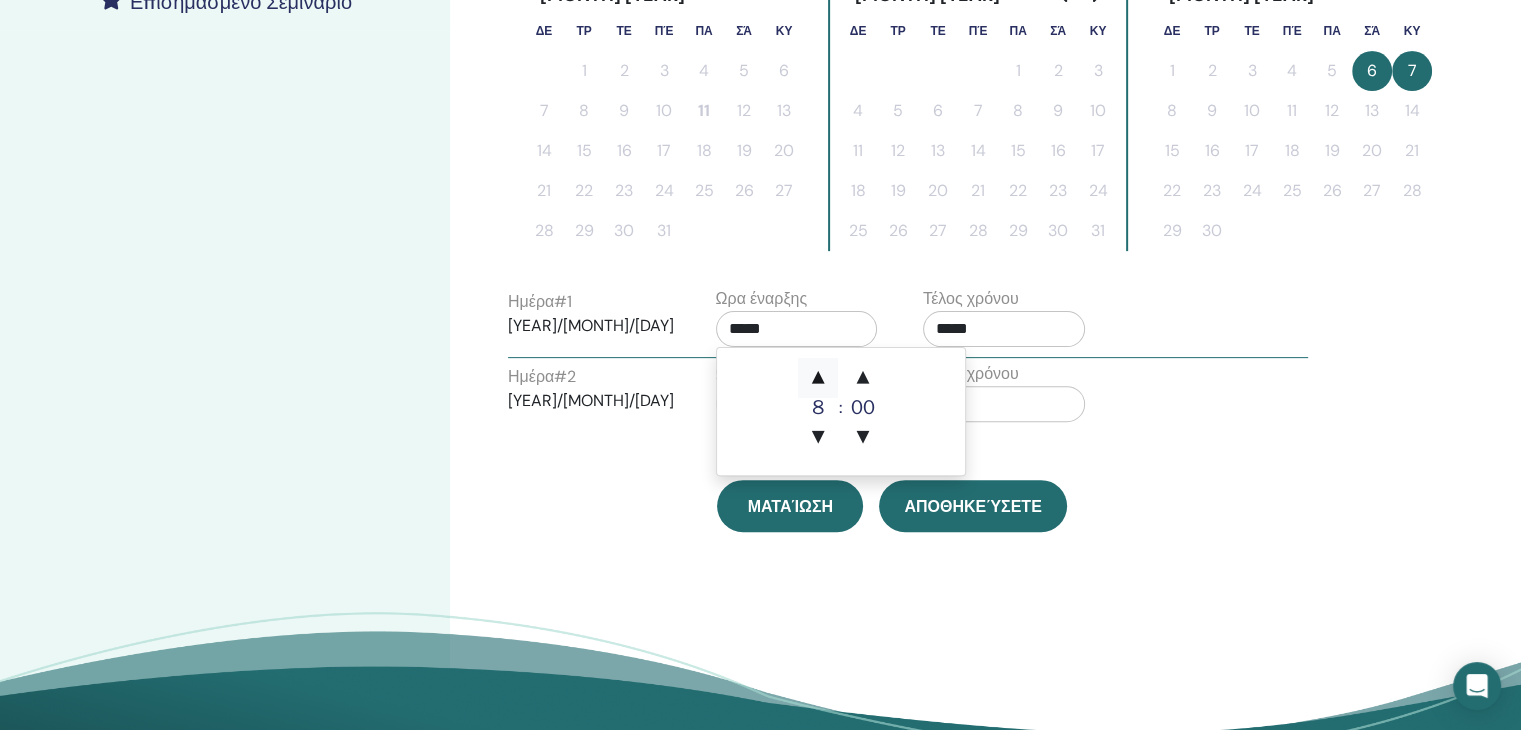 click on "▲" at bounding box center [818, 378] 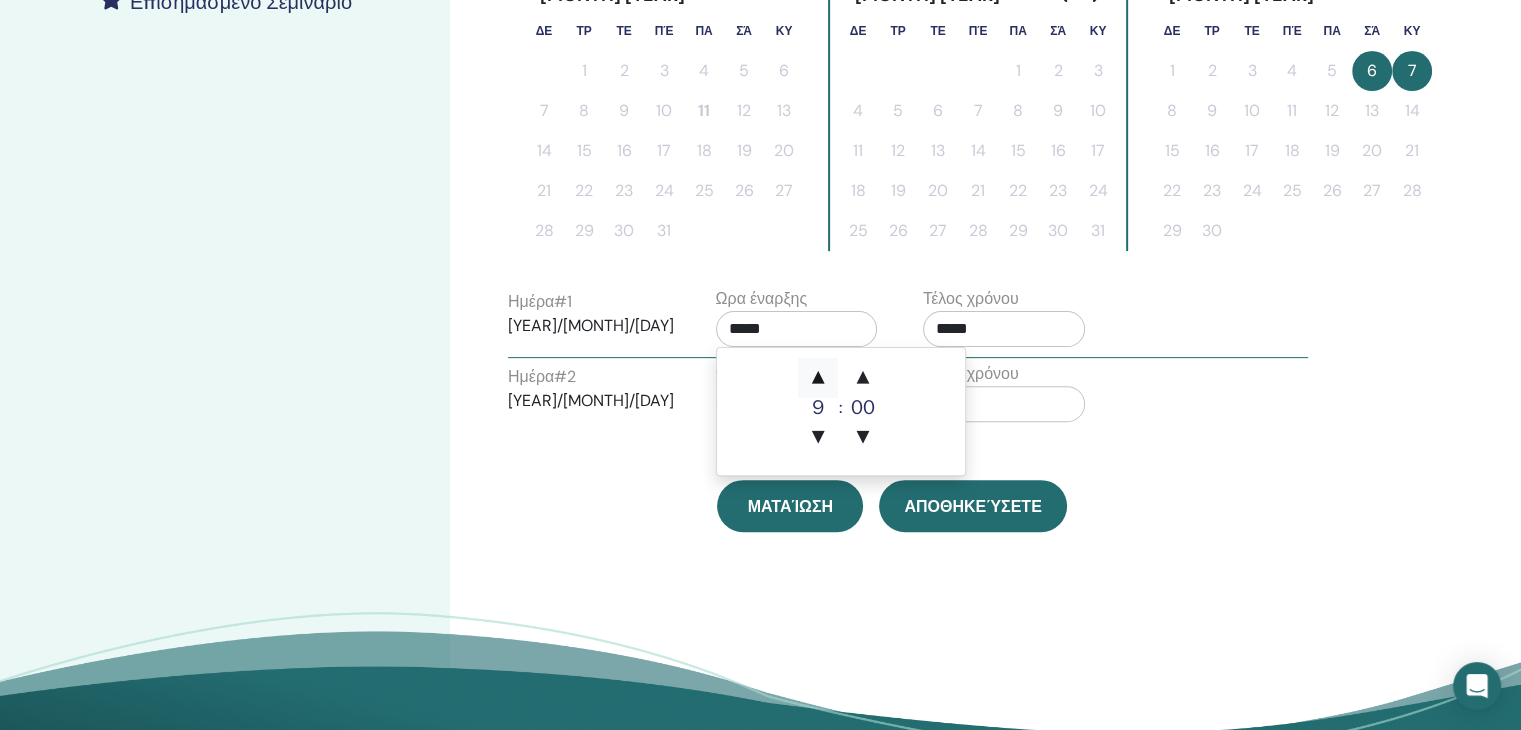 click on "▲" at bounding box center [818, 378] 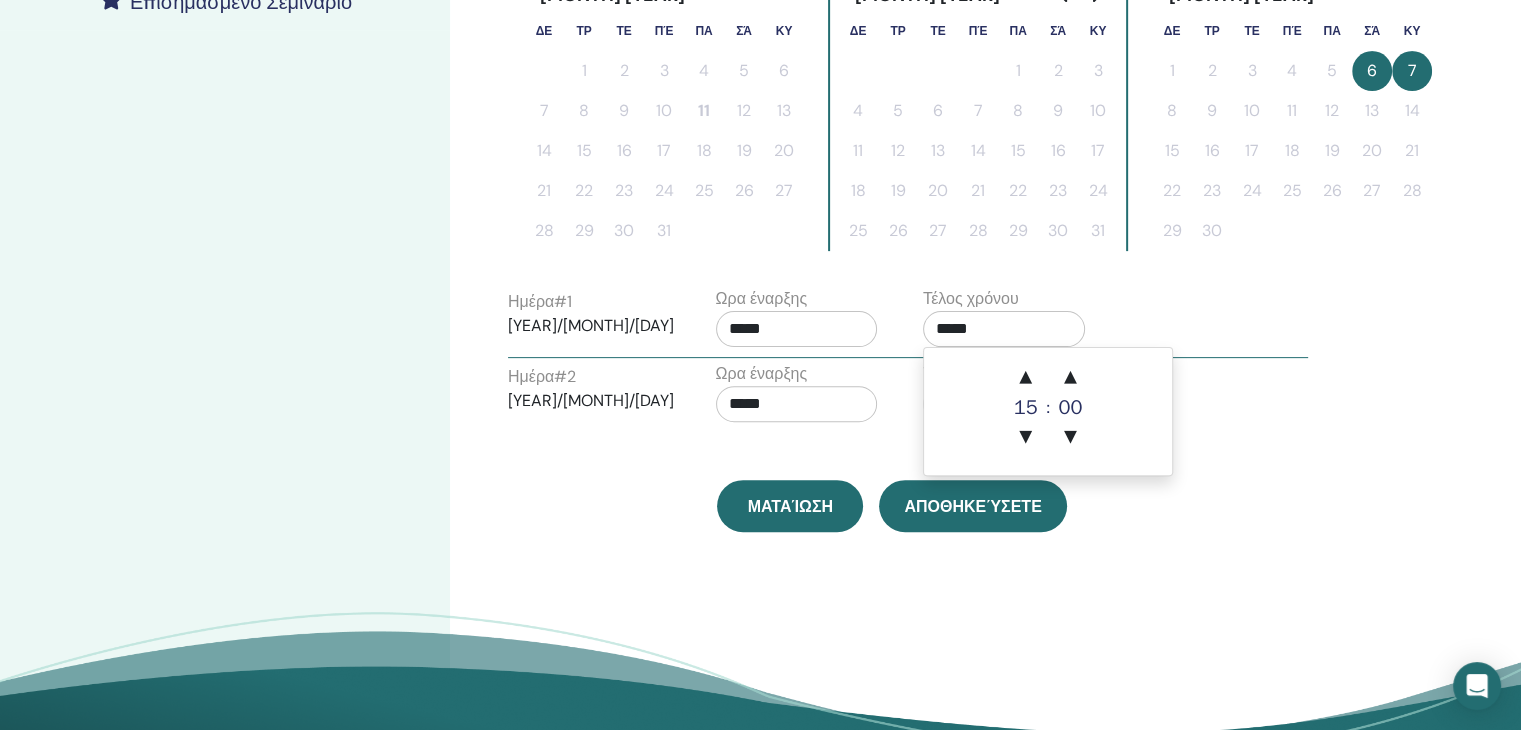 click on "*****" at bounding box center (1004, 329) 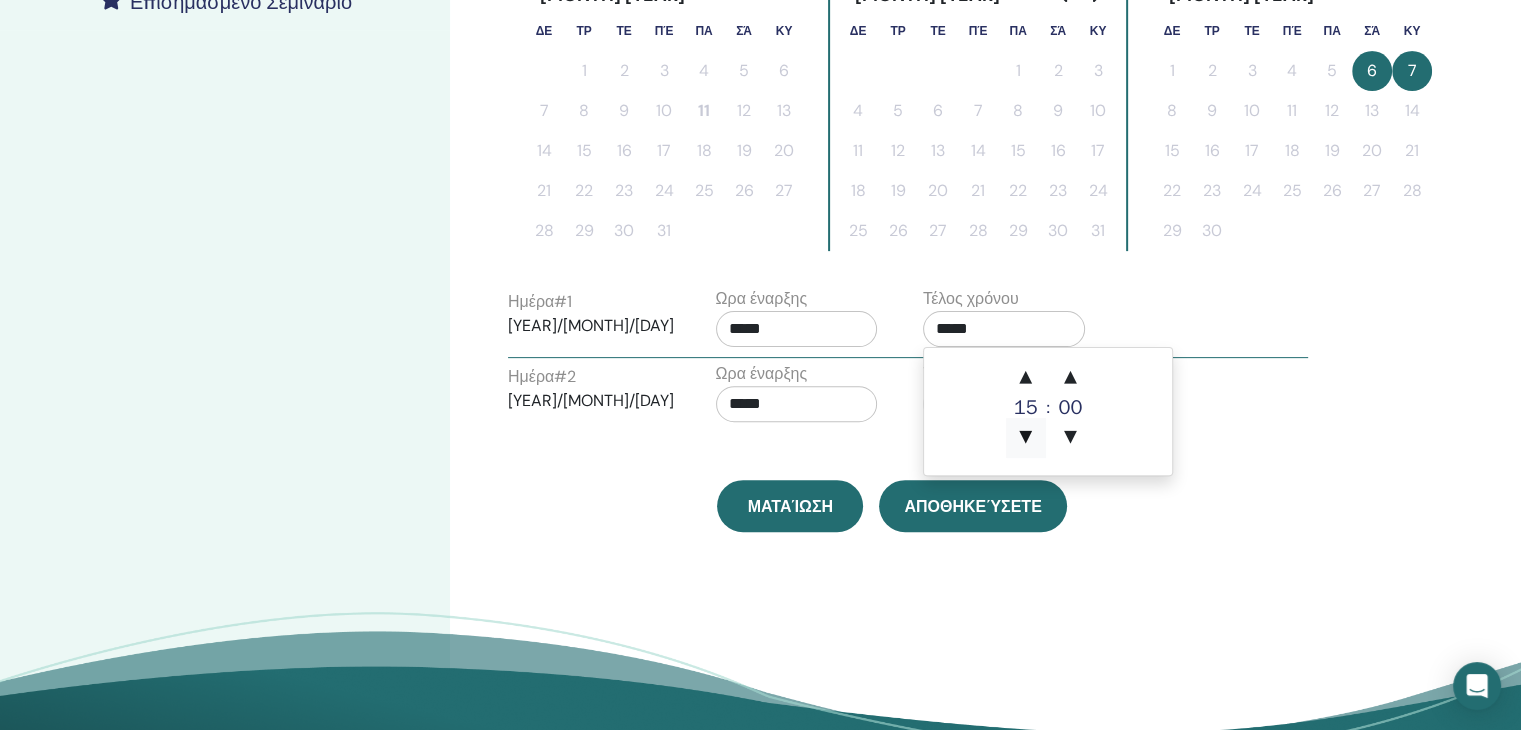 click on "▼" at bounding box center (1026, 438) 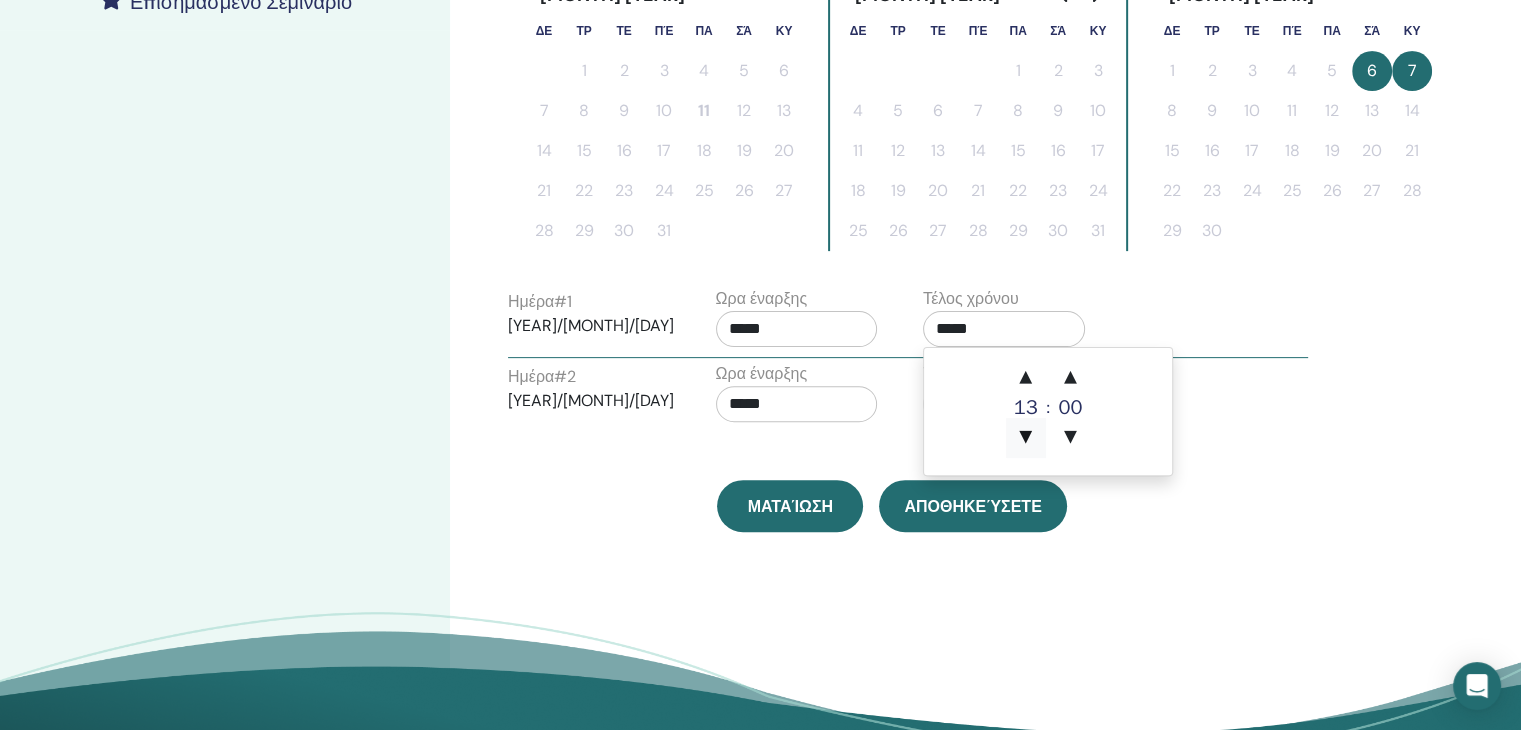 click on "▼" at bounding box center [1026, 438] 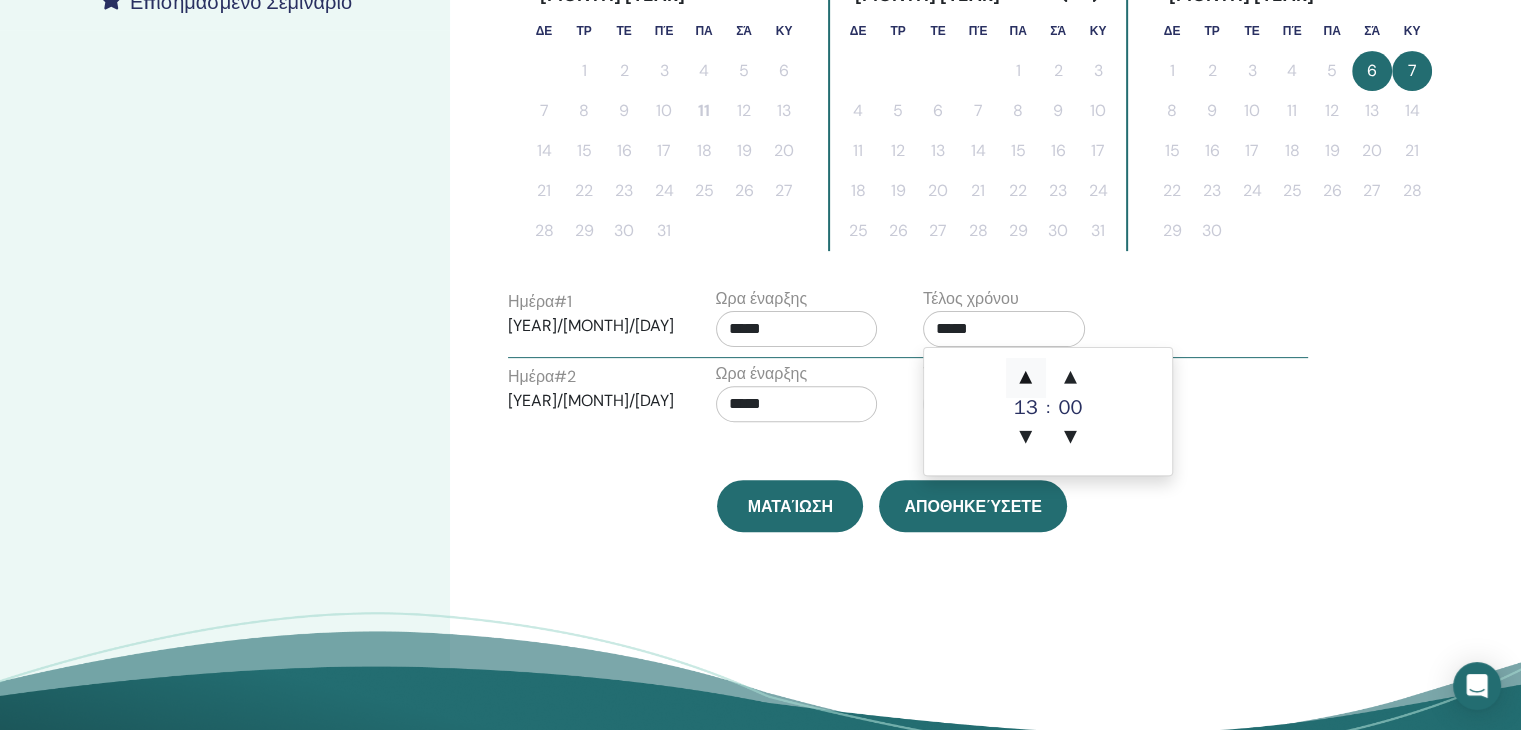click on "▲" at bounding box center [1026, 378] 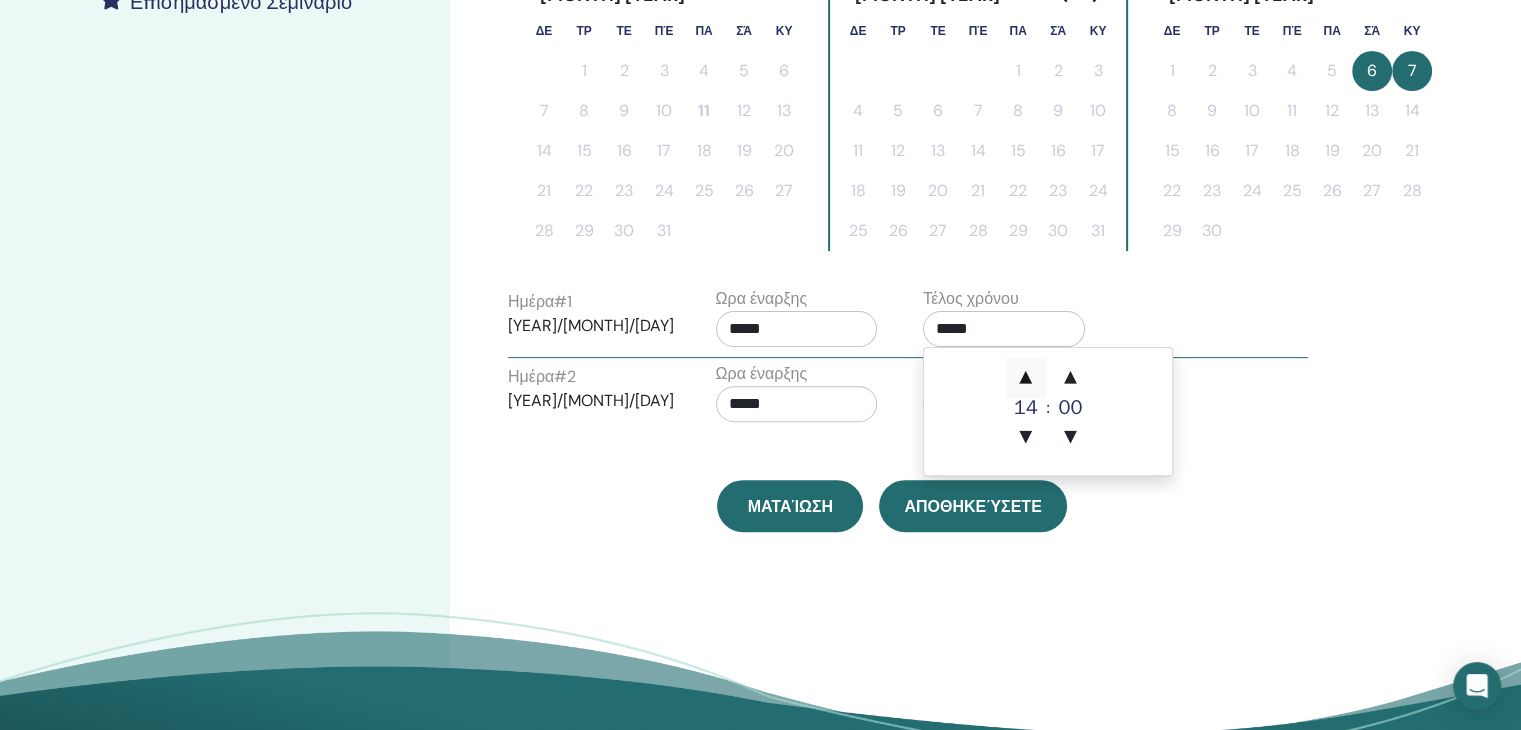 click on "▲" at bounding box center [1026, 378] 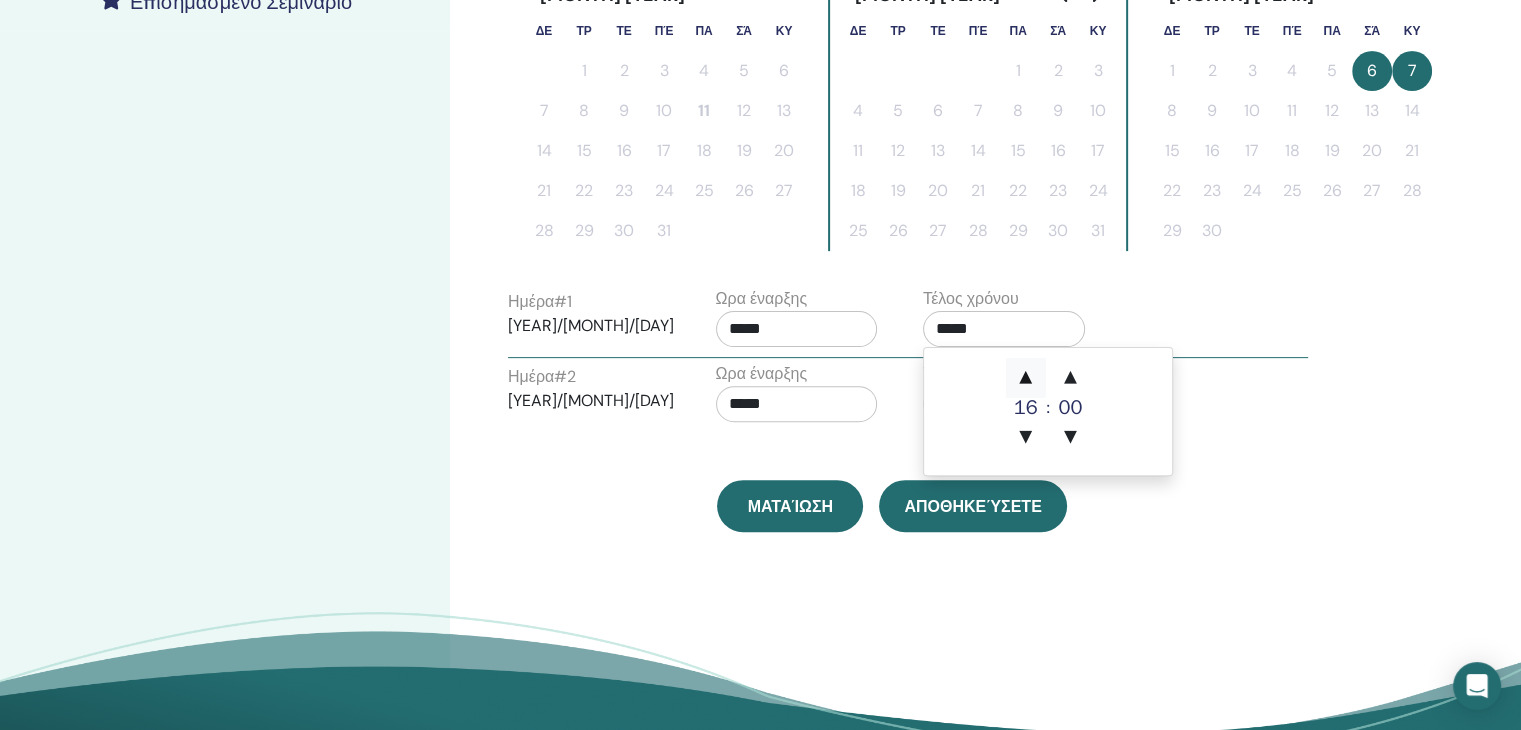 click on "▲" at bounding box center (1026, 378) 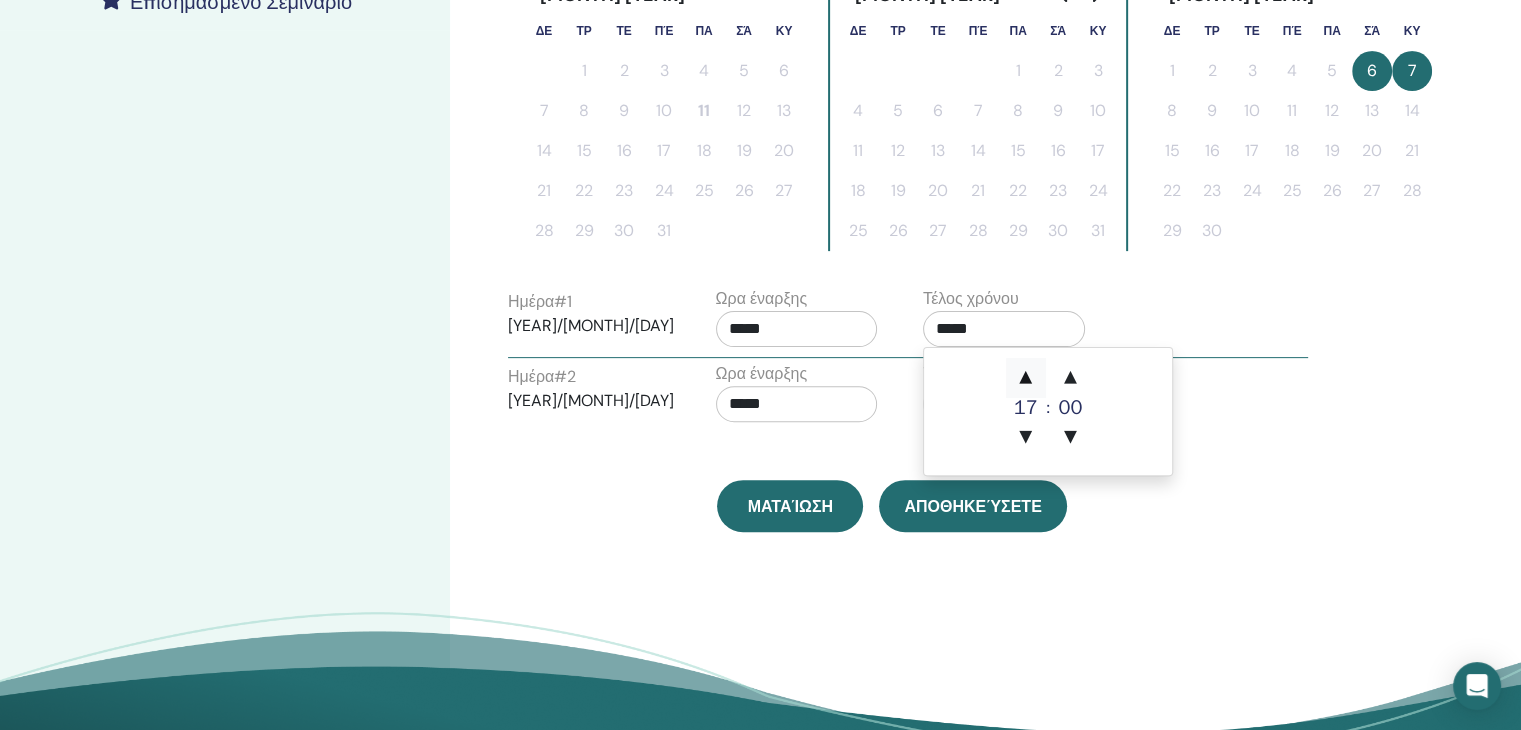 click on "▲" at bounding box center (1026, 378) 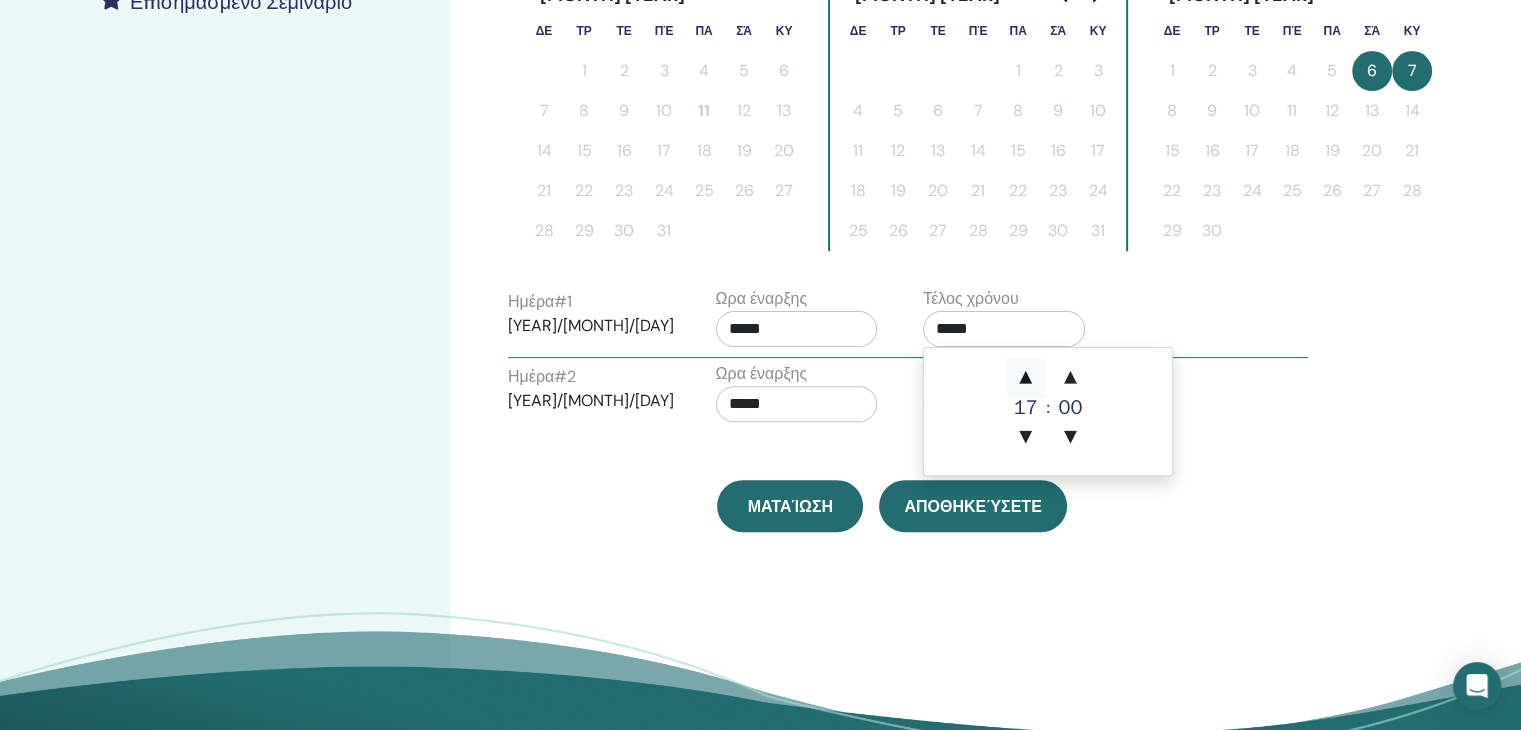 type on "*****" 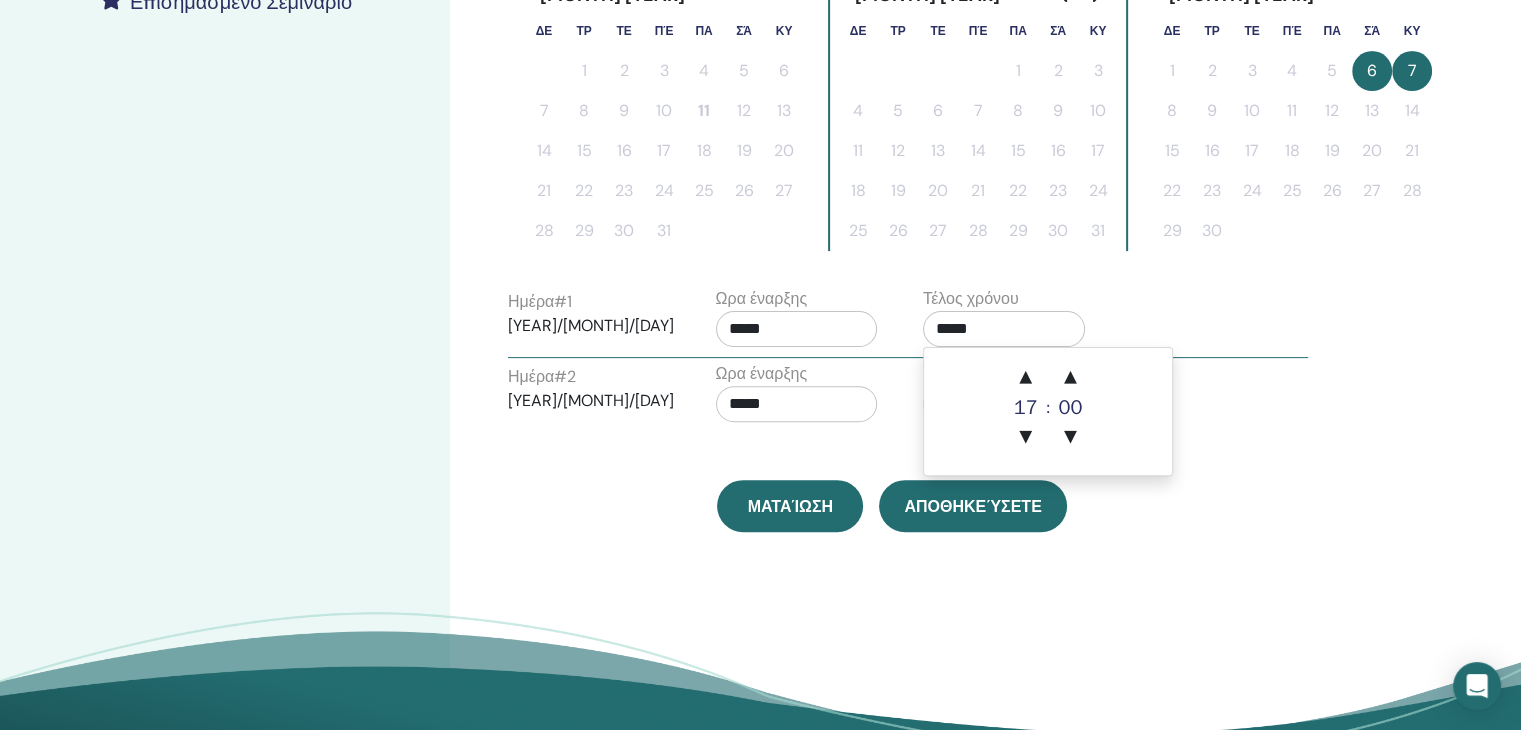 click on "*****" at bounding box center [797, 404] 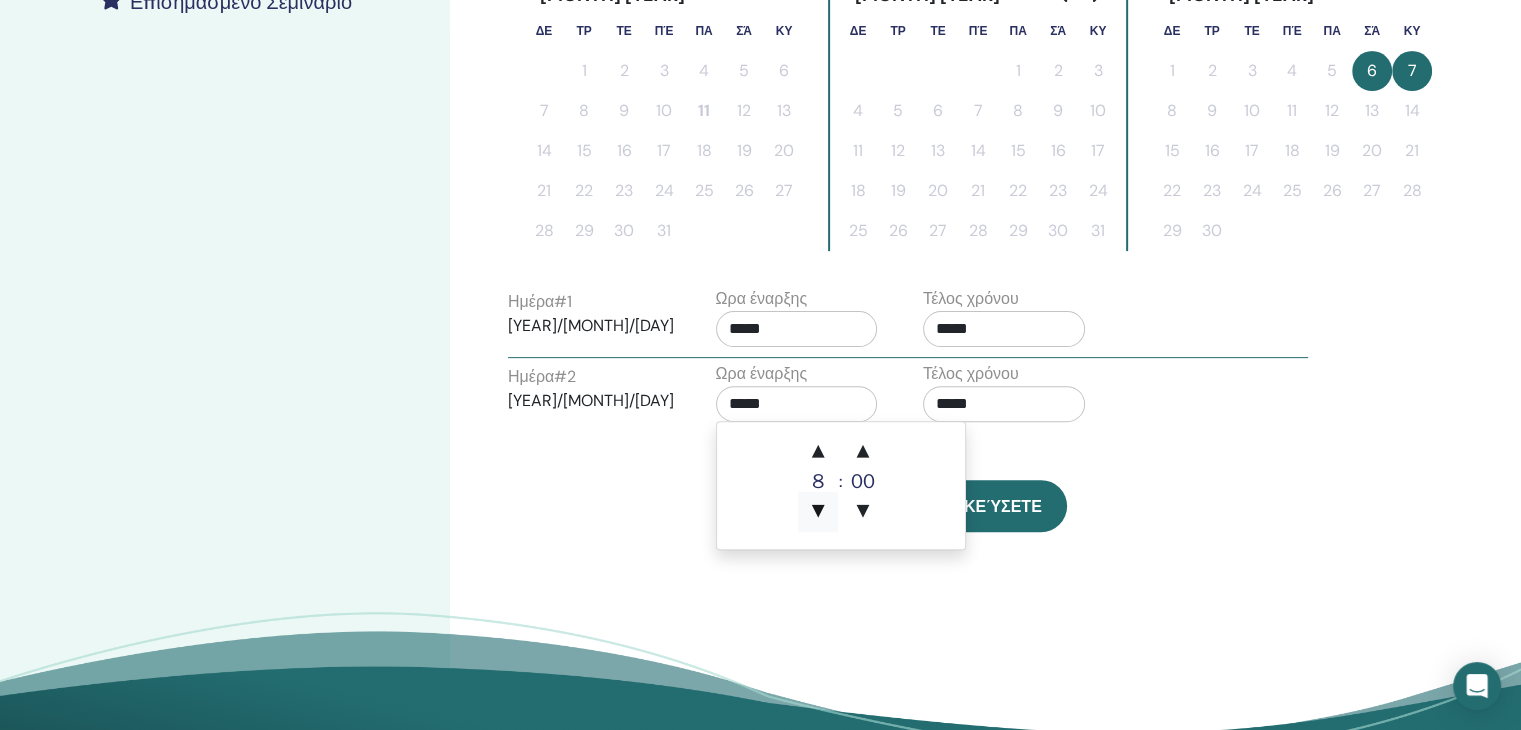 click on "▼" at bounding box center (818, 512) 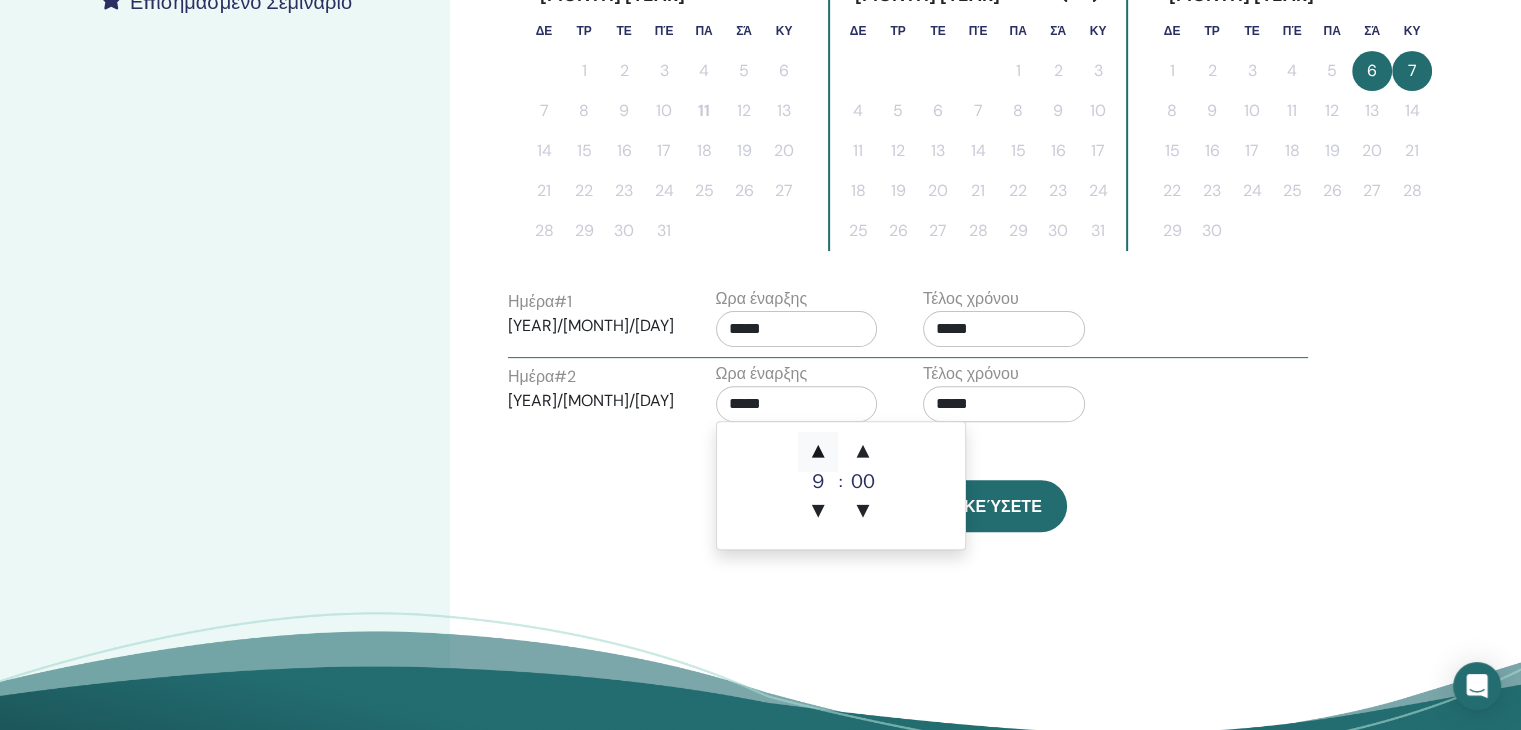 click on "▲" at bounding box center (818, 452) 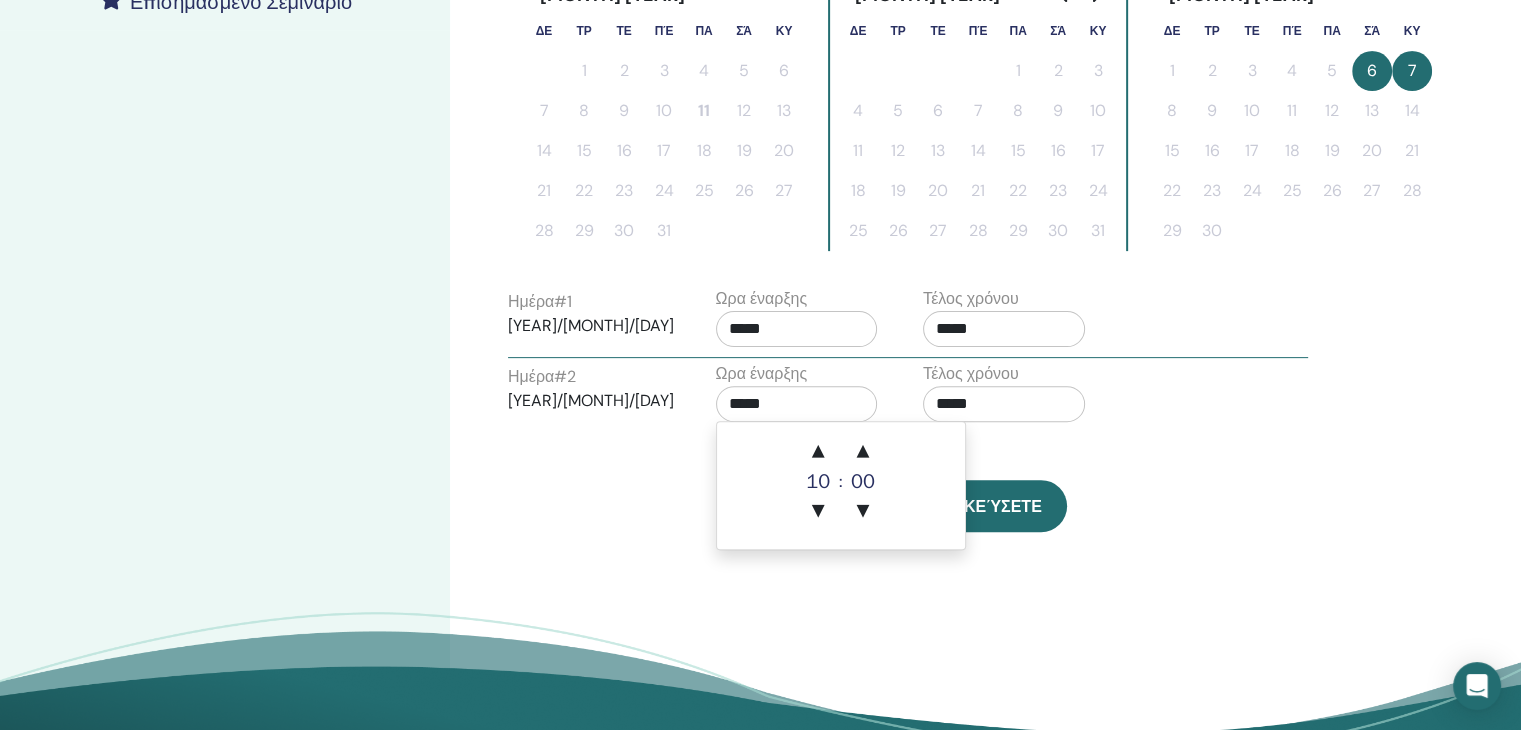 click on "*****" at bounding box center [1004, 404] 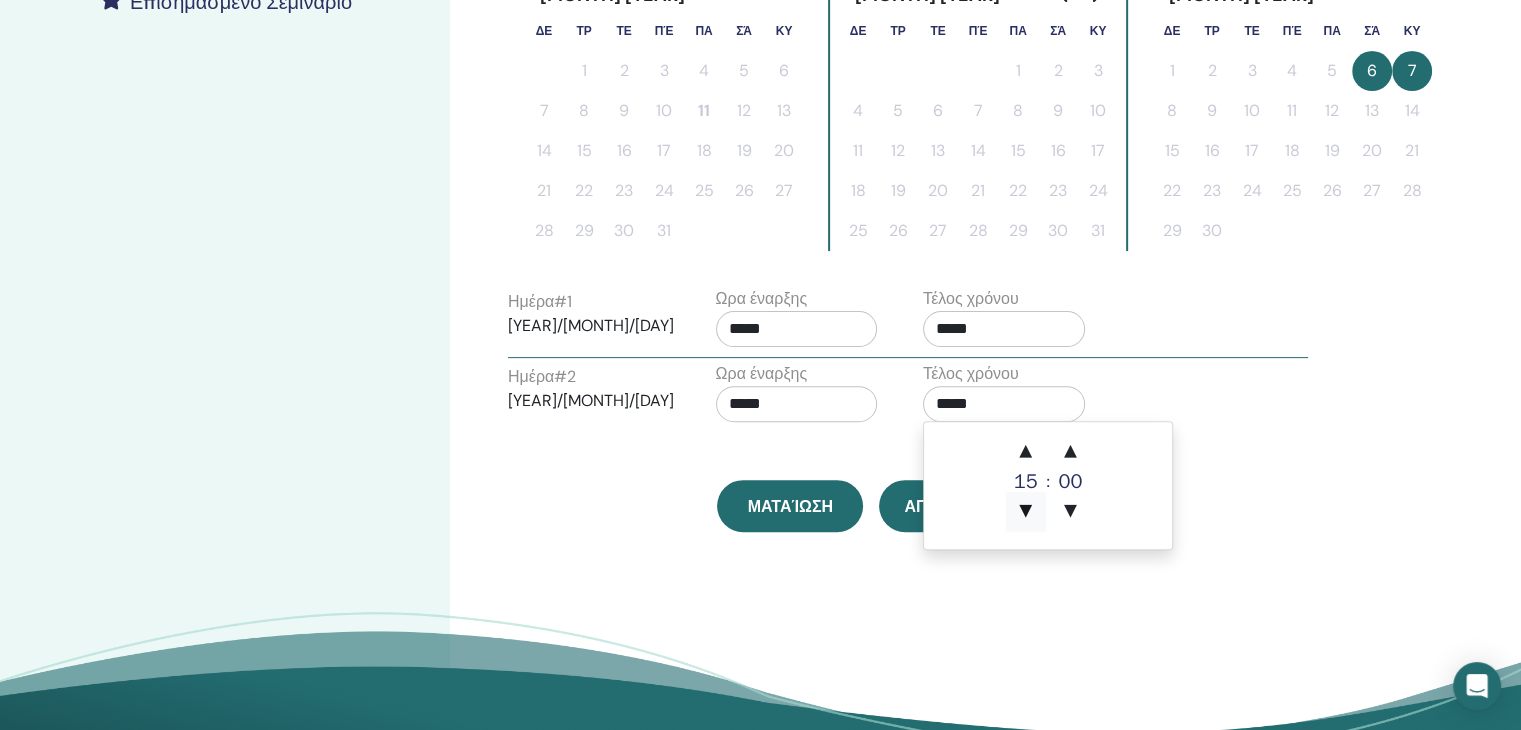 click on "▼" at bounding box center (1026, 512) 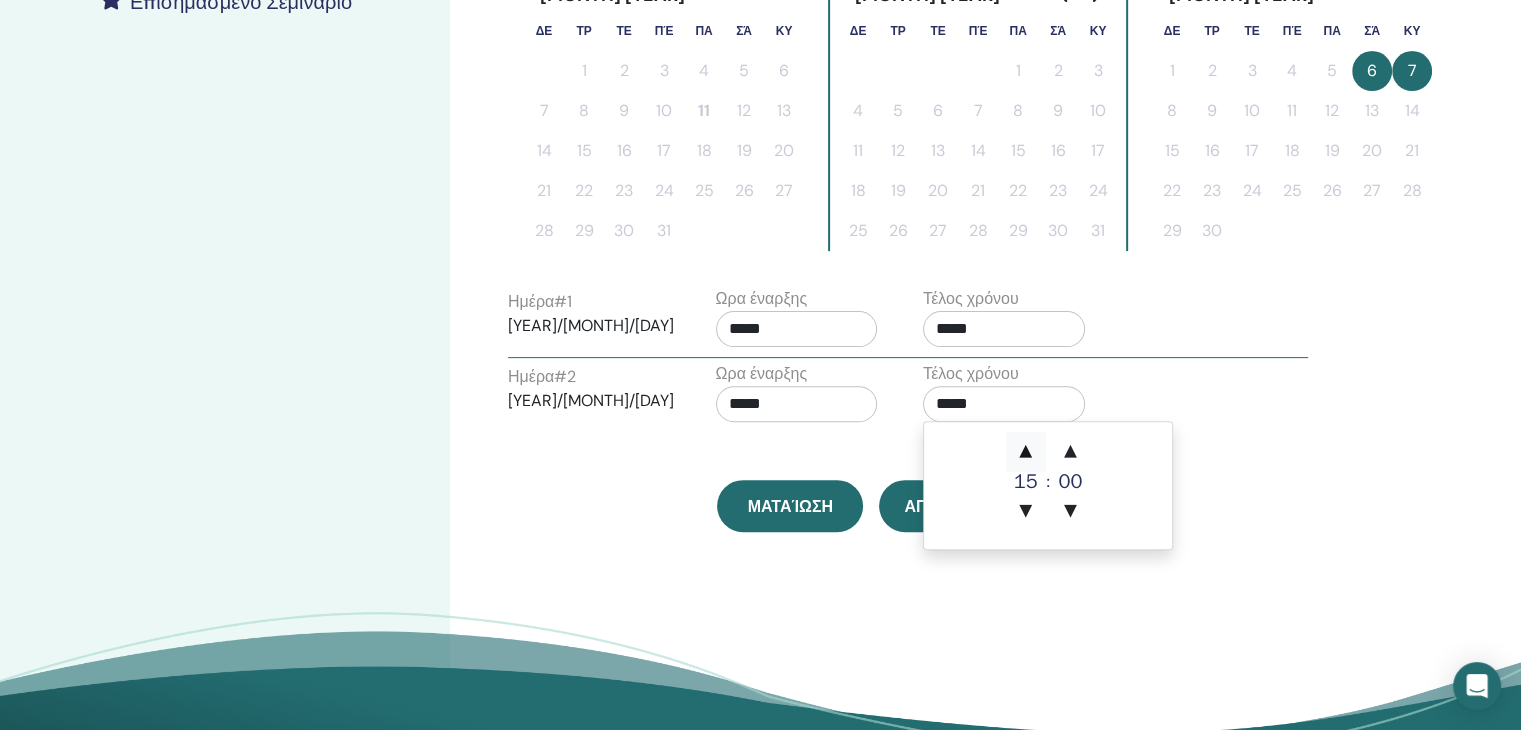 click on "▲" at bounding box center (1026, 452) 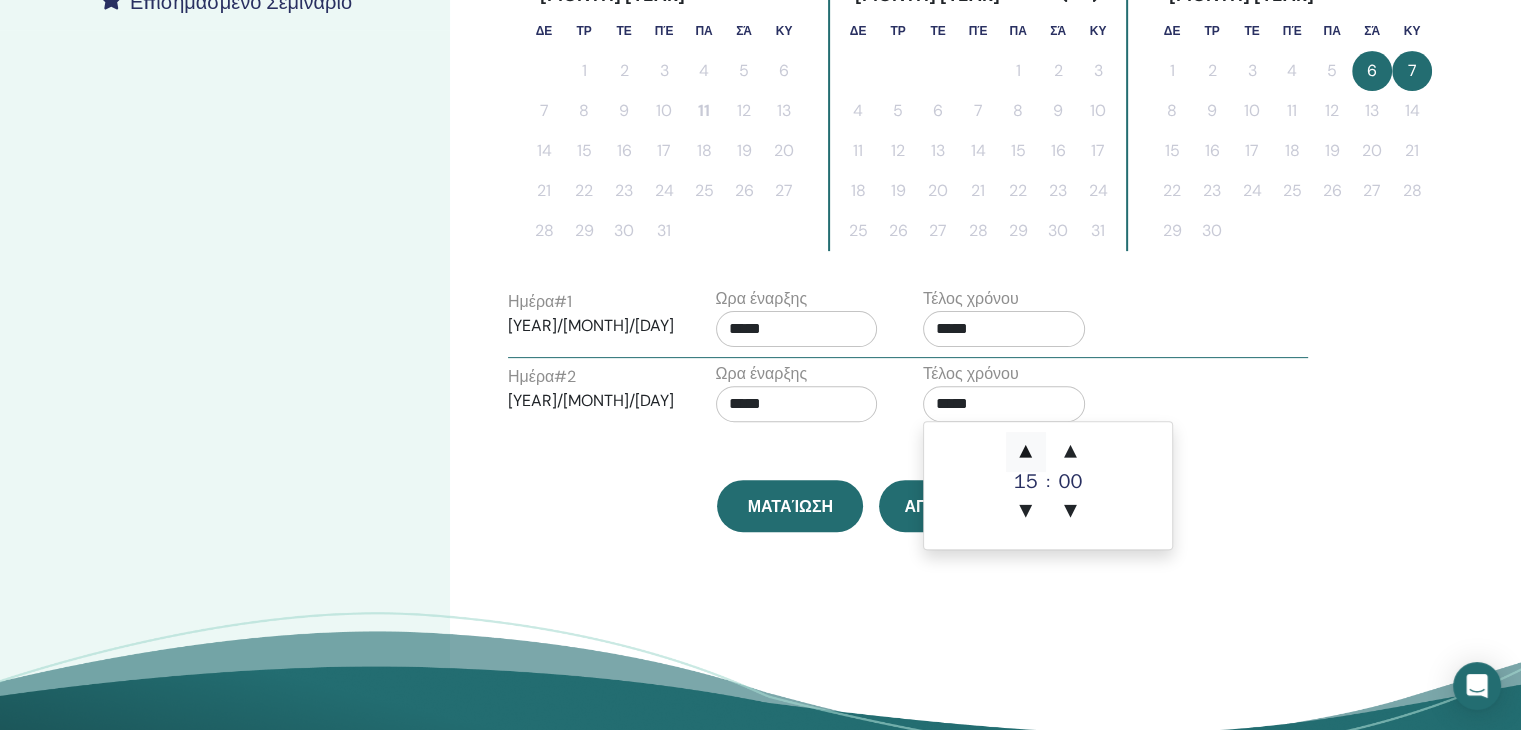 click on "▲" at bounding box center (1026, 452) 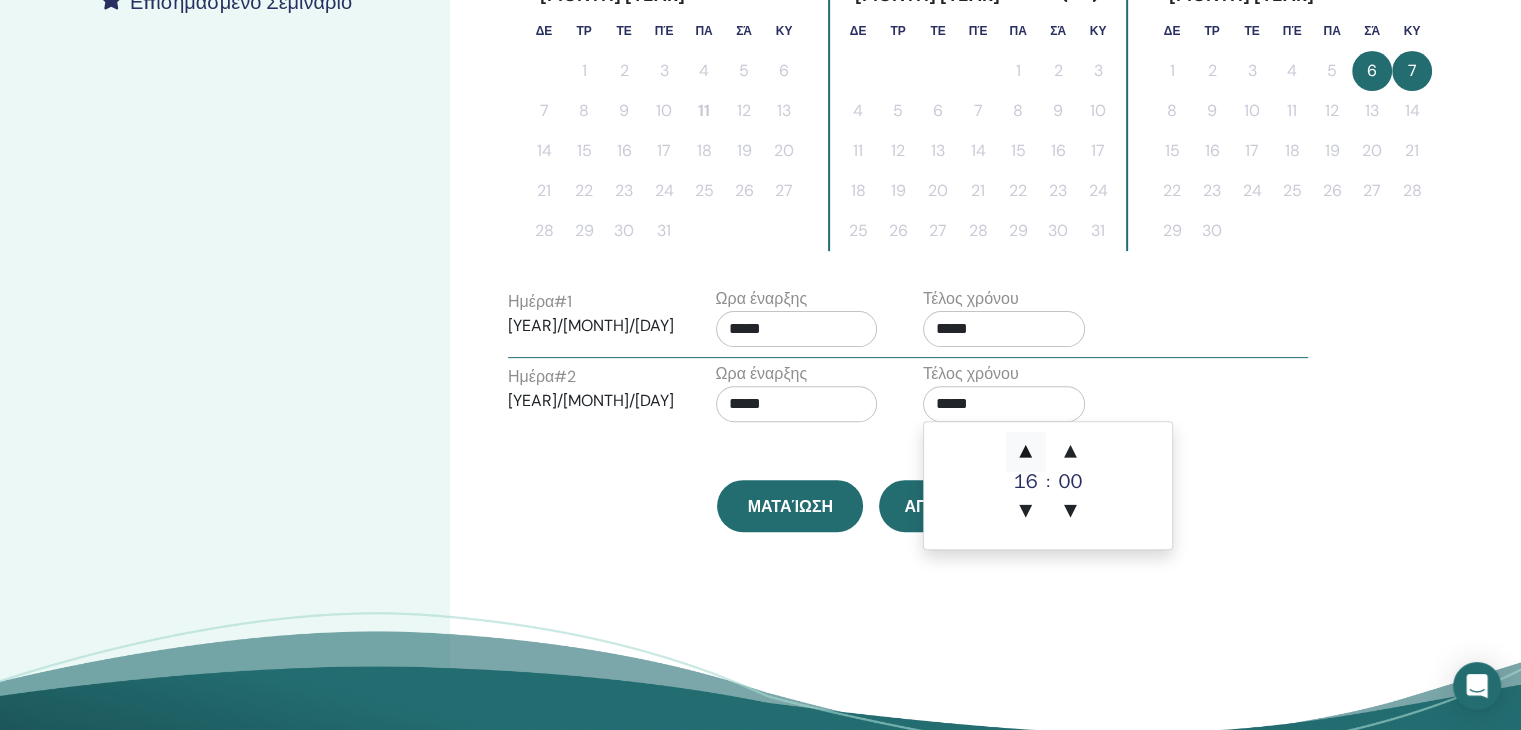 click on "▲" at bounding box center (1026, 452) 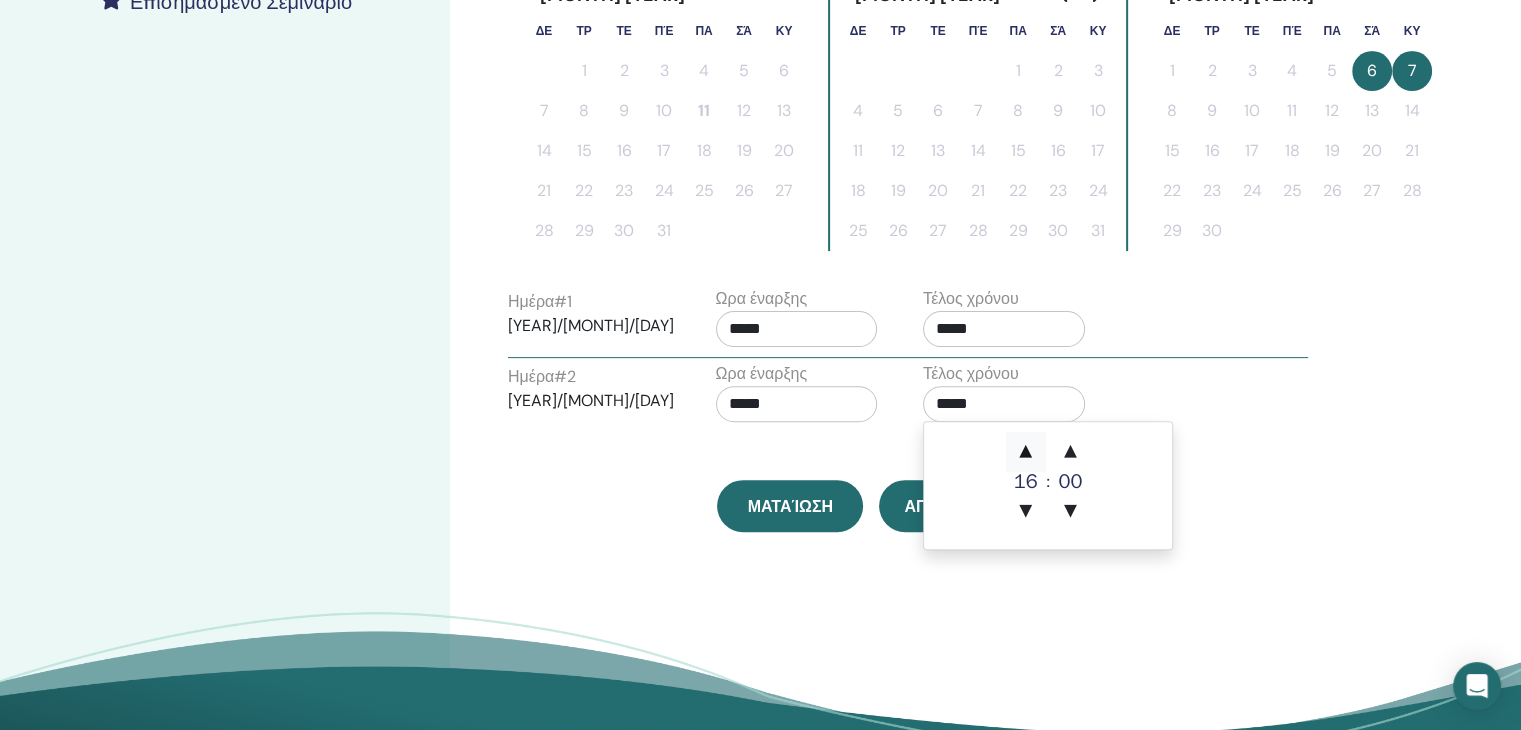 type on "*****" 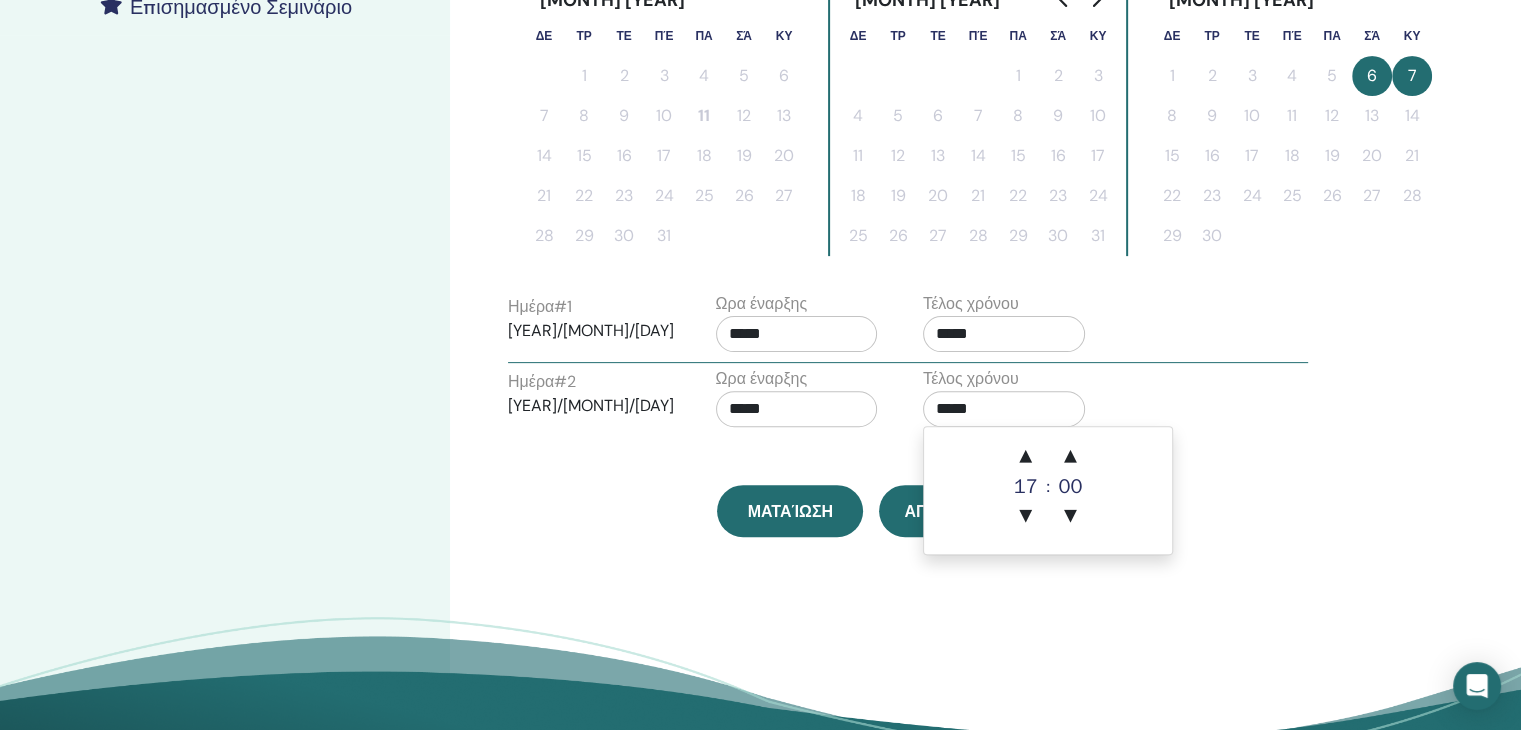 scroll, scrollTop: 600, scrollLeft: 0, axis: vertical 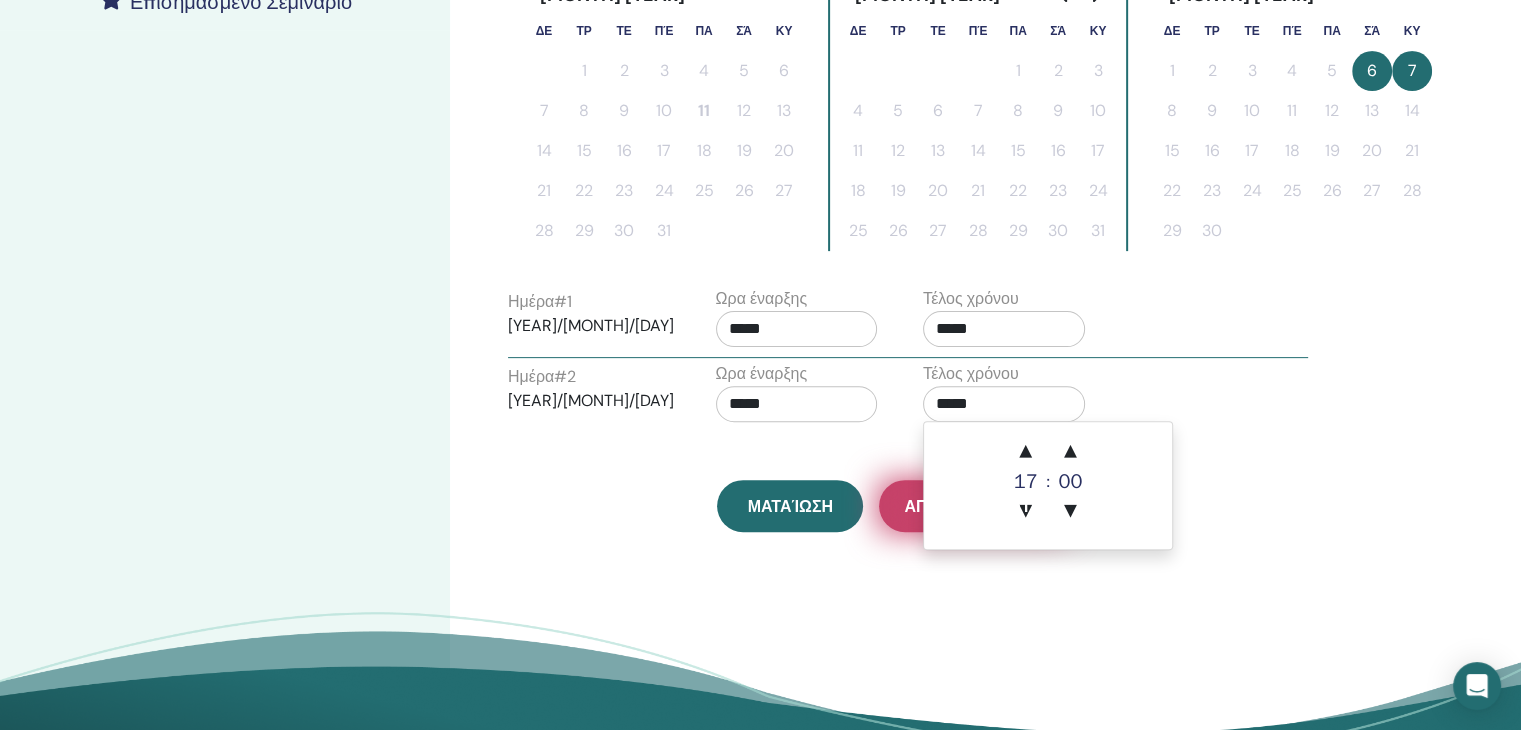 click on "Αποθηκεύσετε" at bounding box center (972, 506) 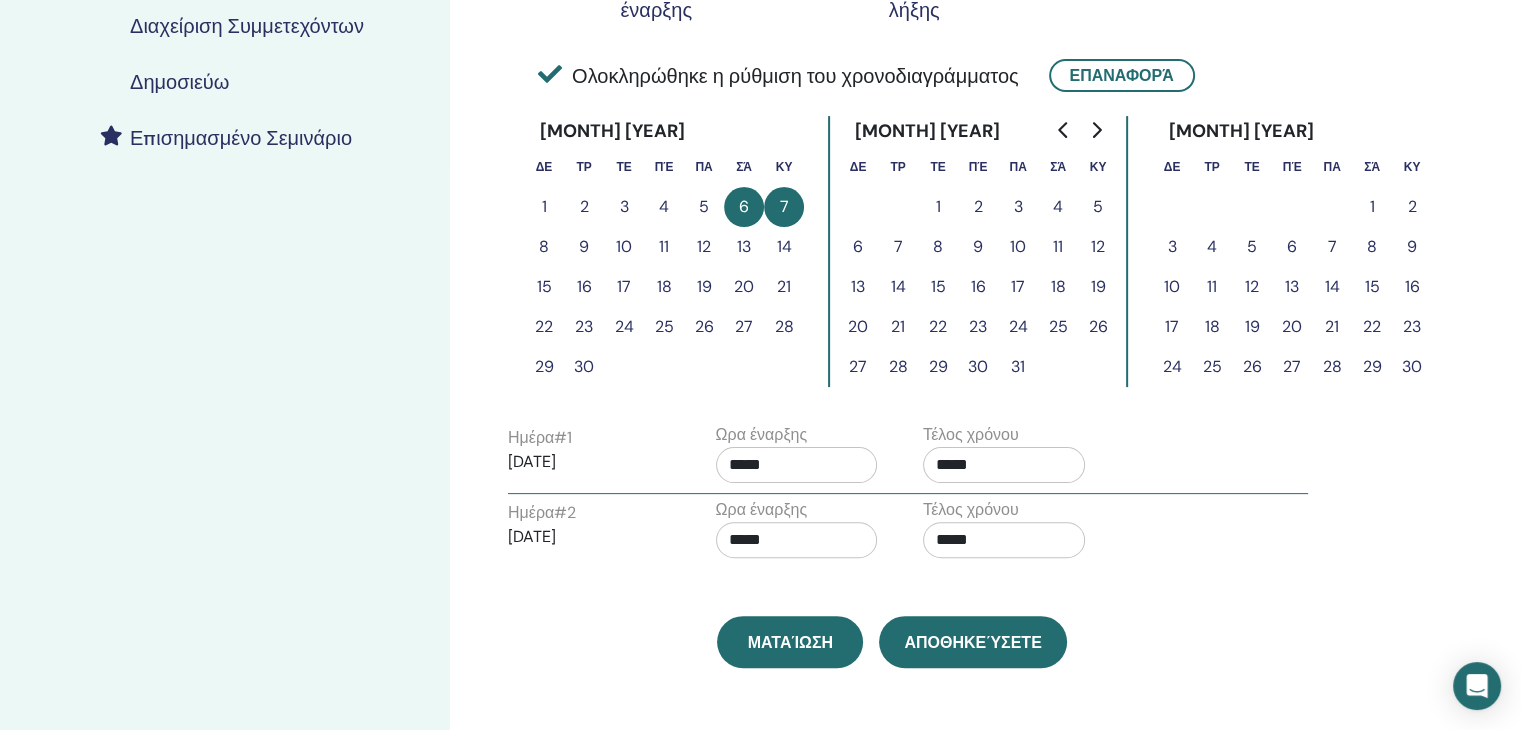 scroll, scrollTop: 476, scrollLeft: 0, axis: vertical 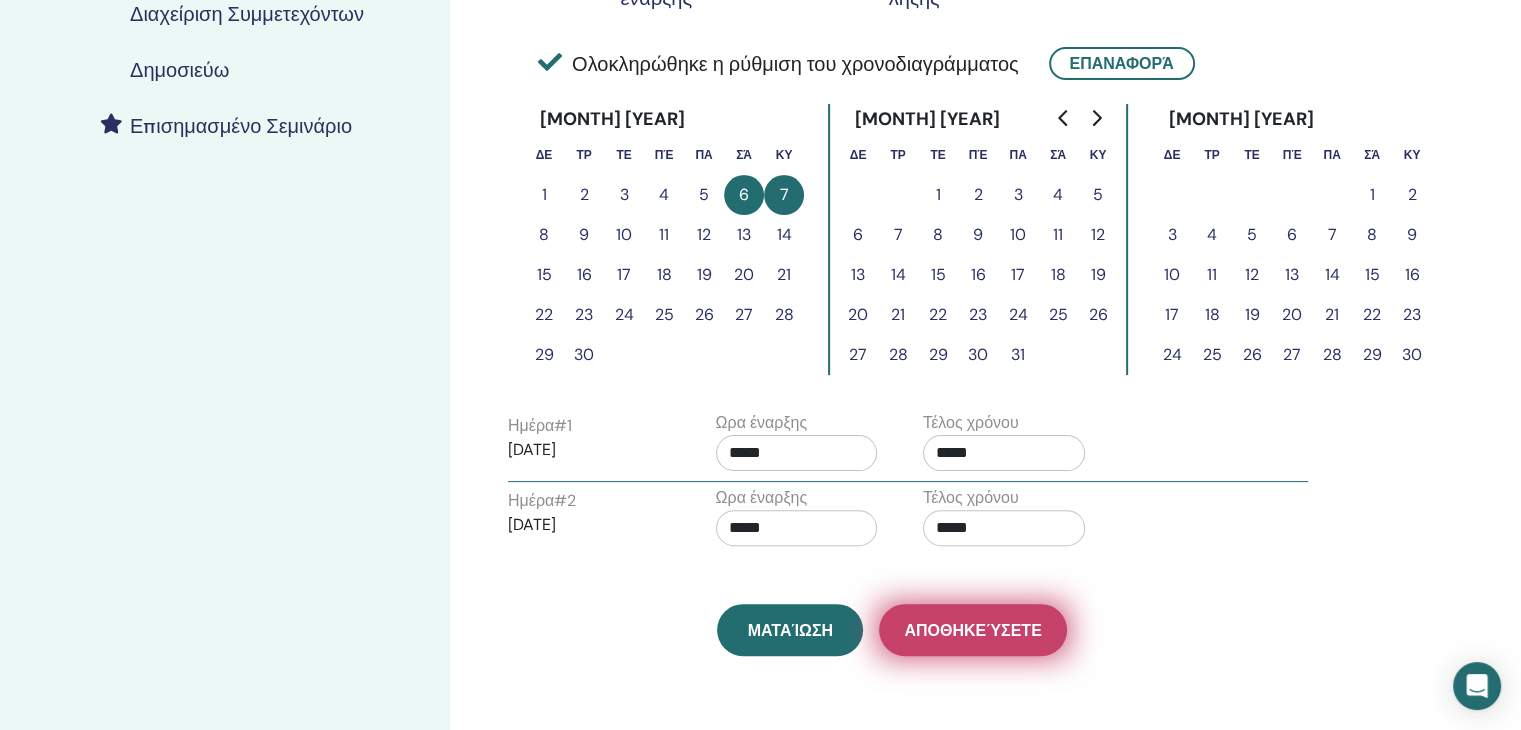 click on "Αποθηκεύσετε" at bounding box center (972, 630) 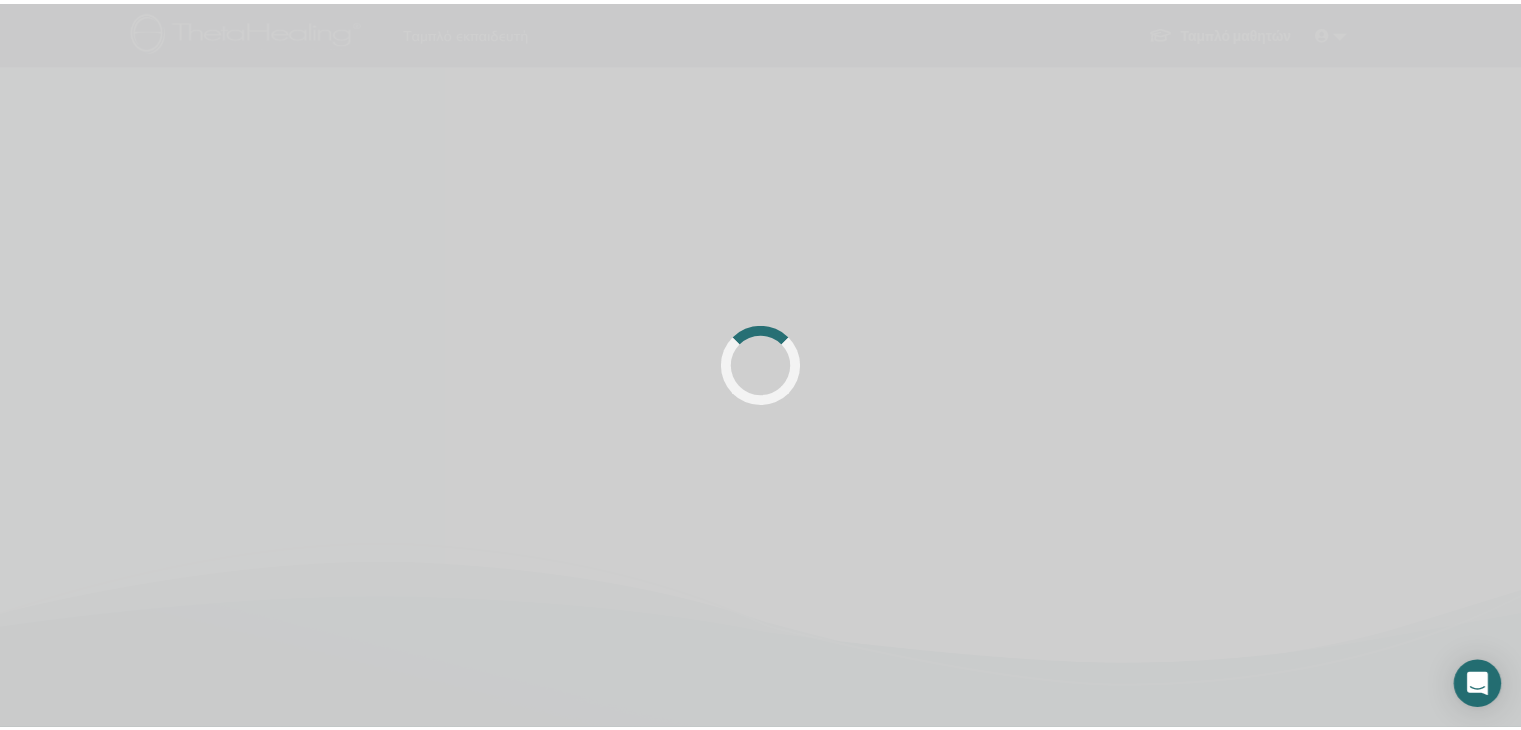 scroll, scrollTop: 0, scrollLeft: 0, axis: both 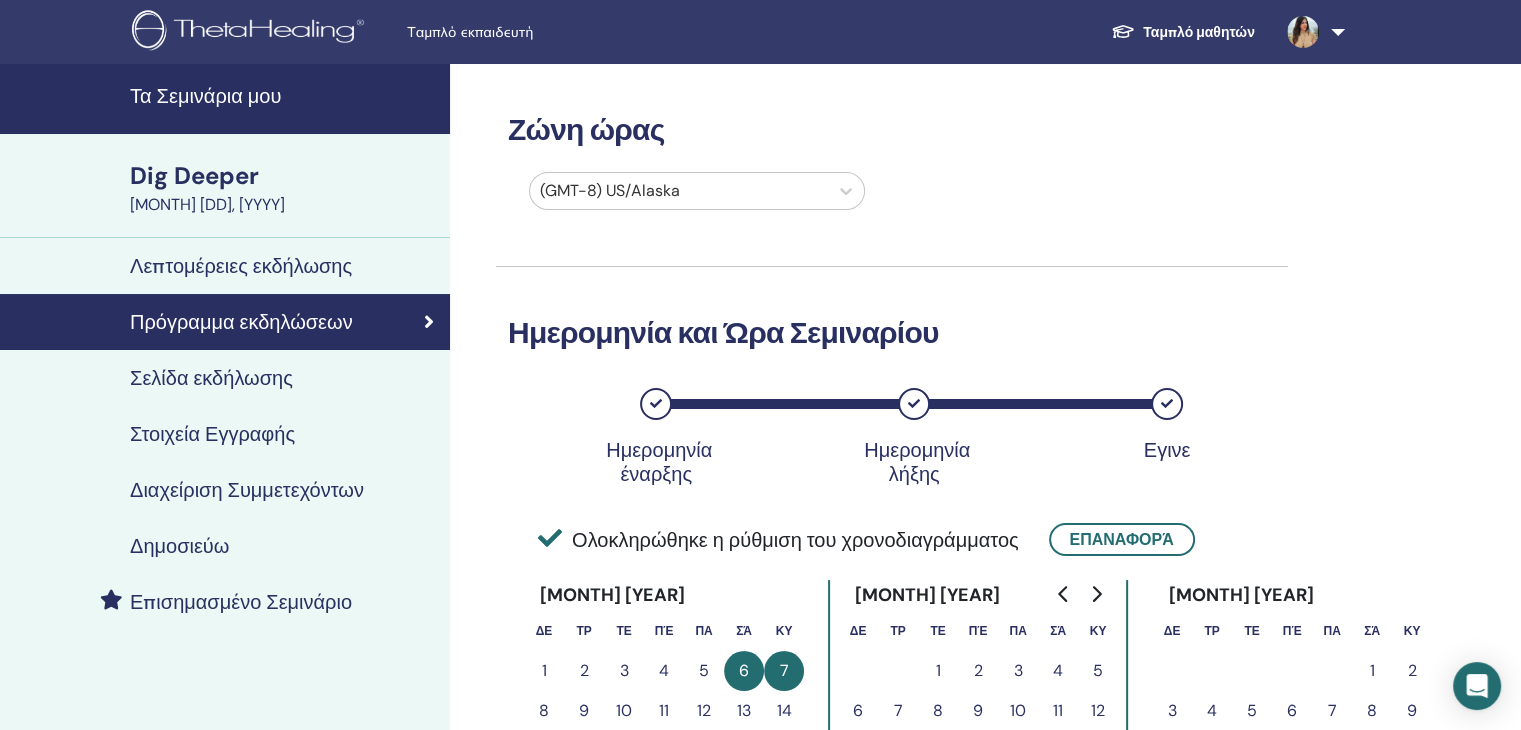click on "Σελίδα εκδήλωσης" at bounding box center [211, 378] 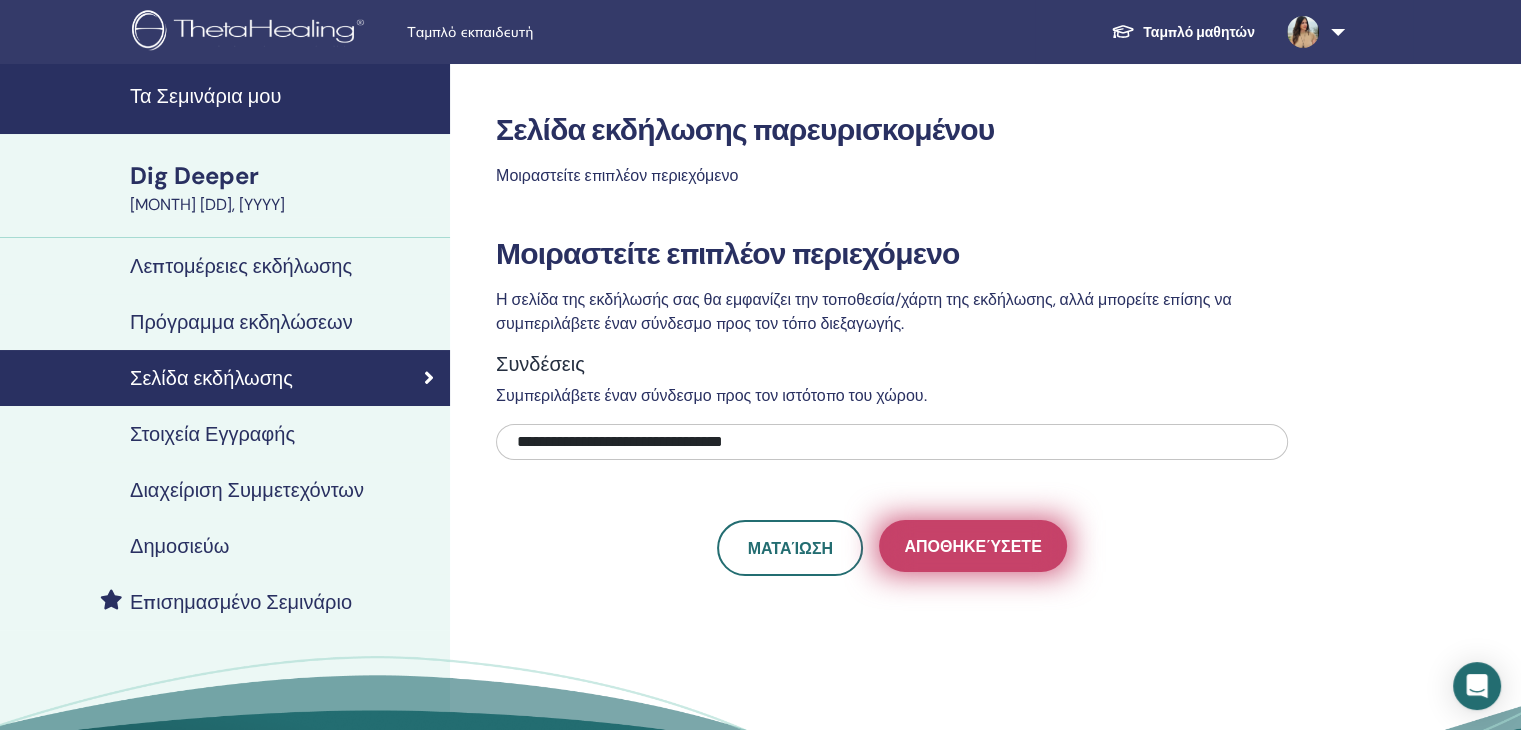 click on "Αποθηκεύσετε" at bounding box center [972, 546] 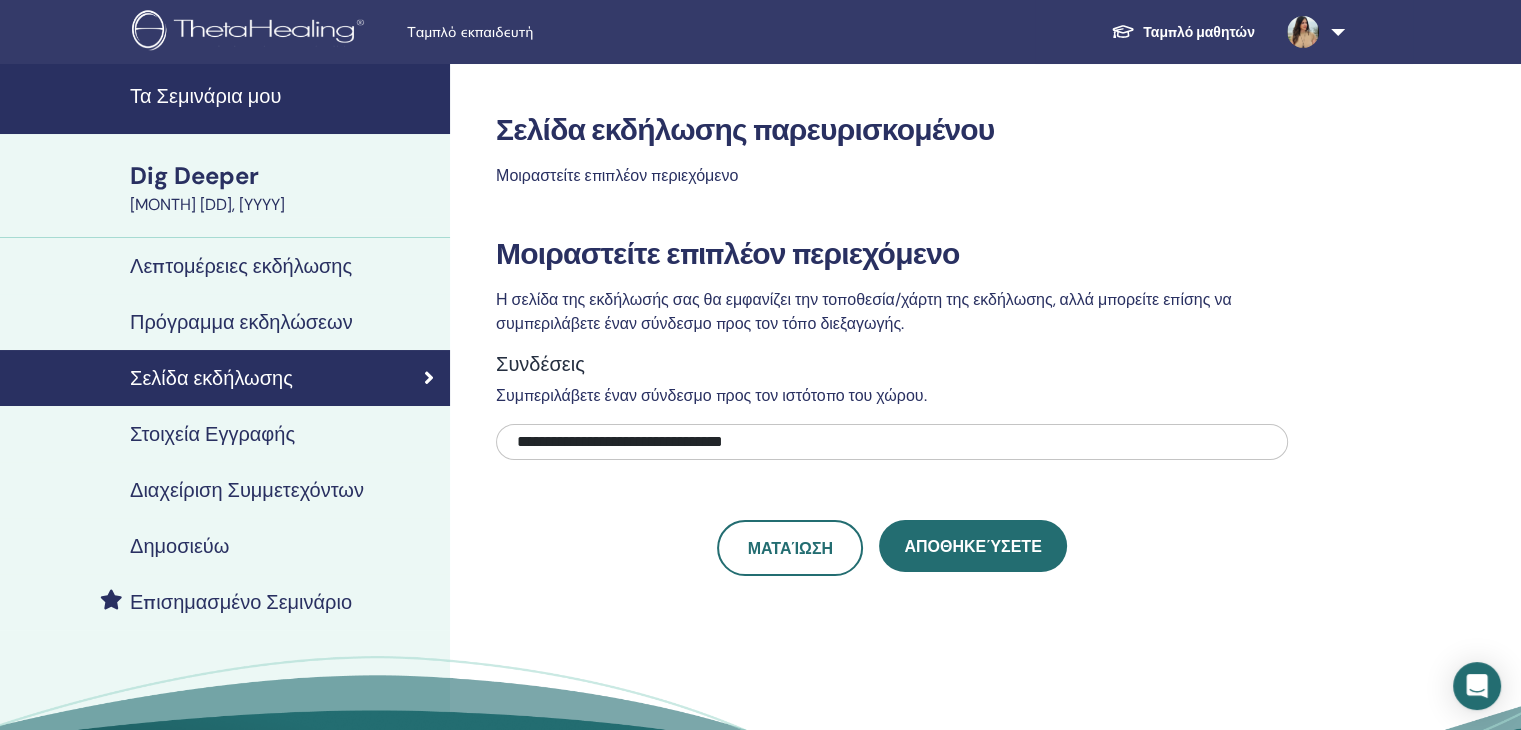 click on "Στοιχεία Εγγραφής" at bounding box center [212, 434] 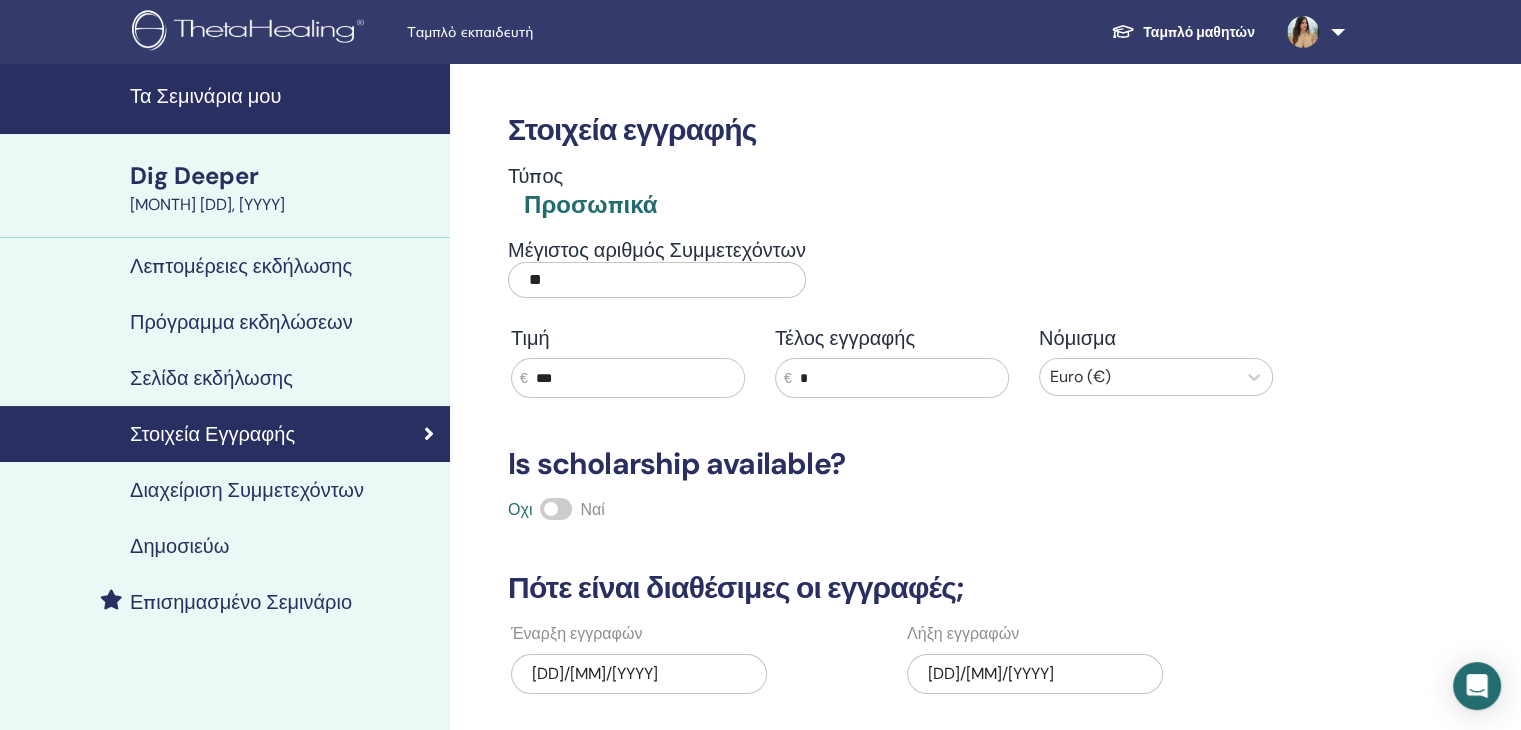 click on "[DD]/[MM]/[YYYY]" at bounding box center [639, 674] 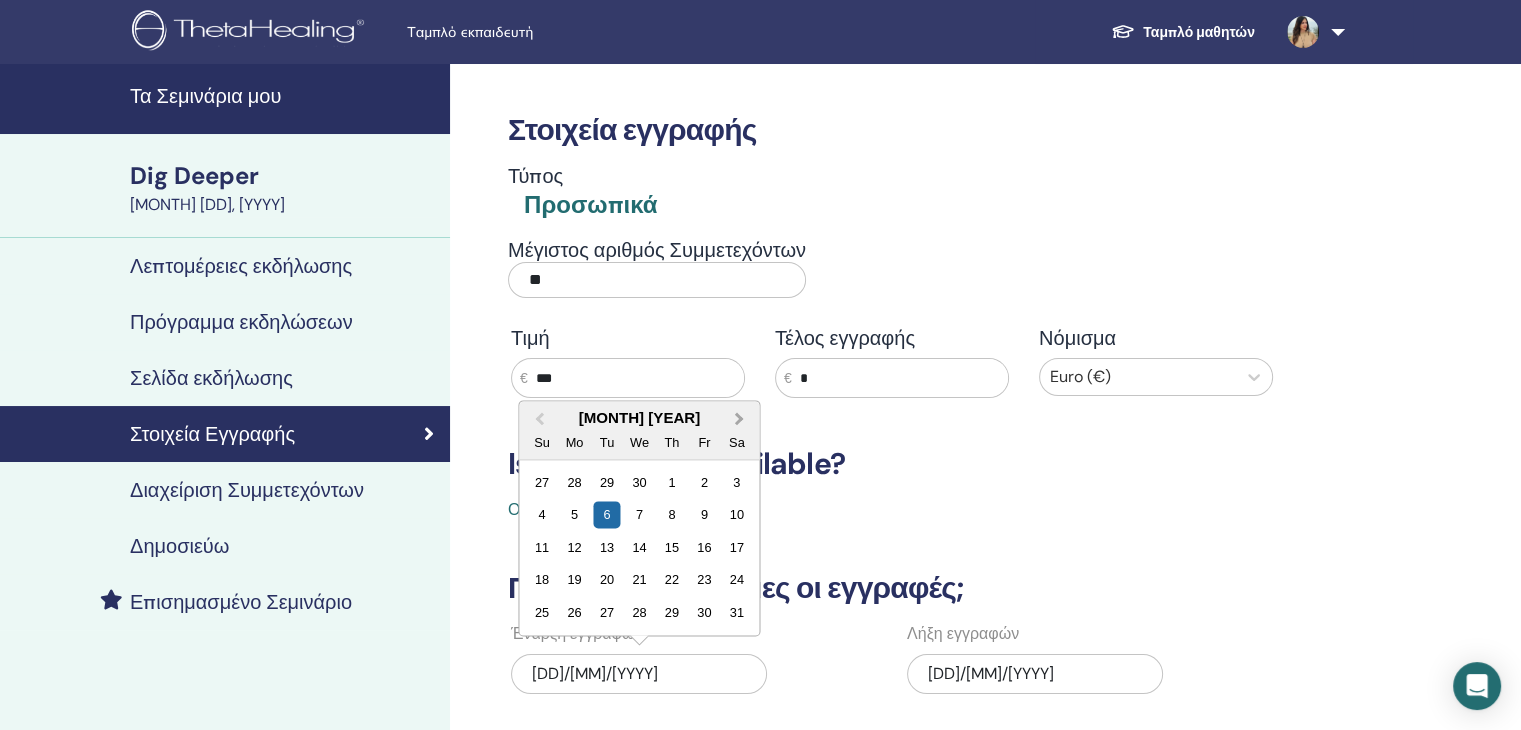 click on "Next Month" at bounding box center (741, 419) 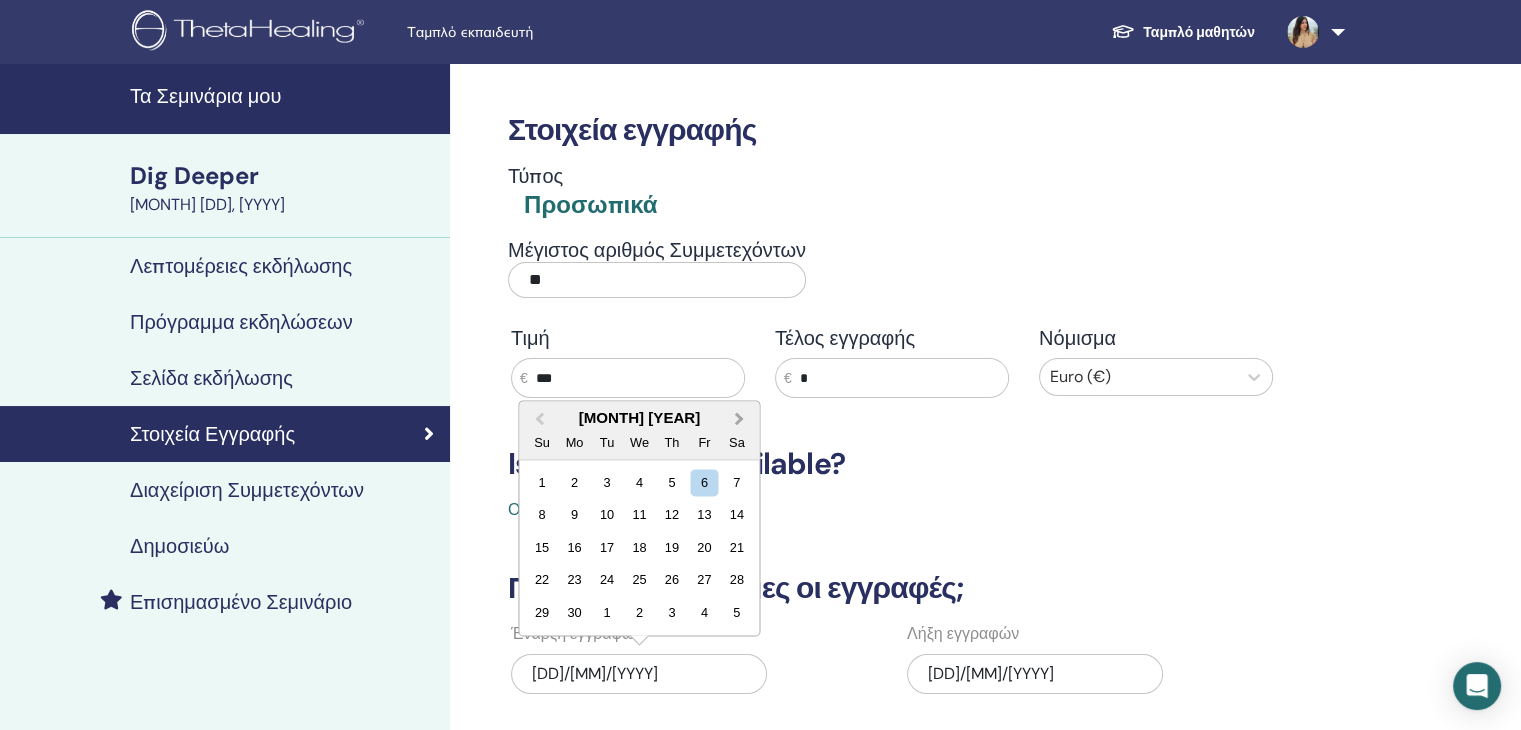 click on "Next Month" at bounding box center [741, 419] 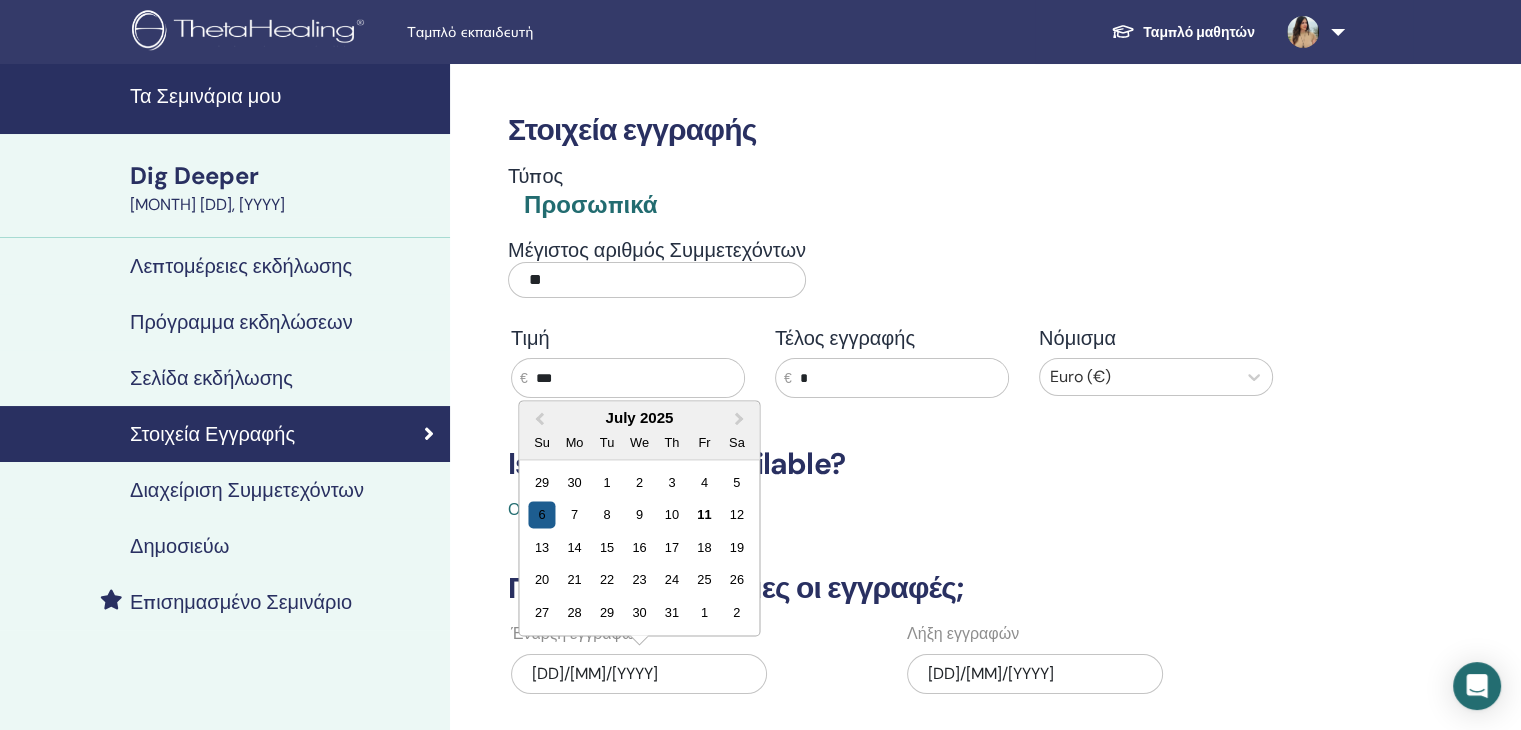 click on "6" at bounding box center [541, 514] 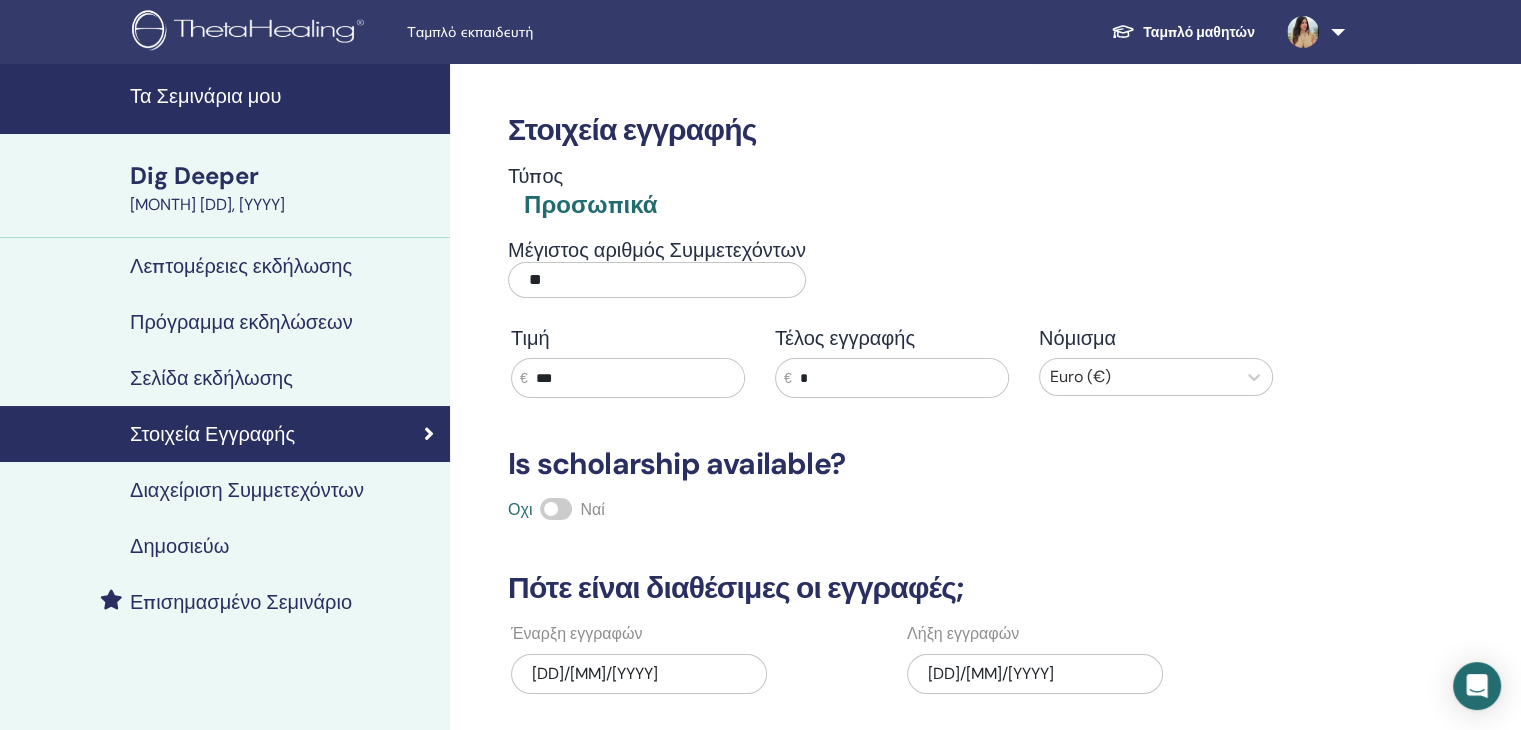 click on "[DD]/[MM]/[YYYY]" at bounding box center [1035, 674] 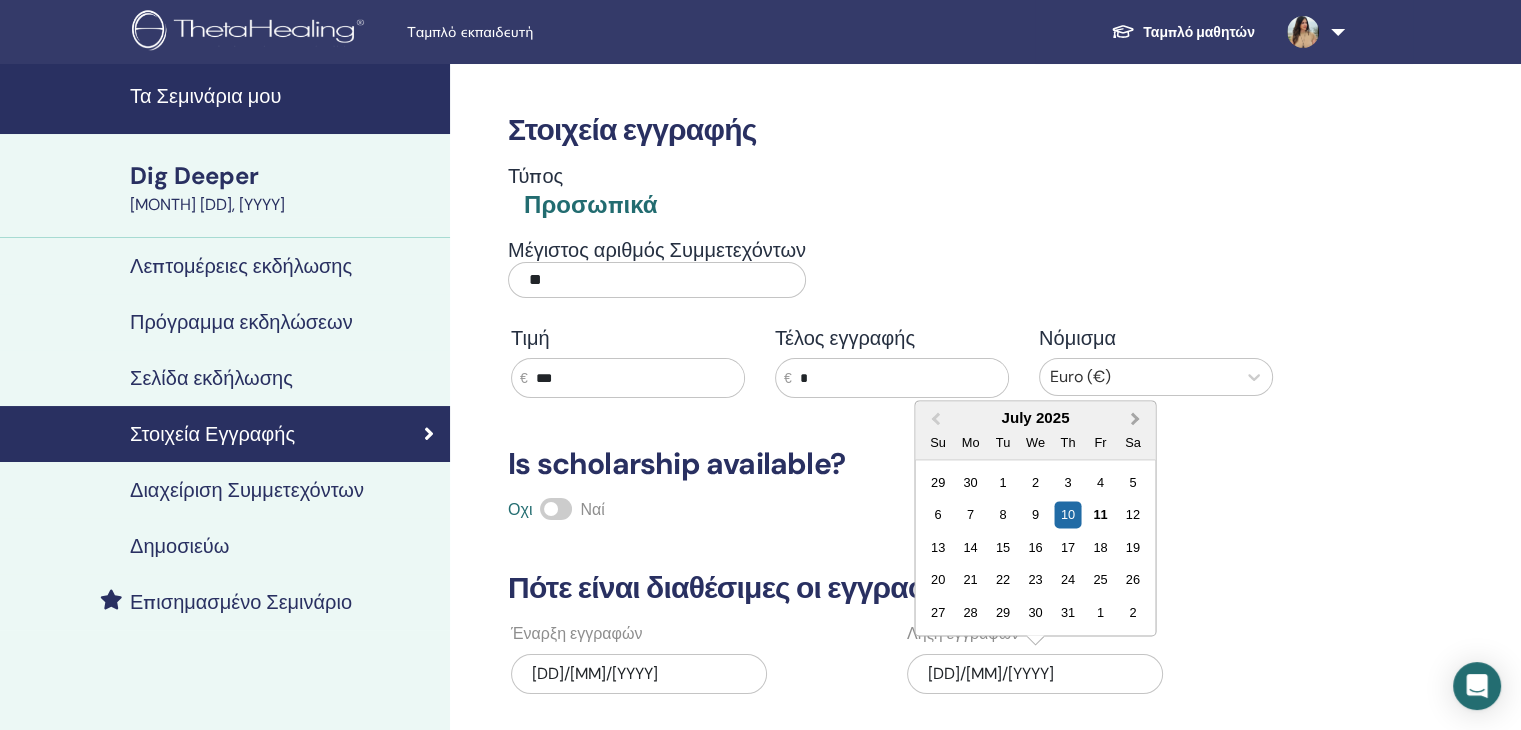 click on "Next Month" at bounding box center (1135, 418) 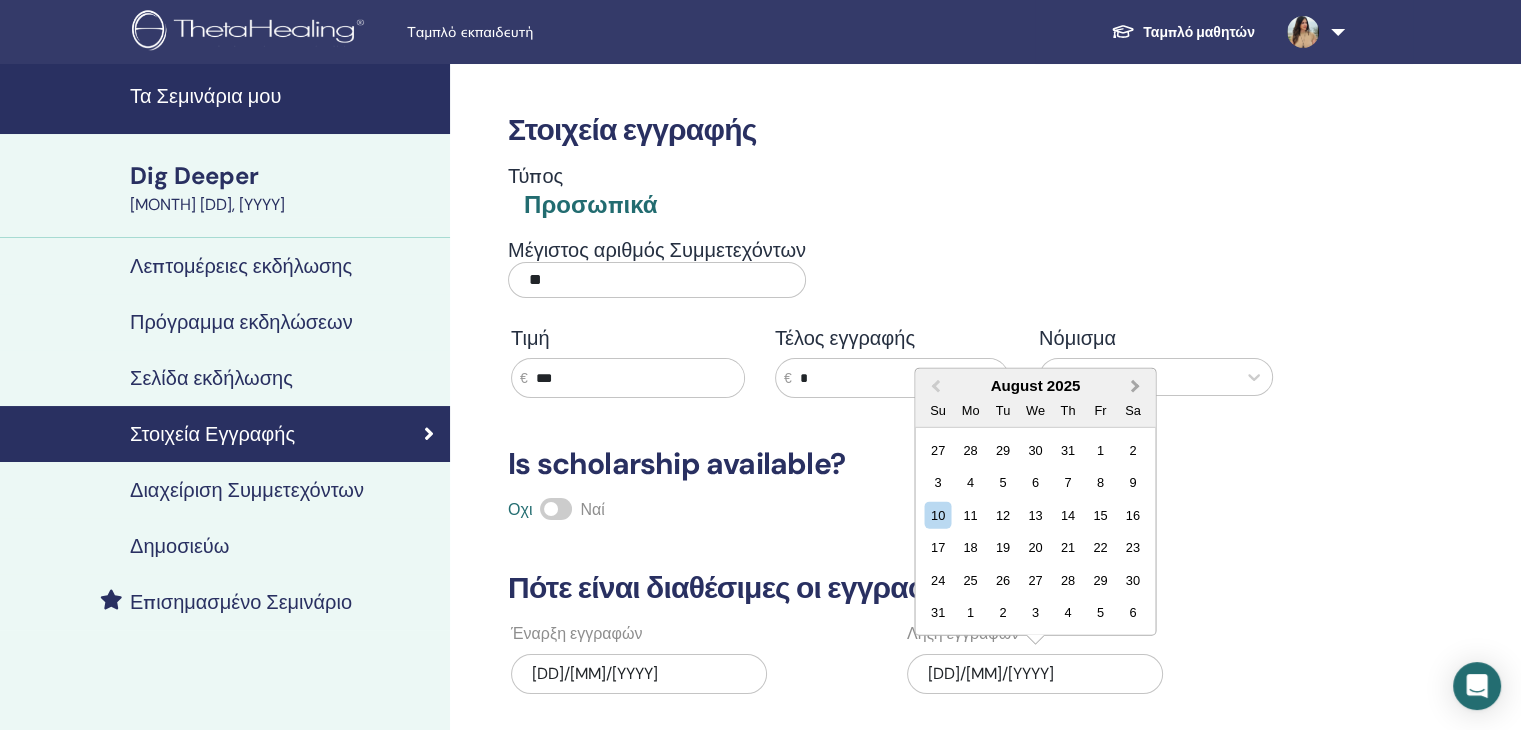 click on "Sa" at bounding box center (1132, 409) 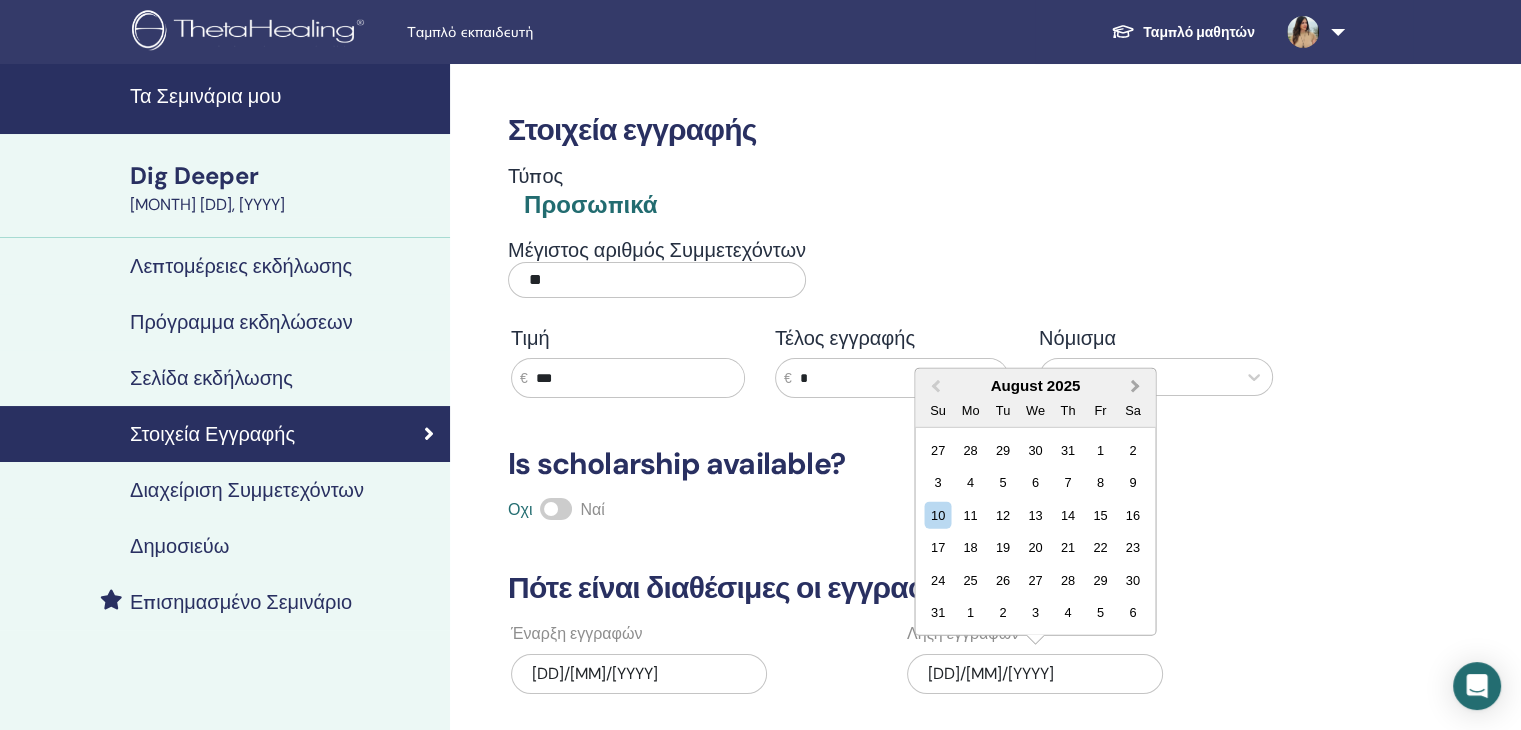 click on "Next Month" at bounding box center (1137, 387) 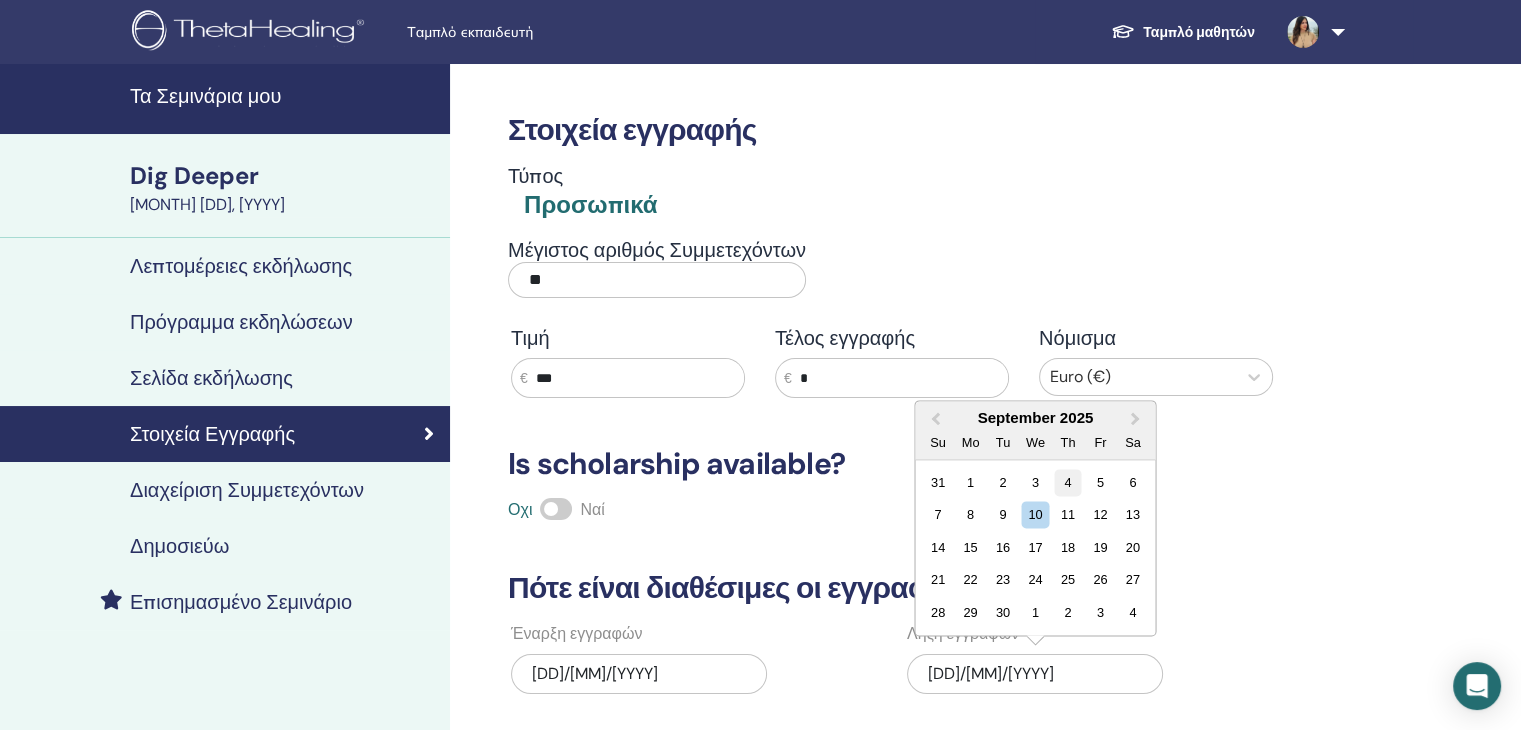 click on "4" at bounding box center [1067, 482] 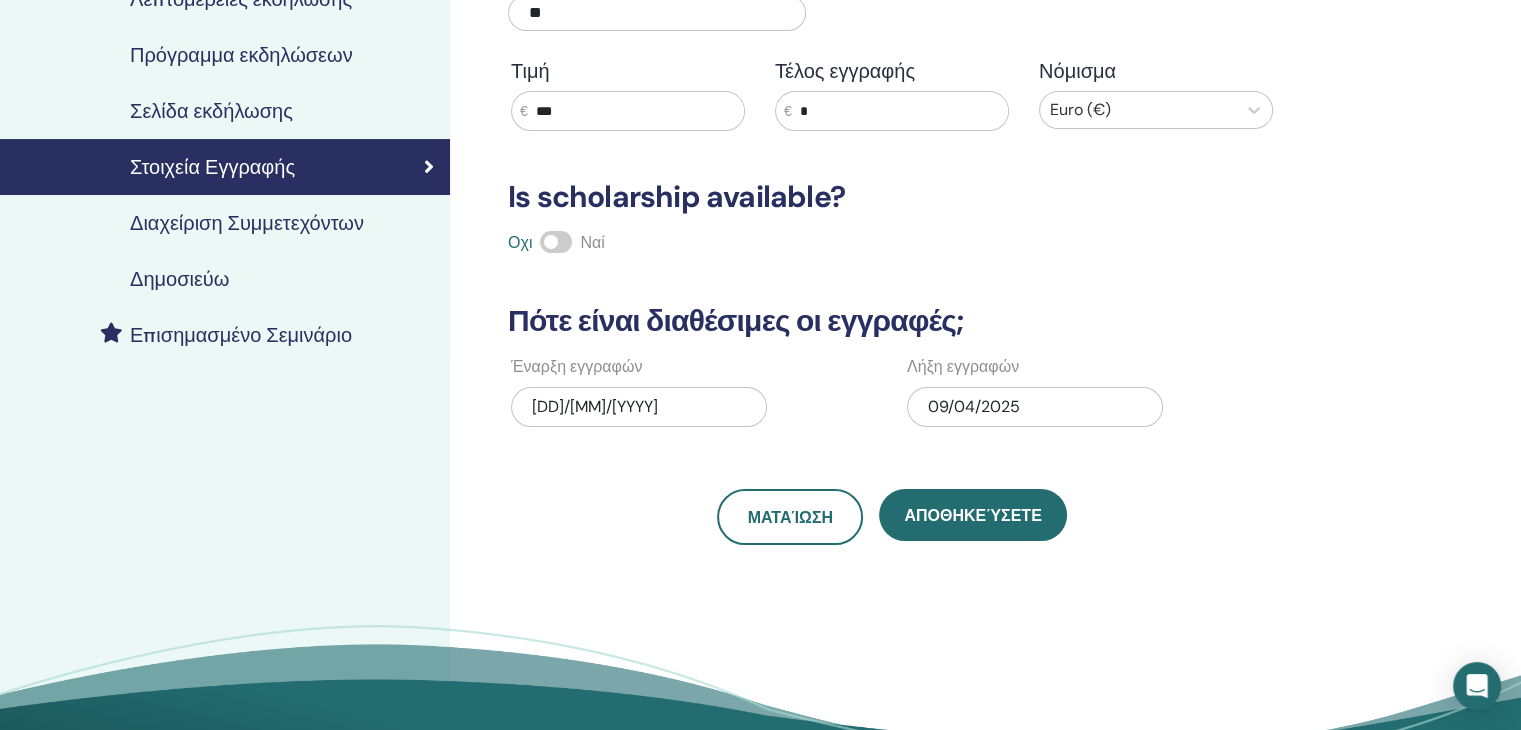 scroll, scrollTop: 300, scrollLeft: 0, axis: vertical 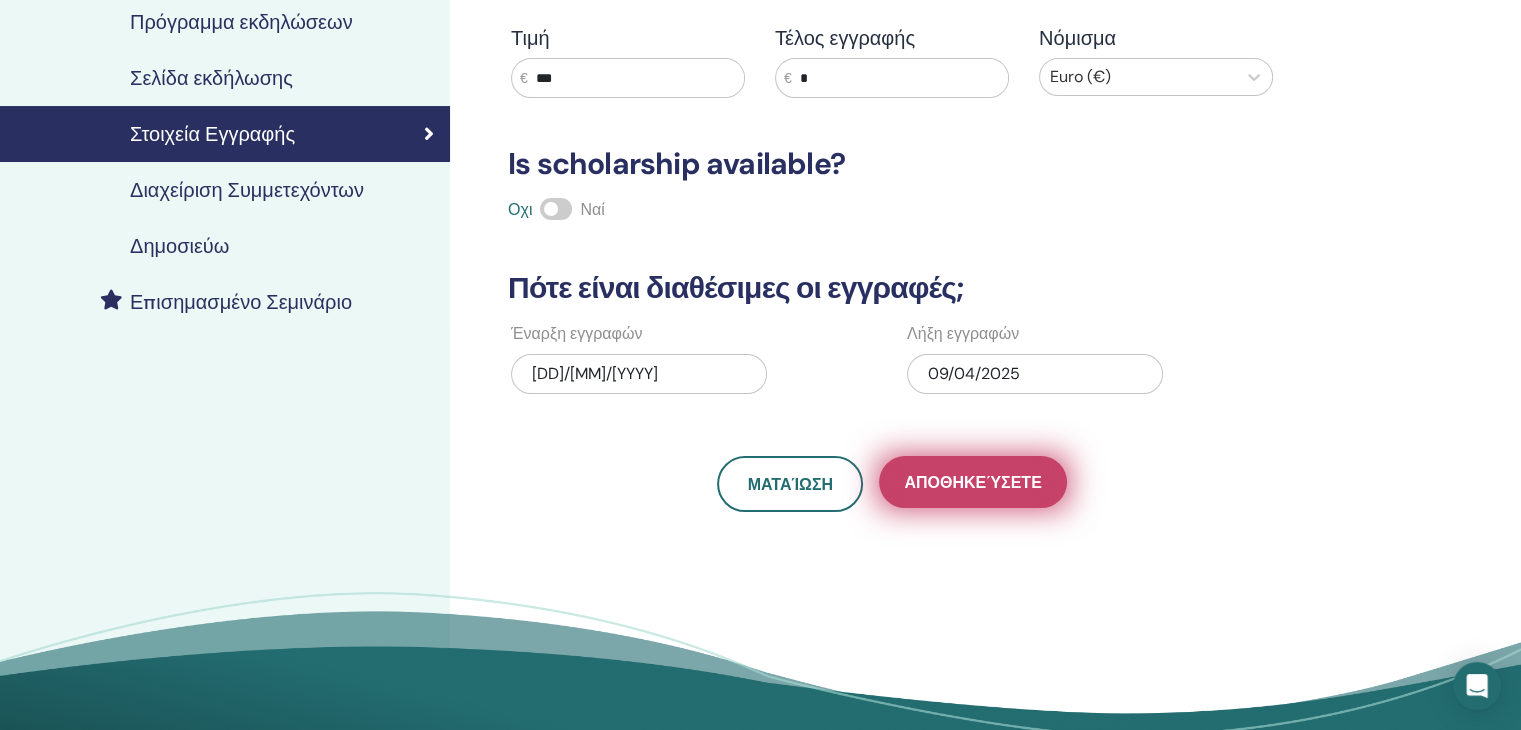 click on "Αποθηκεύσετε" at bounding box center (972, 482) 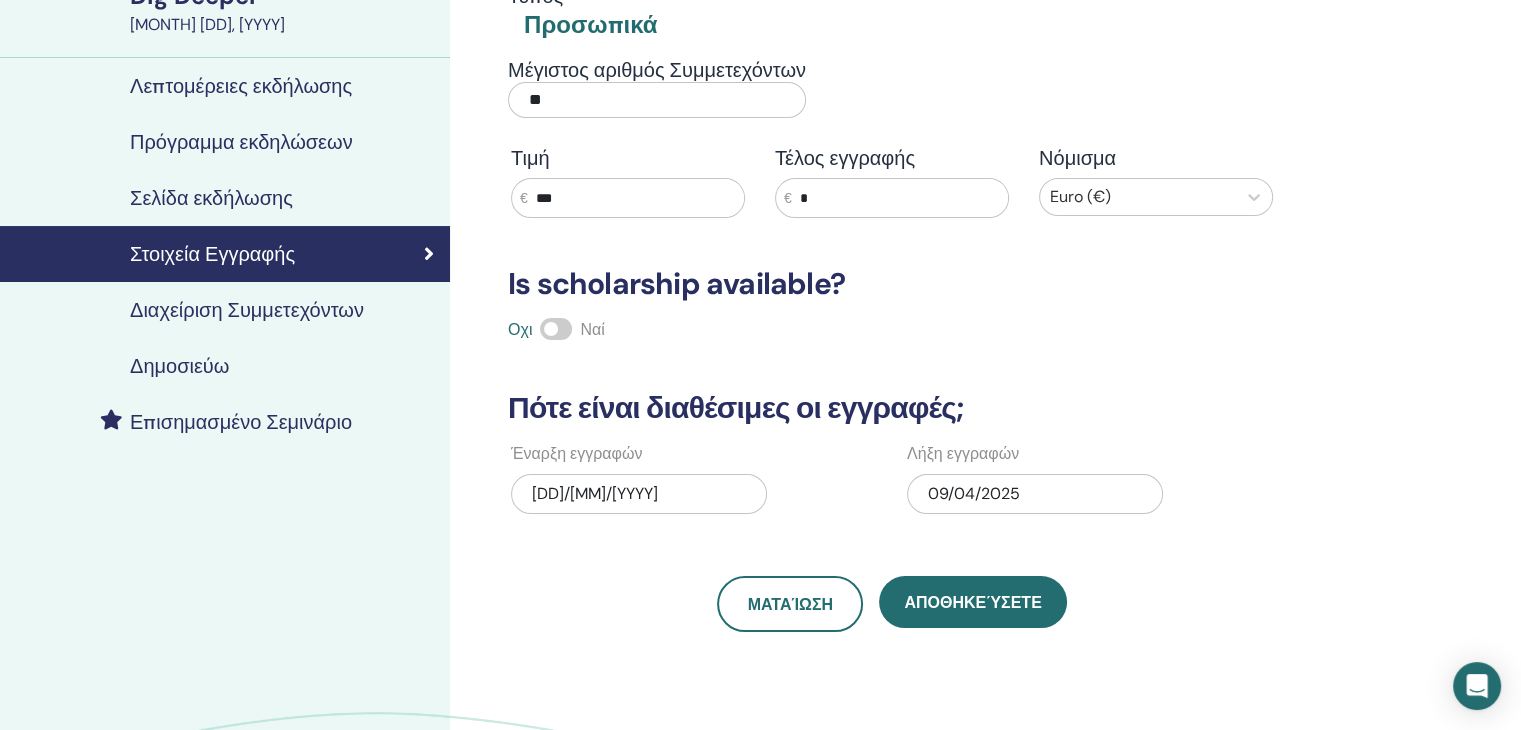 scroll, scrollTop: 200, scrollLeft: 0, axis: vertical 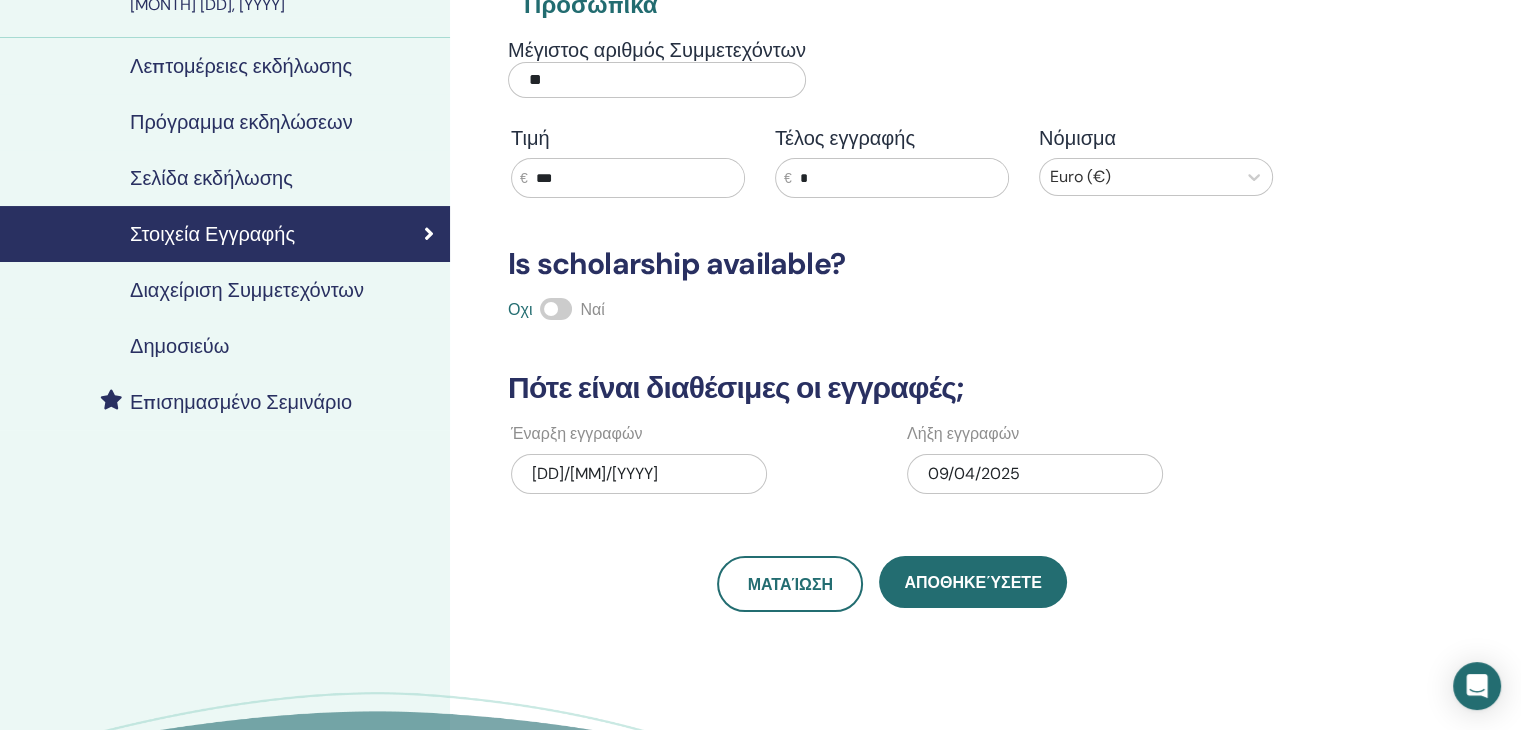 click on "Διαχείριση Συμμετεχόντων" at bounding box center [247, 290] 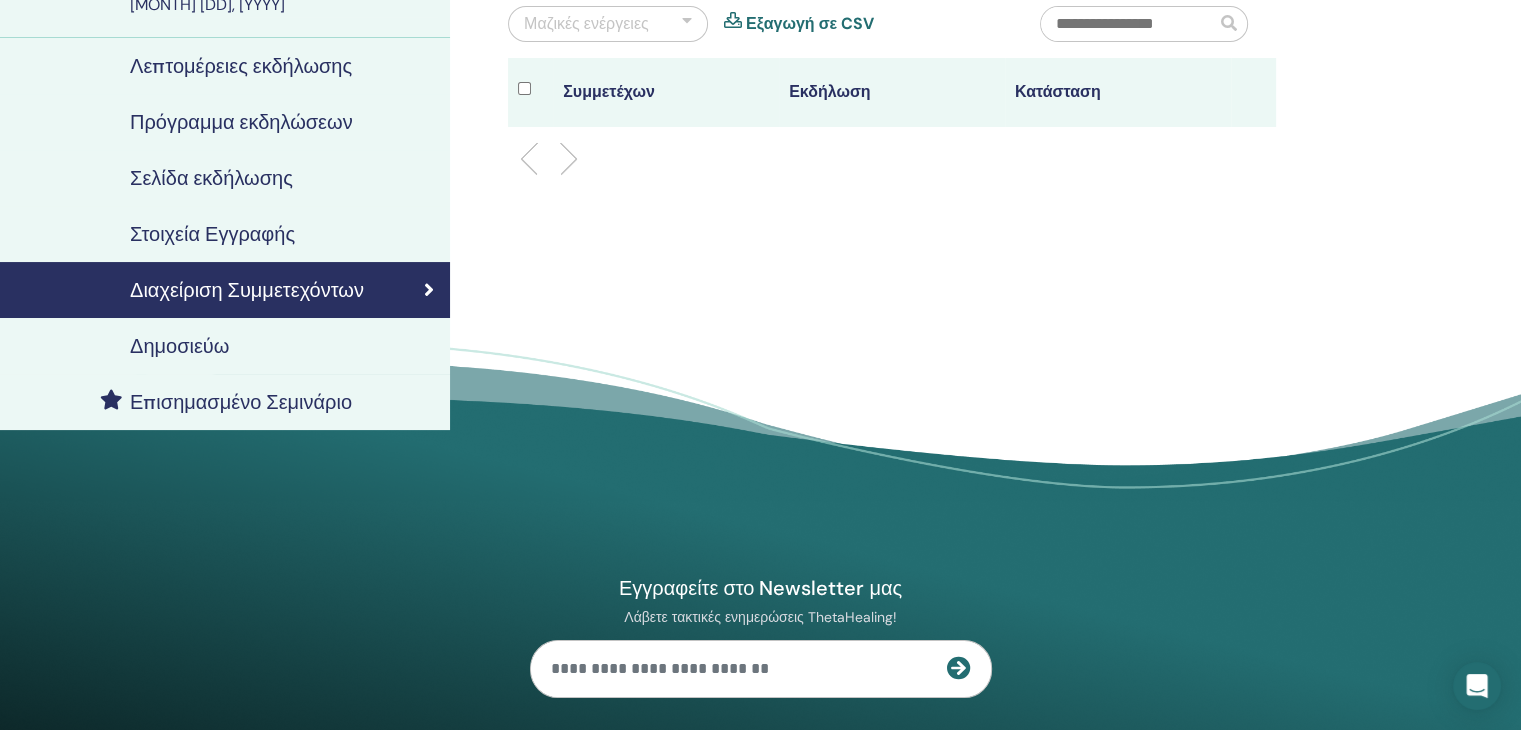 click on "Δημοσιεύω" at bounding box center [179, 346] 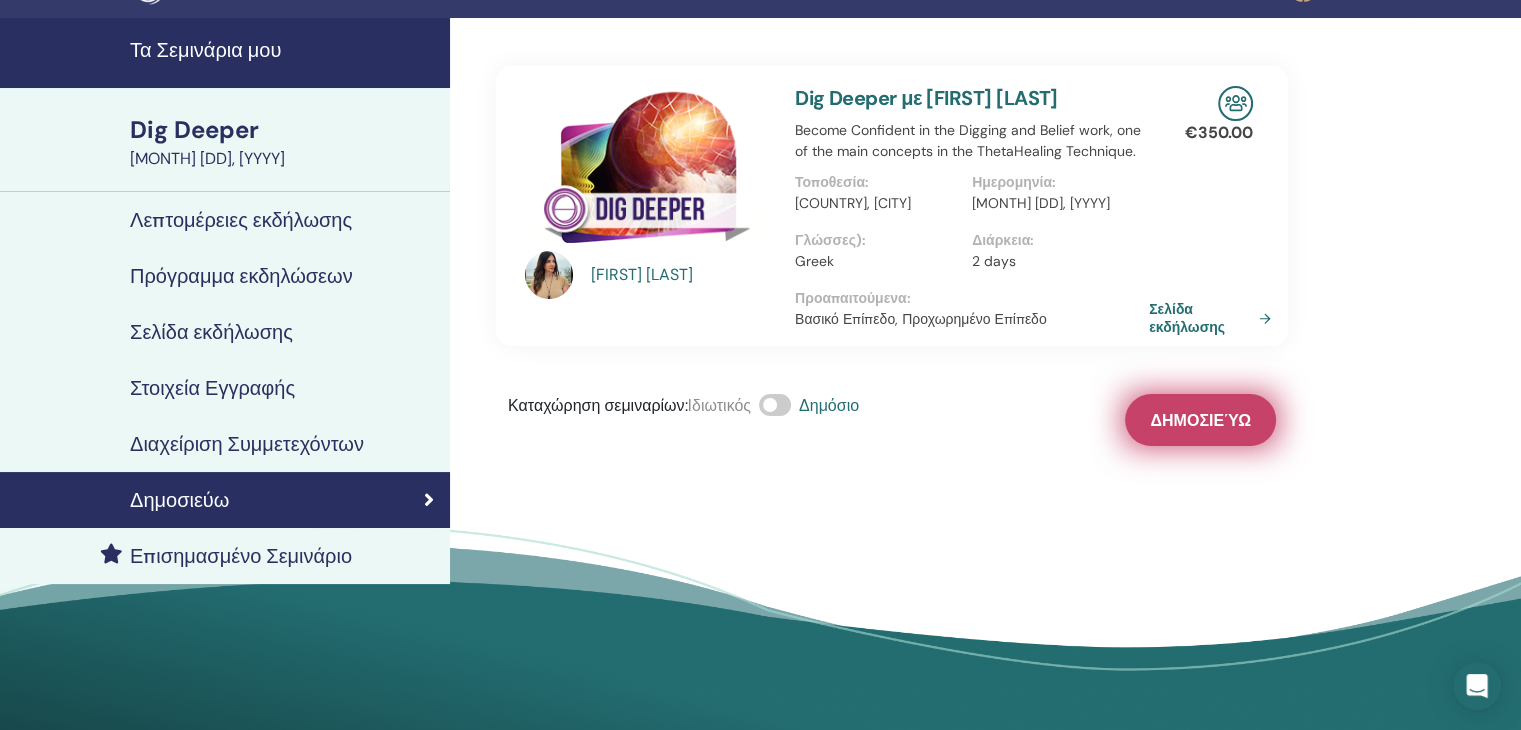scroll, scrollTop: 0, scrollLeft: 0, axis: both 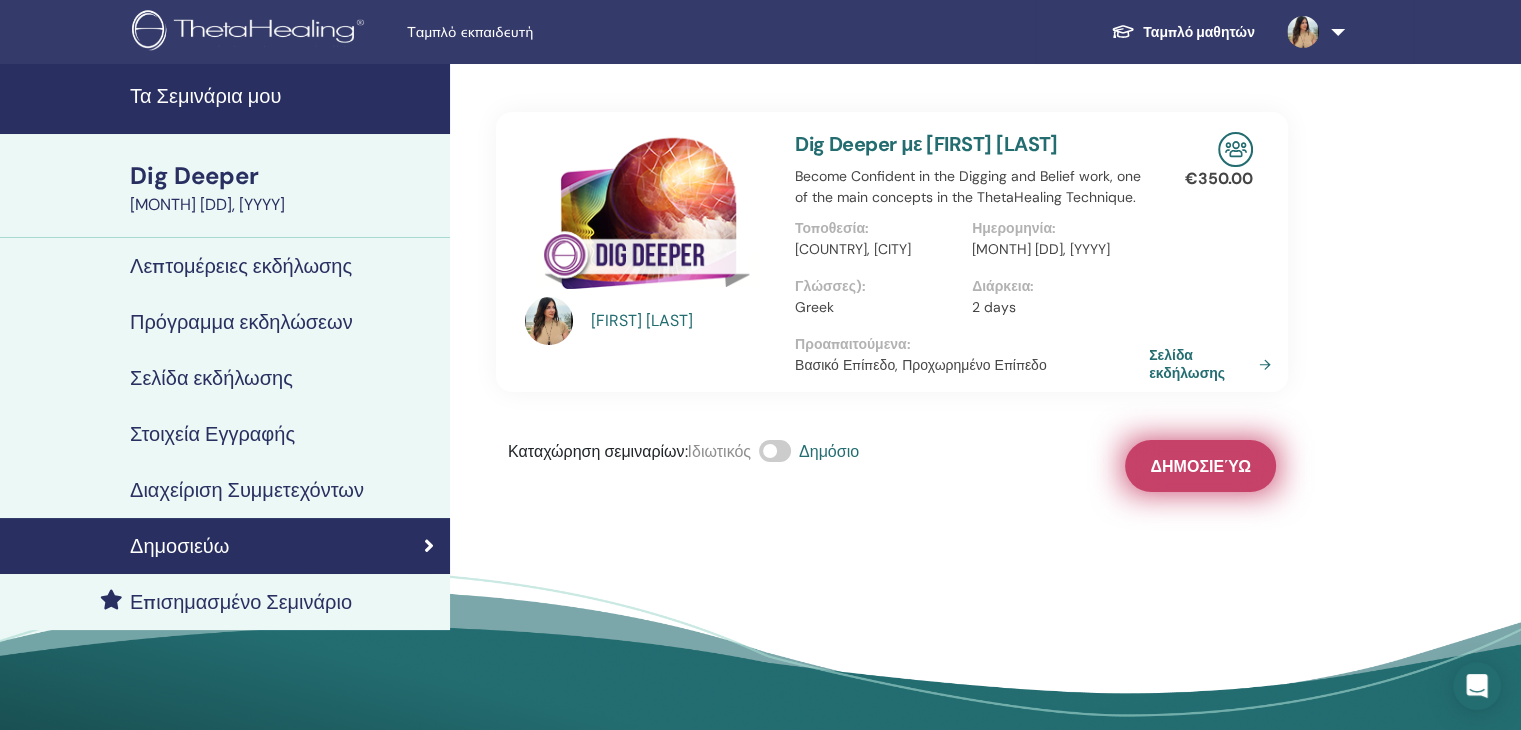 click on "Δημοσιεύω" at bounding box center (1200, 466) 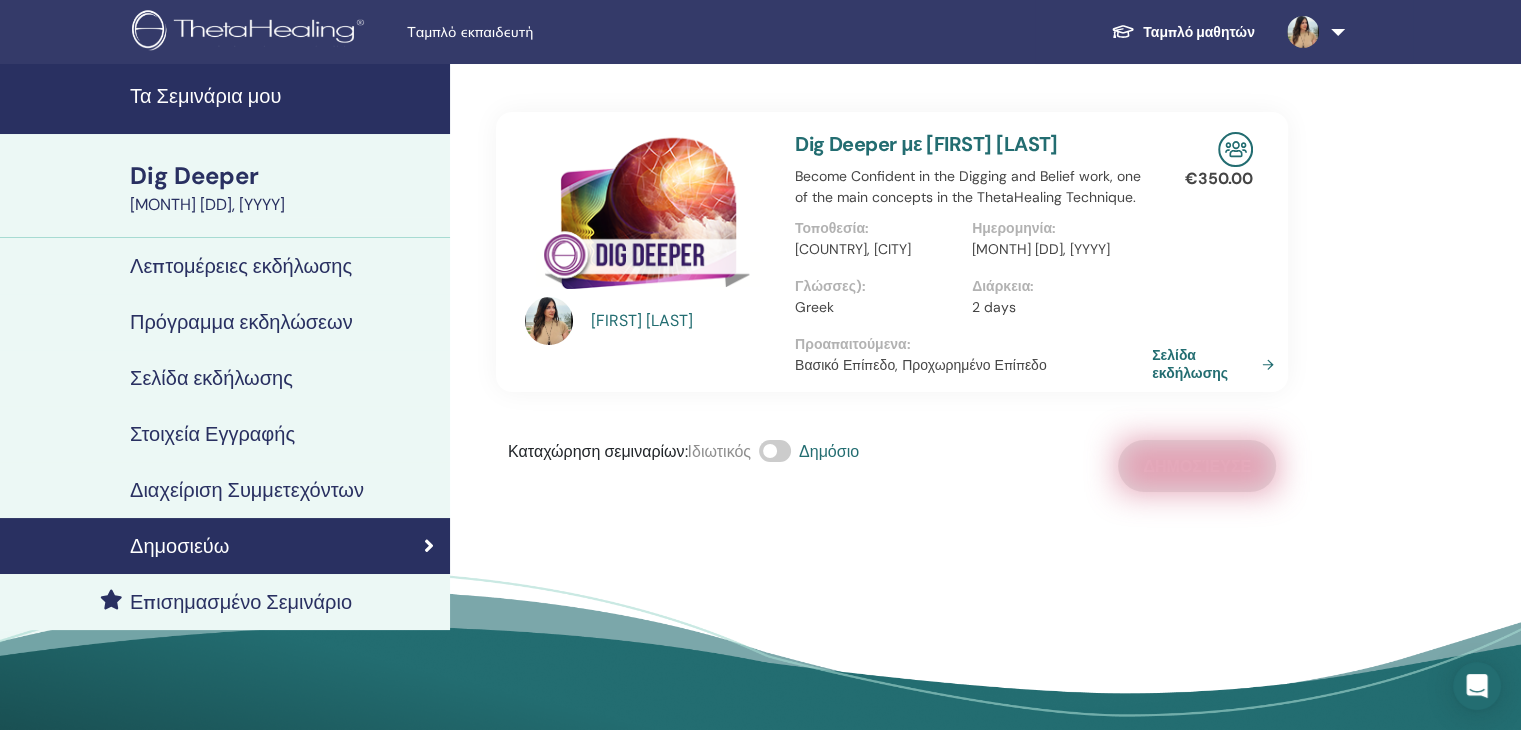click on "Σελίδα εκδήλωσης" at bounding box center (1217, 364) 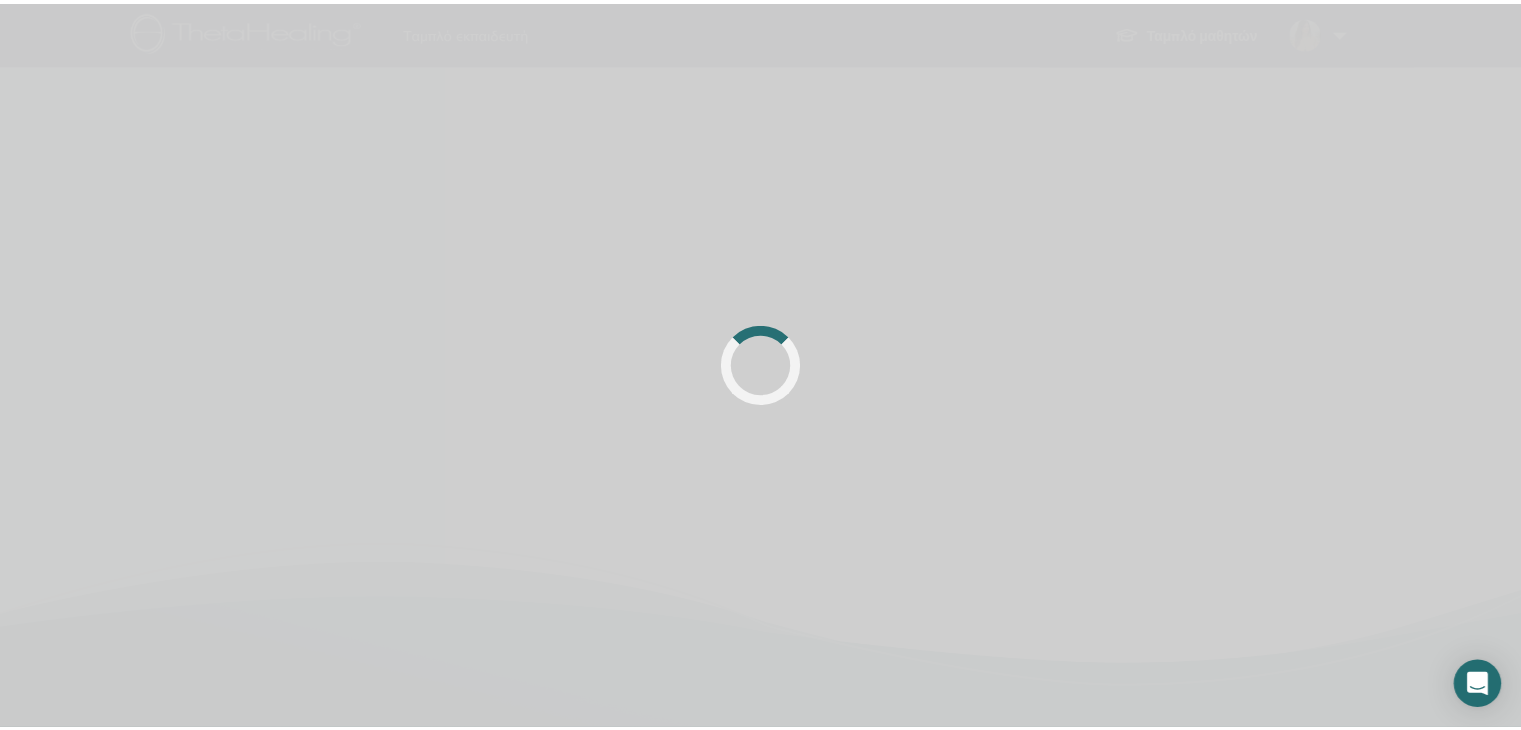 scroll, scrollTop: 0, scrollLeft: 0, axis: both 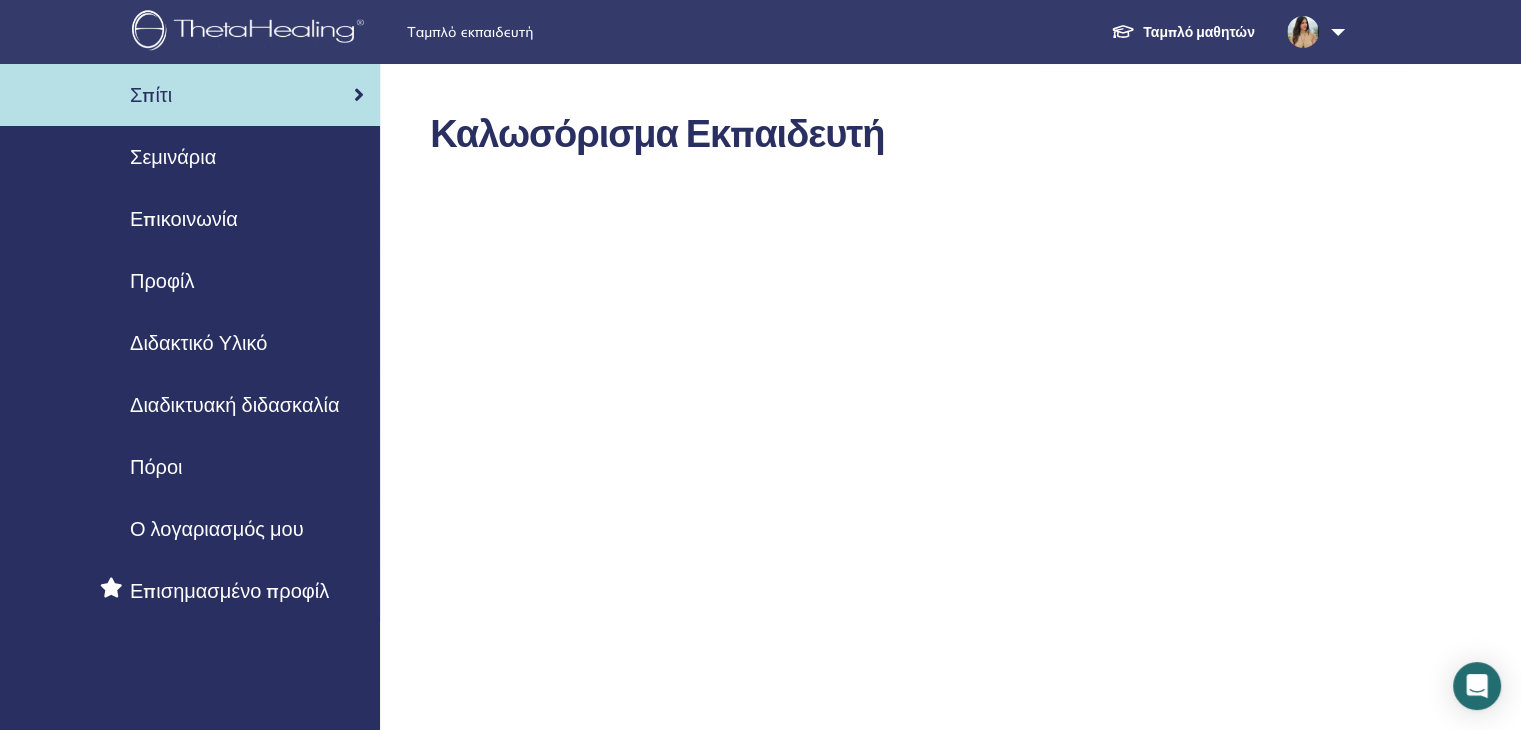 click on "Σεμινάρια" at bounding box center [173, 157] 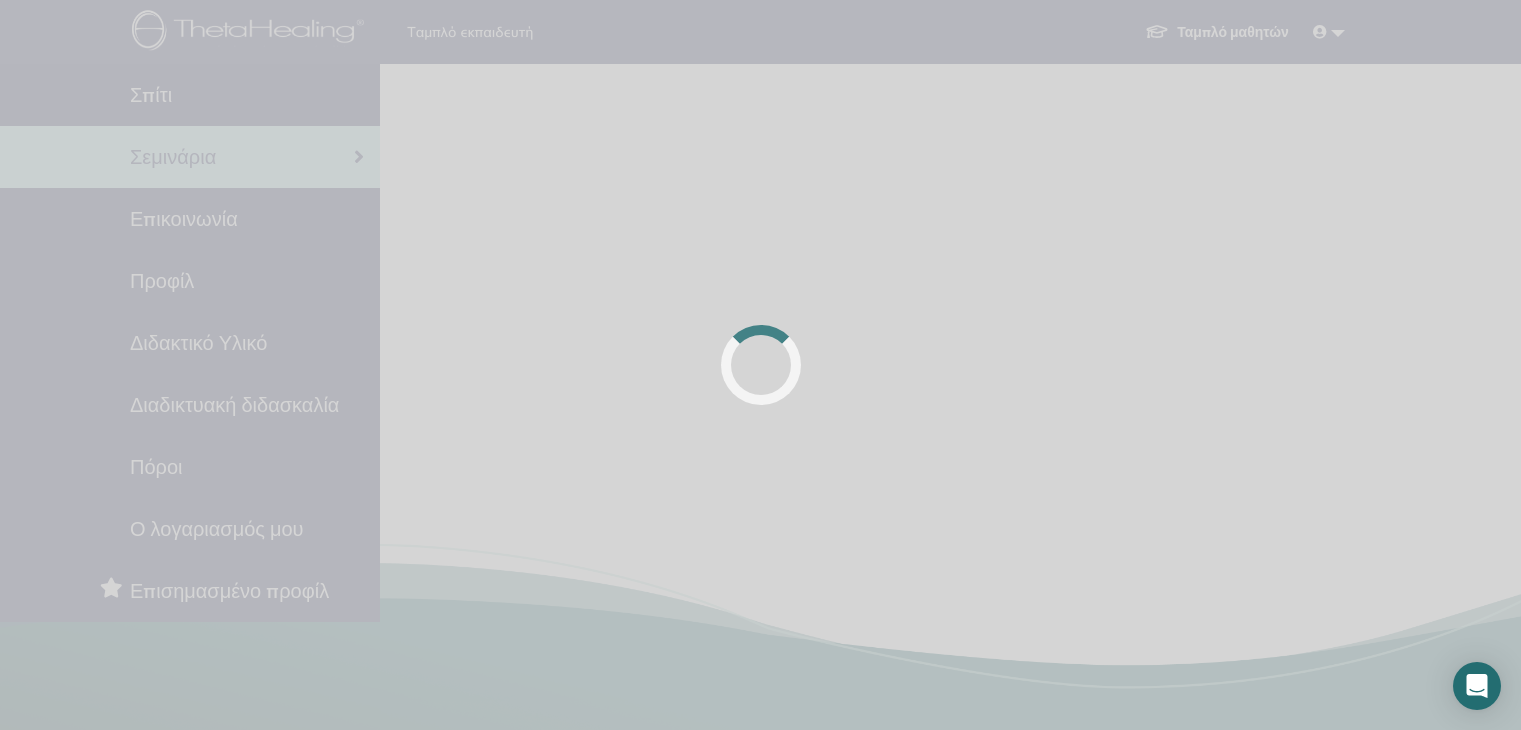 scroll, scrollTop: 0, scrollLeft: 0, axis: both 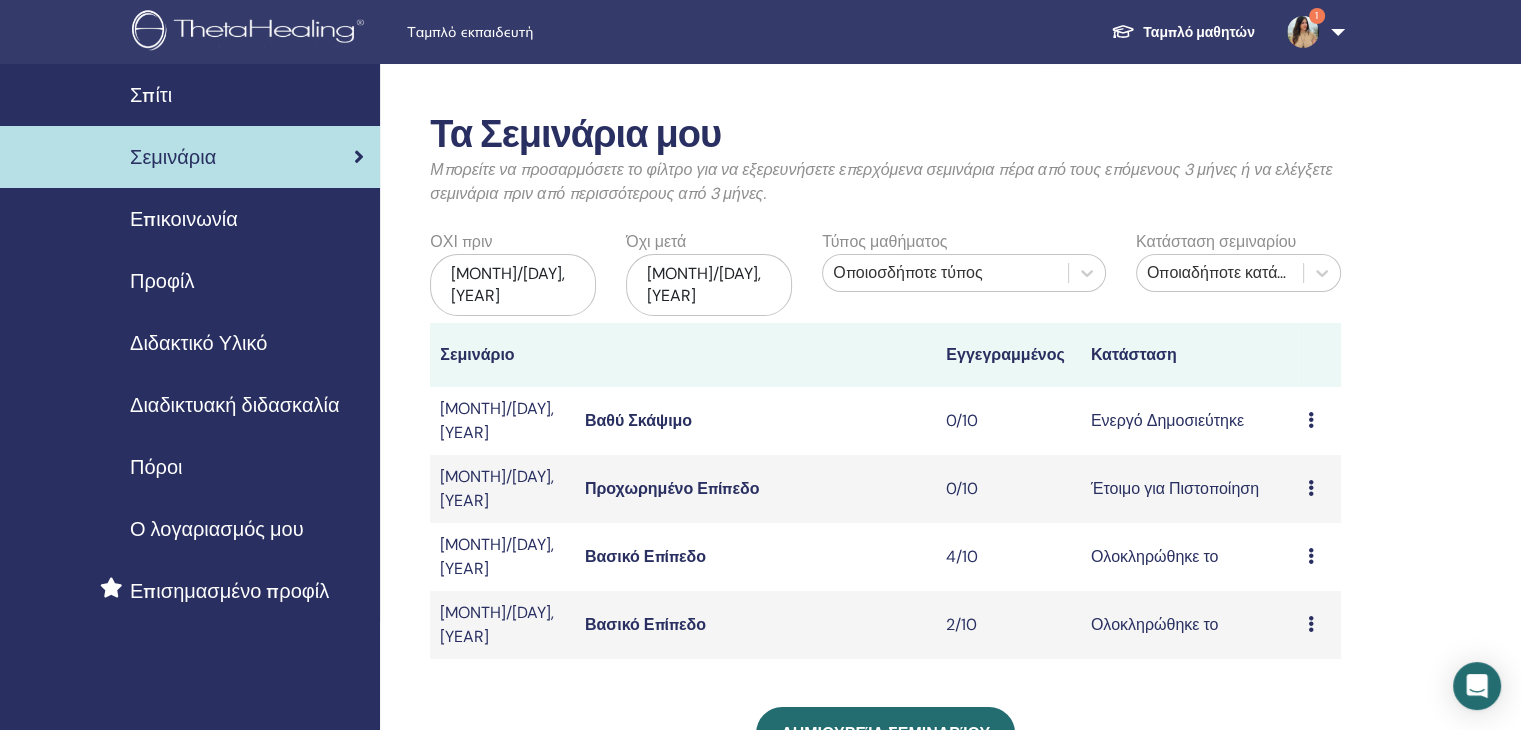 click on "Προεπισκόπηση Επεξεργασία παρευρισκόμενοι Ματαίωση" at bounding box center [1319, 489] 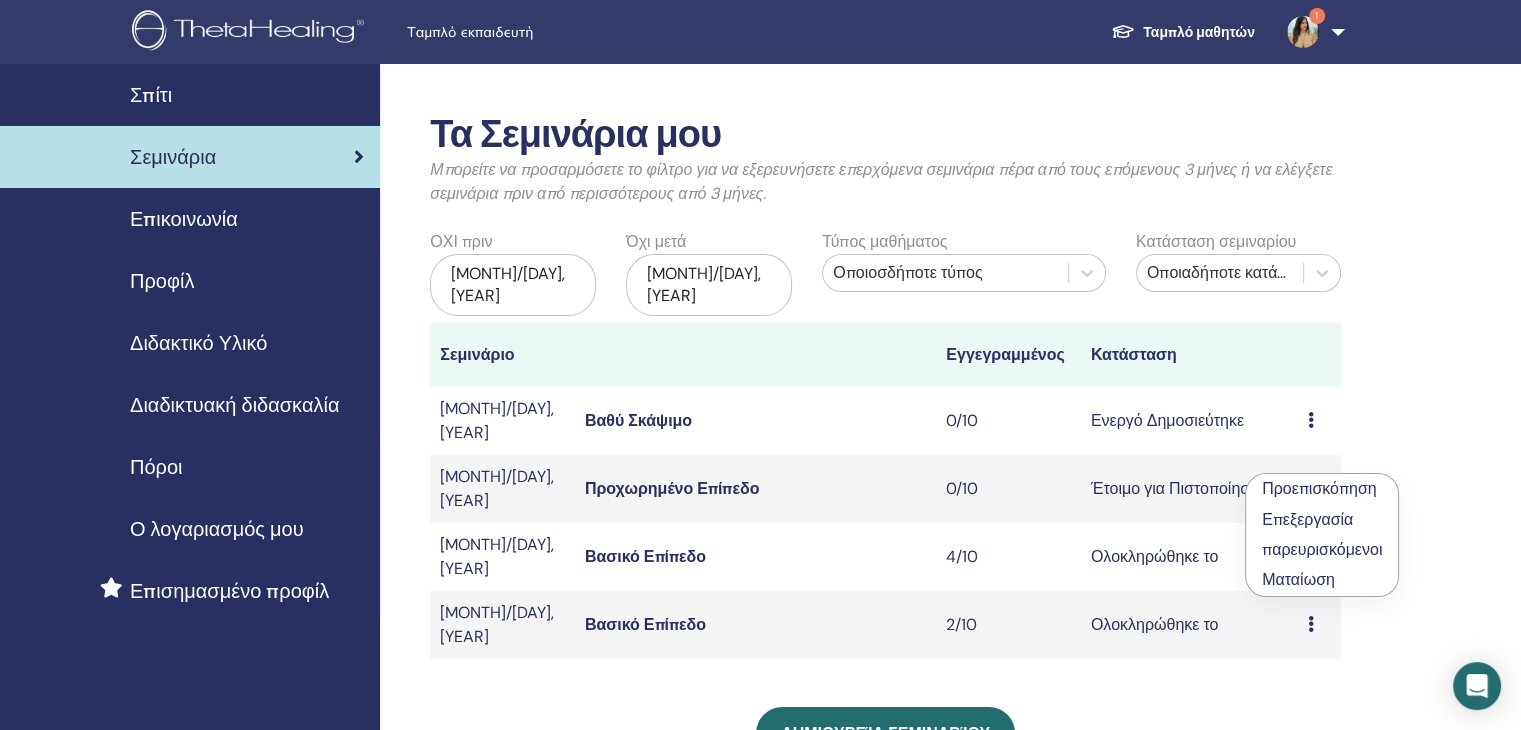 click on "Επεξεργασία" at bounding box center (1307, 519) 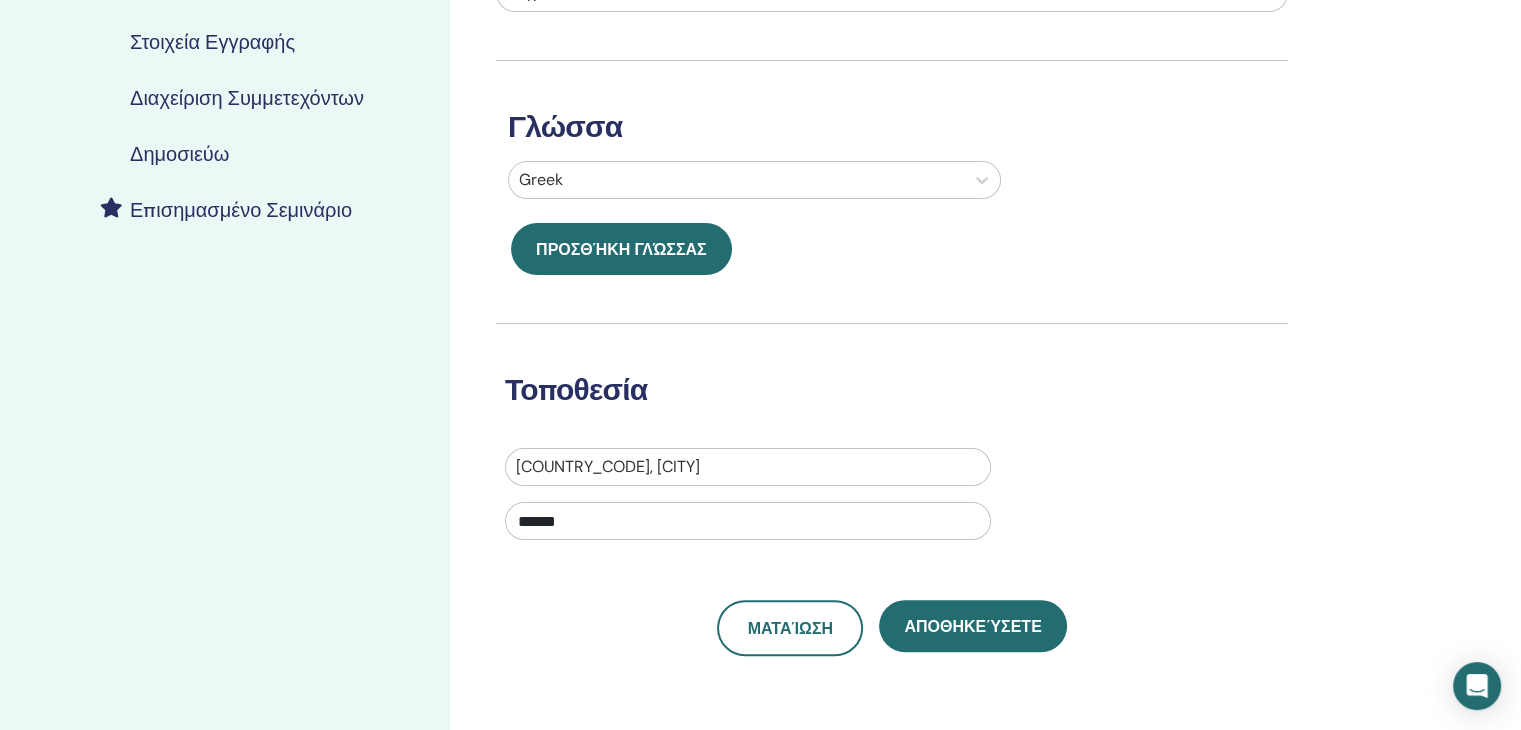 scroll, scrollTop: 0, scrollLeft: 0, axis: both 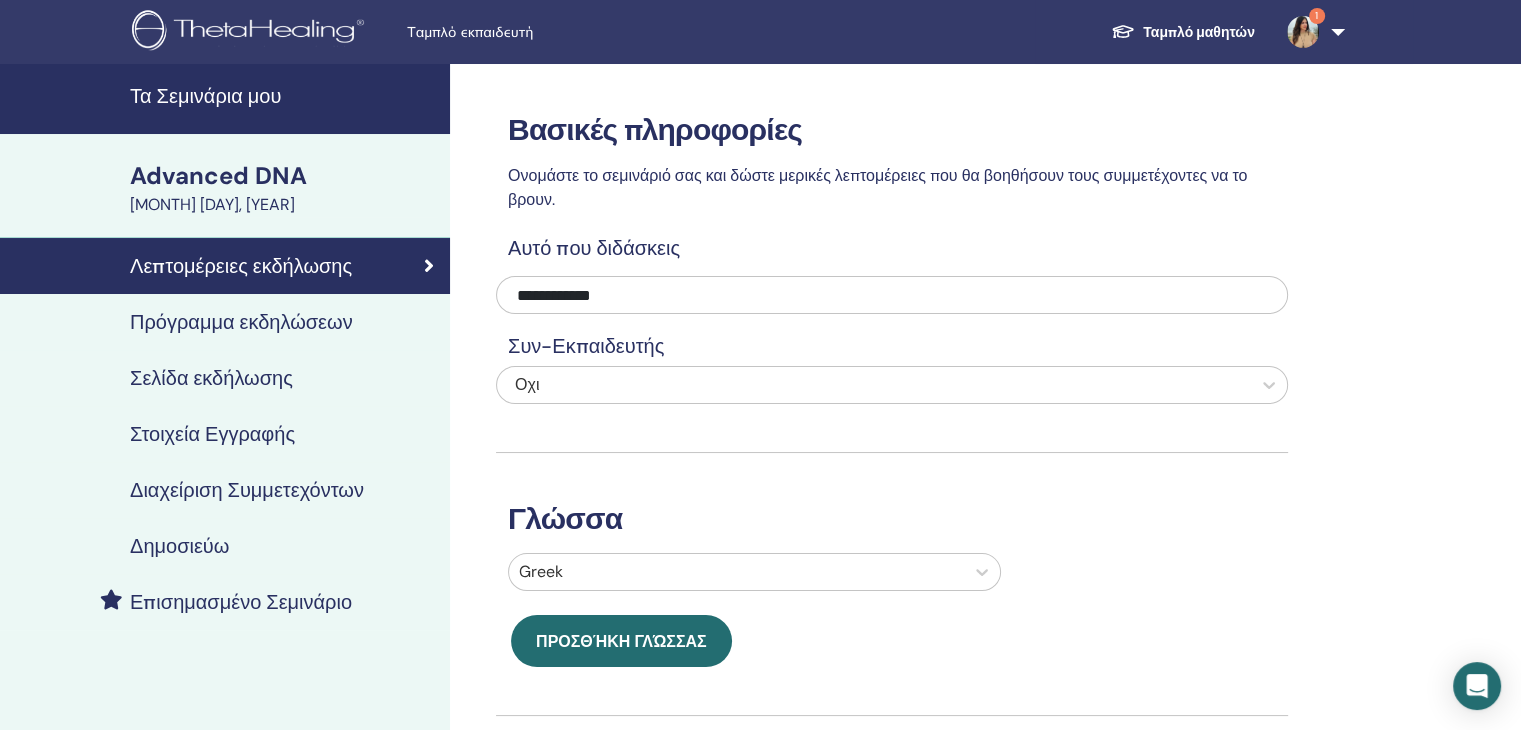click on "Πρόγραμμα εκδηλώσεων" at bounding box center (241, 322) 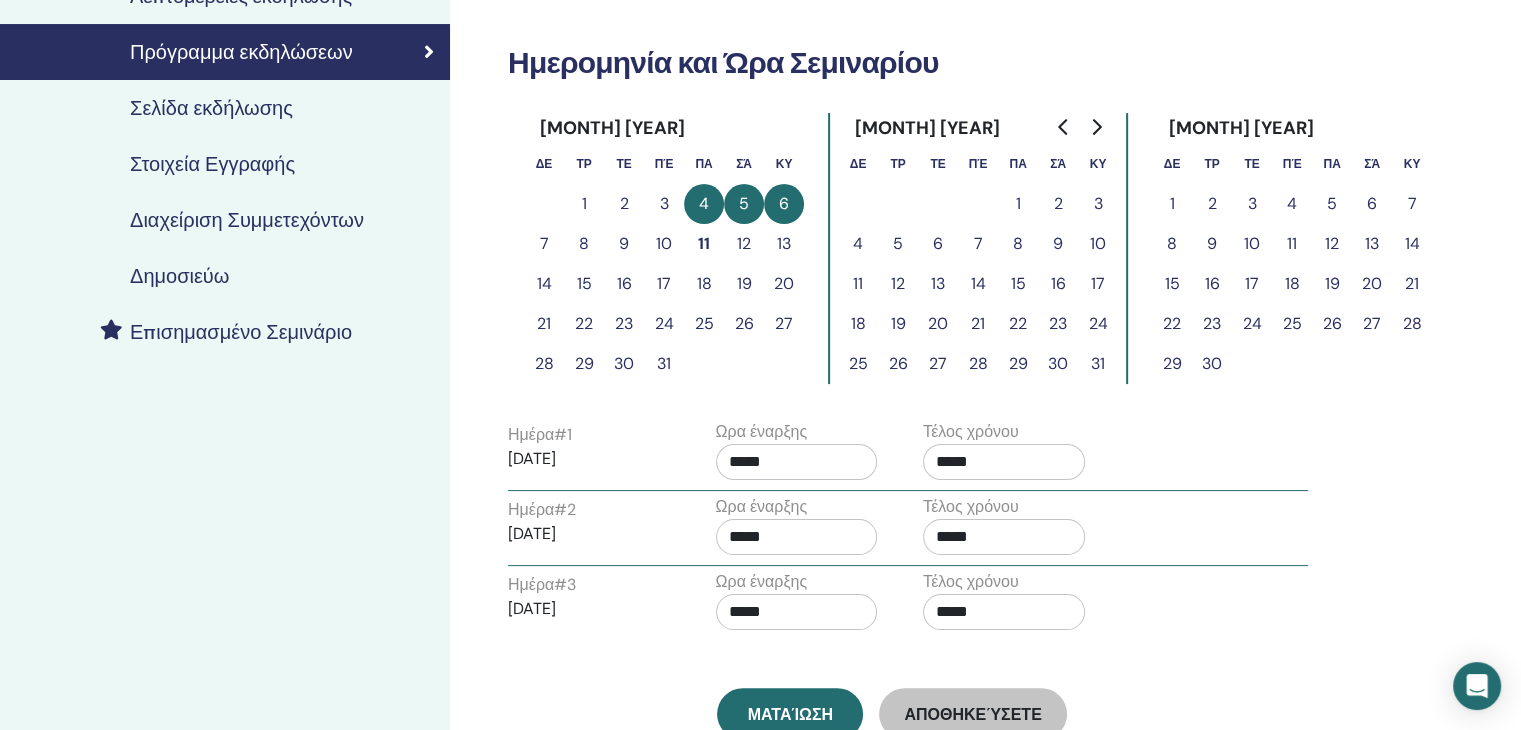 scroll, scrollTop: 0, scrollLeft: 0, axis: both 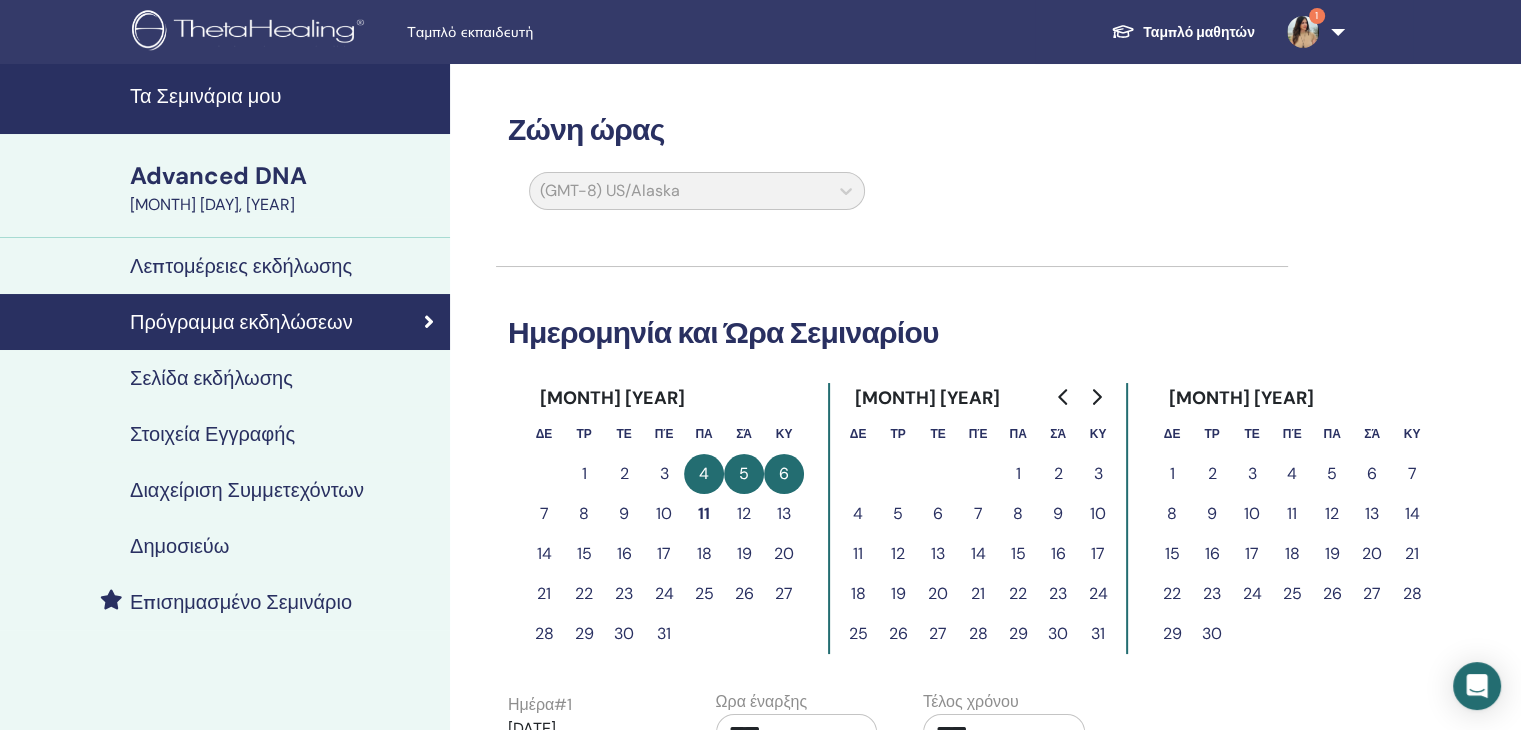 click on "5" at bounding box center (1332, 474) 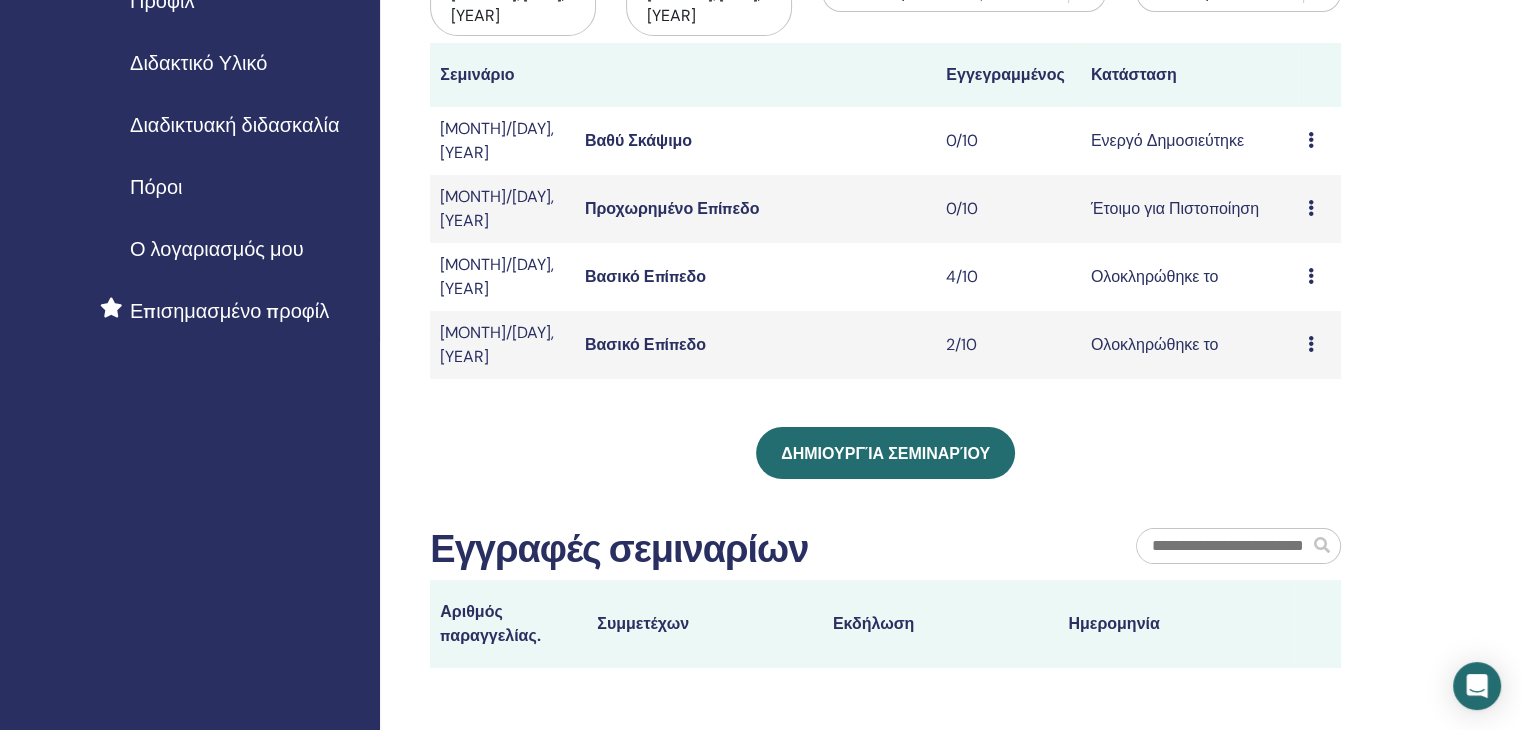 scroll, scrollTop: 300, scrollLeft: 0, axis: vertical 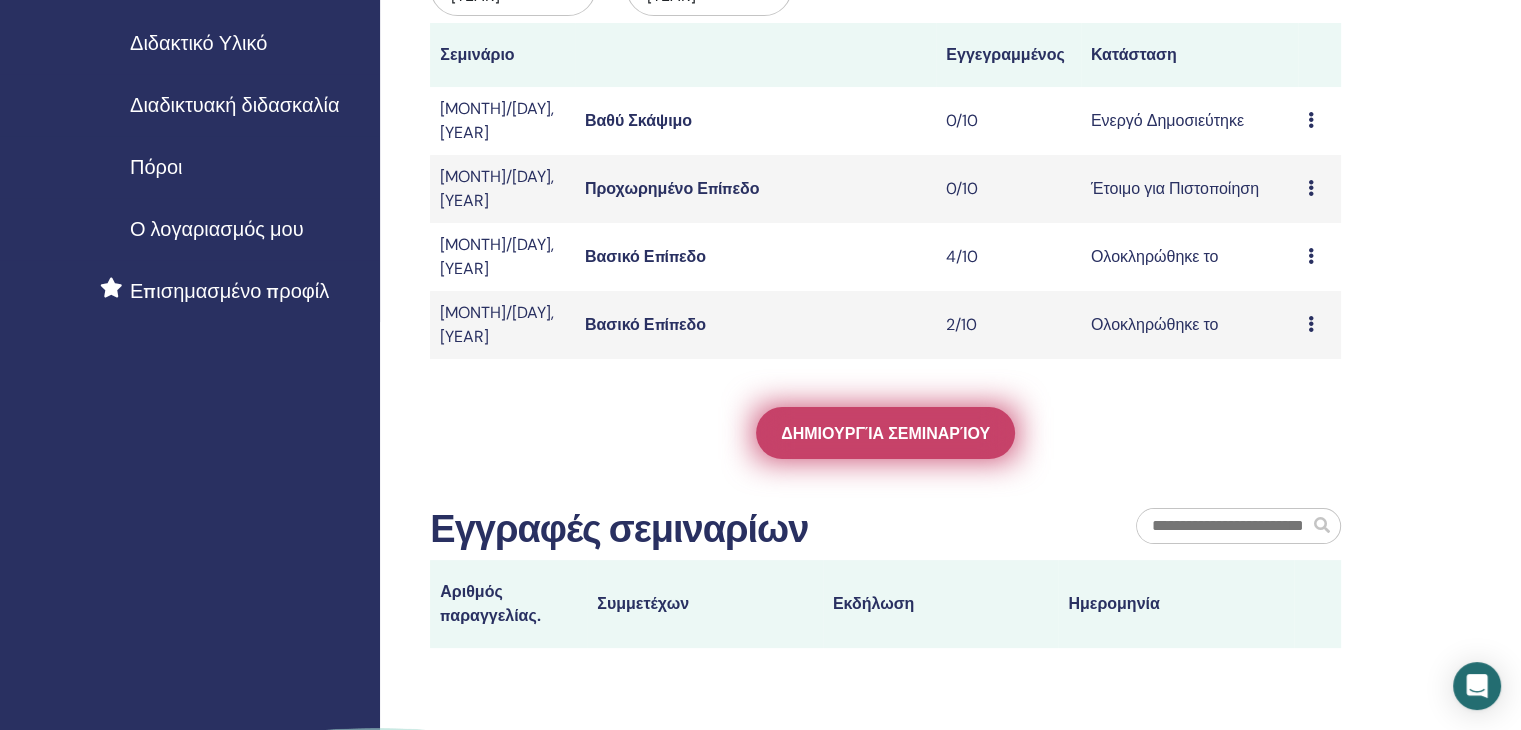 click on "Δημιουργία σεμιναρίου" at bounding box center [885, 433] 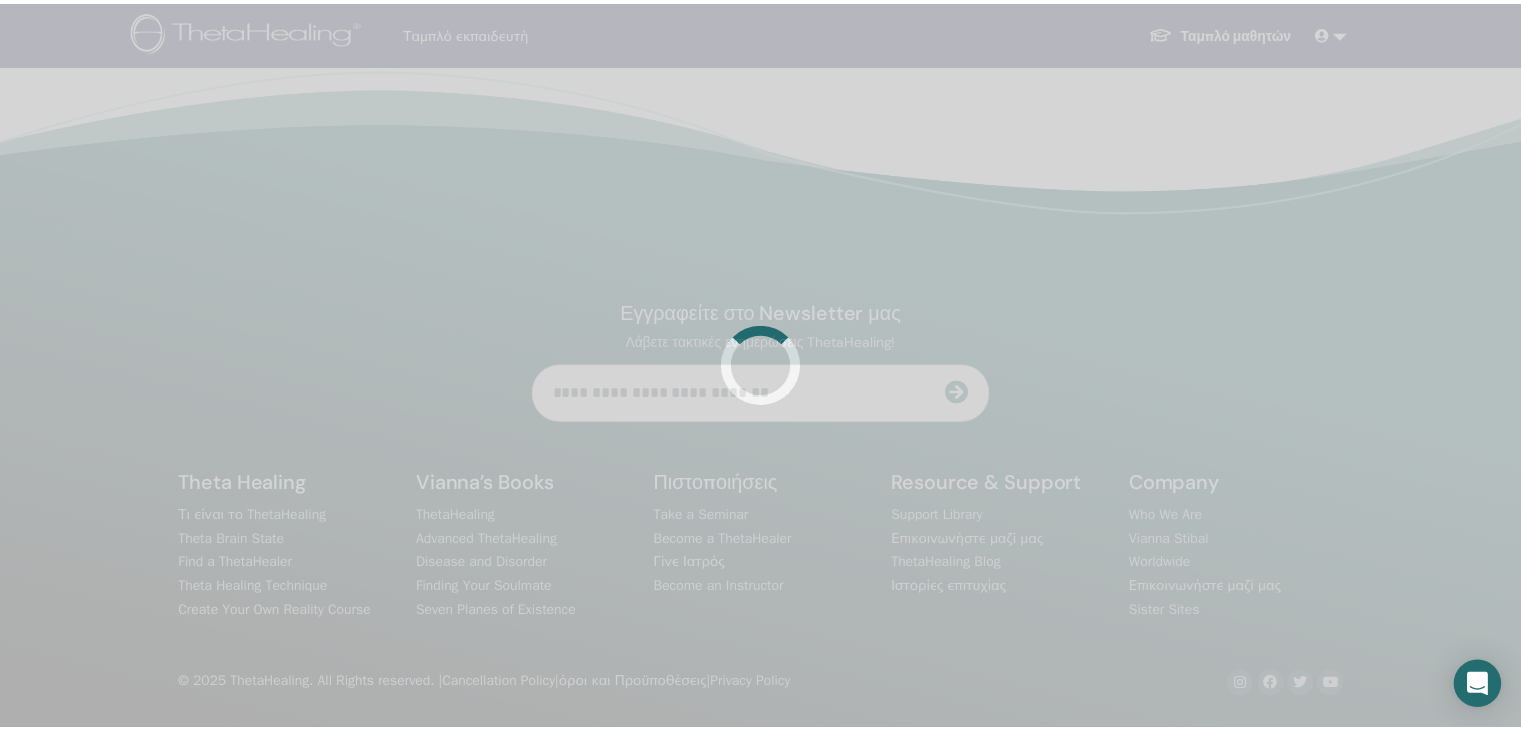 scroll, scrollTop: 0, scrollLeft: 0, axis: both 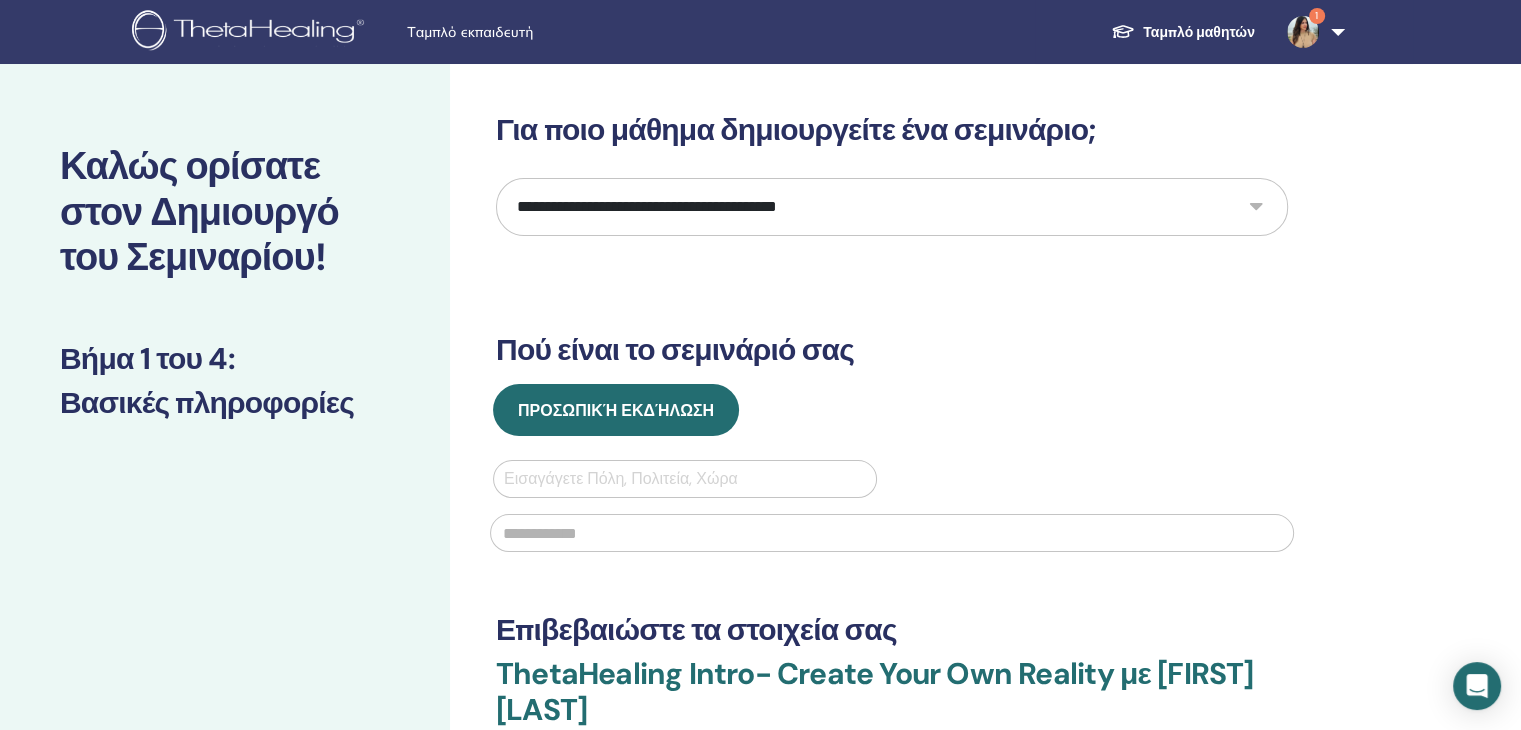 click on "**********" at bounding box center (892, 207) 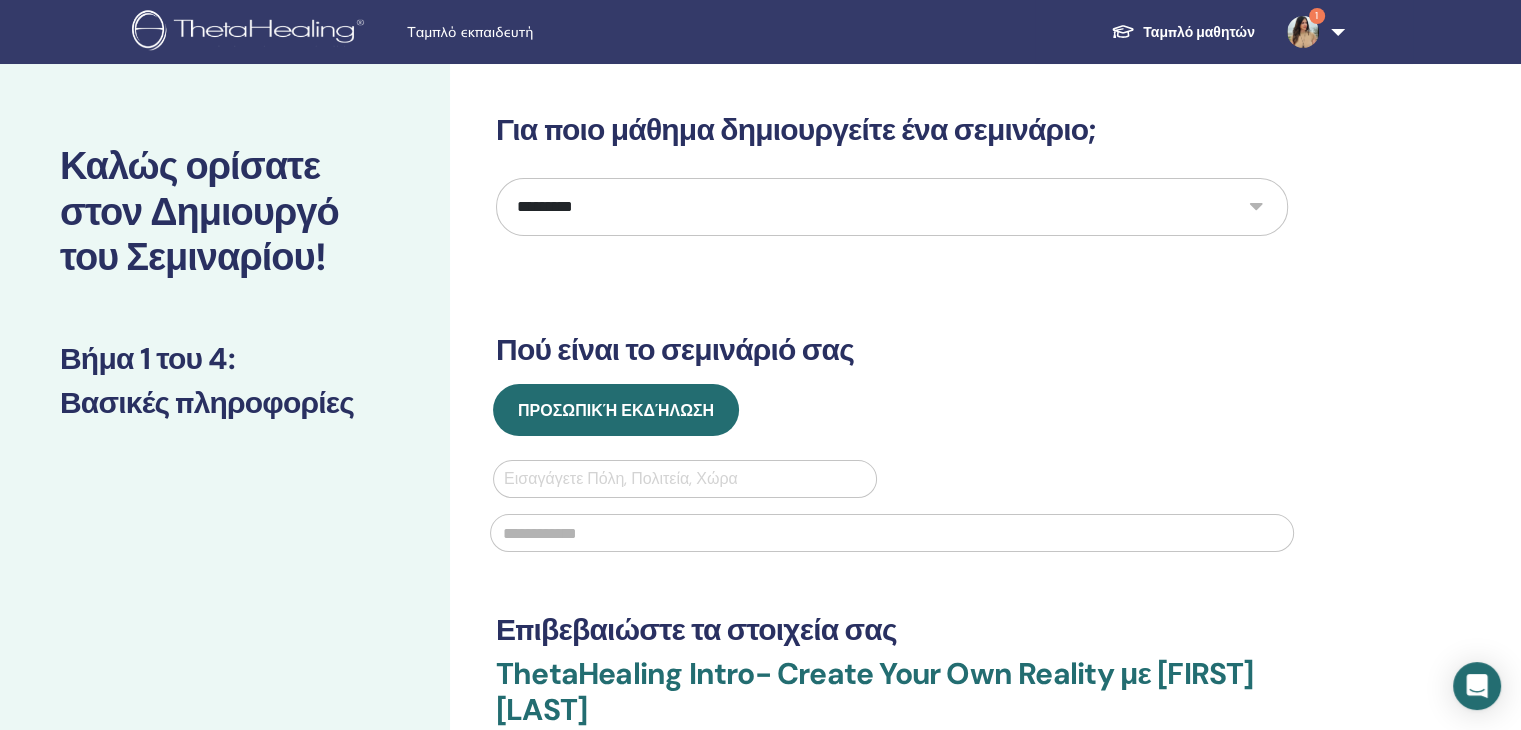 click on "**********" at bounding box center [892, 207] 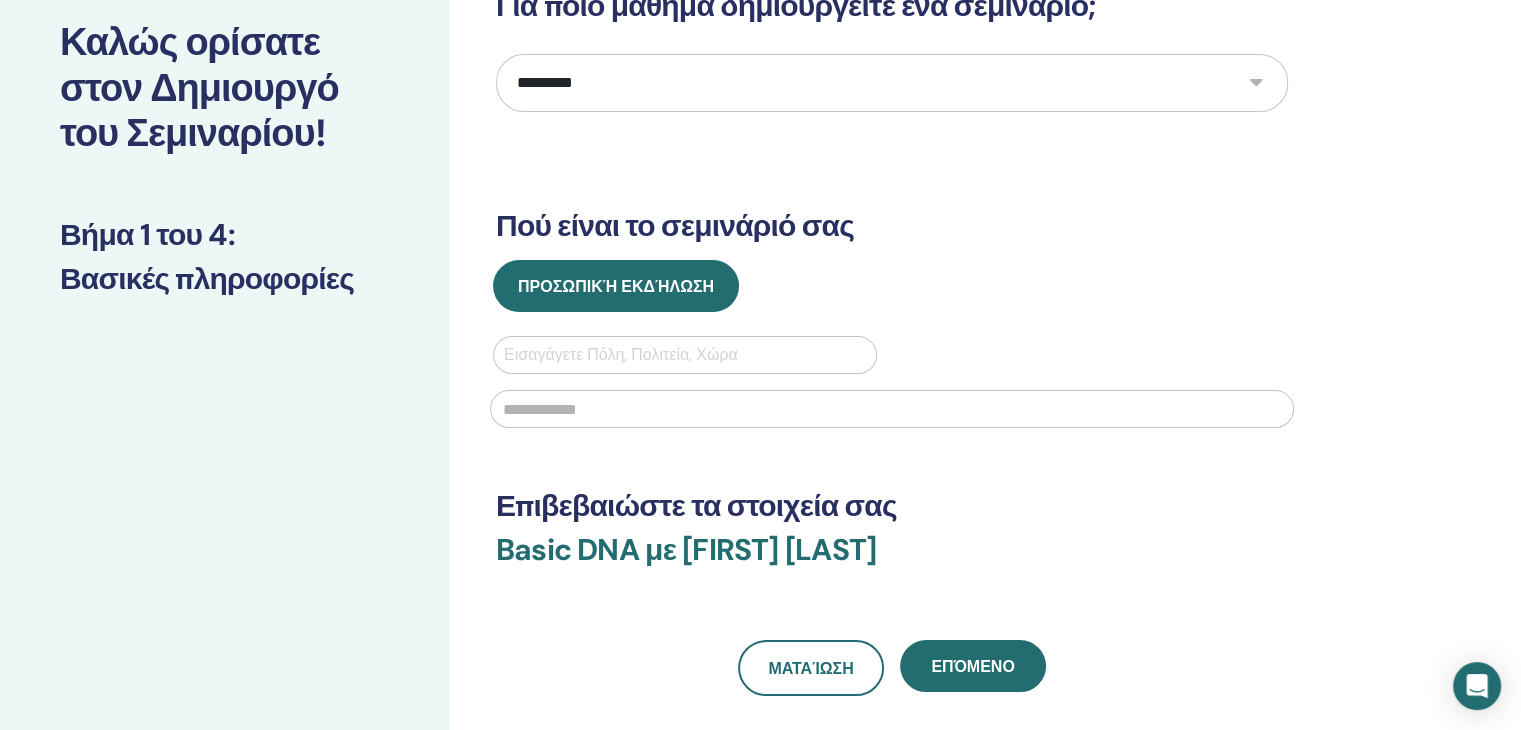 scroll, scrollTop: 200, scrollLeft: 0, axis: vertical 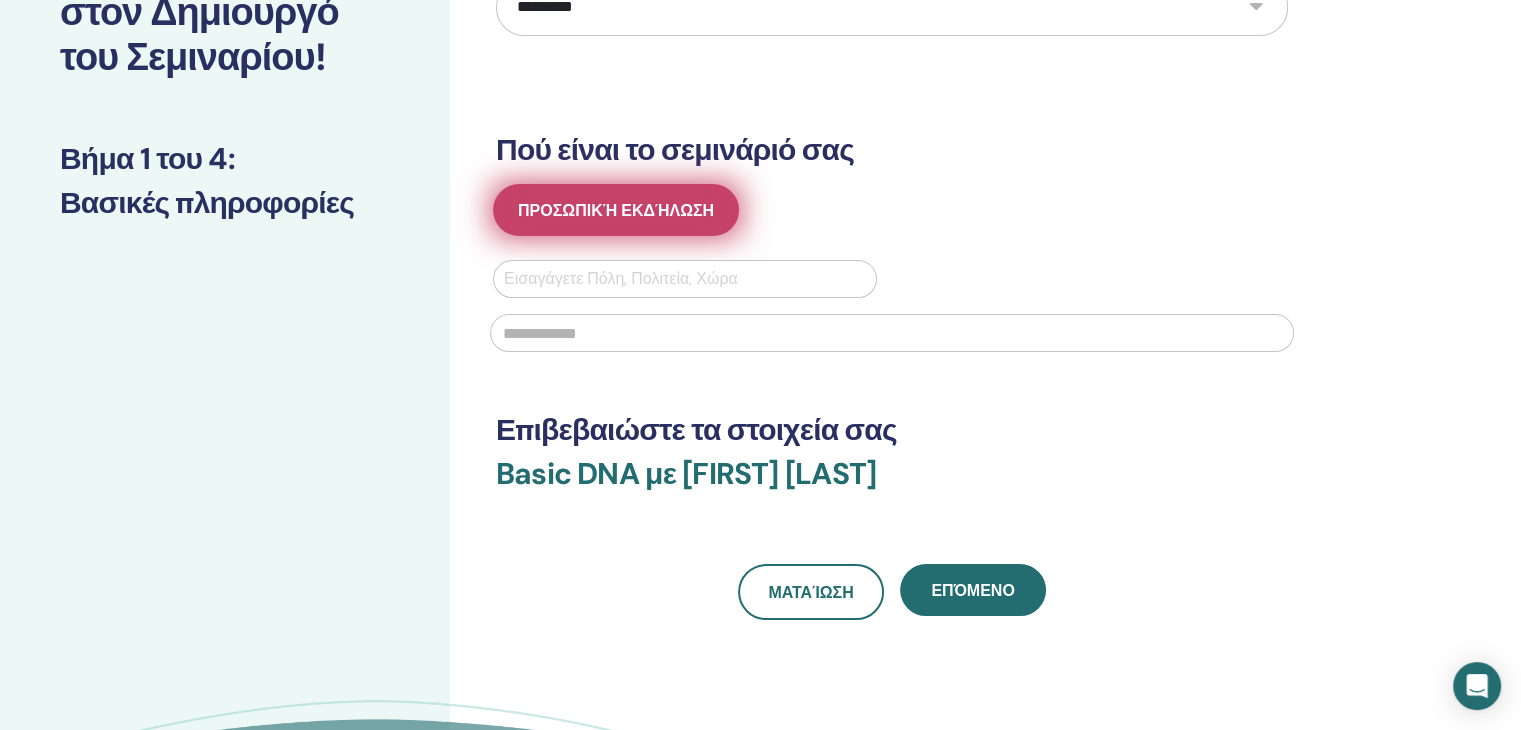 click on "Προσωπική εκδήλωση" at bounding box center [616, 210] 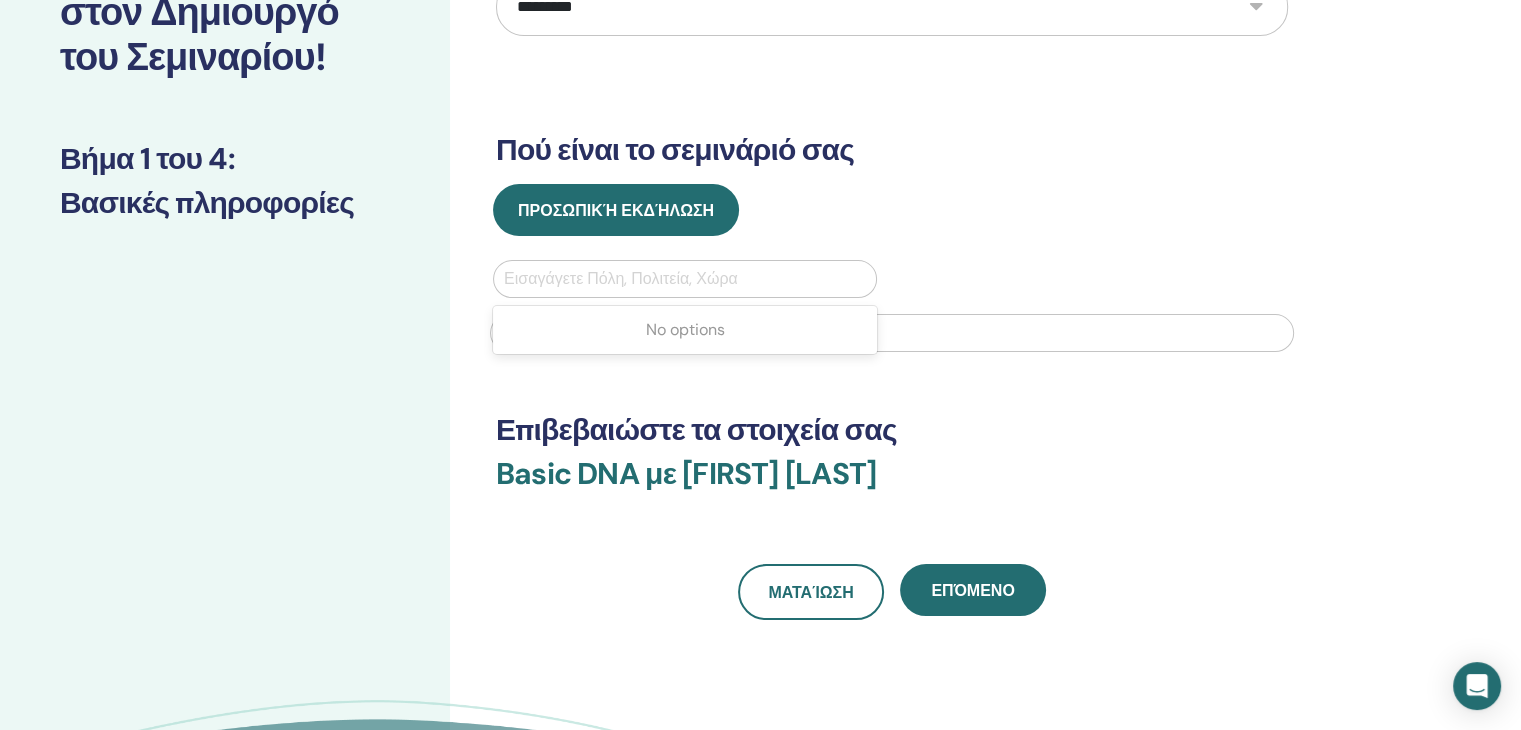 click at bounding box center (685, 279) 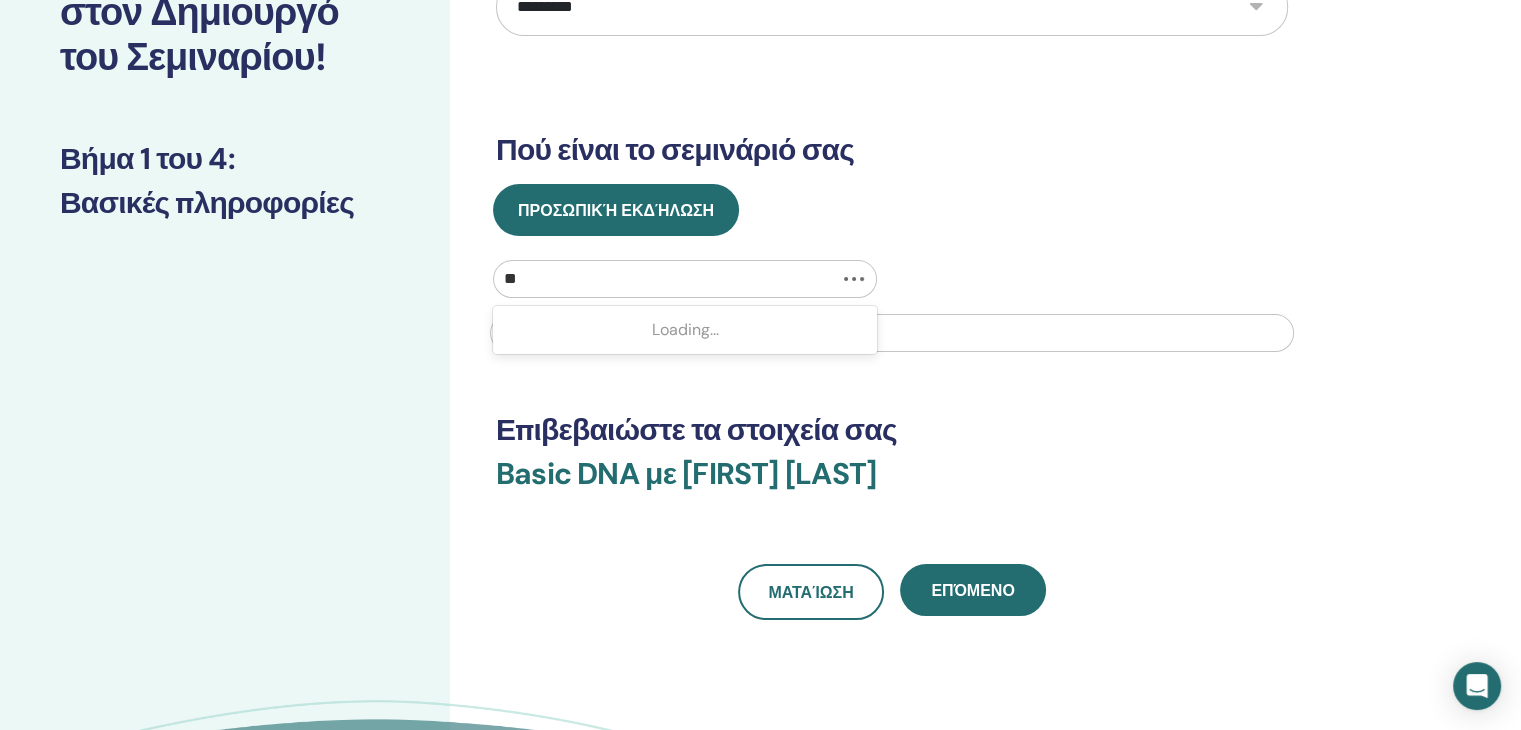 type on "*" 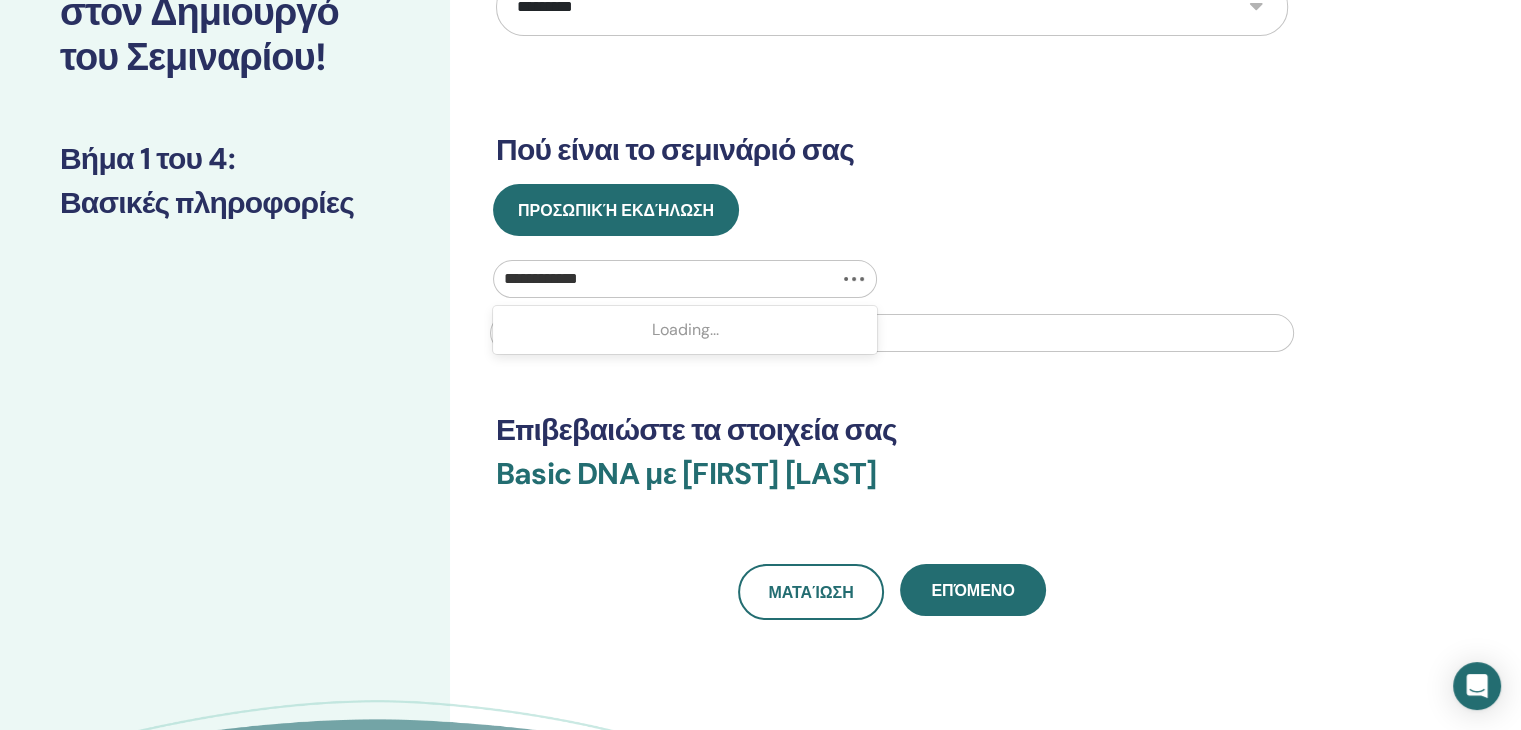 type on "**********" 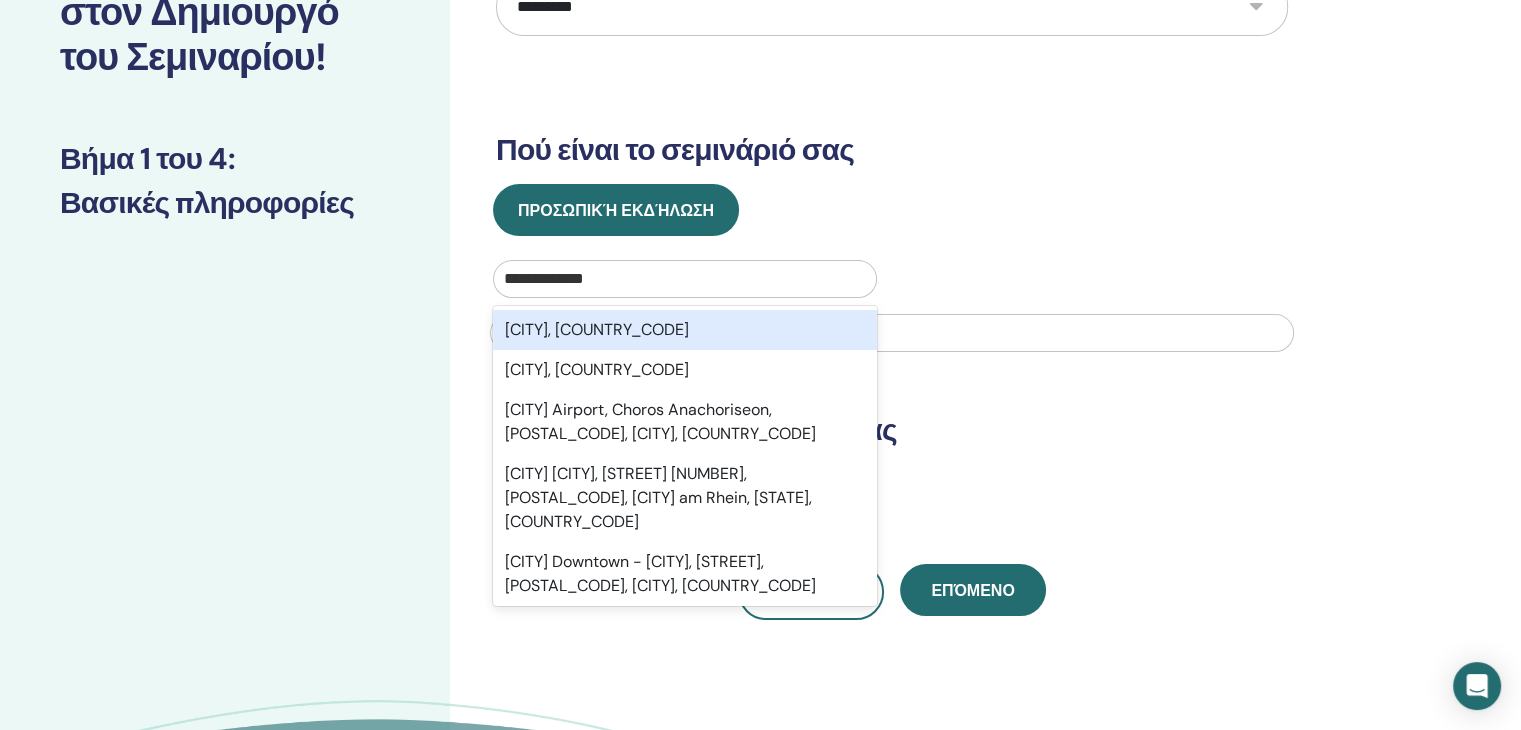 click on "Thessaloniki, GRC" at bounding box center [685, 330] 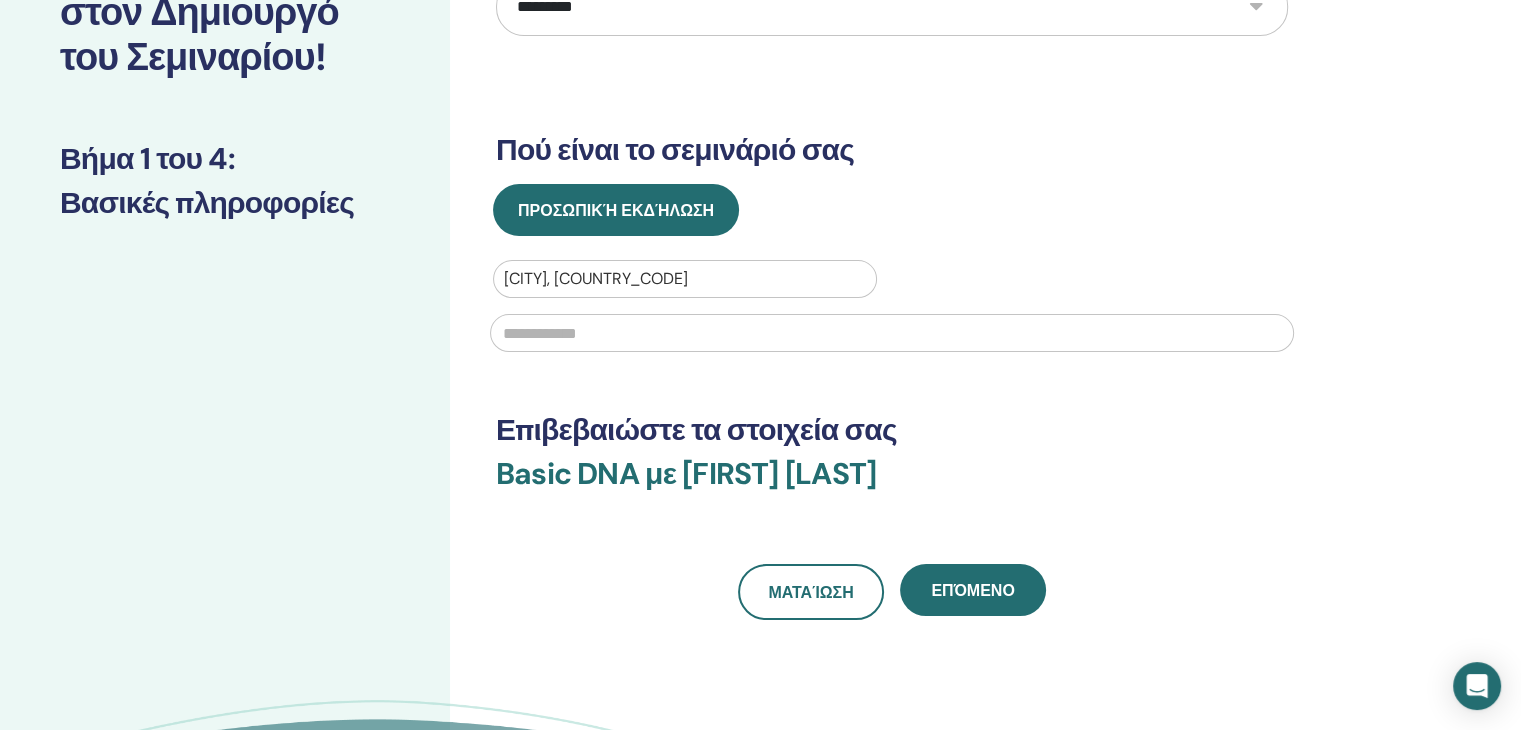 click at bounding box center [892, 333] 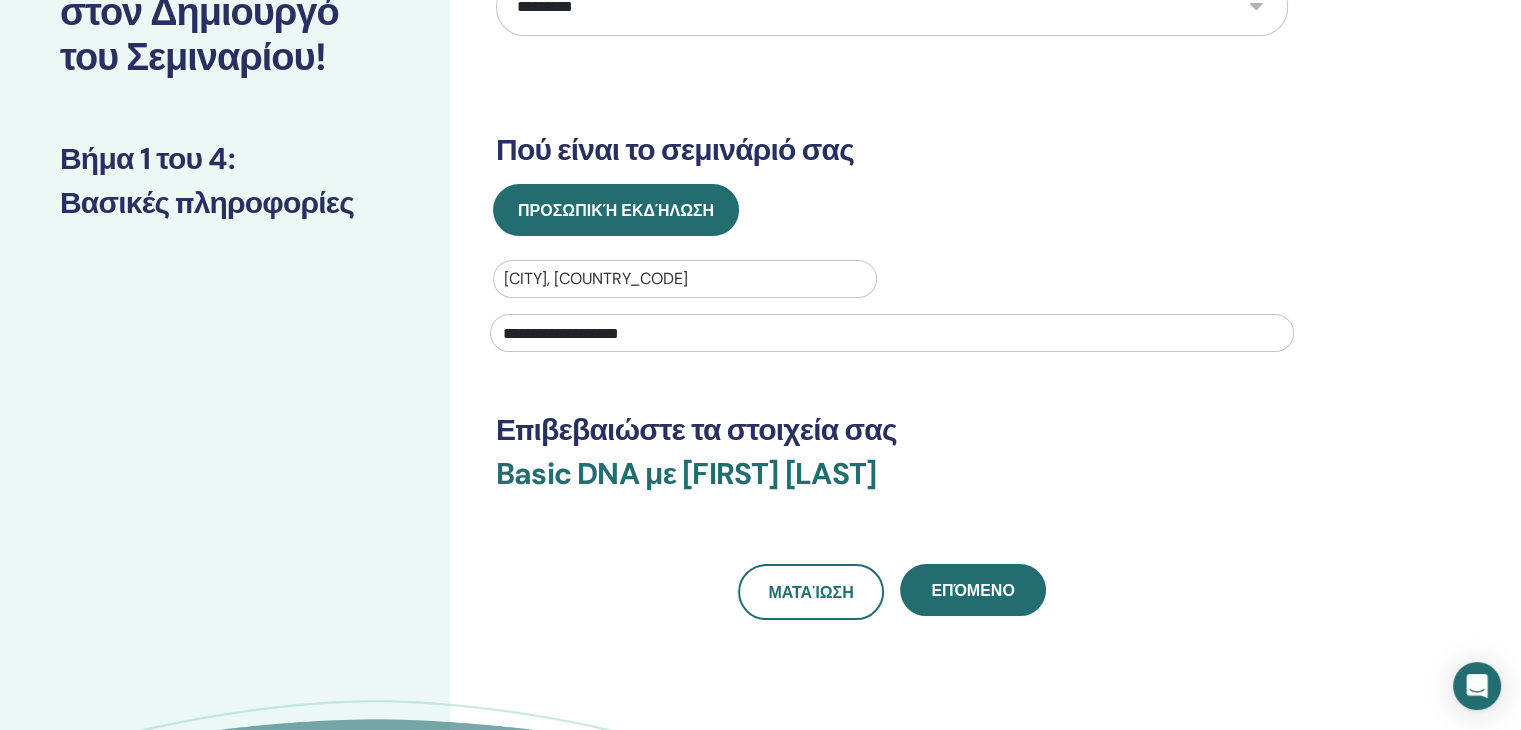 click on "**********" at bounding box center (892, 333) 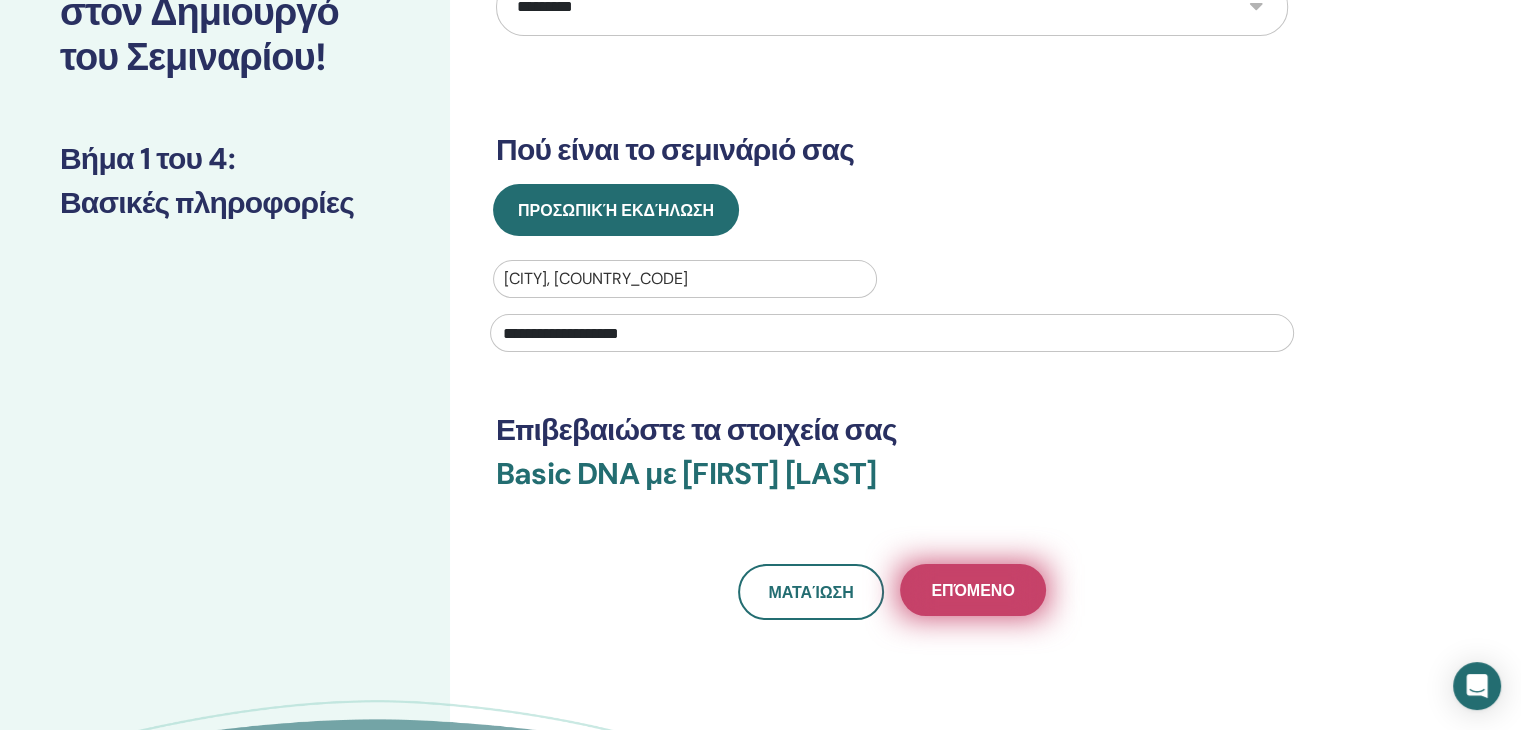 type on "**********" 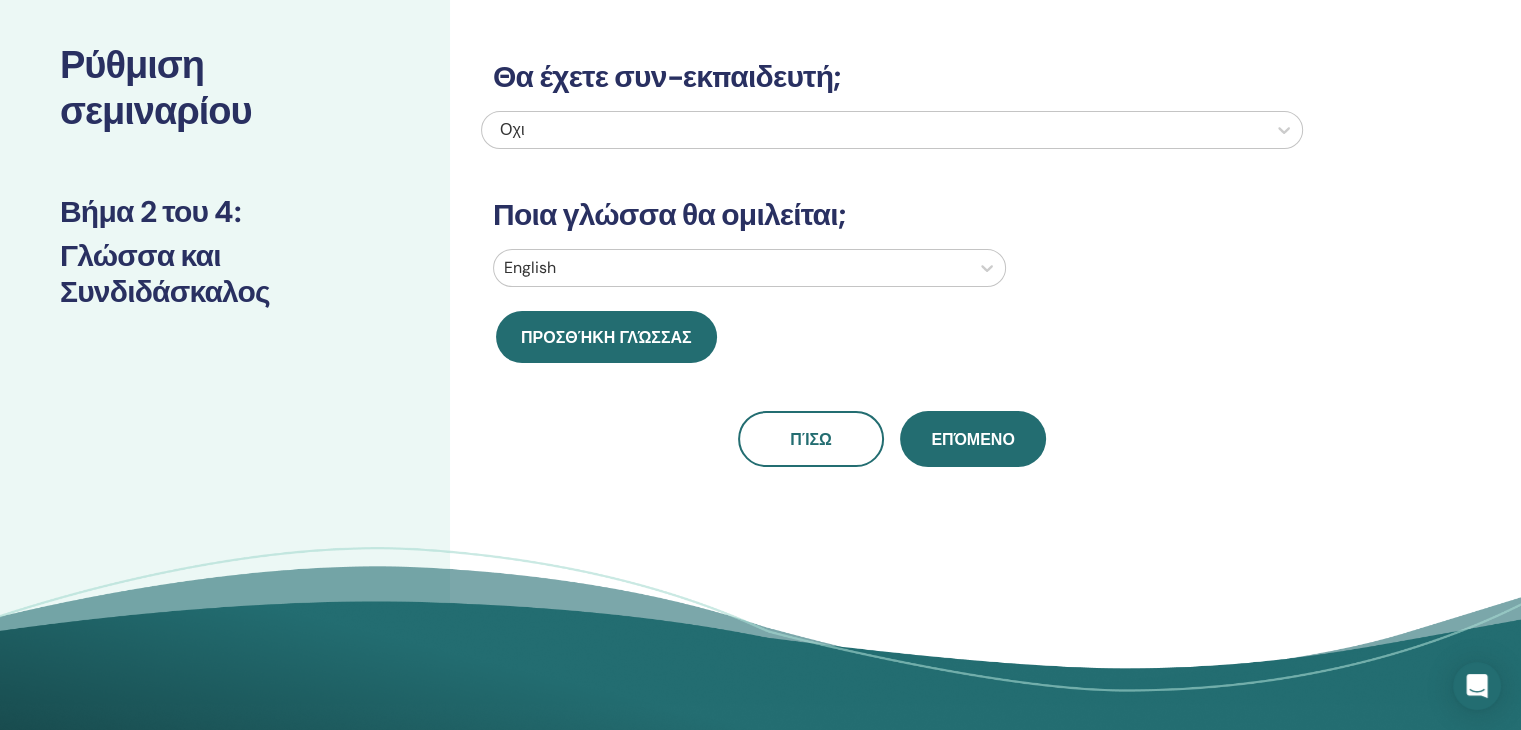 scroll, scrollTop: 0, scrollLeft: 0, axis: both 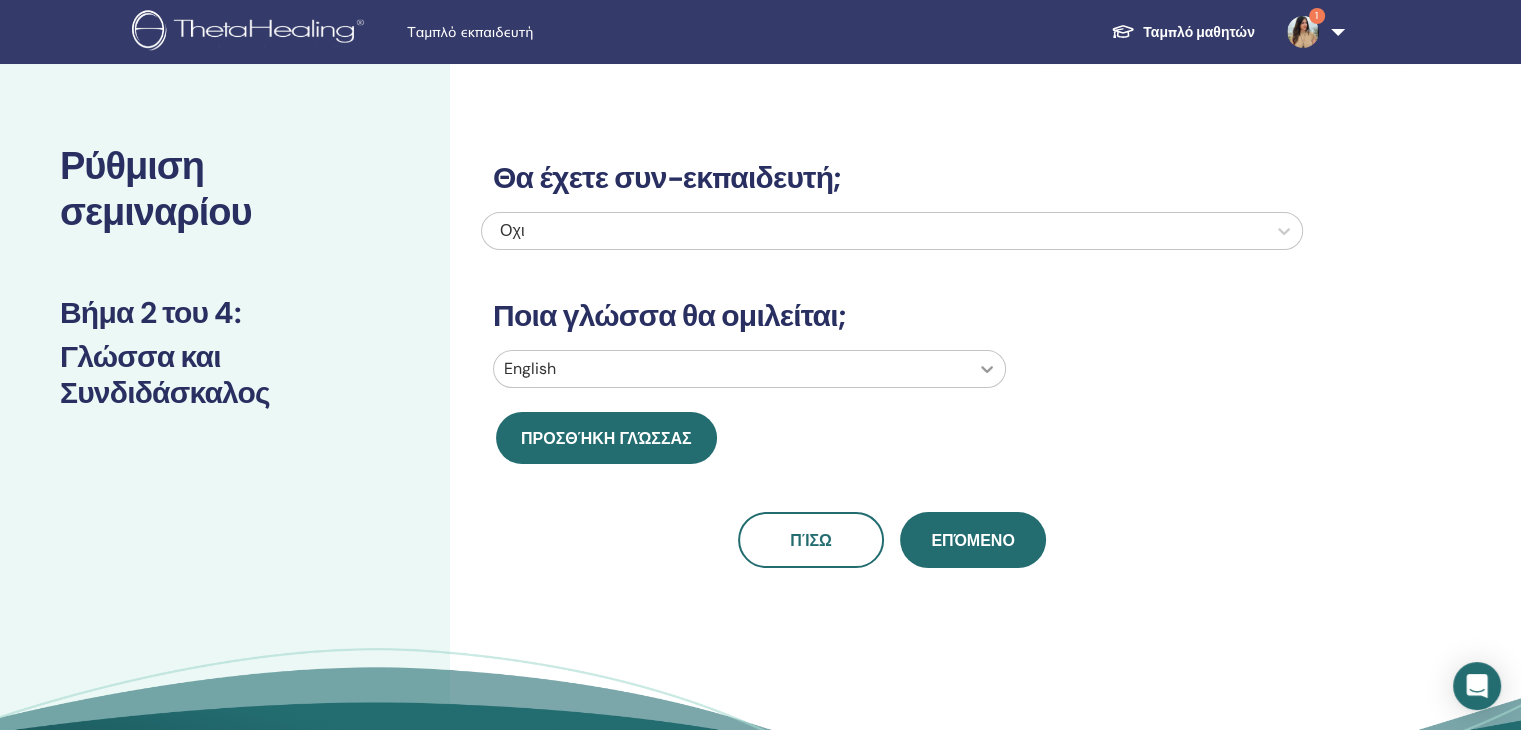 click 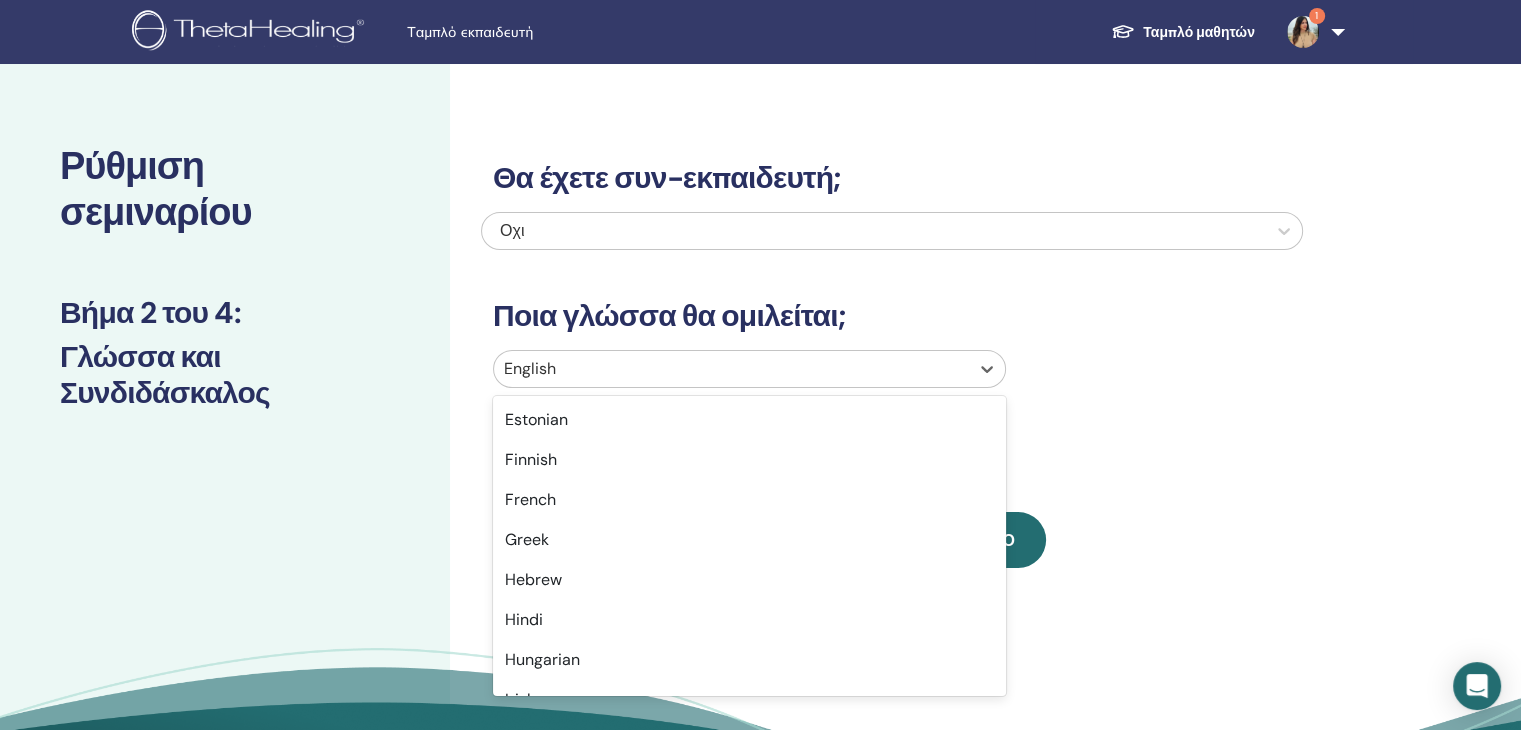 scroll, scrollTop: 688, scrollLeft: 0, axis: vertical 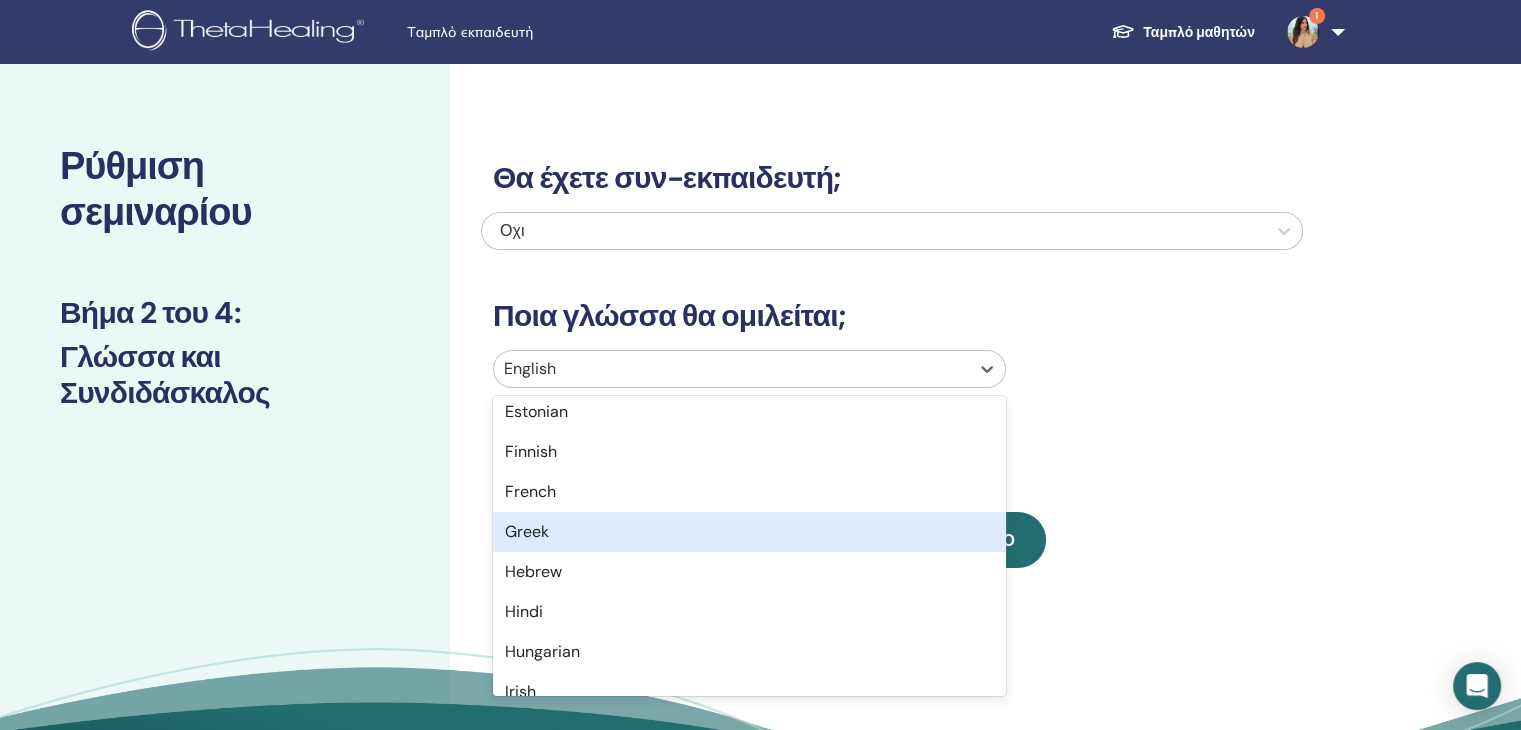 click on "Greek" at bounding box center (749, 532) 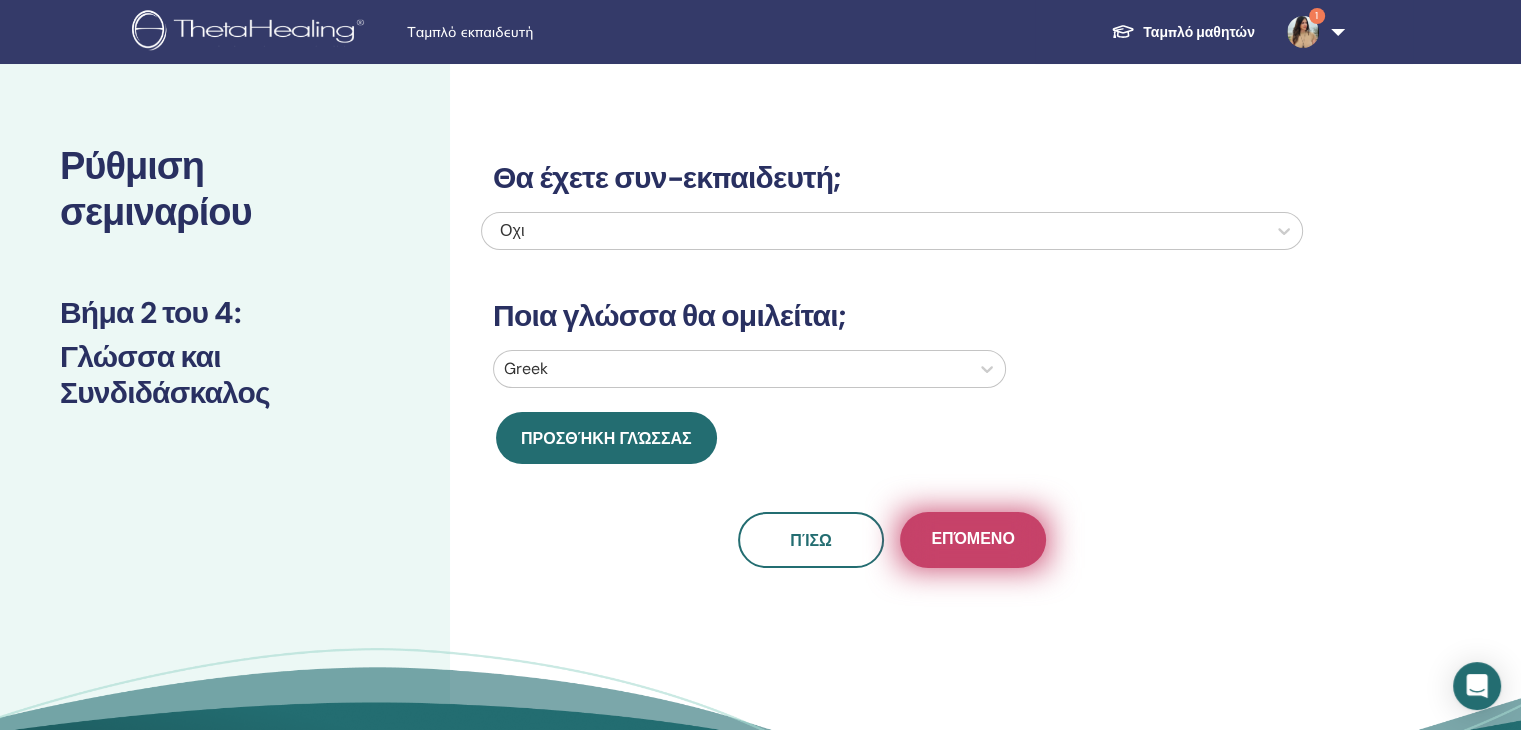 click on "Επόμενο" at bounding box center (972, 540) 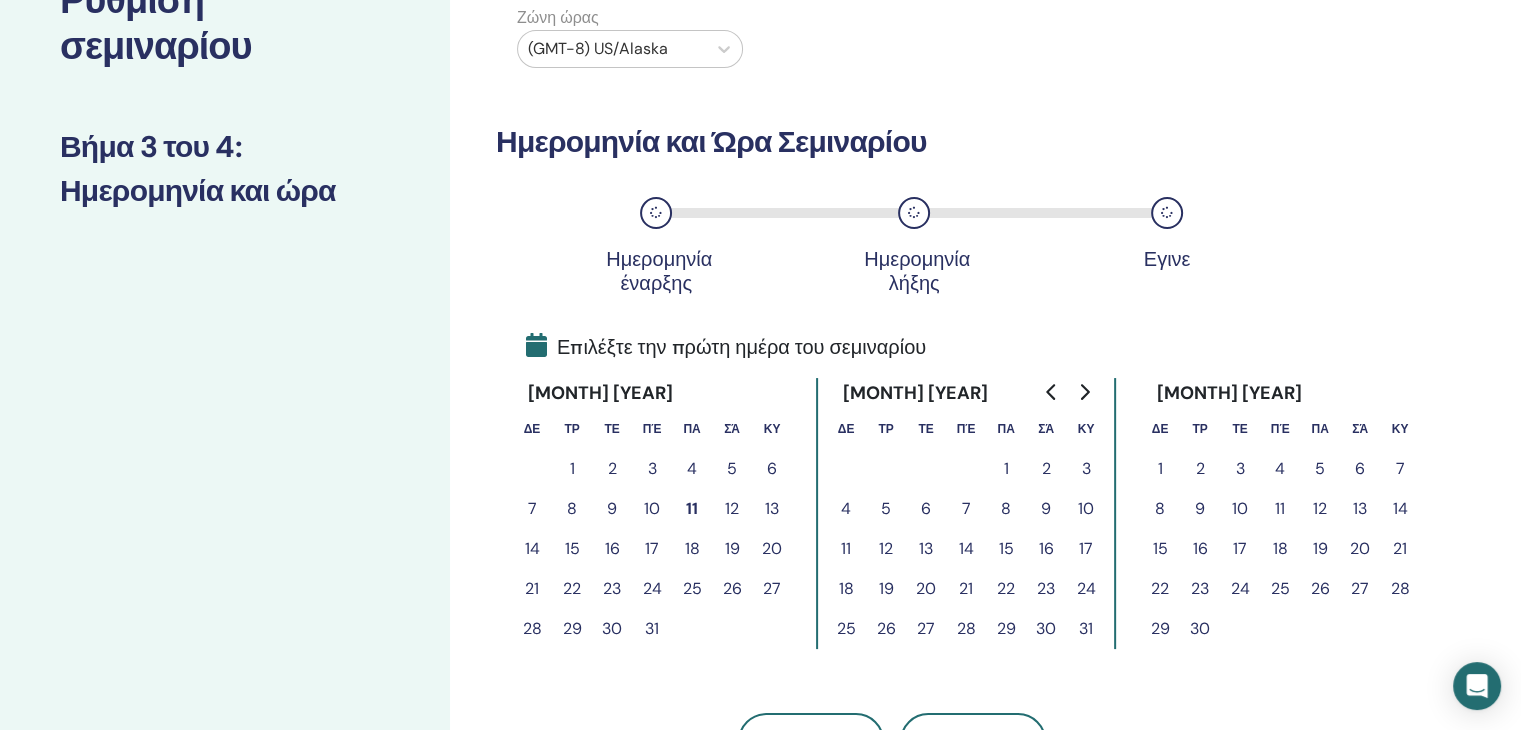 scroll, scrollTop: 200, scrollLeft: 0, axis: vertical 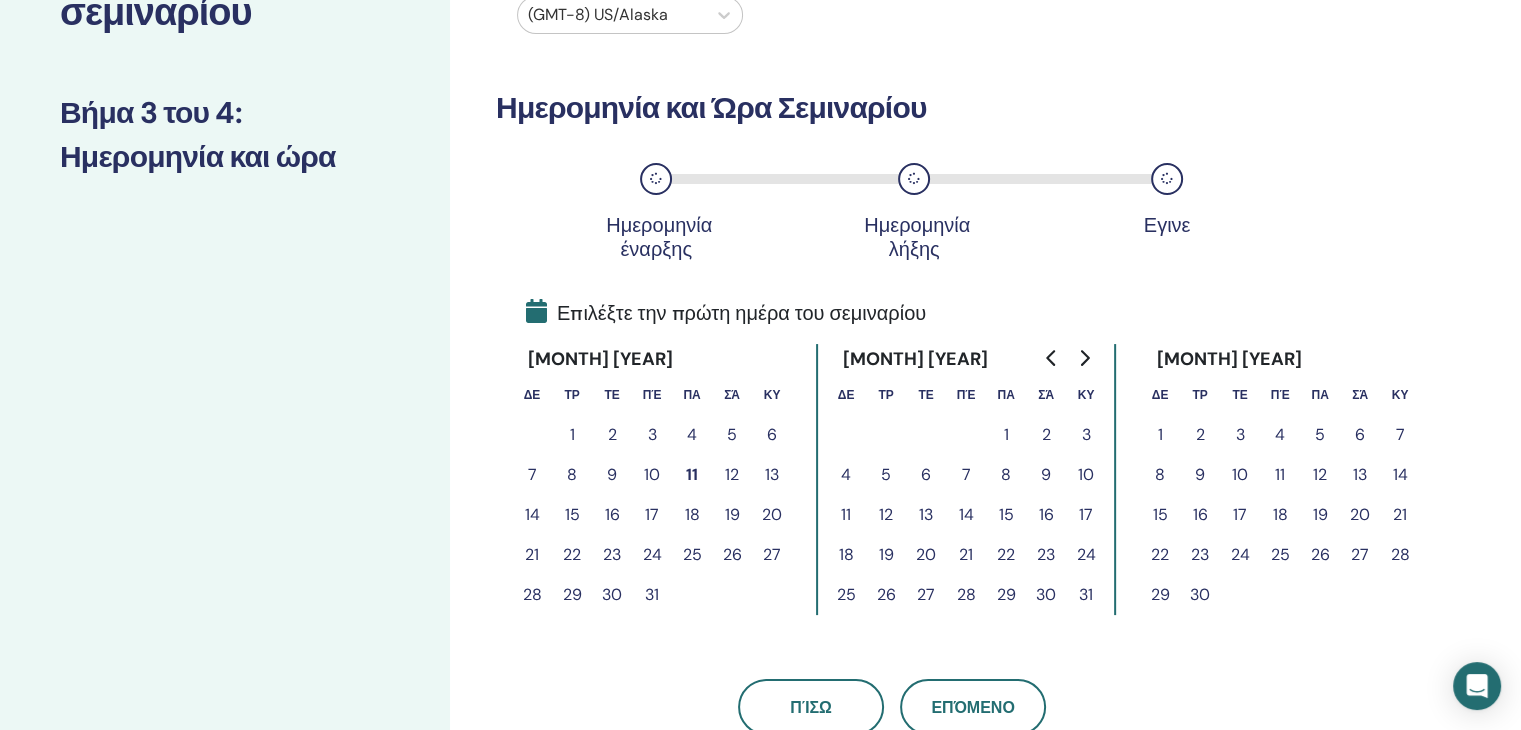 click on "22" at bounding box center [1006, 555] 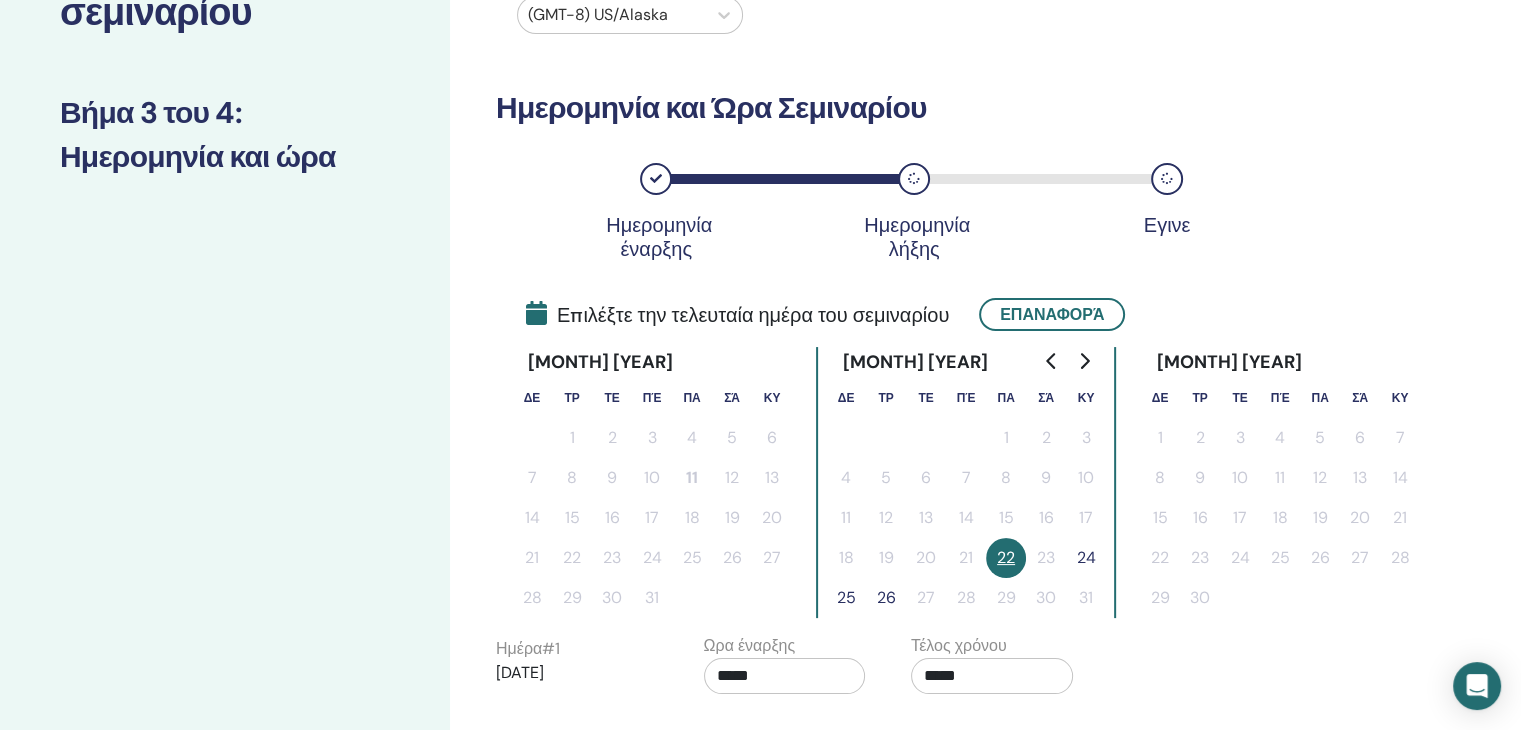 click on "24" at bounding box center (1086, 558) 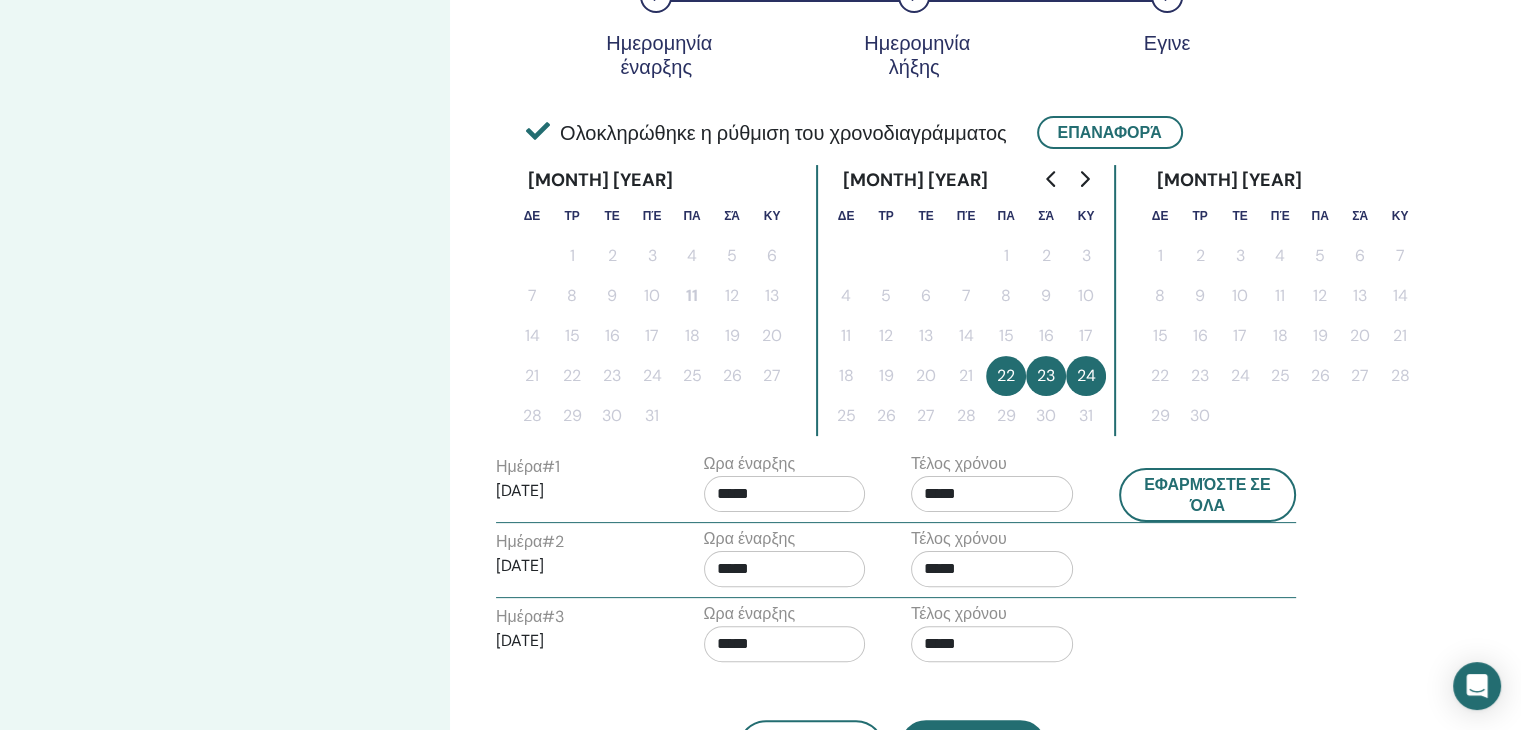 scroll, scrollTop: 400, scrollLeft: 0, axis: vertical 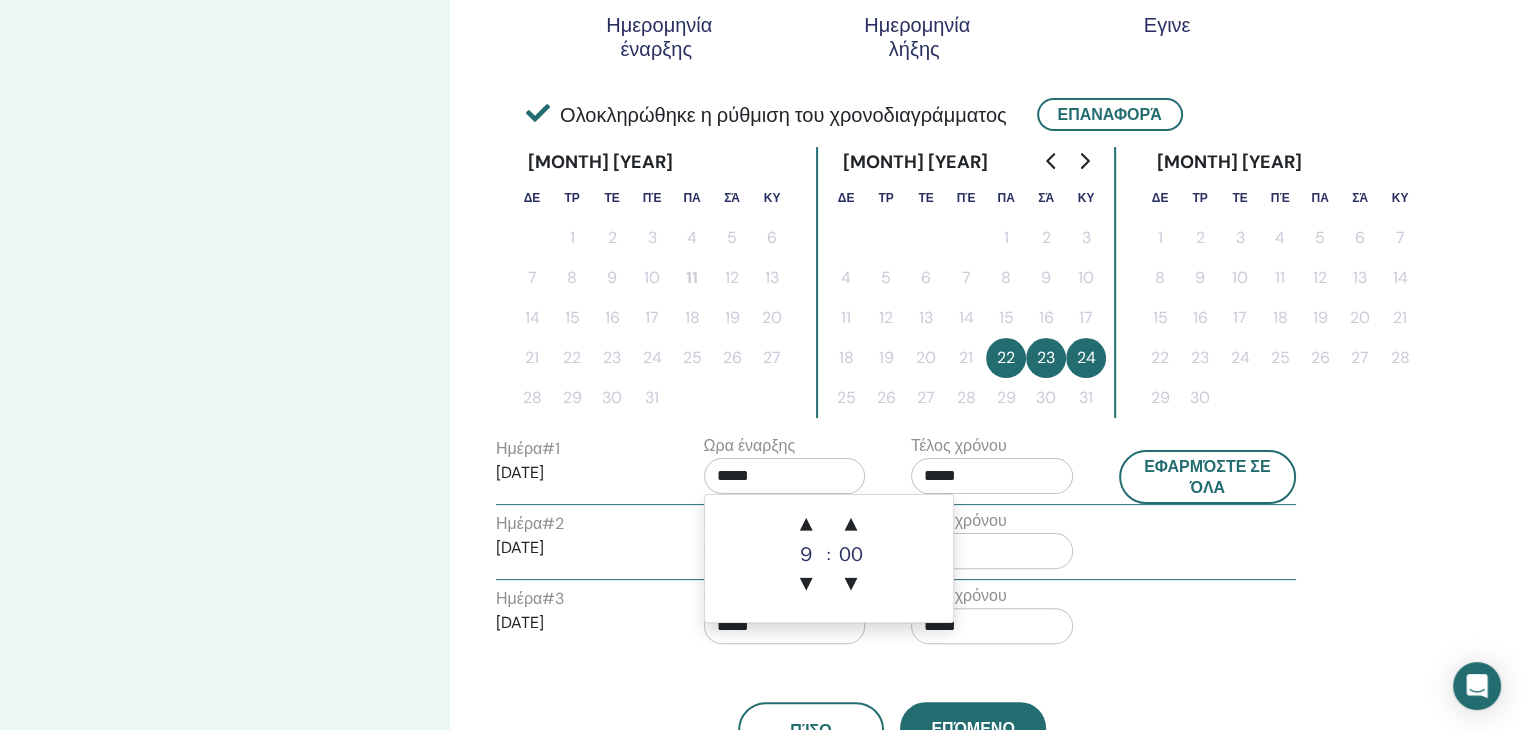 click on "*****" at bounding box center [785, 476] 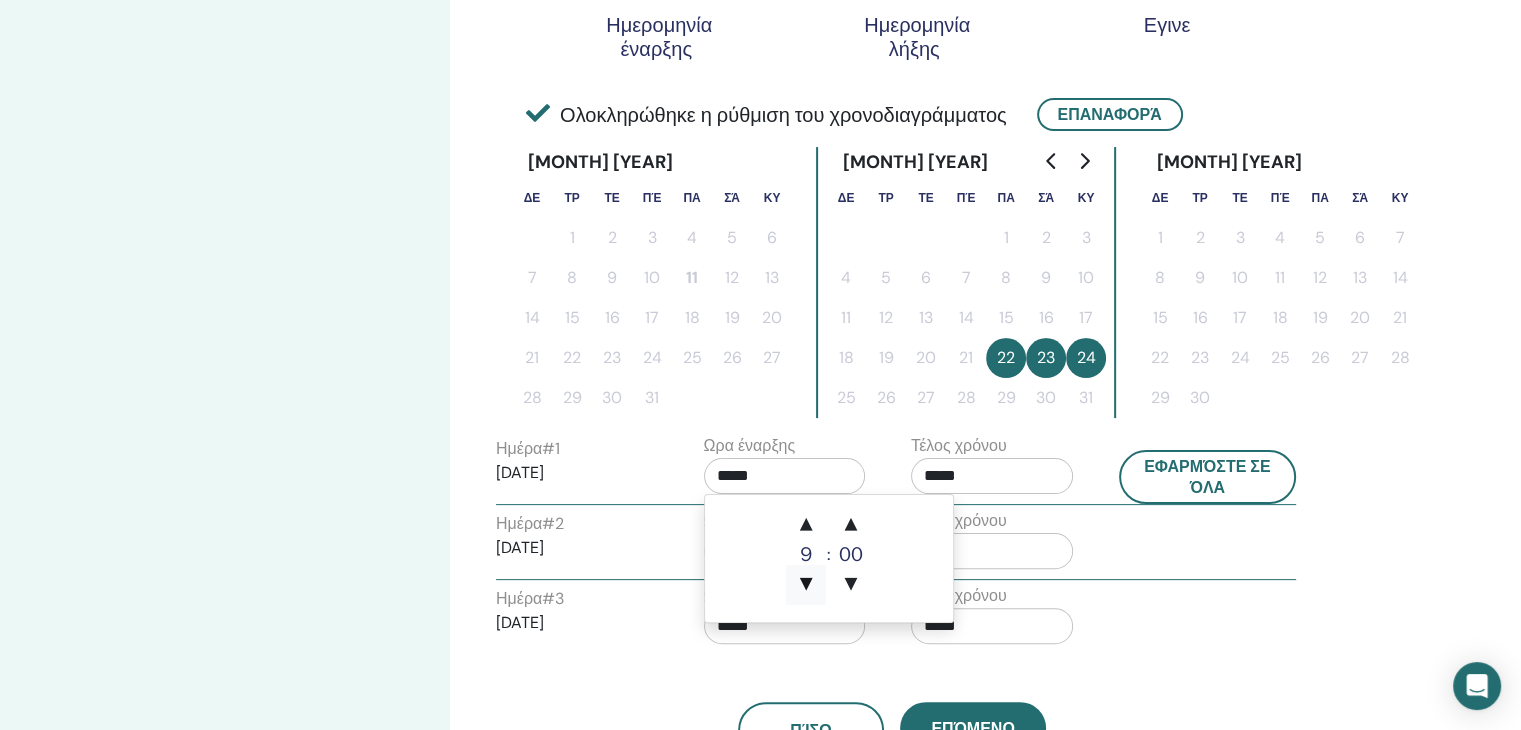 click on "▼" at bounding box center (806, 585) 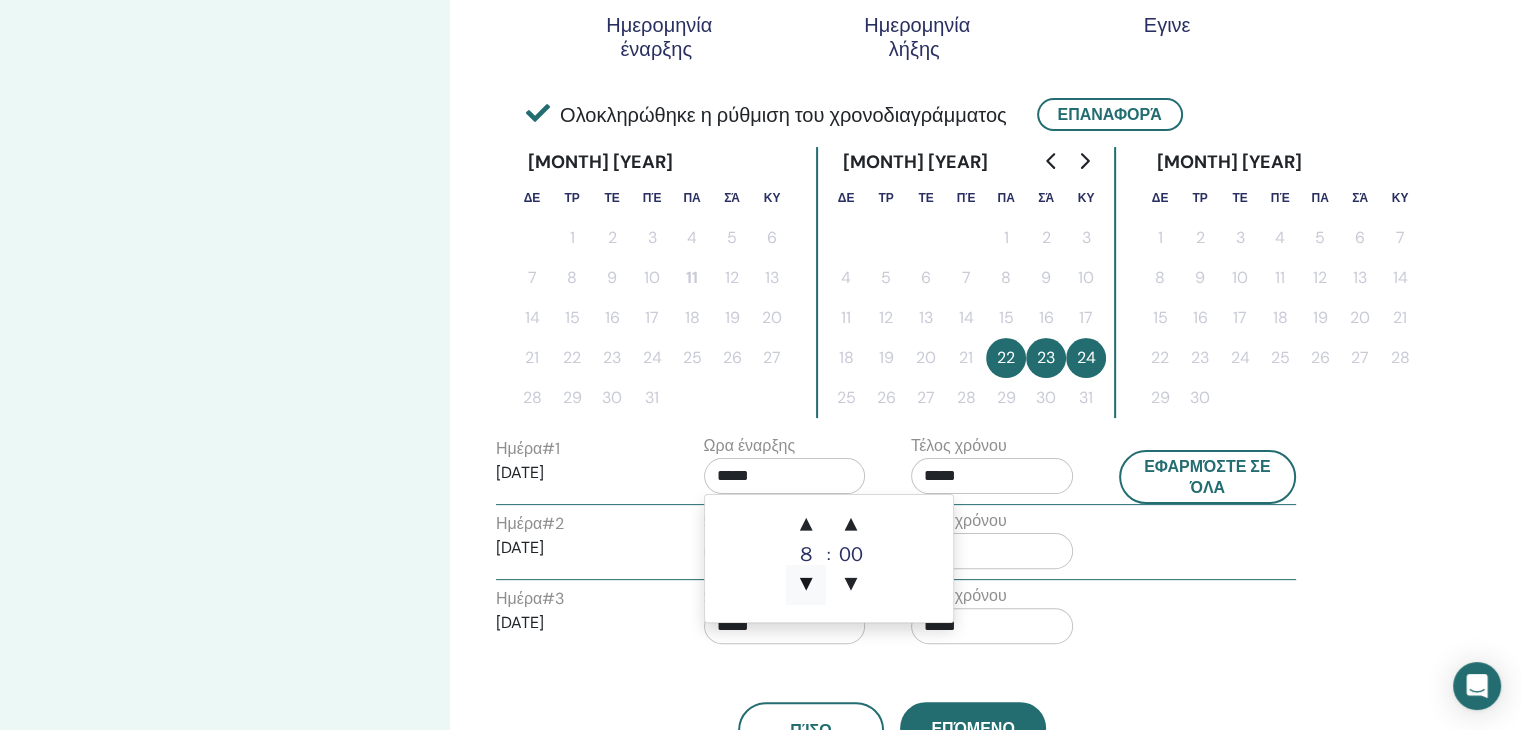 click on "▼" at bounding box center [806, 585] 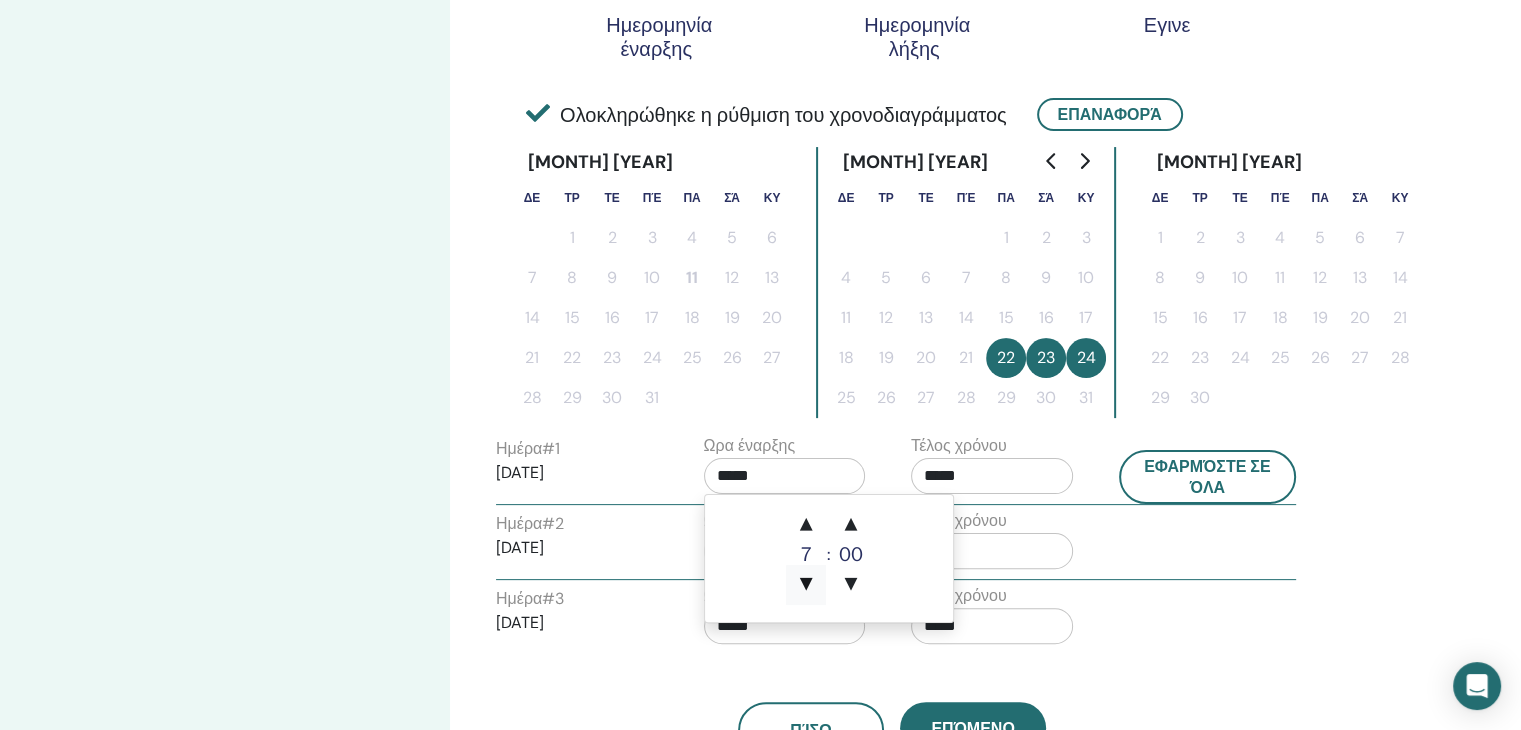 click on "▼" at bounding box center [806, 585] 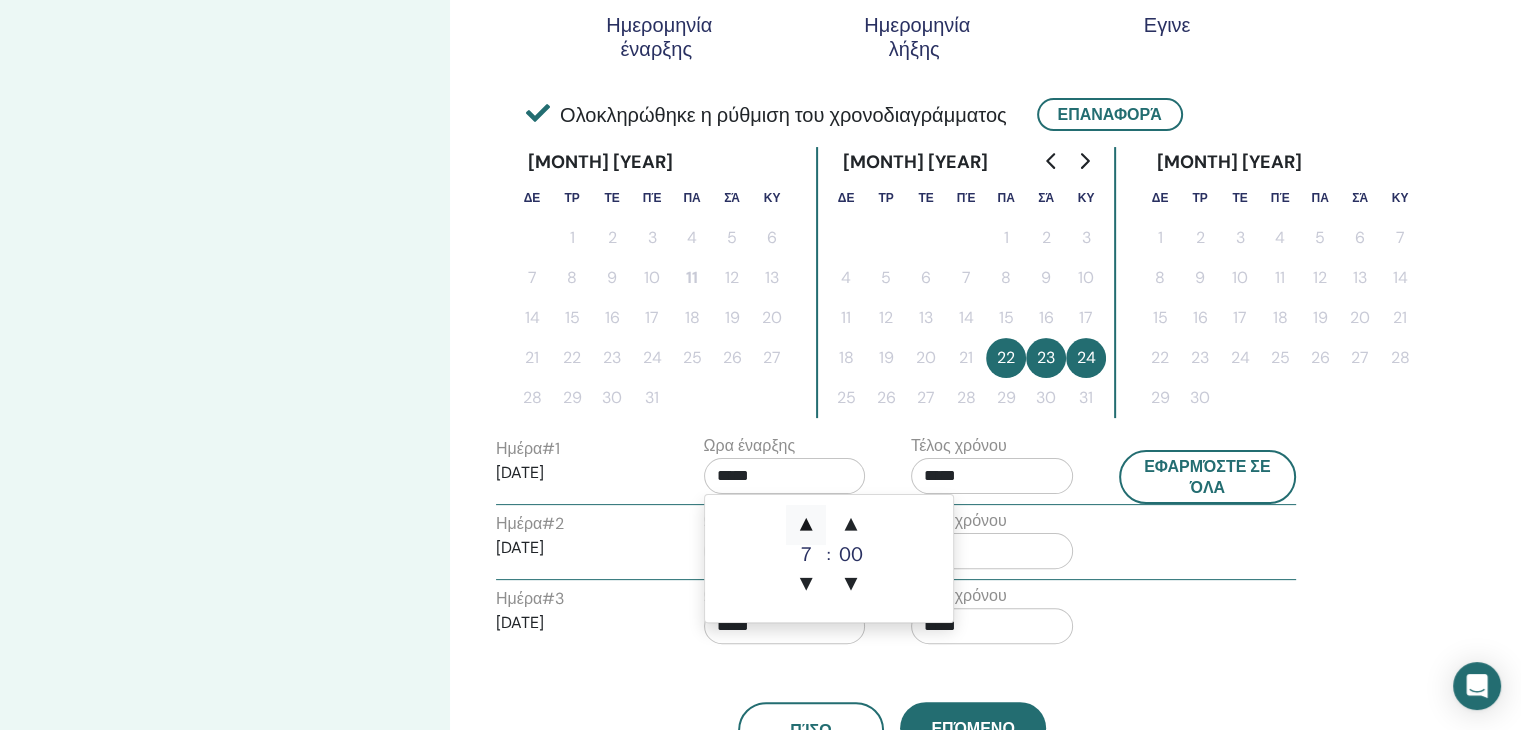 click on "▲" at bounding box center (806, 525) 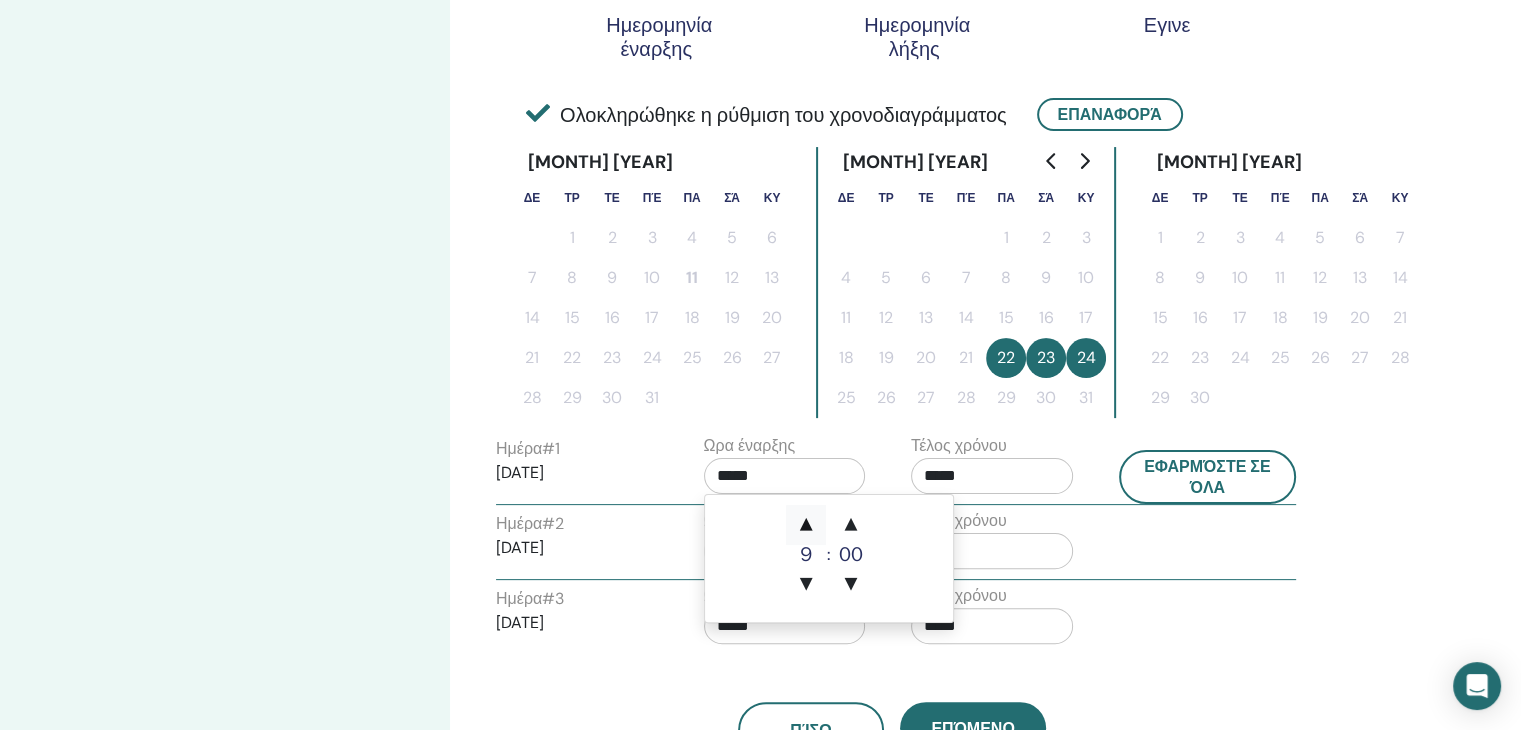 click on "▲" at bounding box center [806, 525] 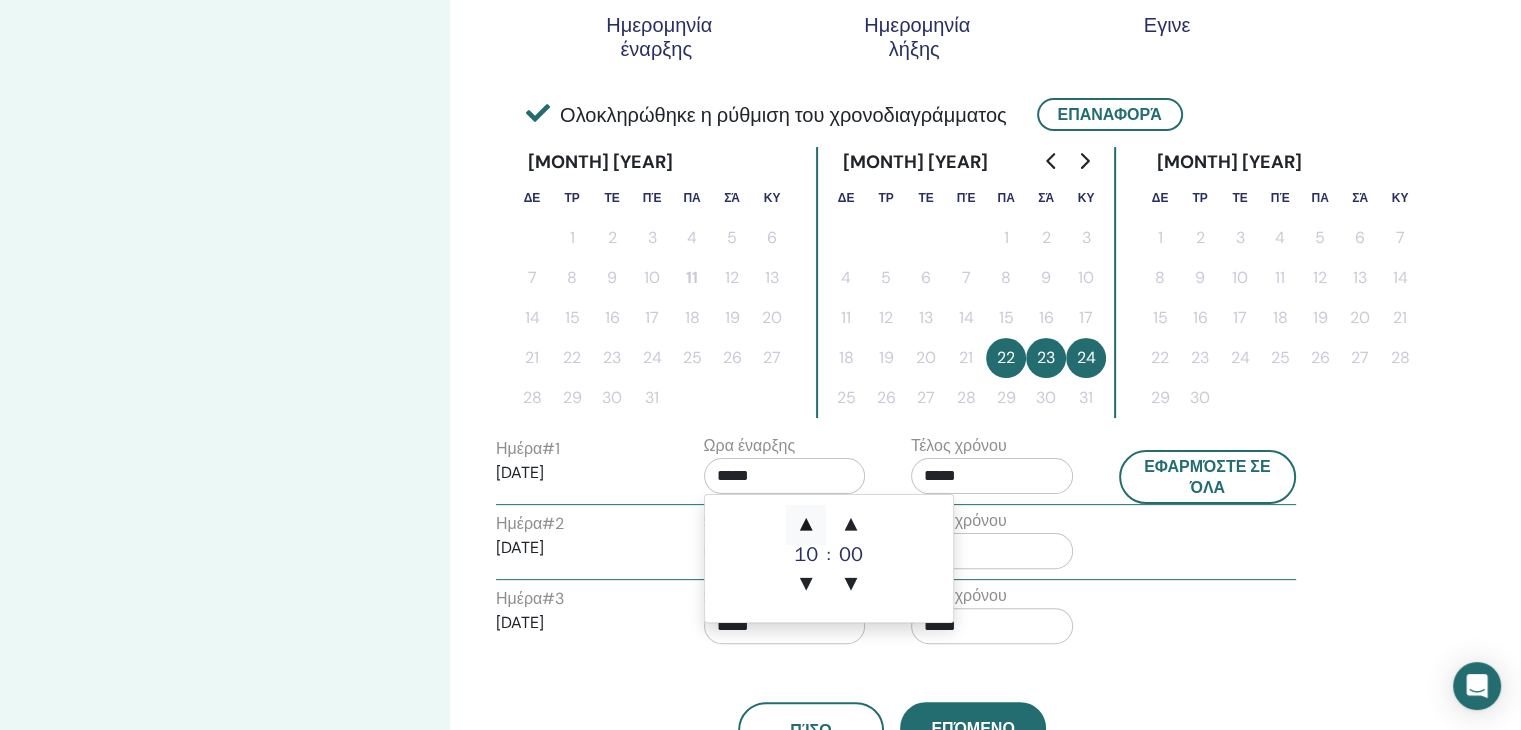 click on "▲" at bounding box center (806, 525) 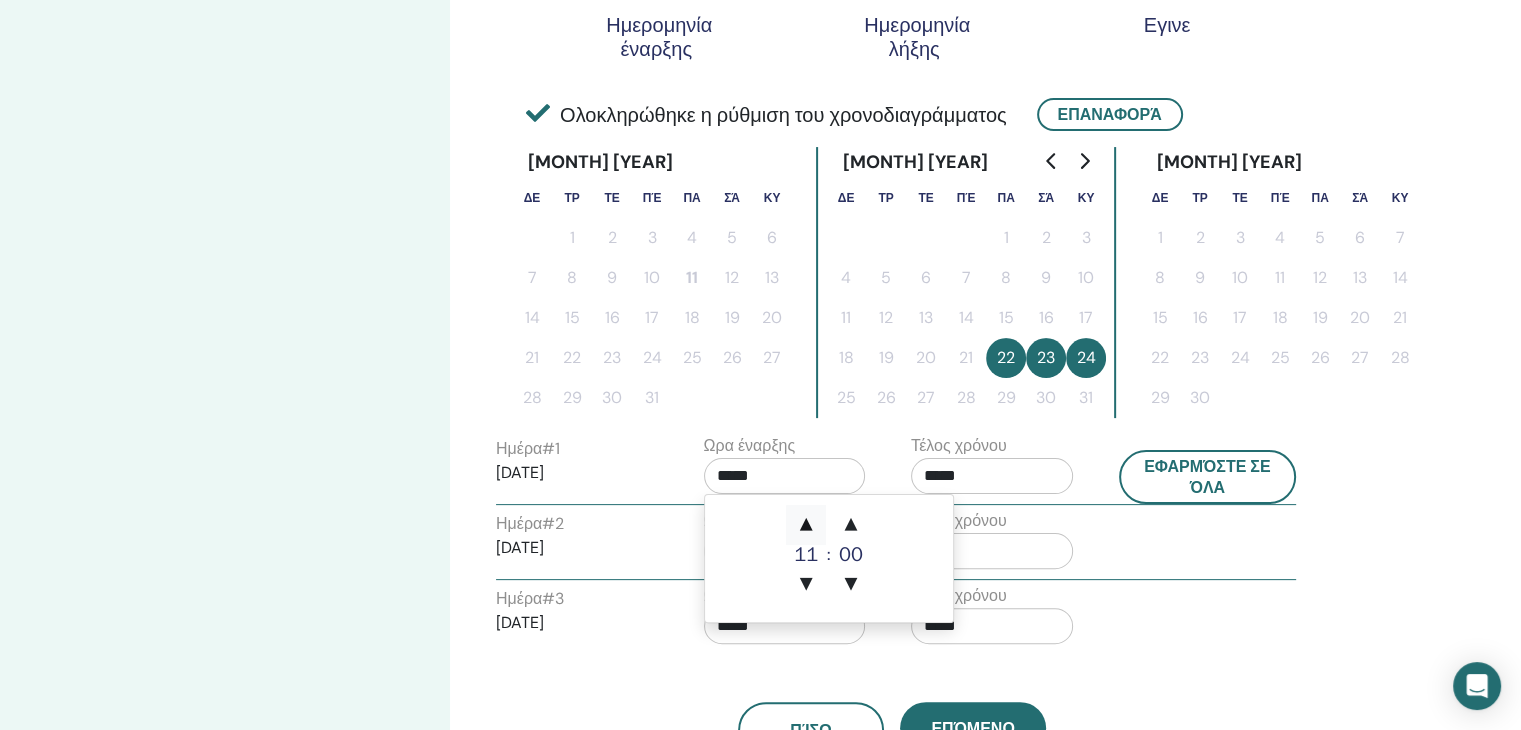 click on "▲" at bounding box center [806, 525] 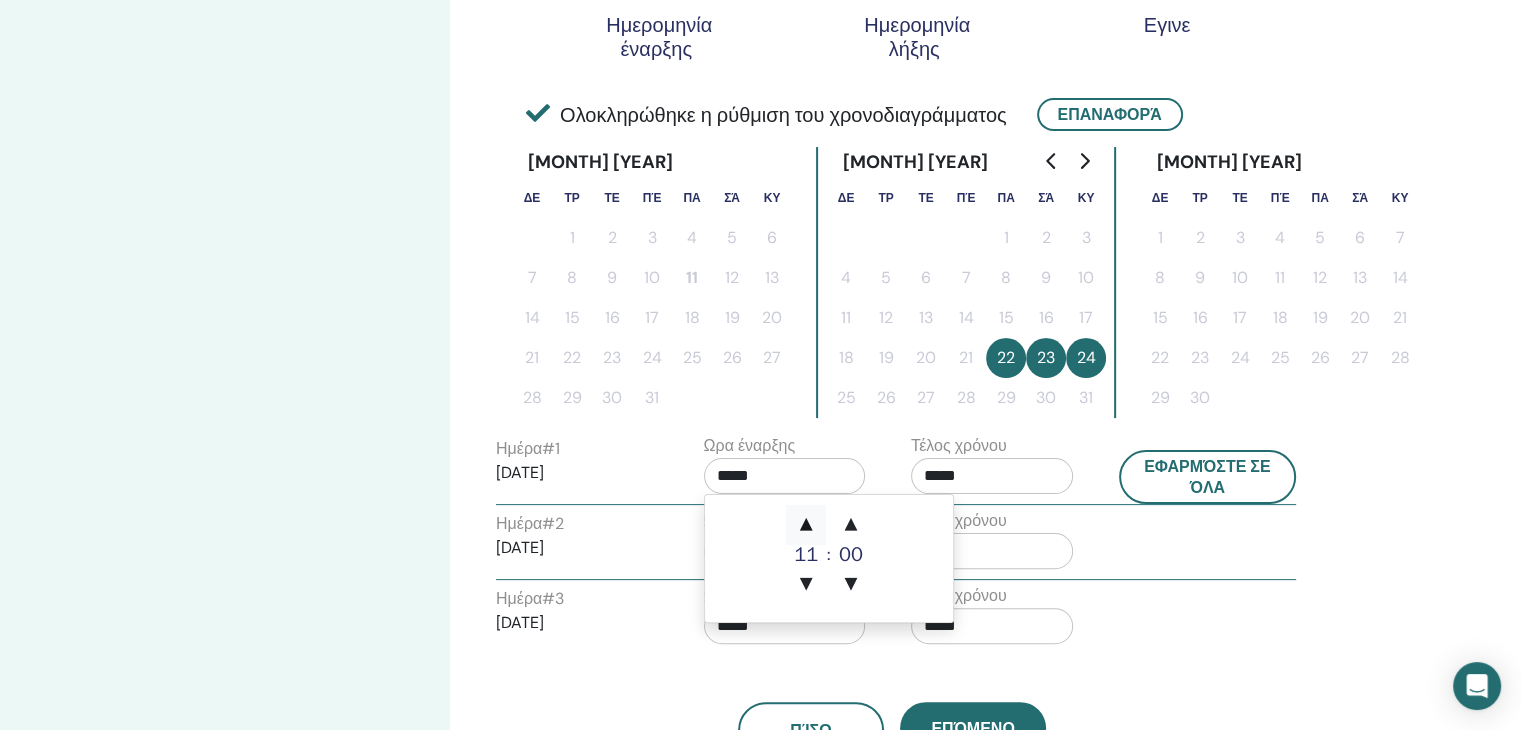 click on "▲" at bounding box center [806, 525] 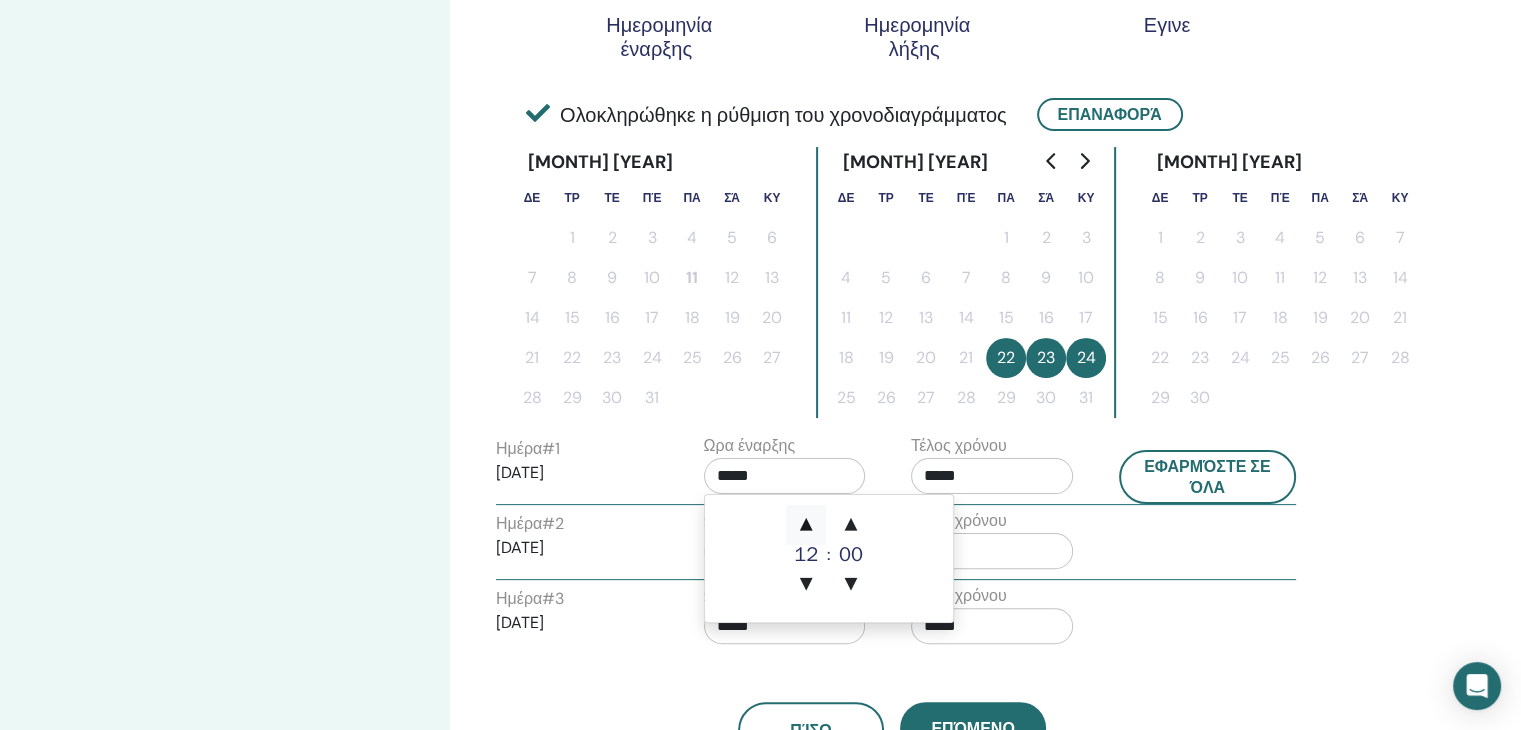 click on "▲" at bounding box center (806, 525) 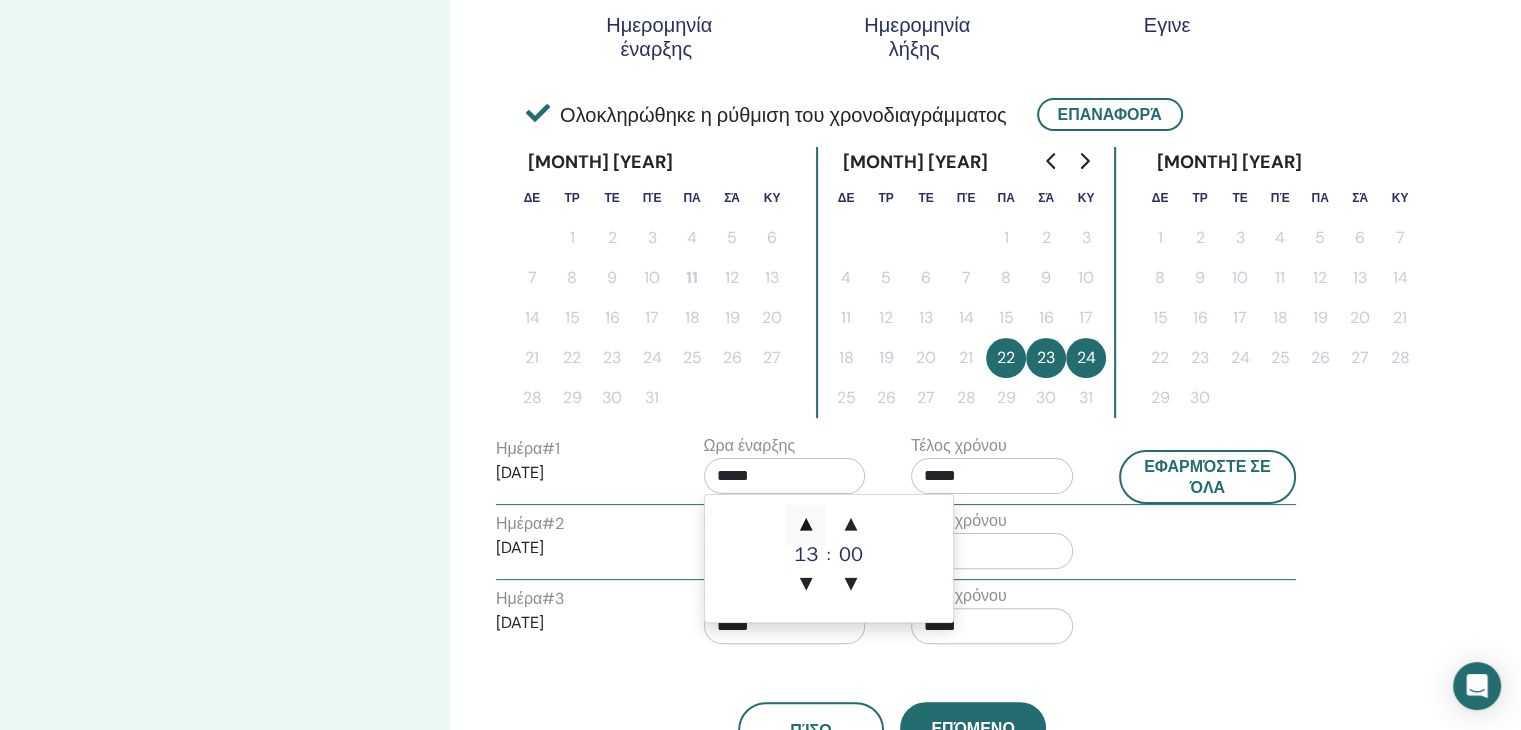 click on "▲" at bounding box center [806, 525] 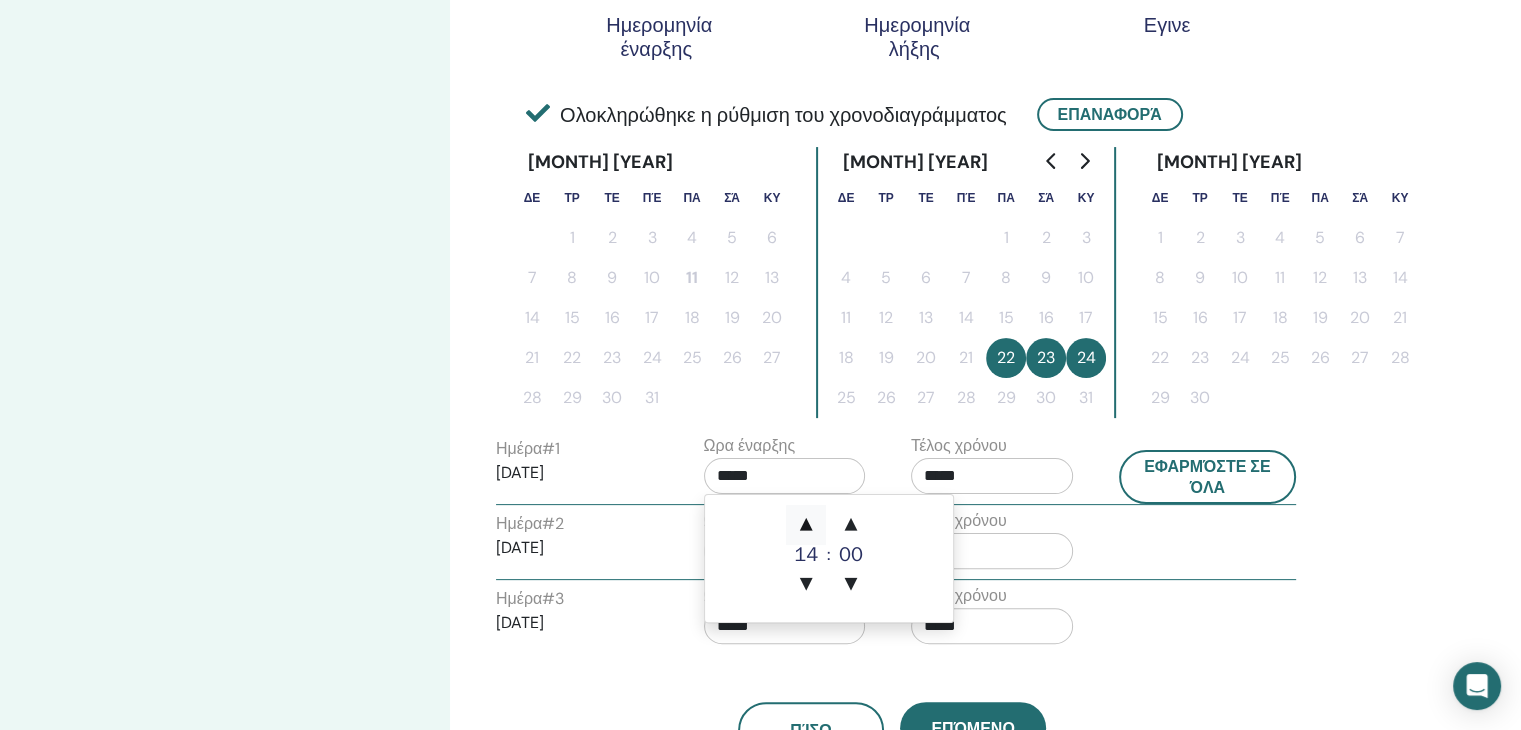 type on "*****" 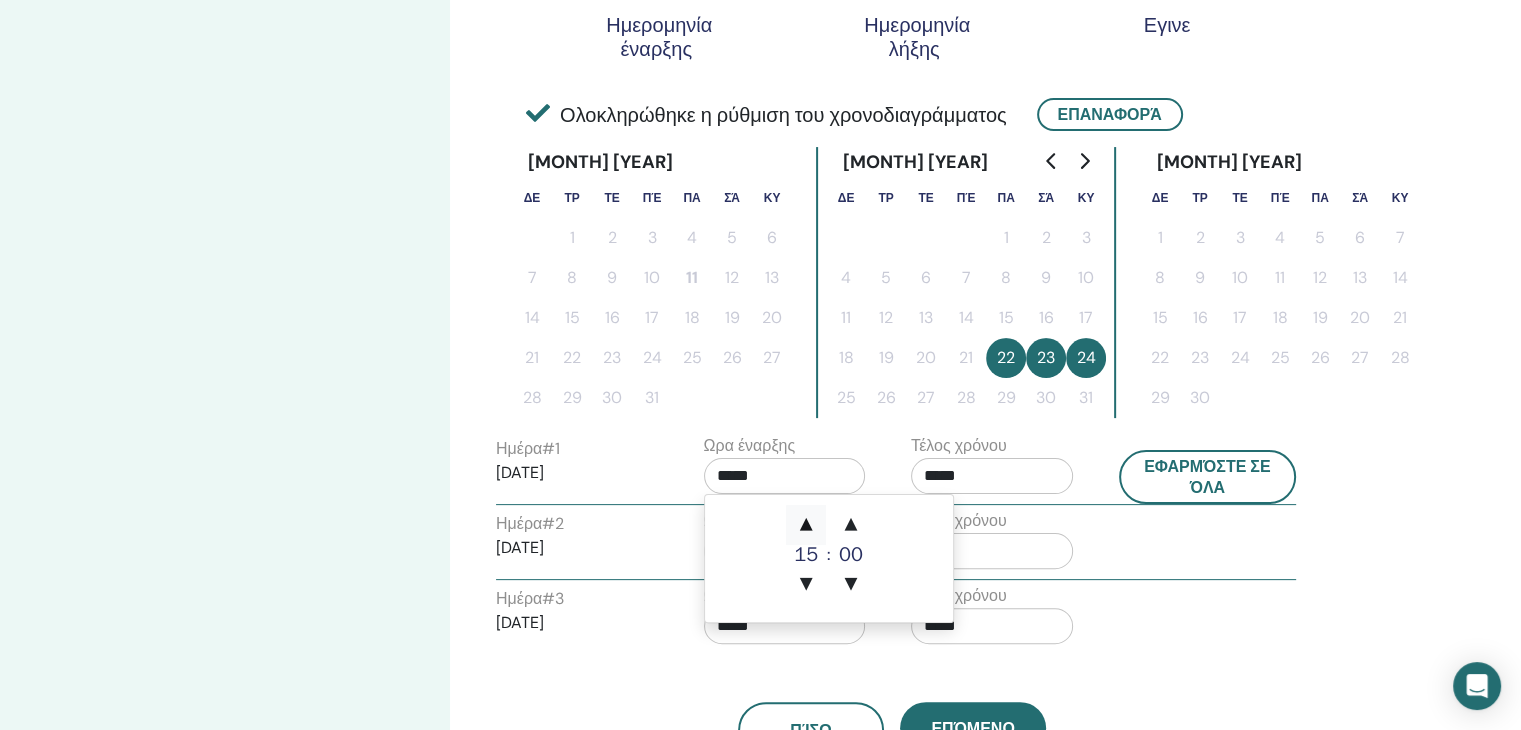 click on "▲" at bounding box center [806, 525] 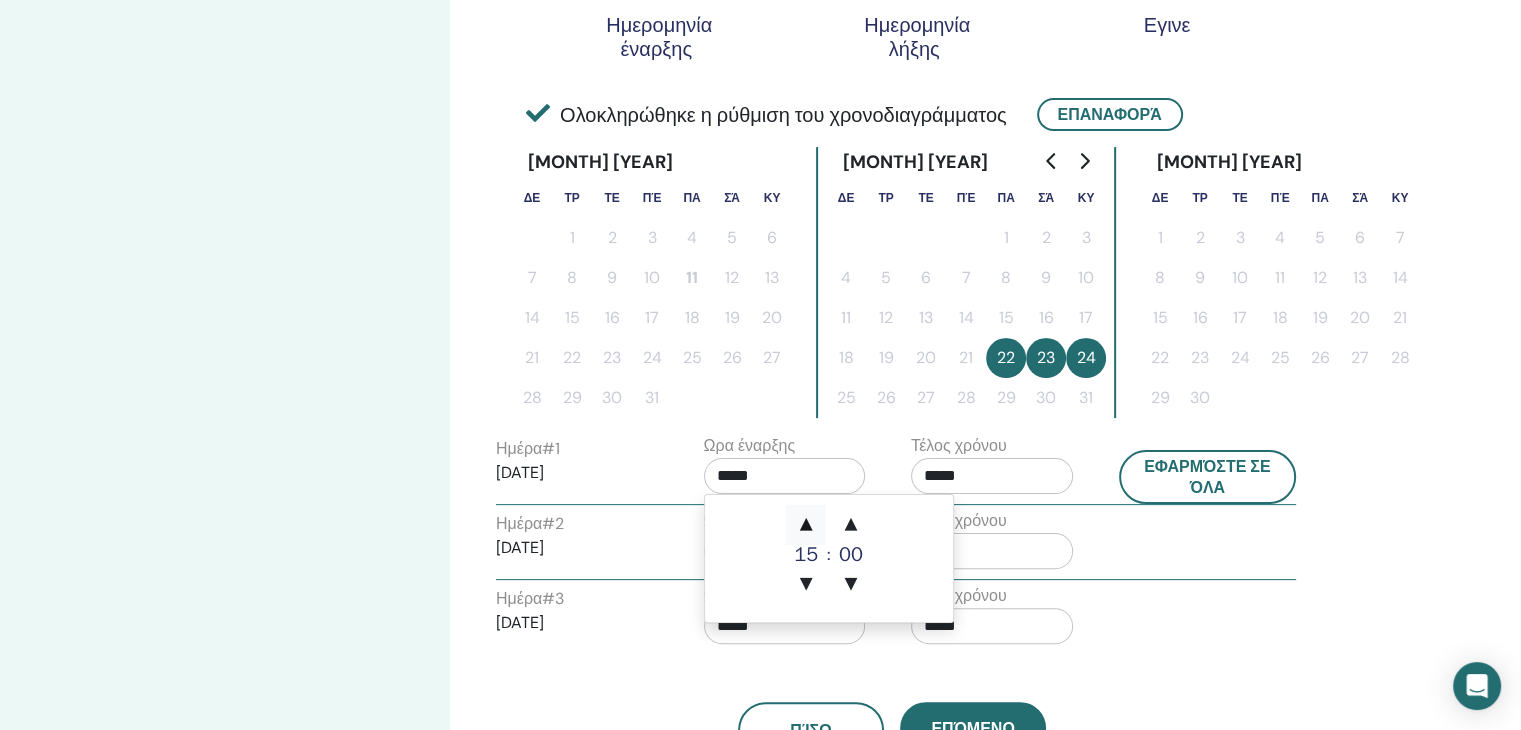 click on "▲" at bounding box center [806, 525] 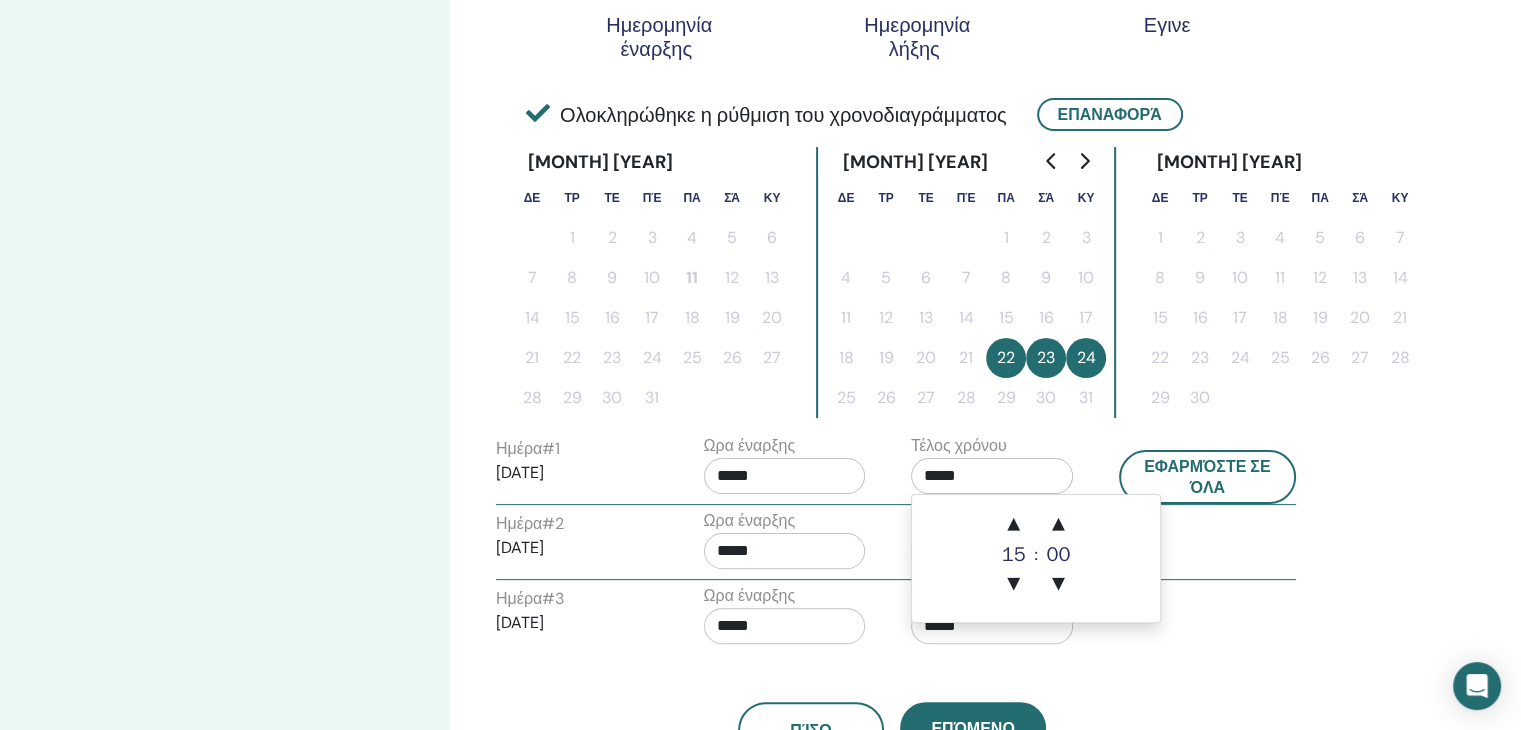 click on "*****" at bounding box center [992, 476] 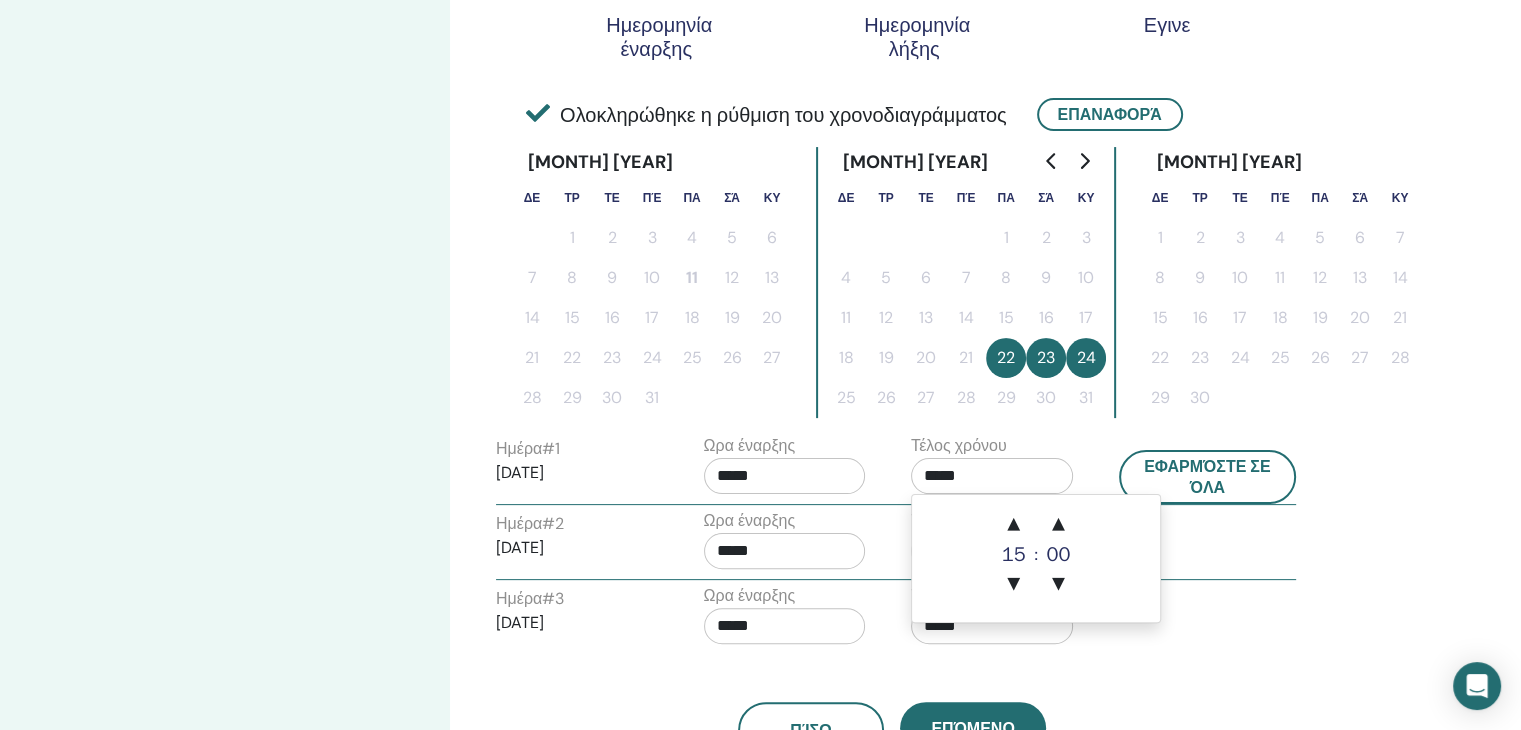 click on "*****" at bounding box center (785, 476) 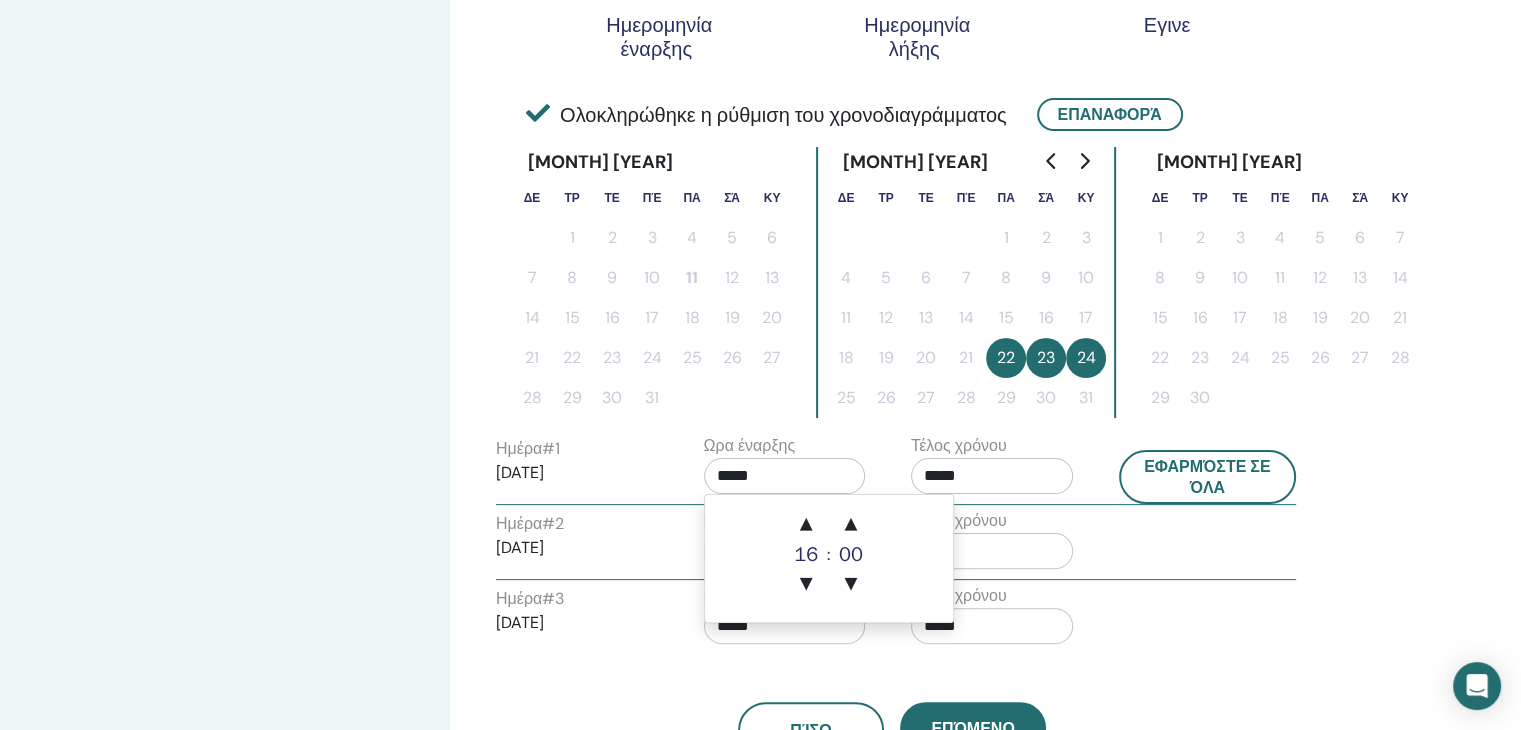 click on "16" at bounding box center [806, 555] 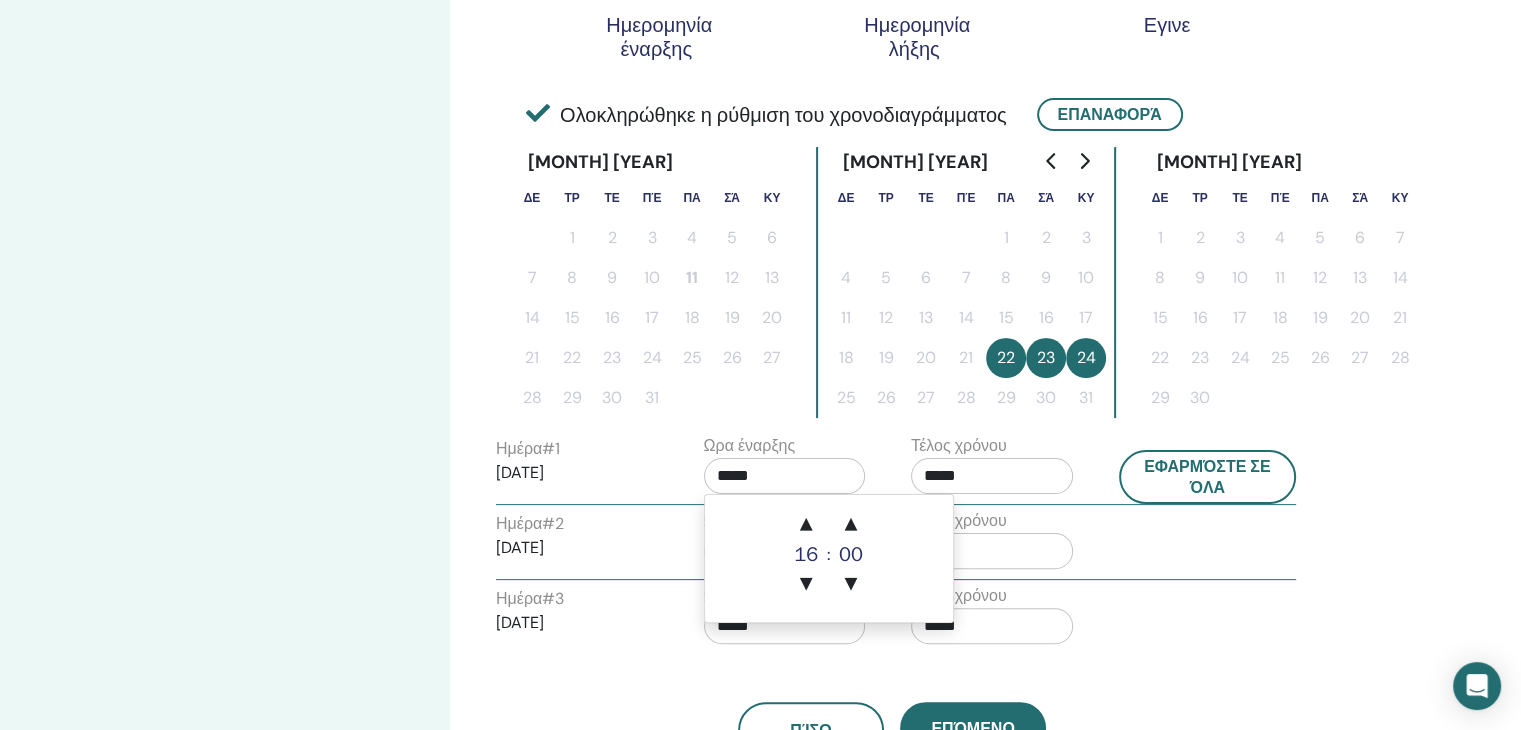click on "*****" at bounding box center (992, 476) 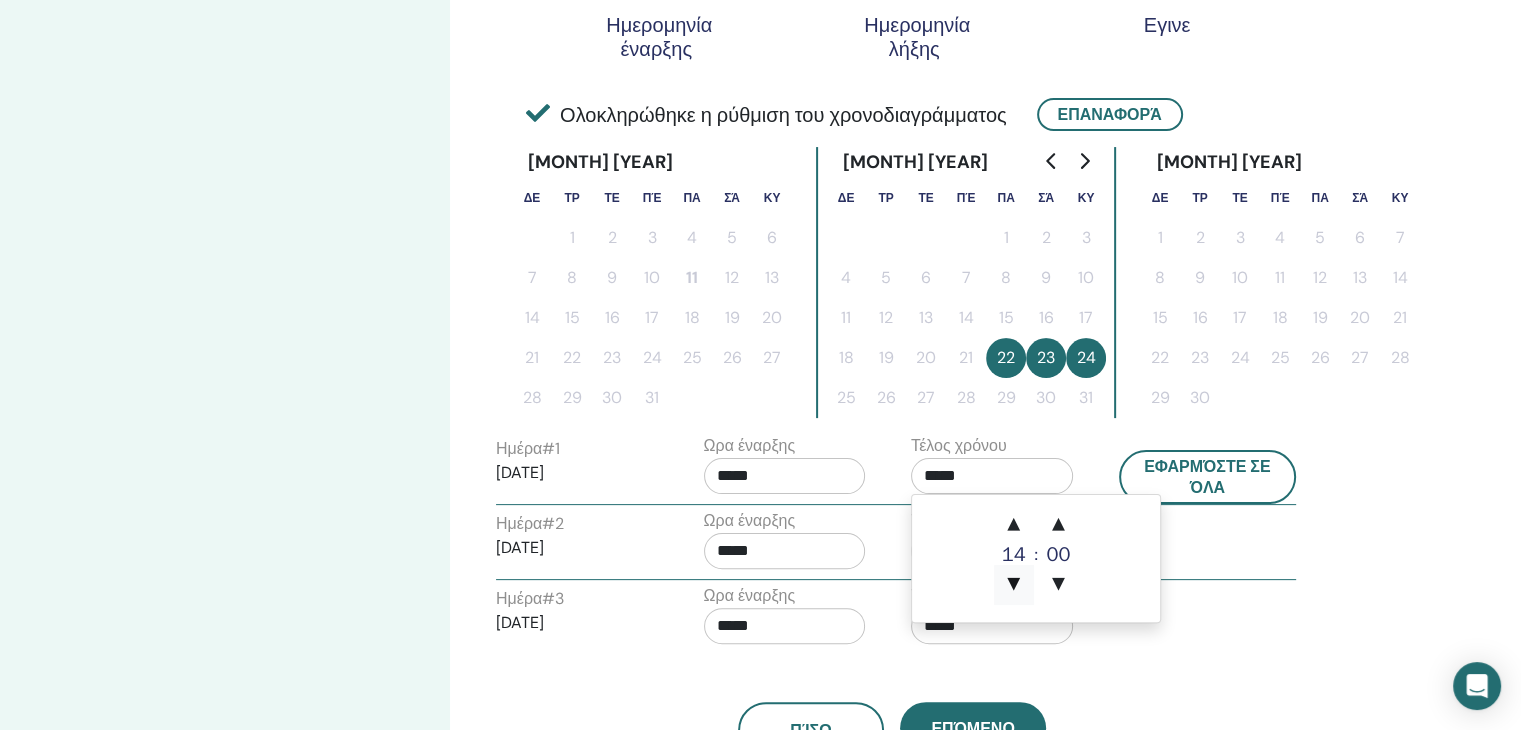 click on "▼" at bounding box center [1014, 585] 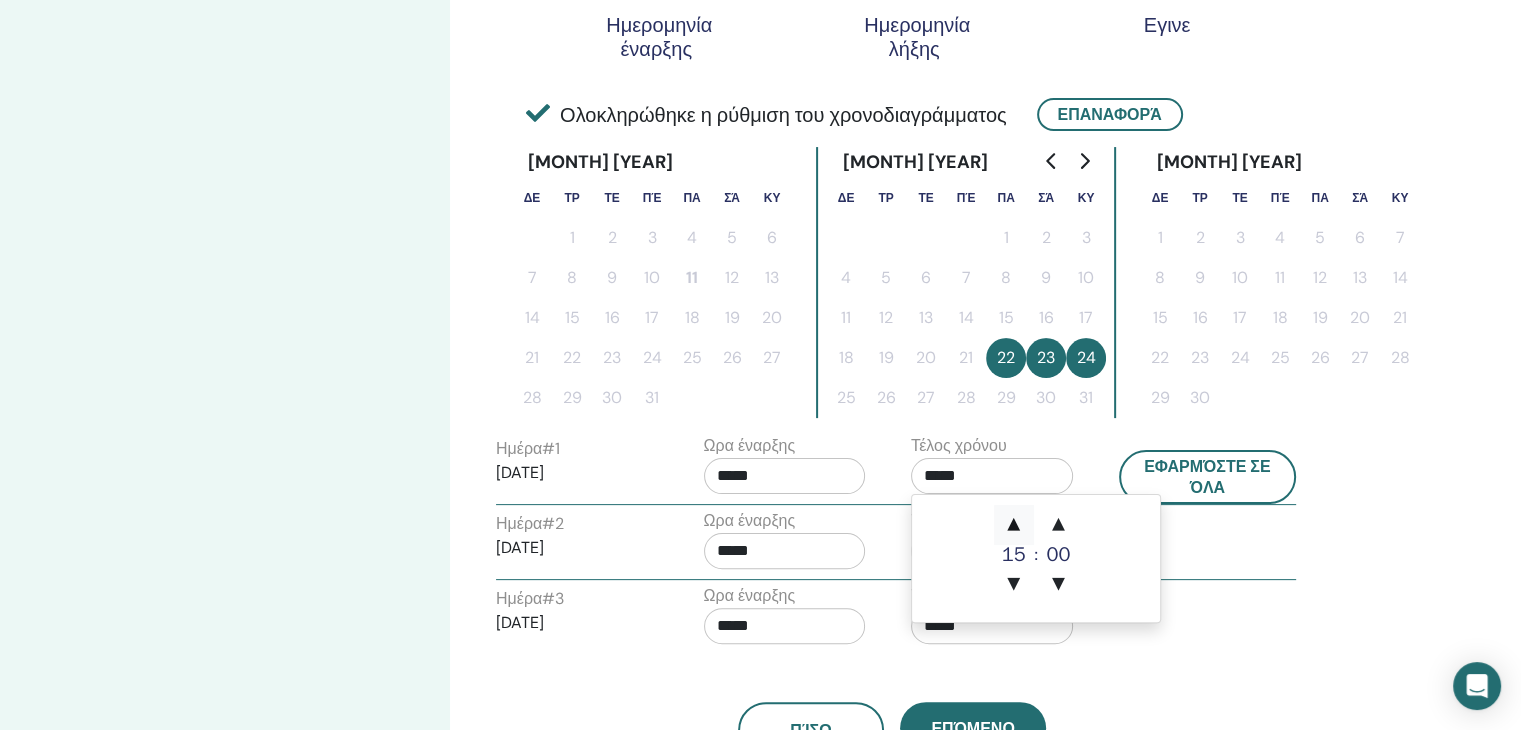 click on "▲" at bounding box center [1014, 525] 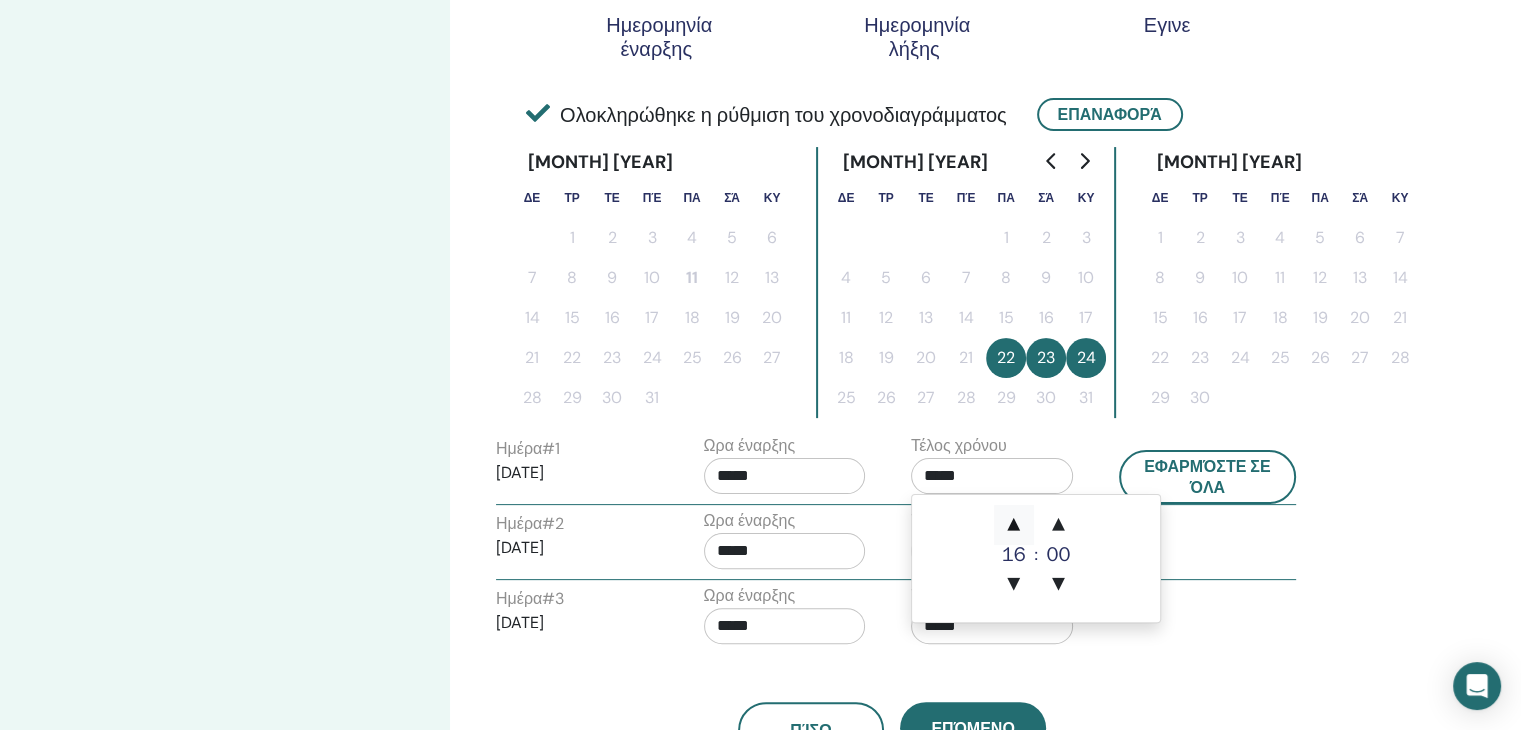 click on "▲" at bounding box center [1014, 525] 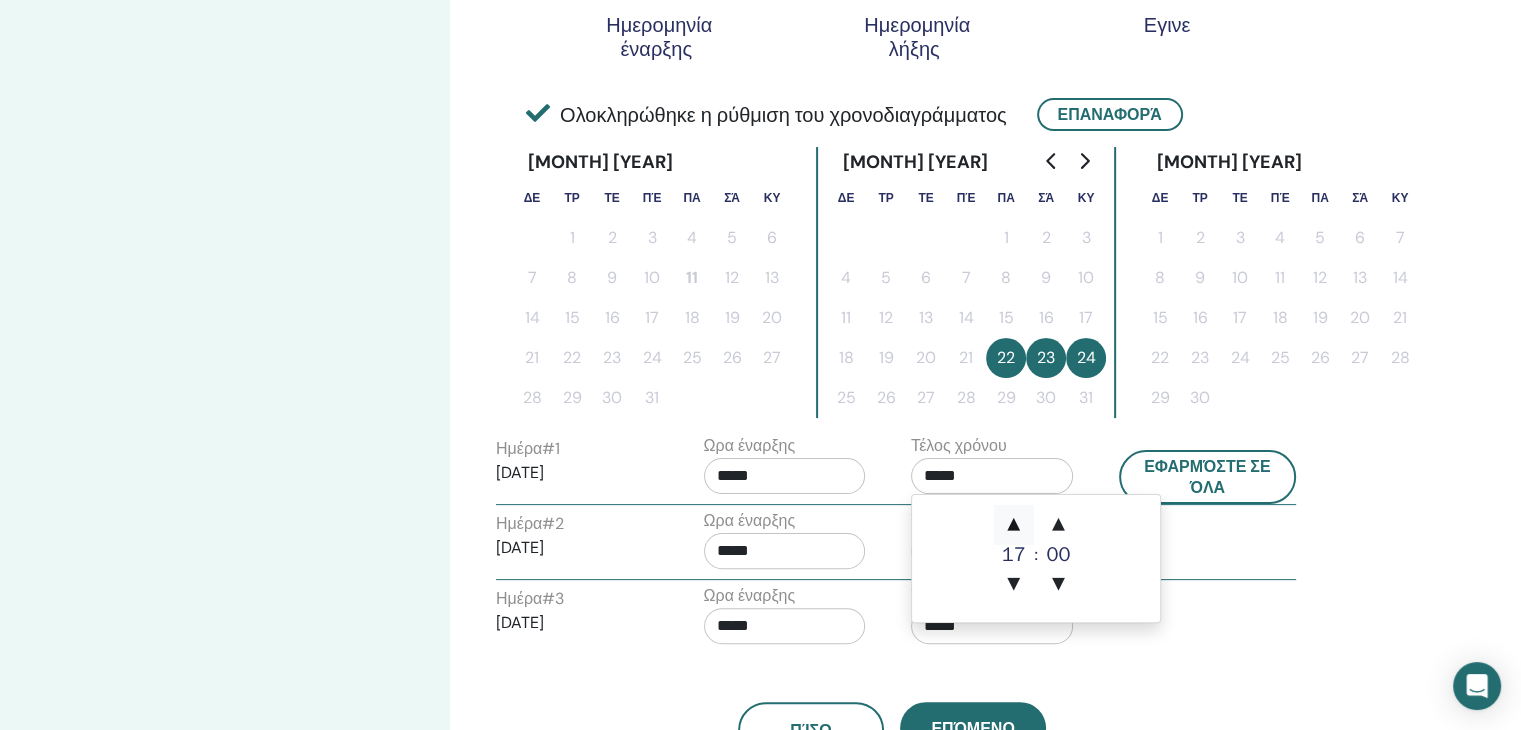 click on "▲" at bounding box center (1014, 525) 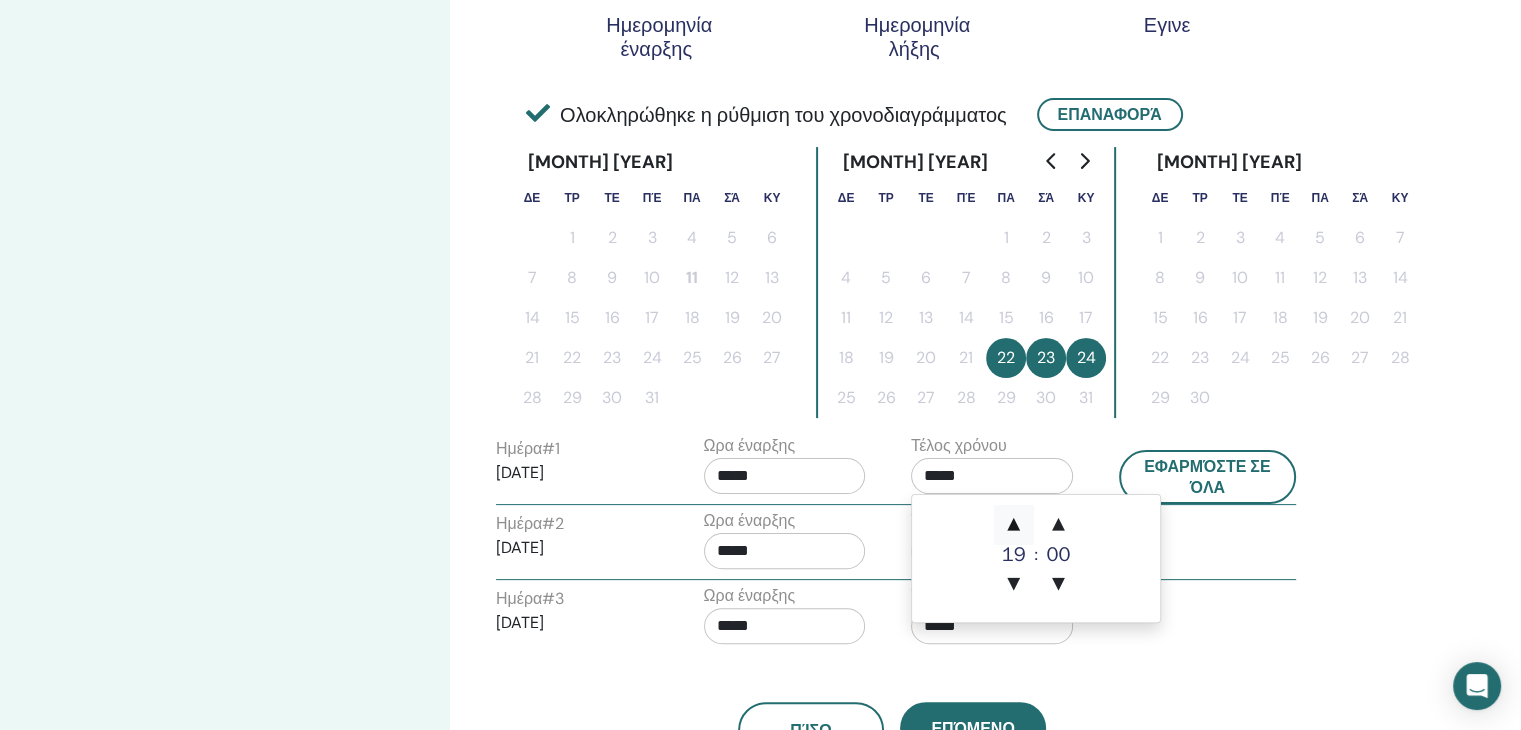 click on "▲" at bounding box center (1014, 525) 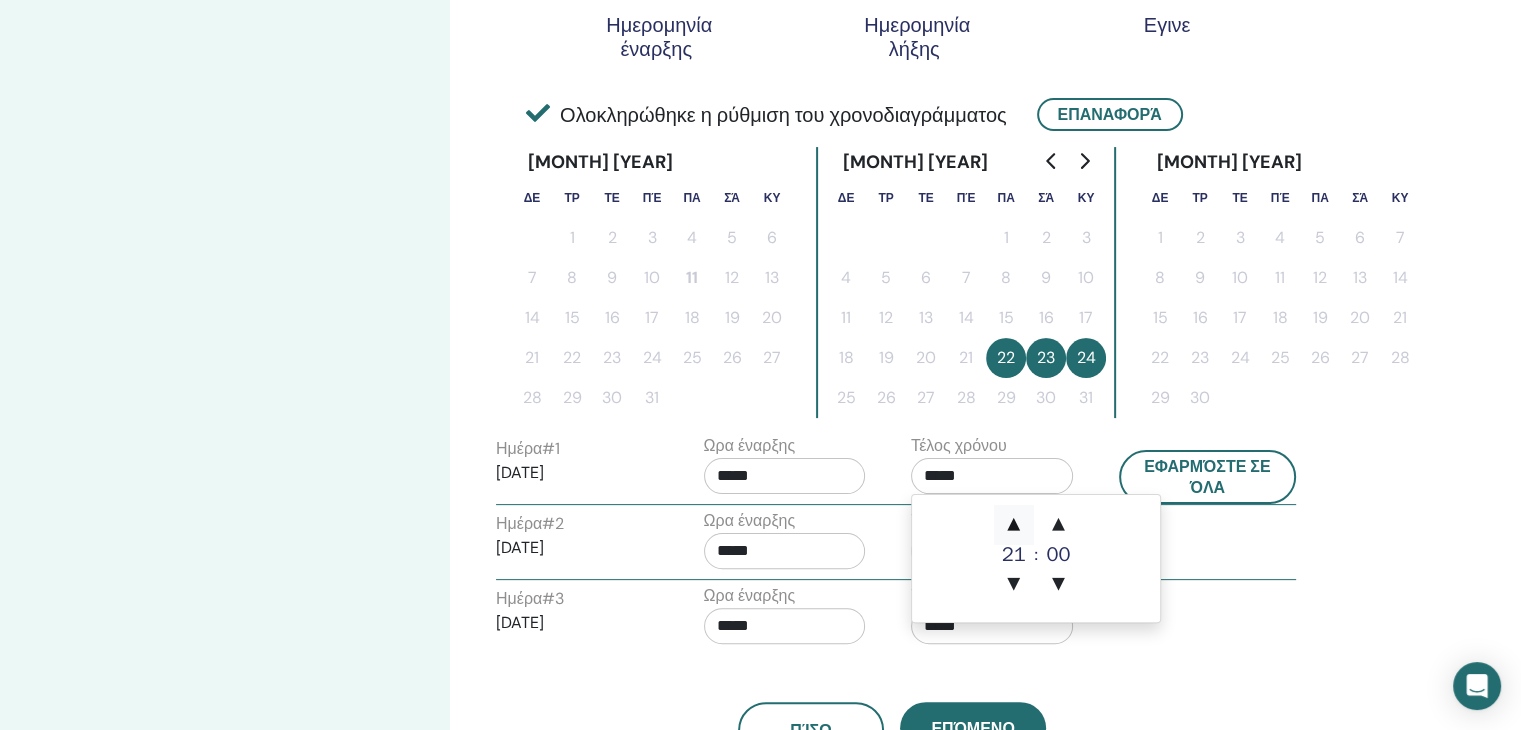click on "▲" at bounding box center (1014, 525) 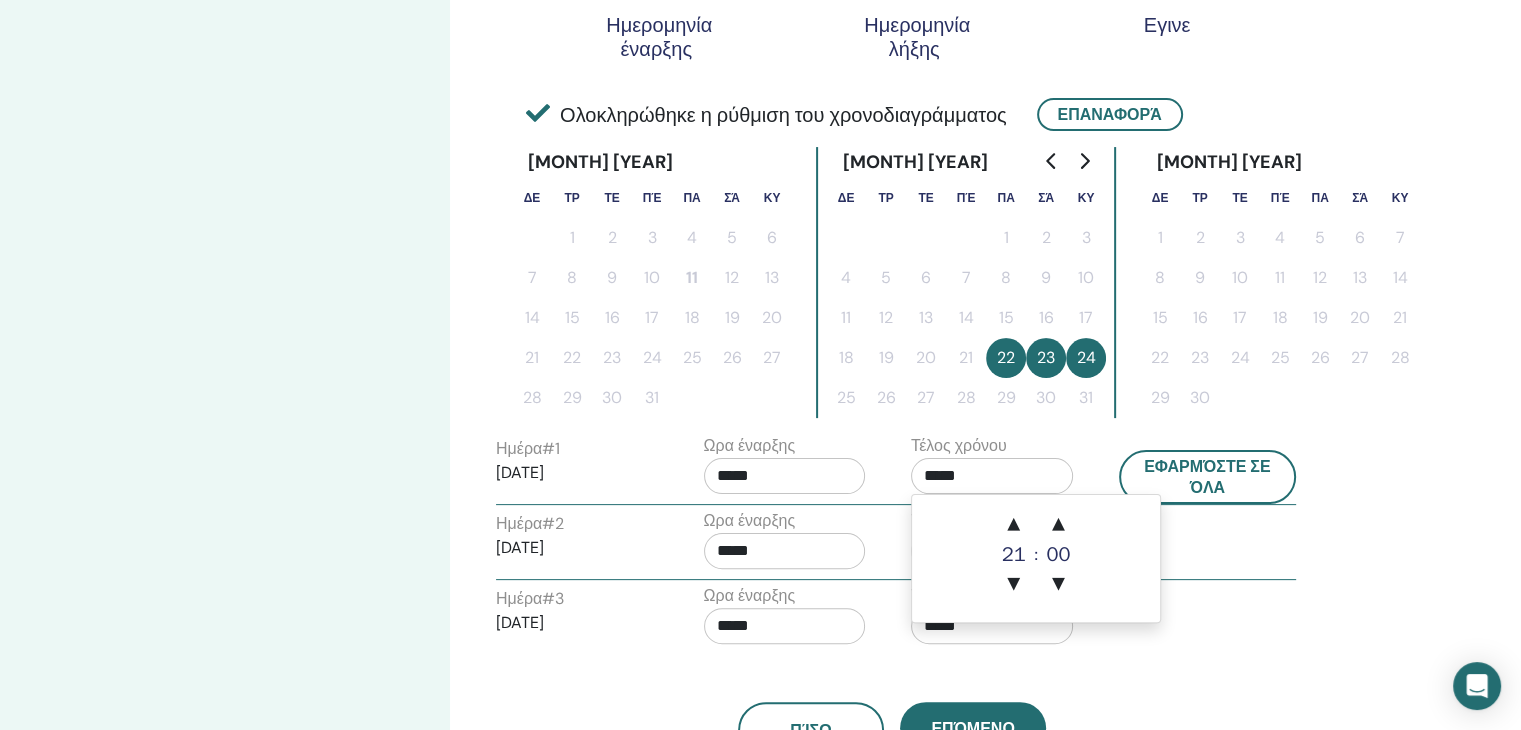 click on "*****" at bounding box center (785, 551) 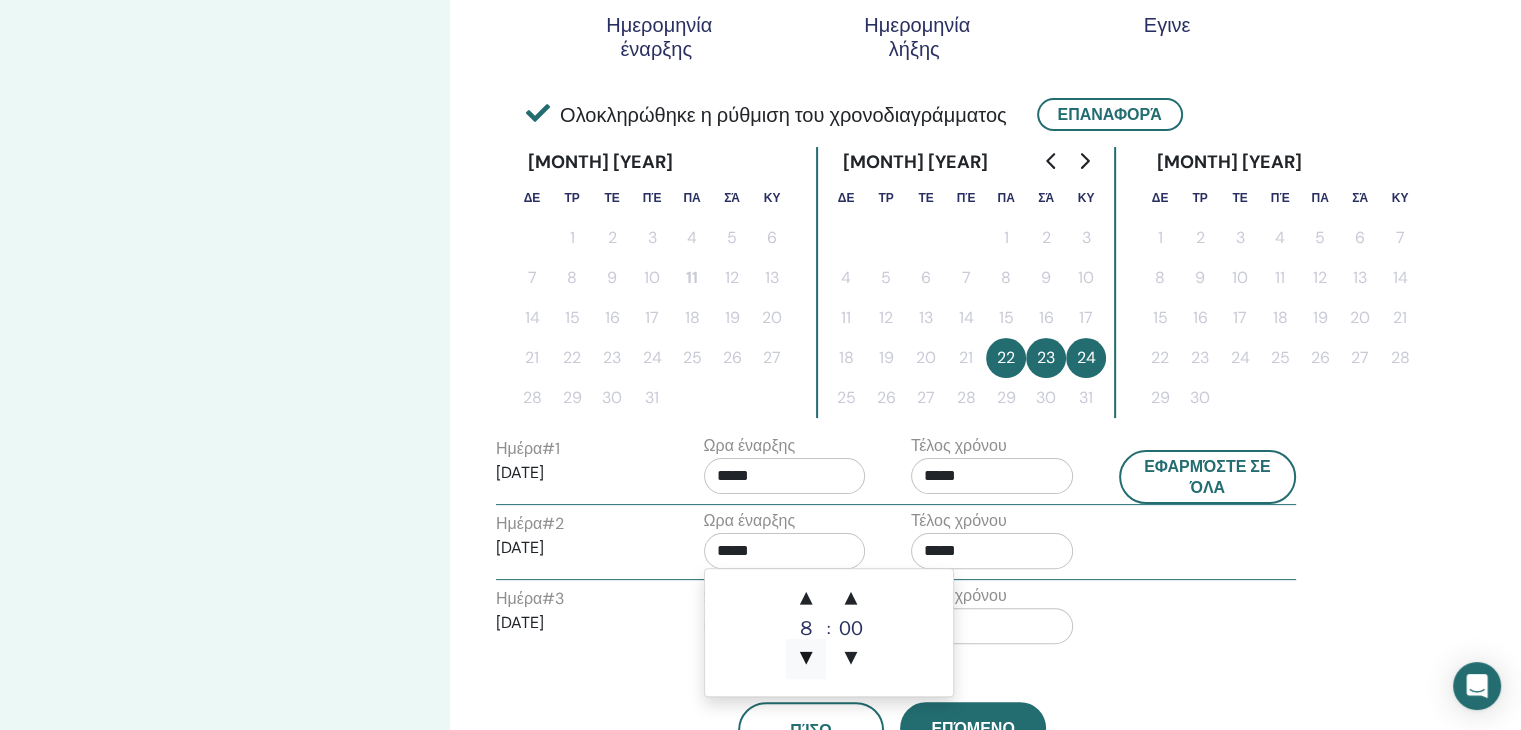 click on "▼" at bounding box center [806, 659] 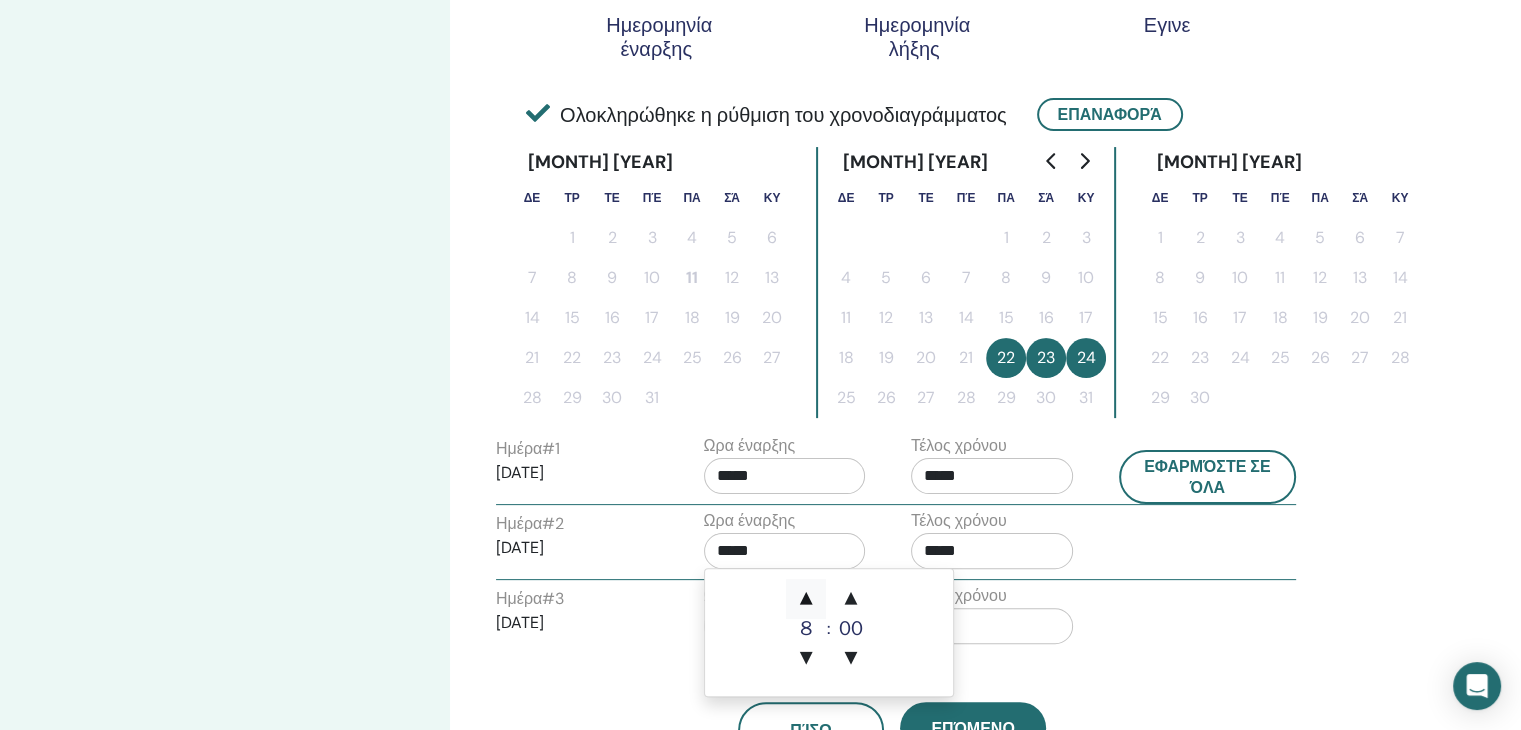 click on "▲" at bounding box center [806, 599] 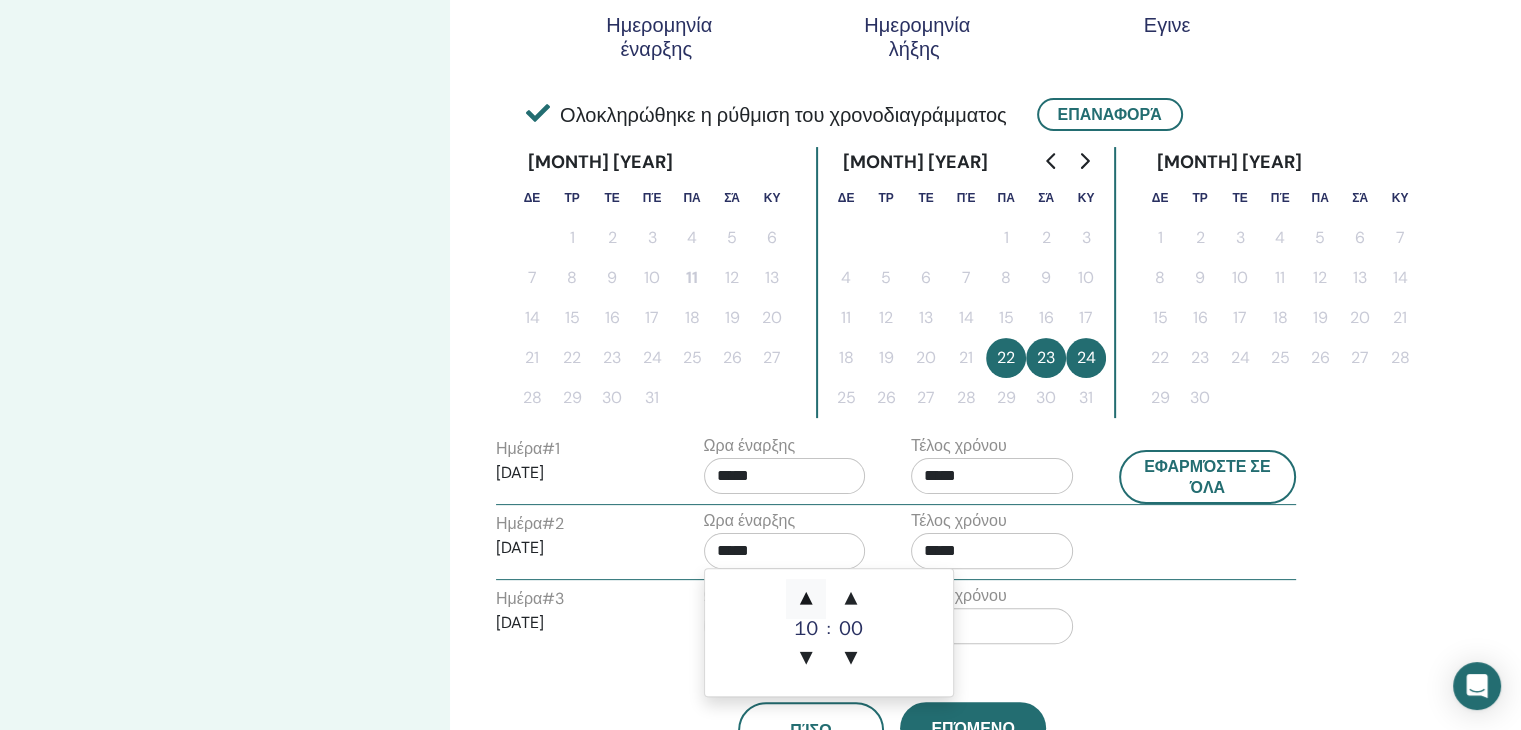 click on "▲" at bounding box center [806, 599] 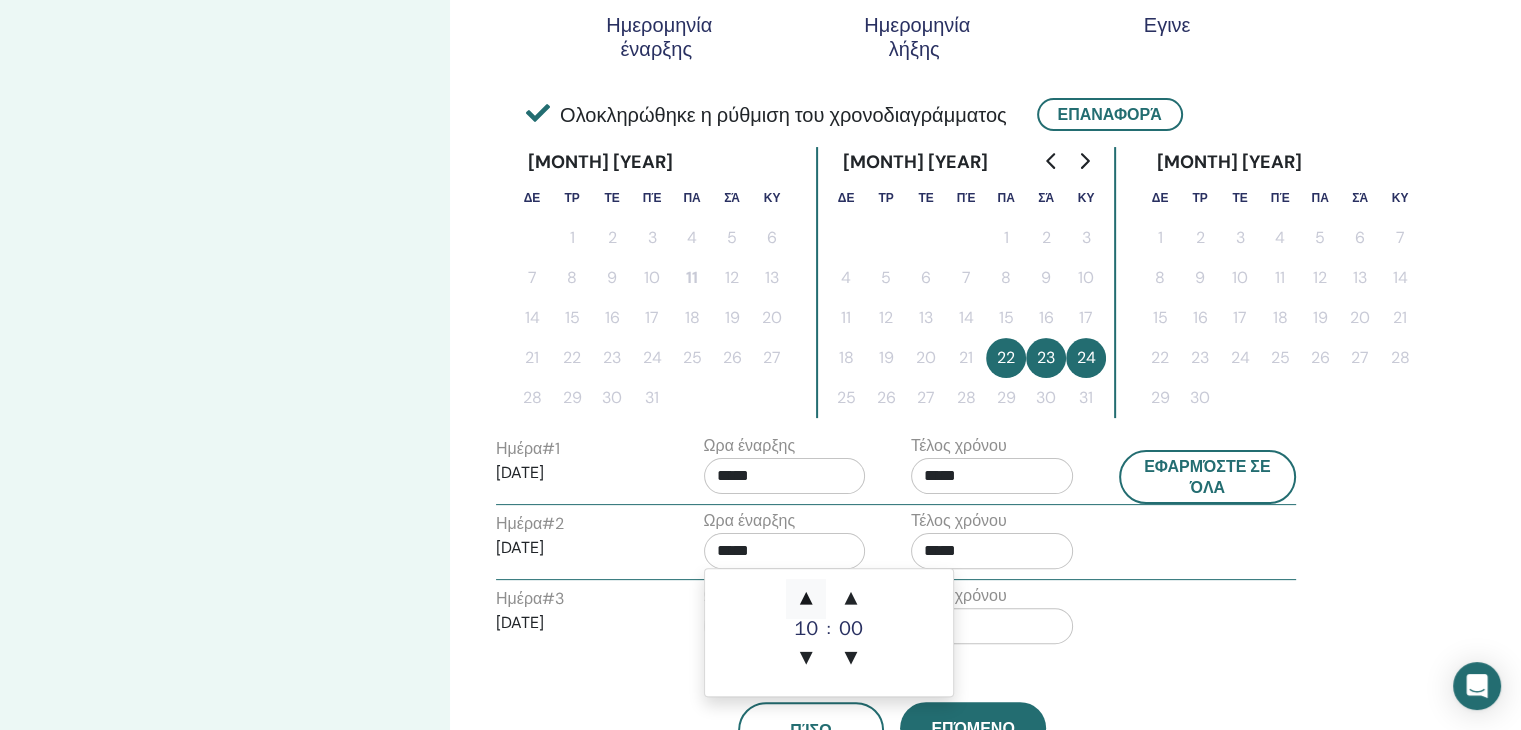 click on "▲" at bounding box center (806, 599) 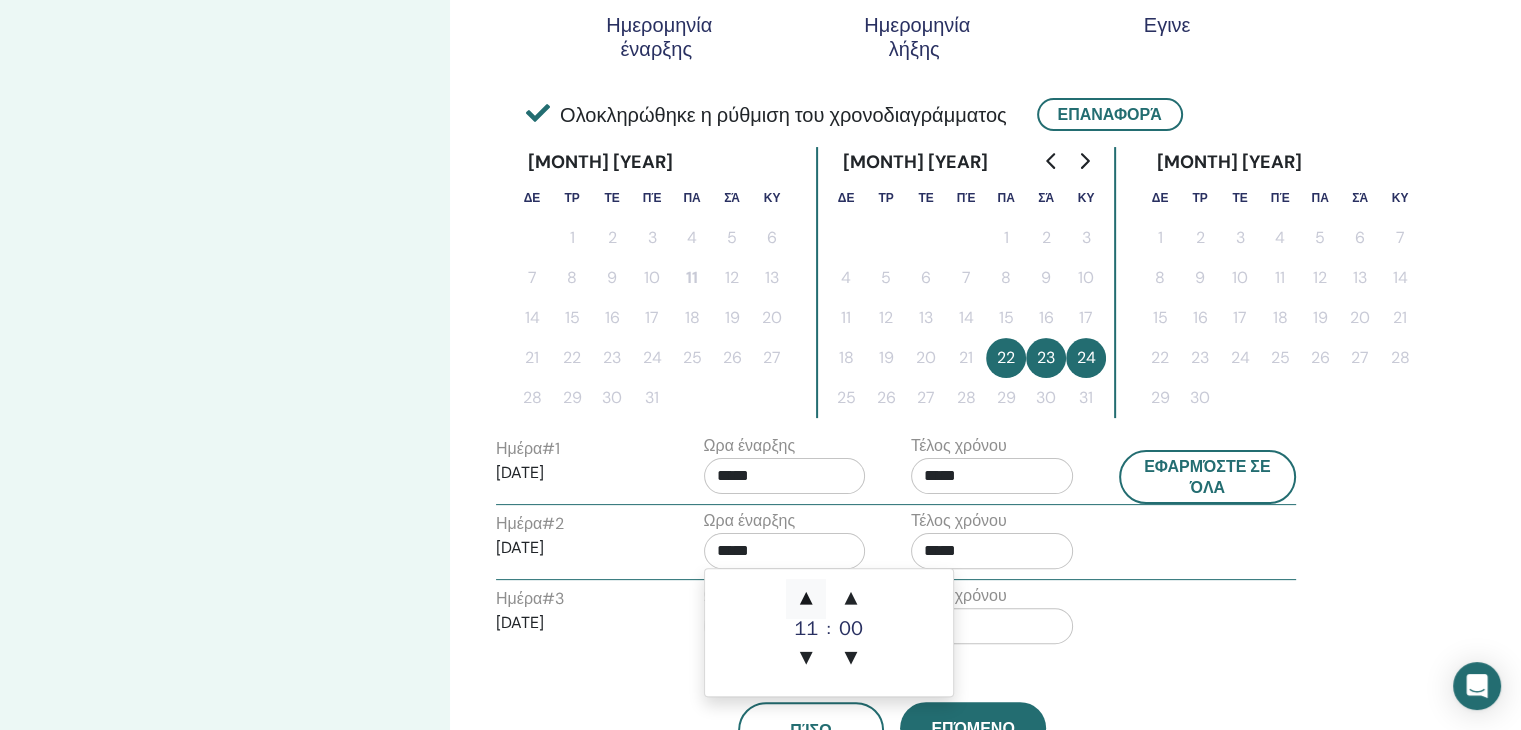 click on "▲" at bounding box center (806, 599) 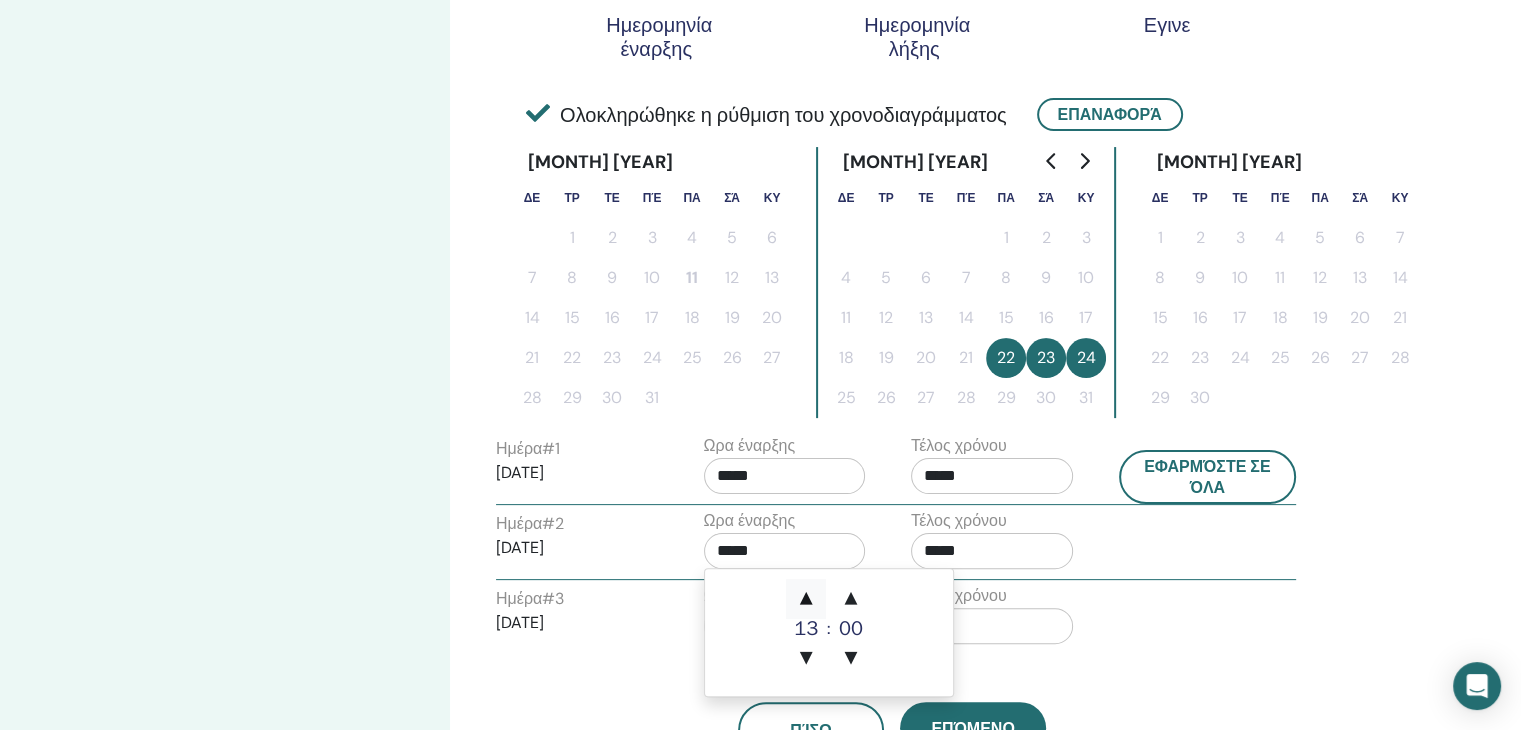 click on "▲" at bounding box center [806, 599] 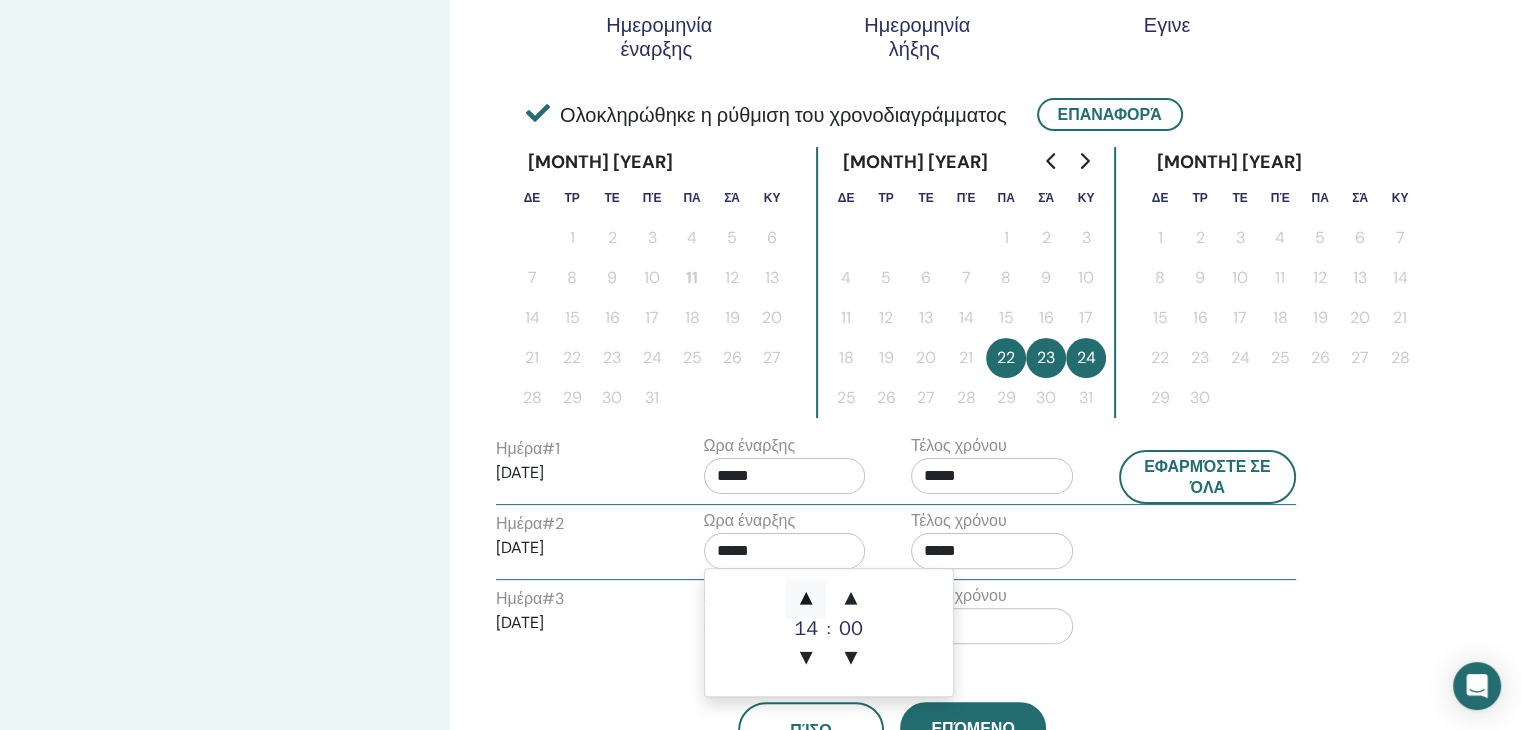 click on "▲" at bounding box center [806, 599] 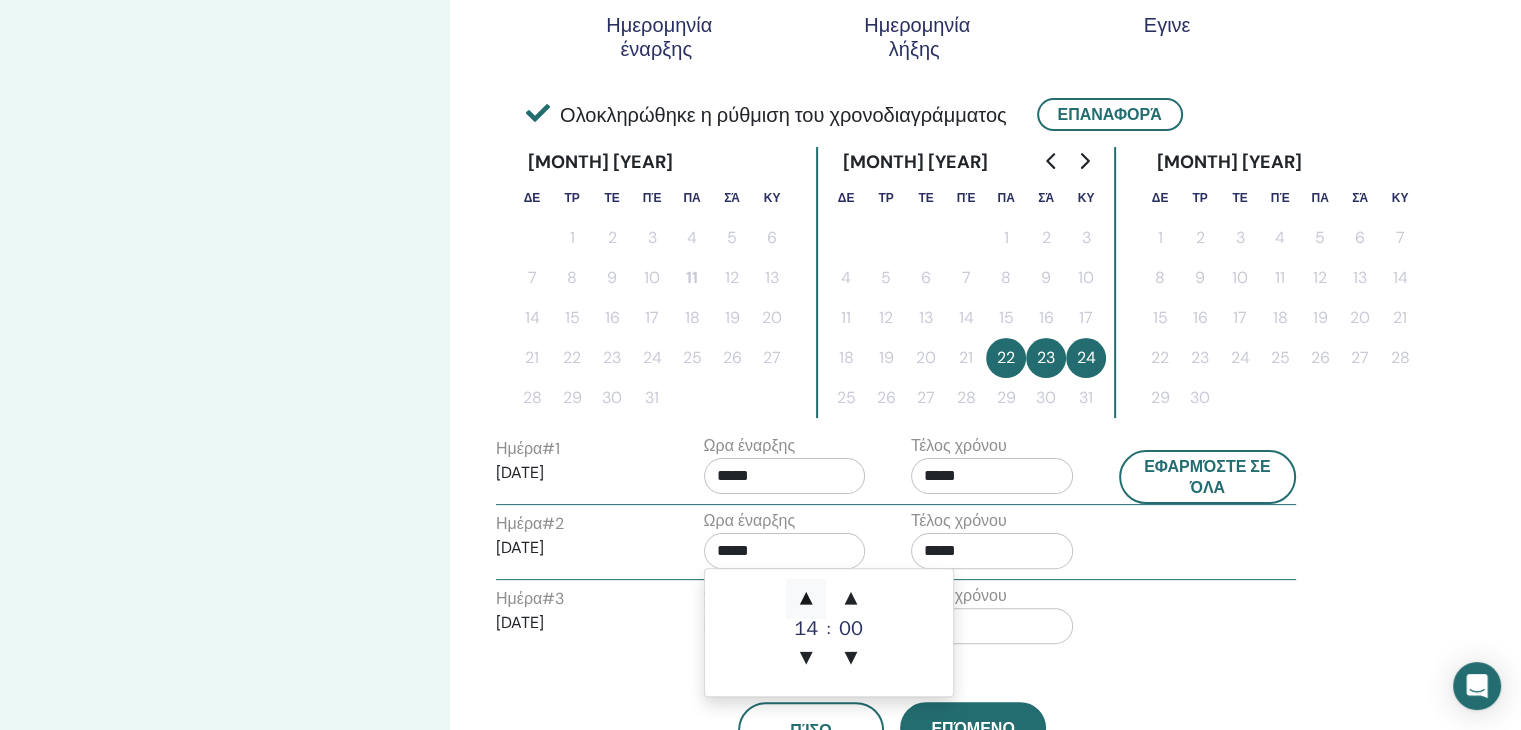 type on "*****" 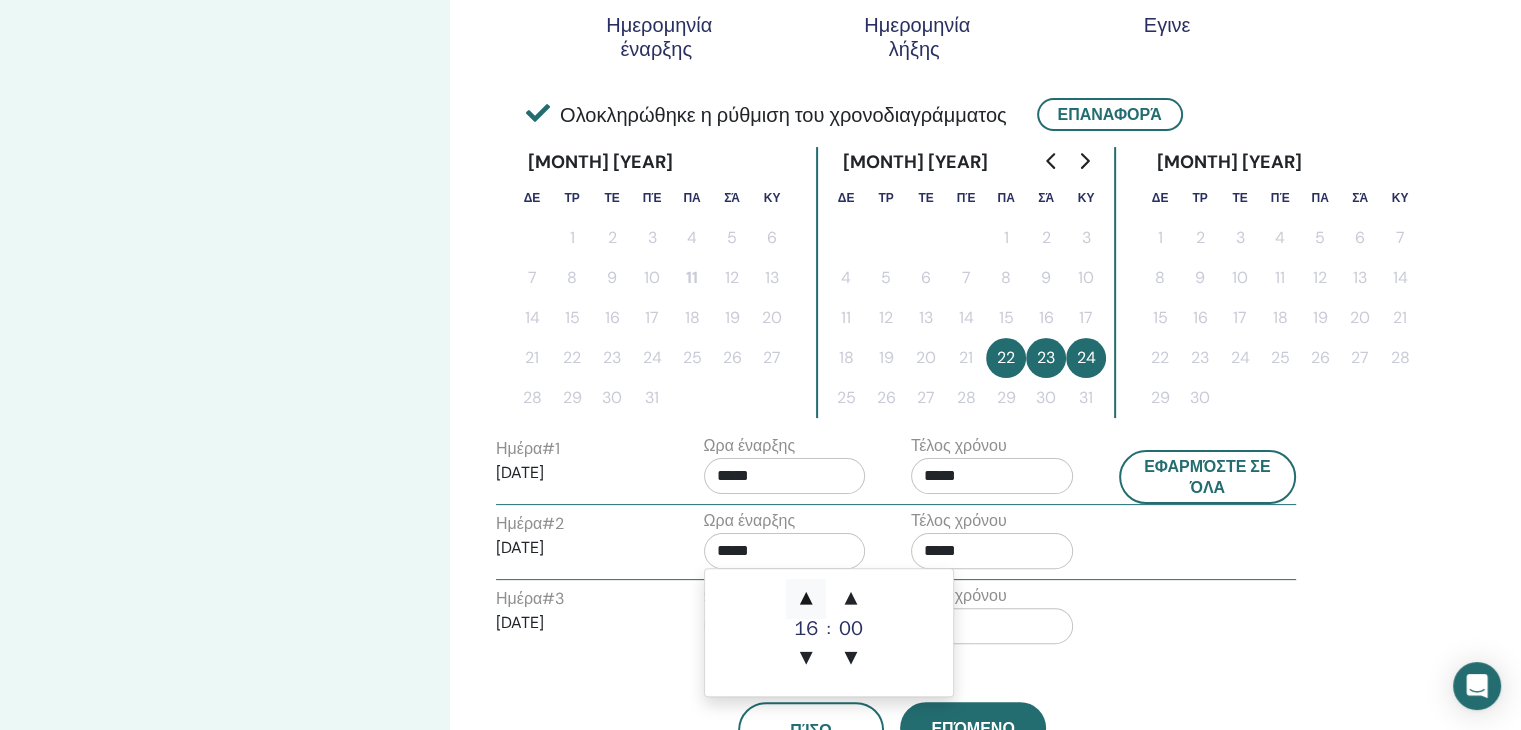 click on "▲" at bounding box center [806, 599] 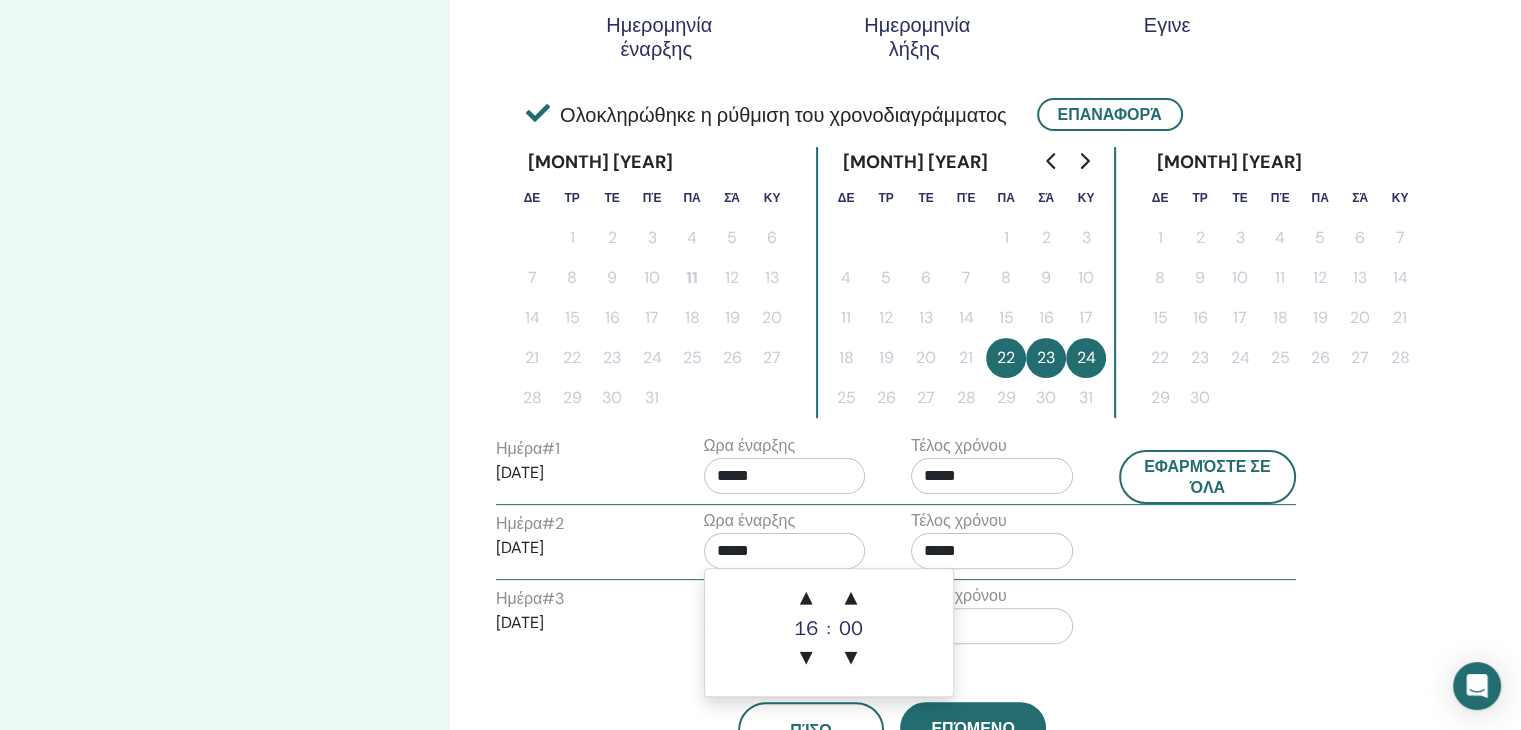 click on "*****" at bounding box center (992, 551) 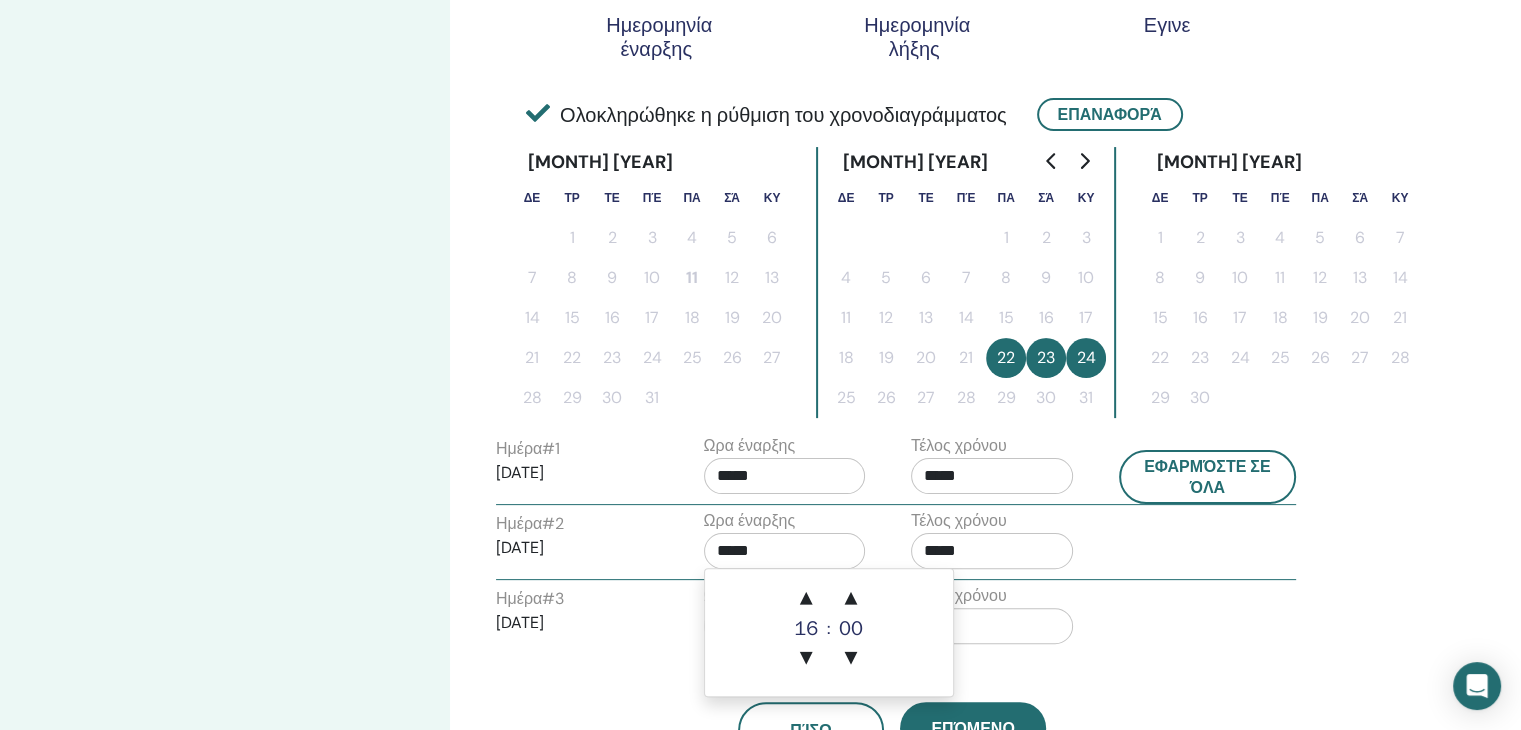 click on "*****" at bounding box center (785, 551) 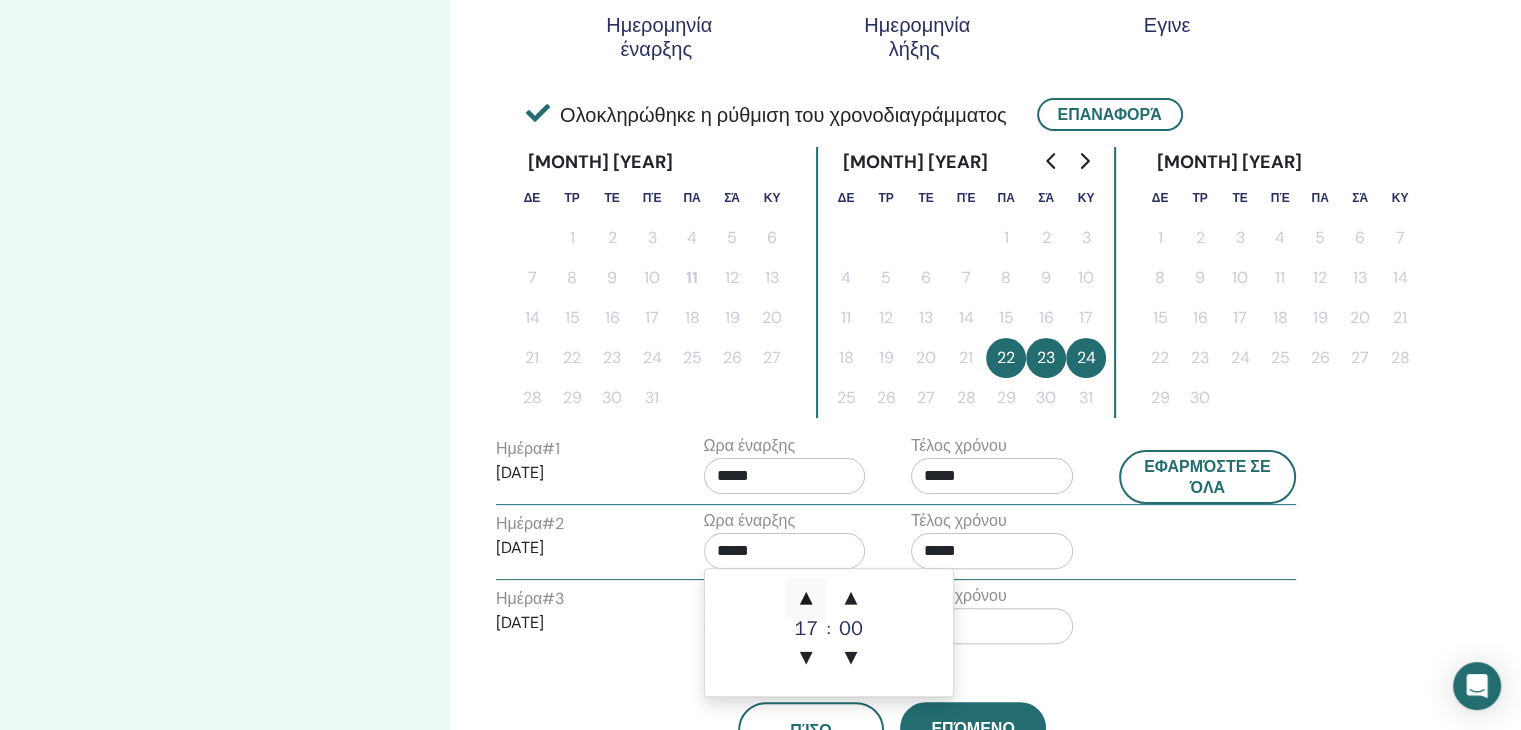 click on "▲" at bounding box center (806, 599) 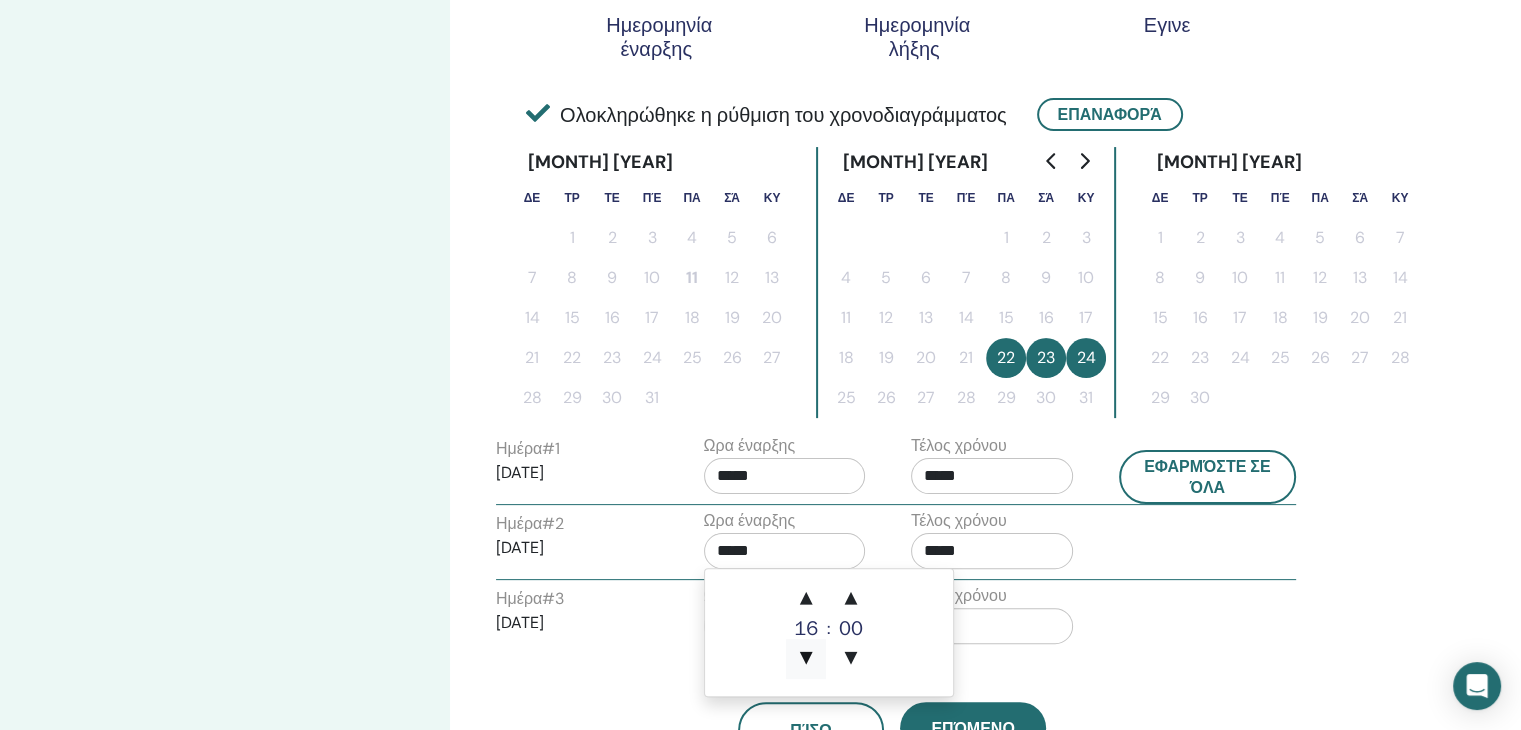 click on "▼" at bounding box center (806, 659) 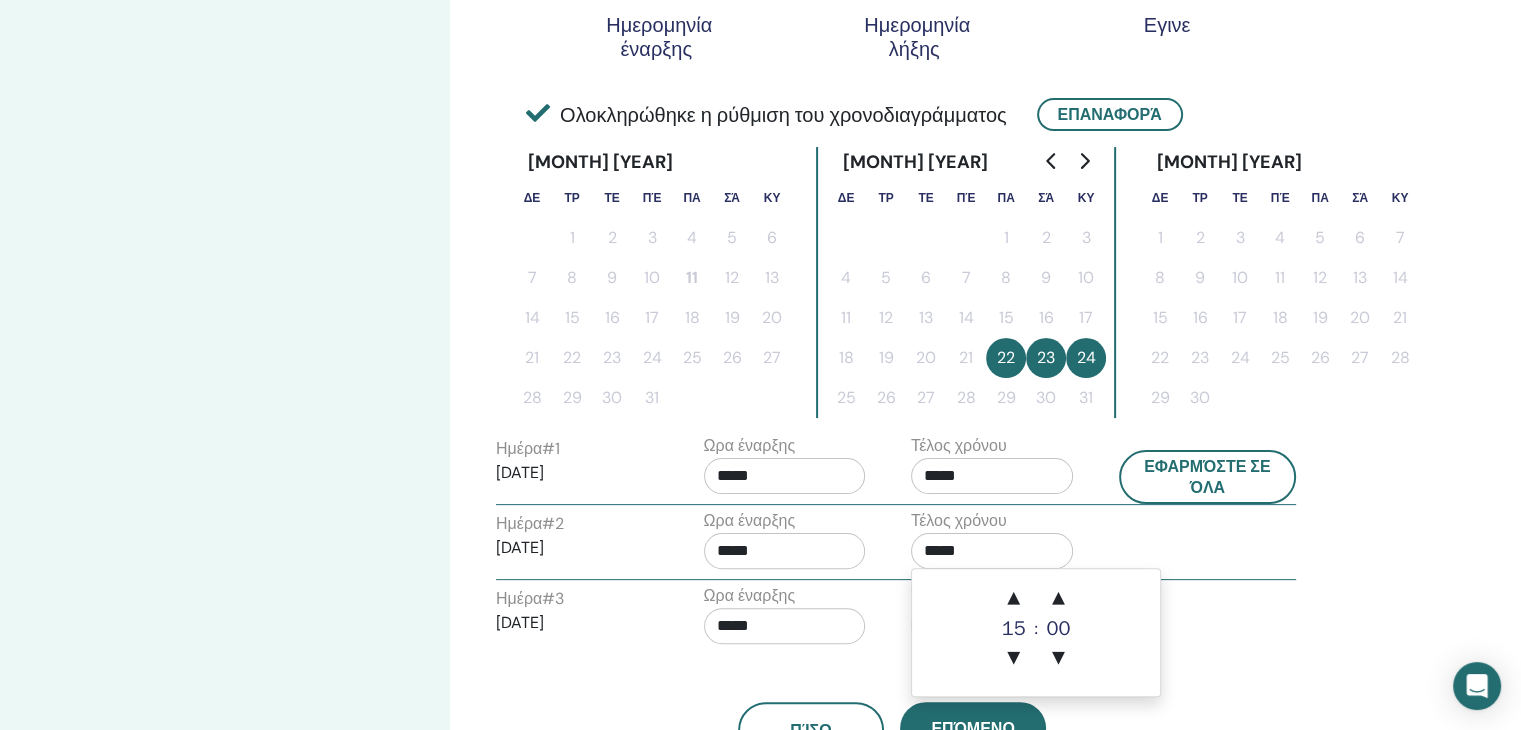 click on "*****" at bounding box center (992, 551) 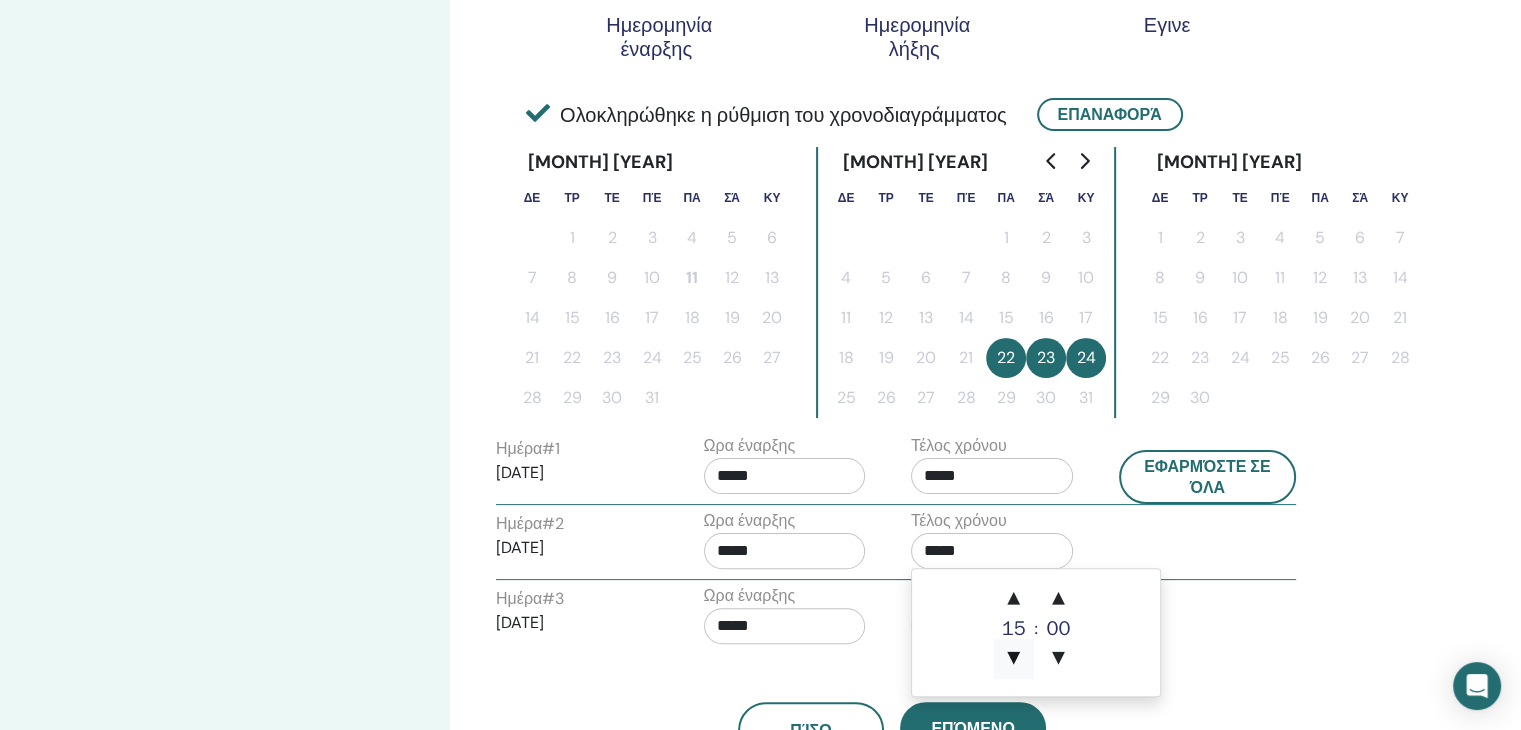 click on "▼" at bounding box center (1014, 659) 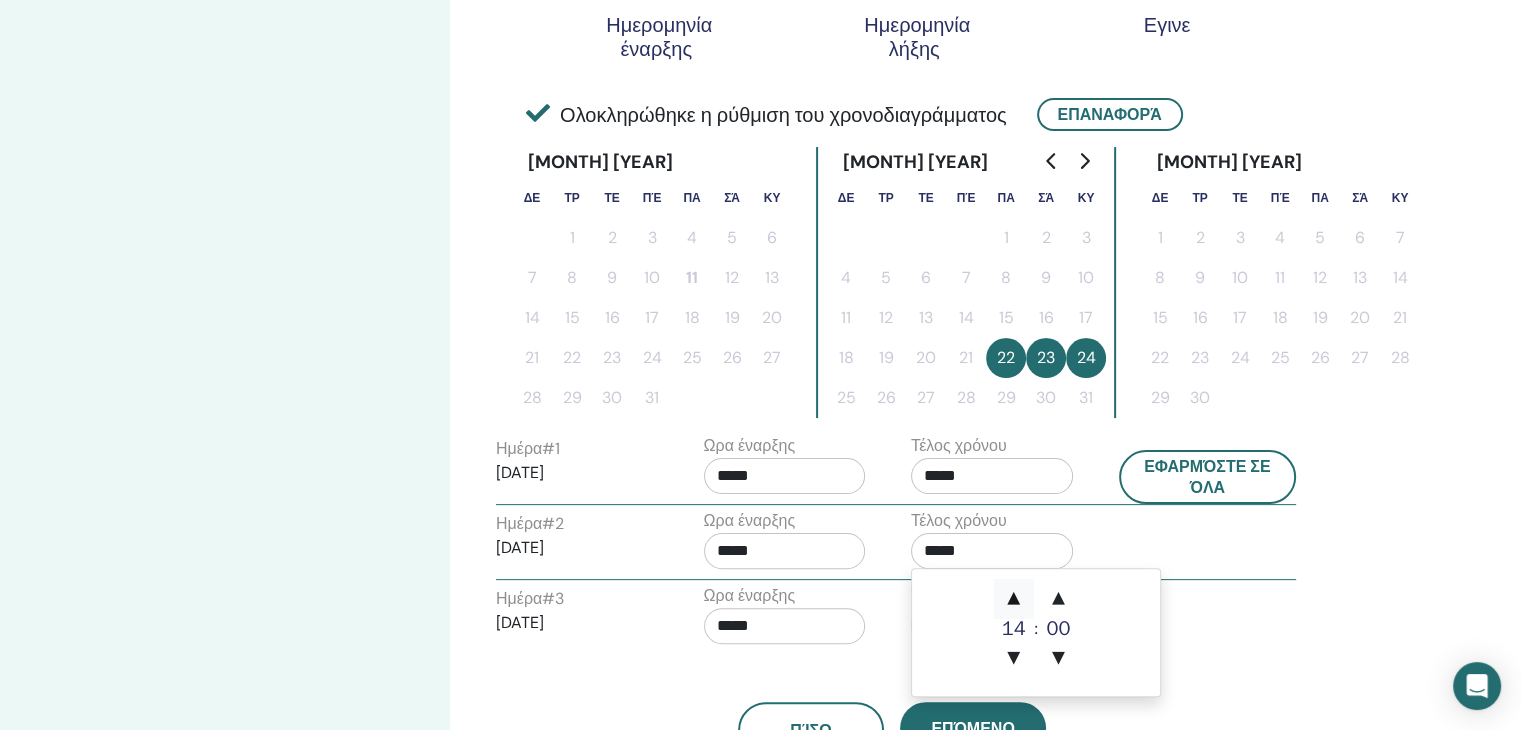 click on "▲" at bounding box center [1014, 599] 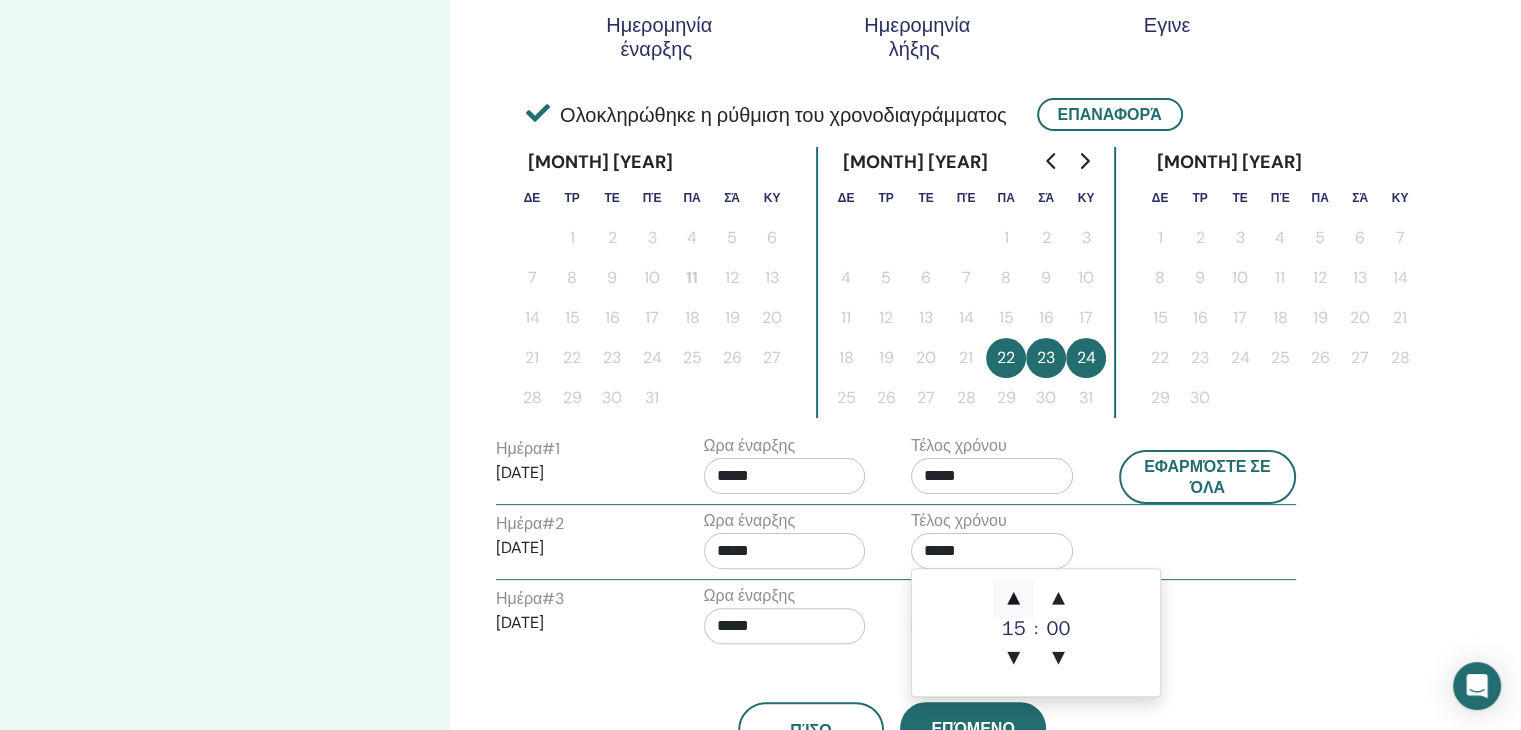 click on "▲" at bounding box center (1014, 599) 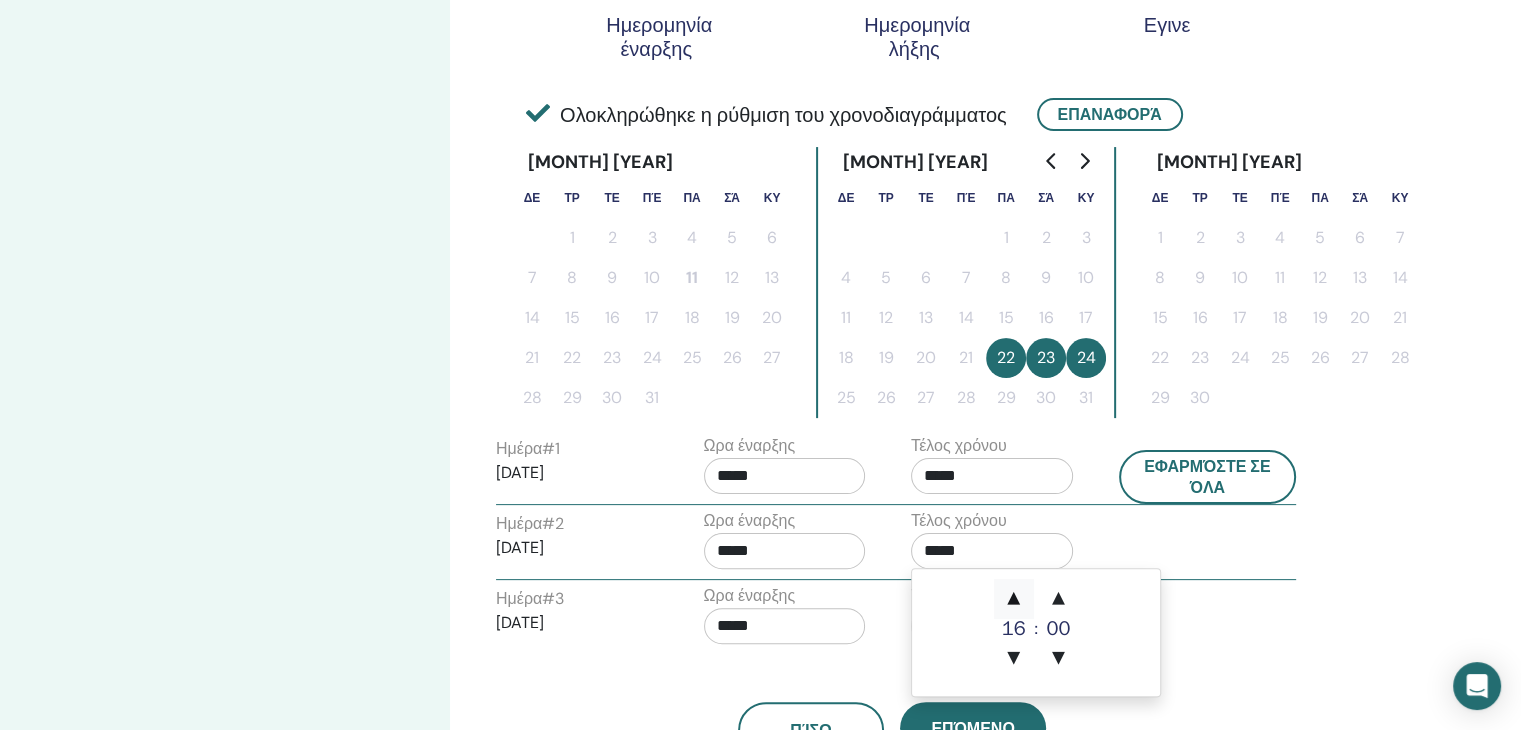 click on "▲" at bounding box center (1014, 599) 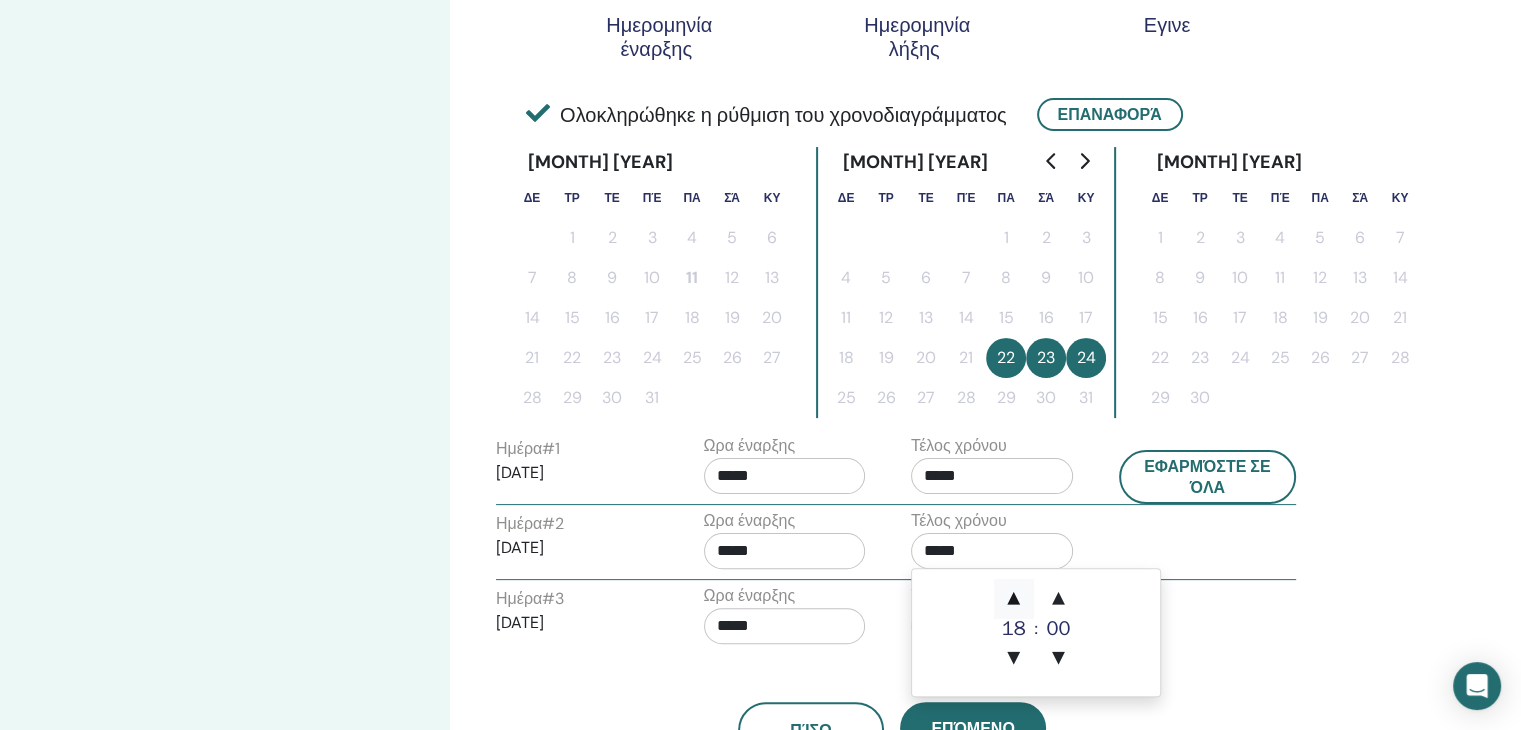 click on "▲" at bounding box center [1014, 599] 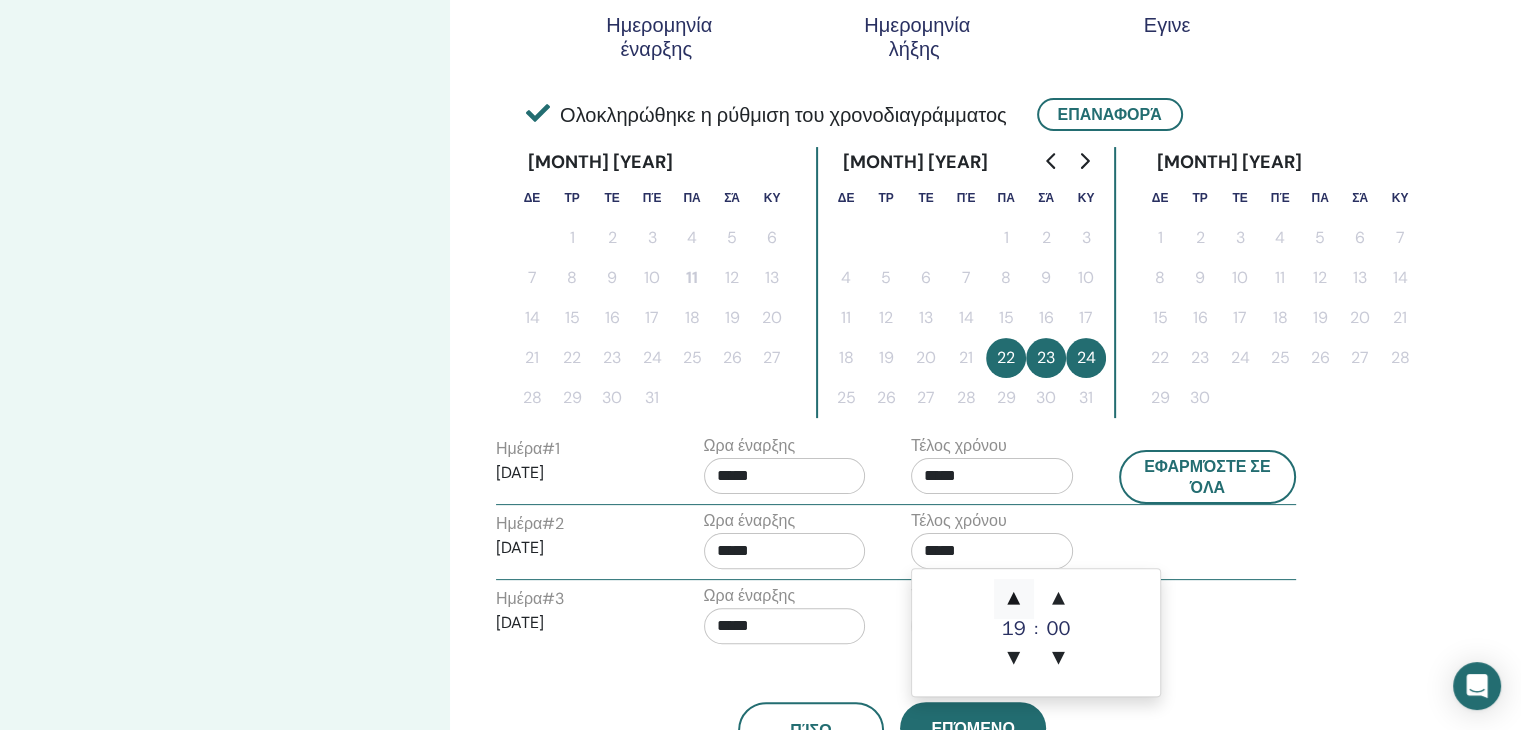 click on "▲" at bounding box center [1014, 599] 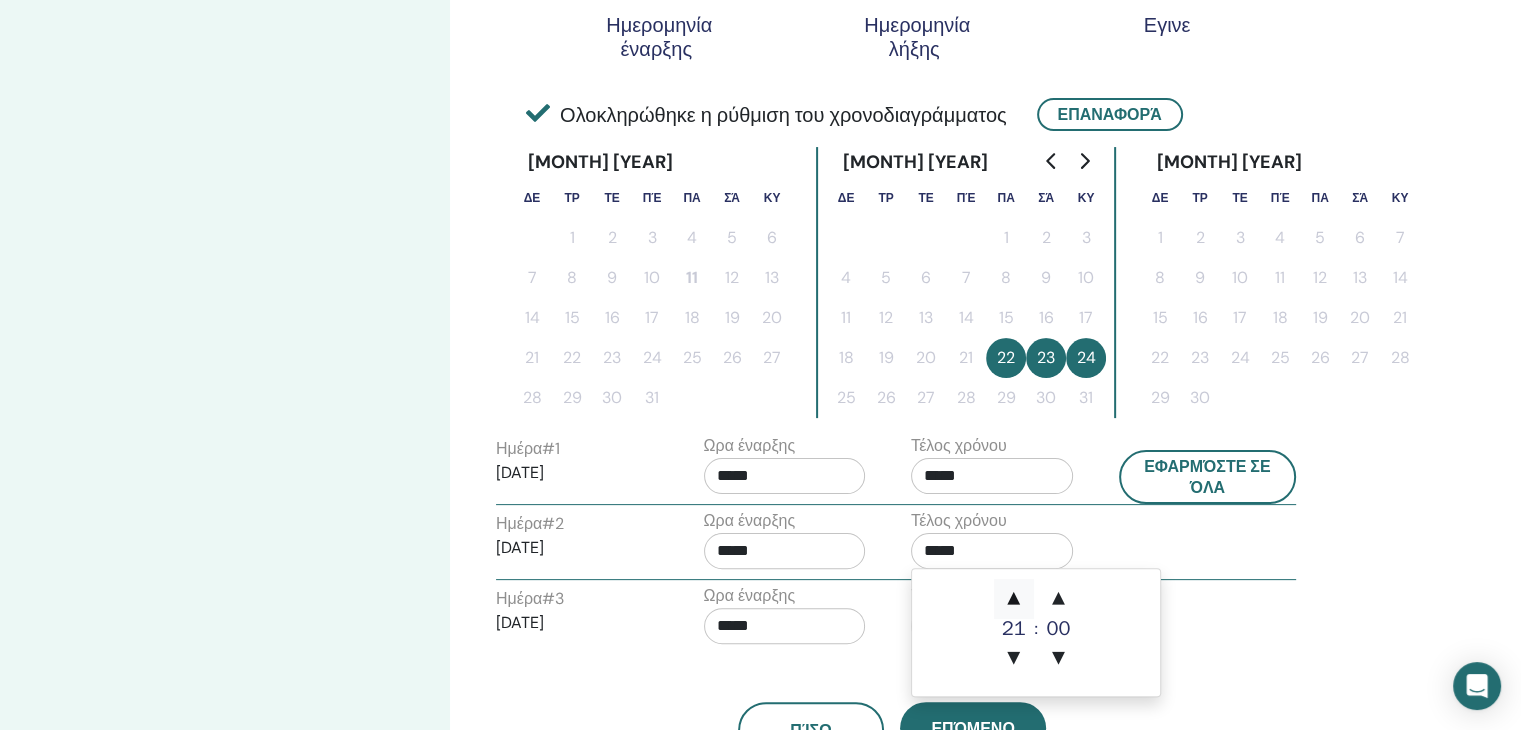 click on "▲" at bounding box center [1014, 599] 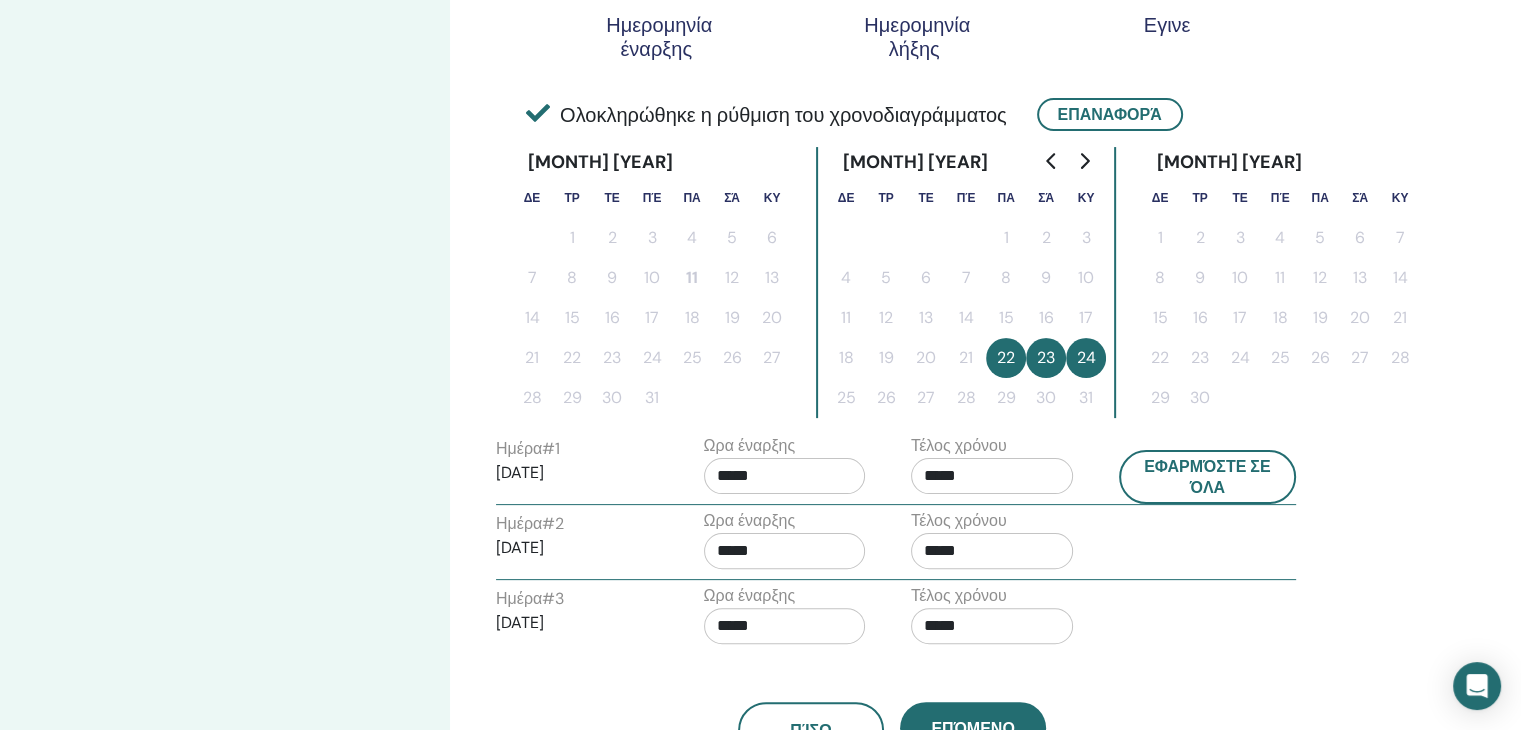 click on "Ωρα έναρξης *****" at bounding box center [793, 544] 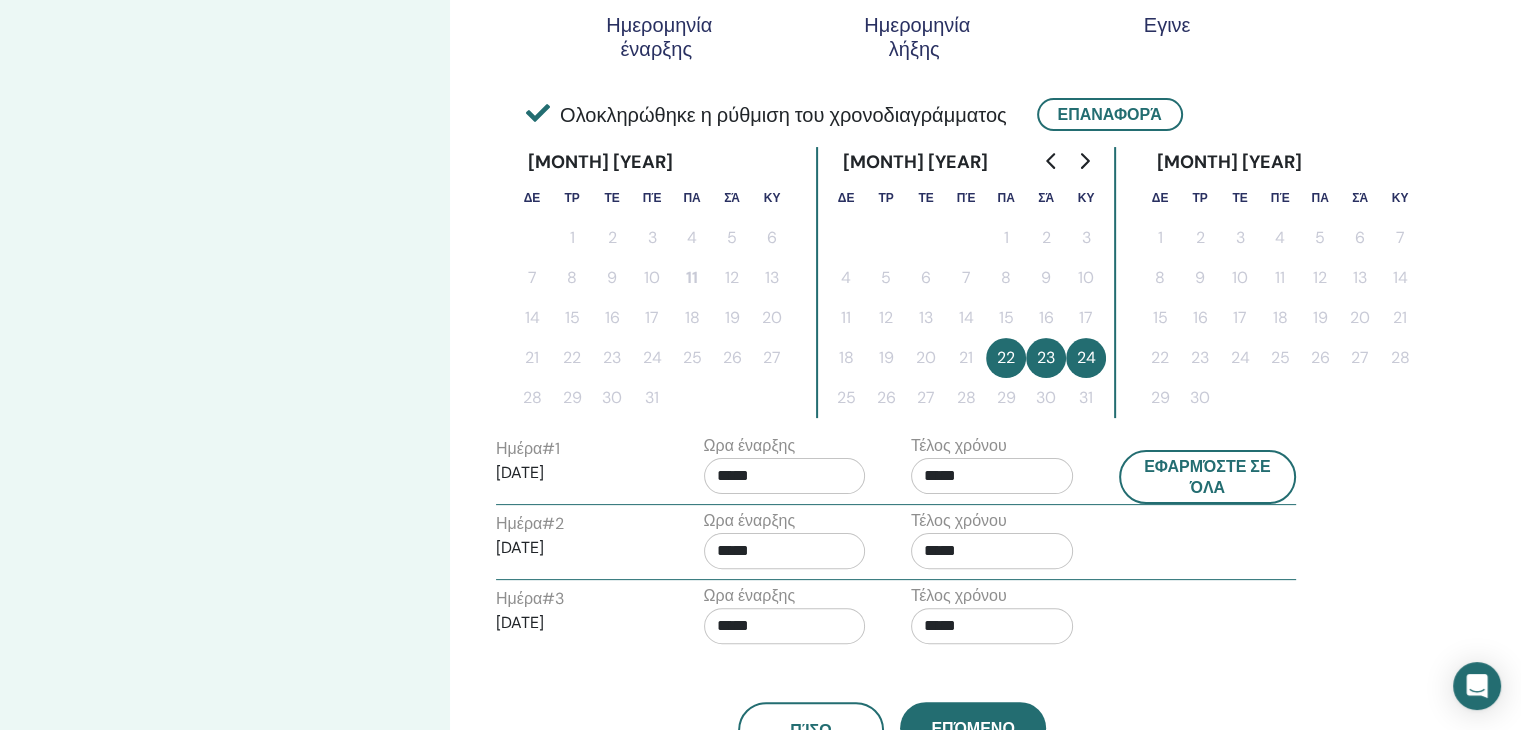 click on "*****" at bounding box center [785, 476] 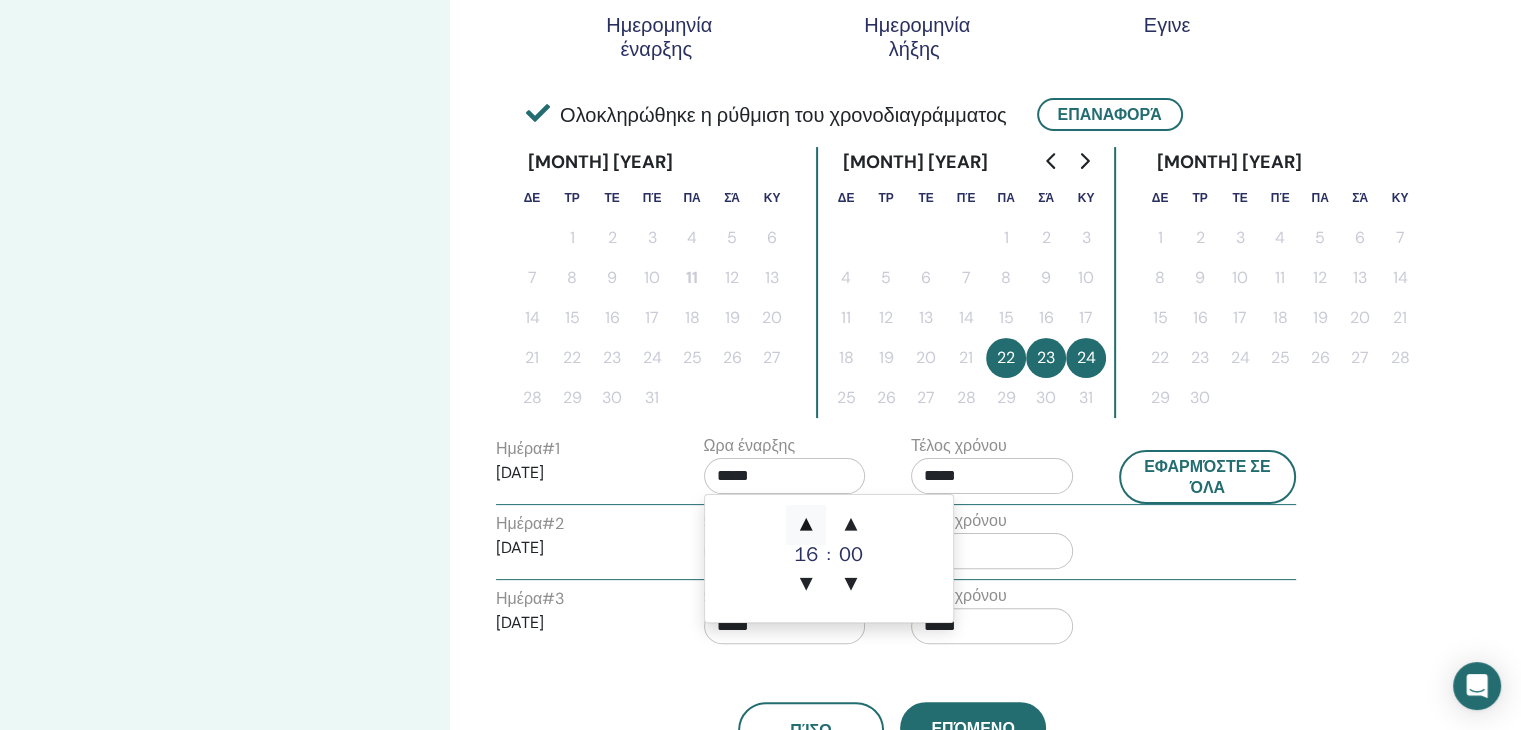 click on "▲" at bounding box center (806, 525) 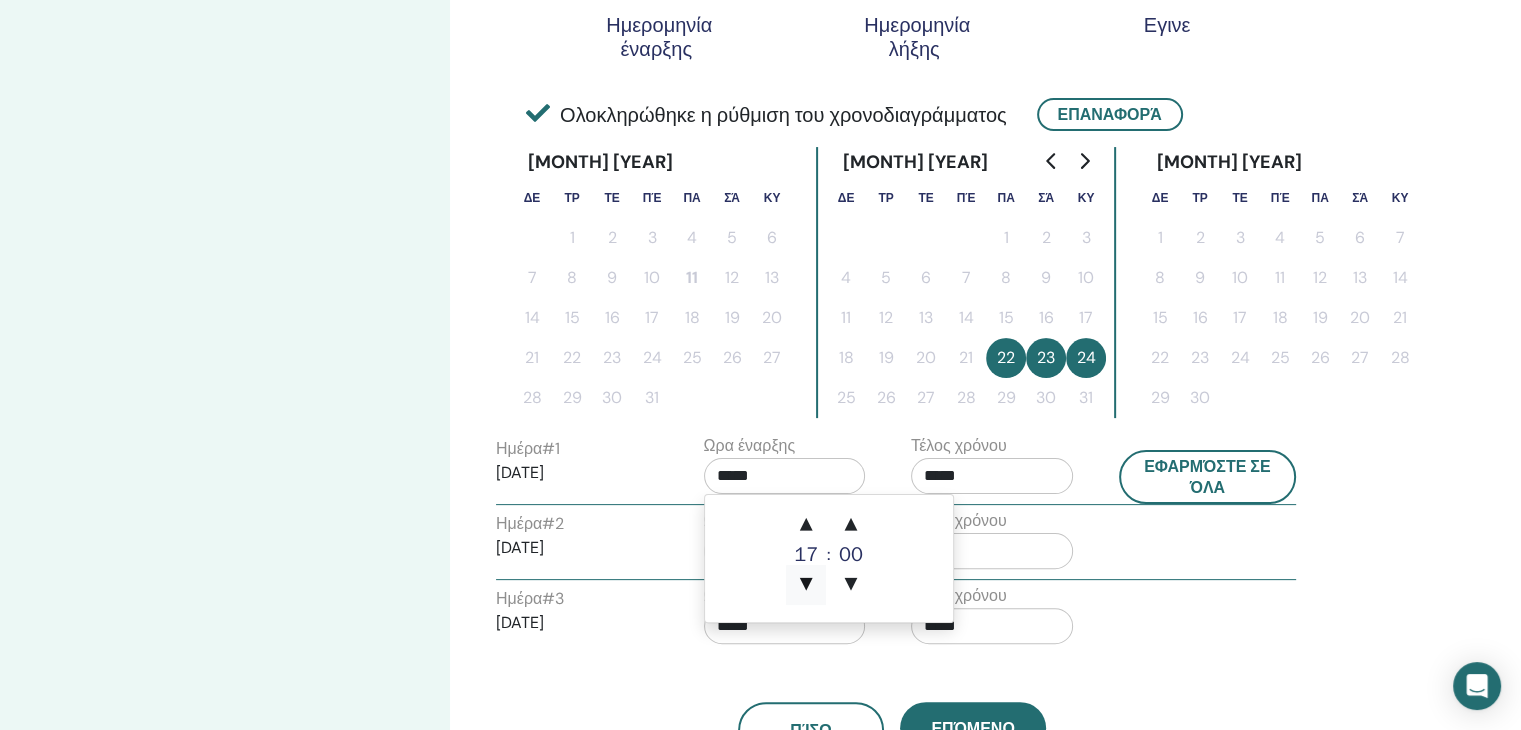 click on "▼" at bounding box center (806, 585) 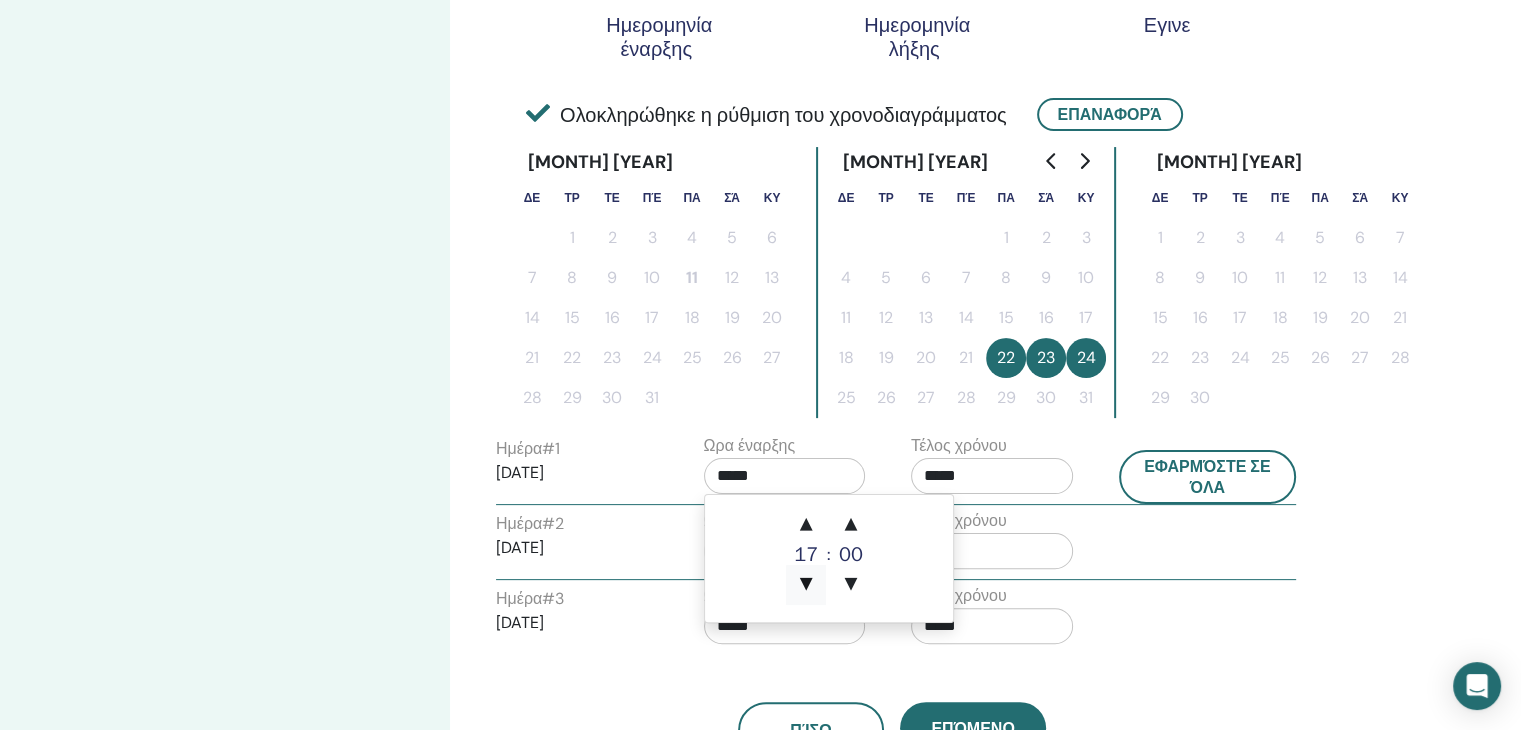 type on "*****" 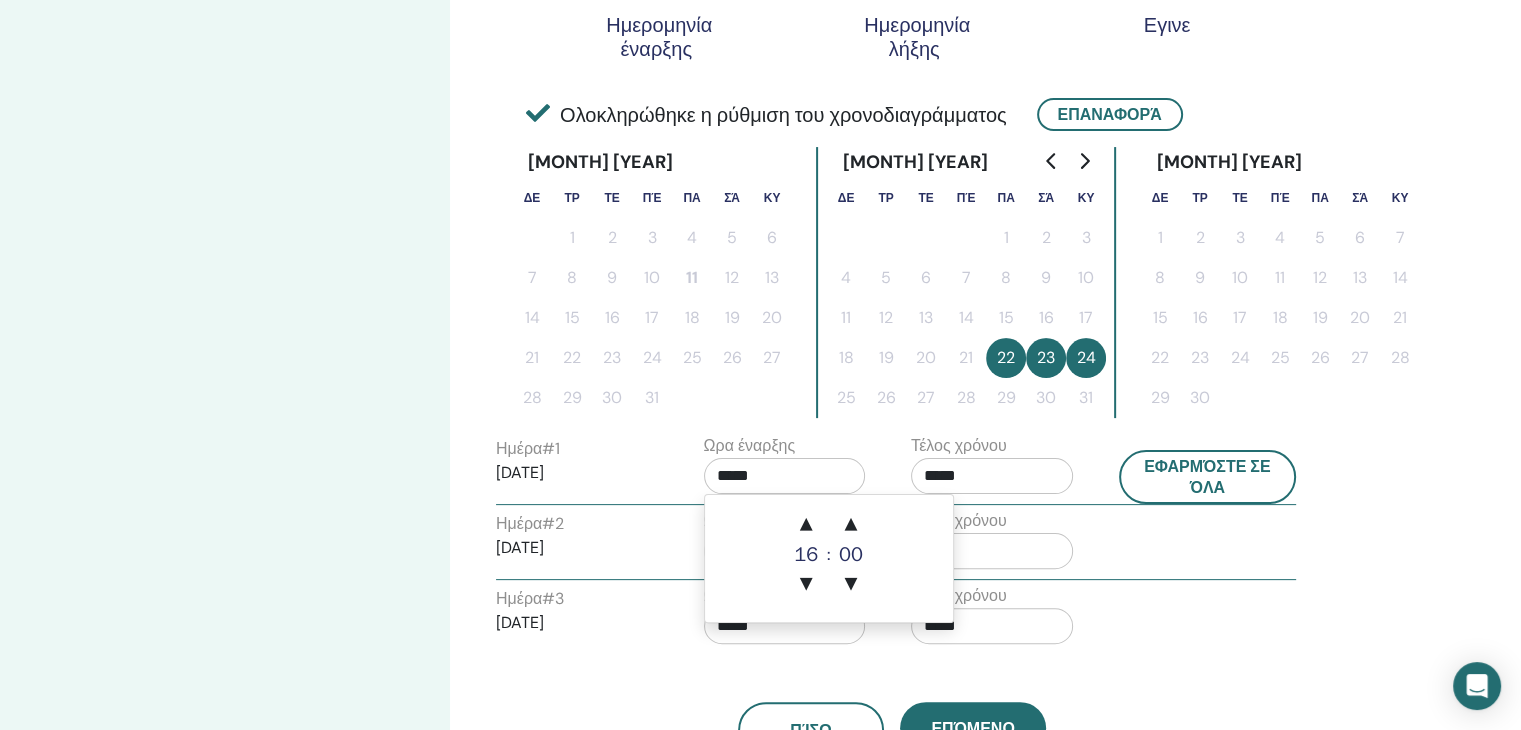 drag, startPoint x: 1164, startPoint y: 545, endPoint x: 1153, endPoint y: 547, distance: 11.18034 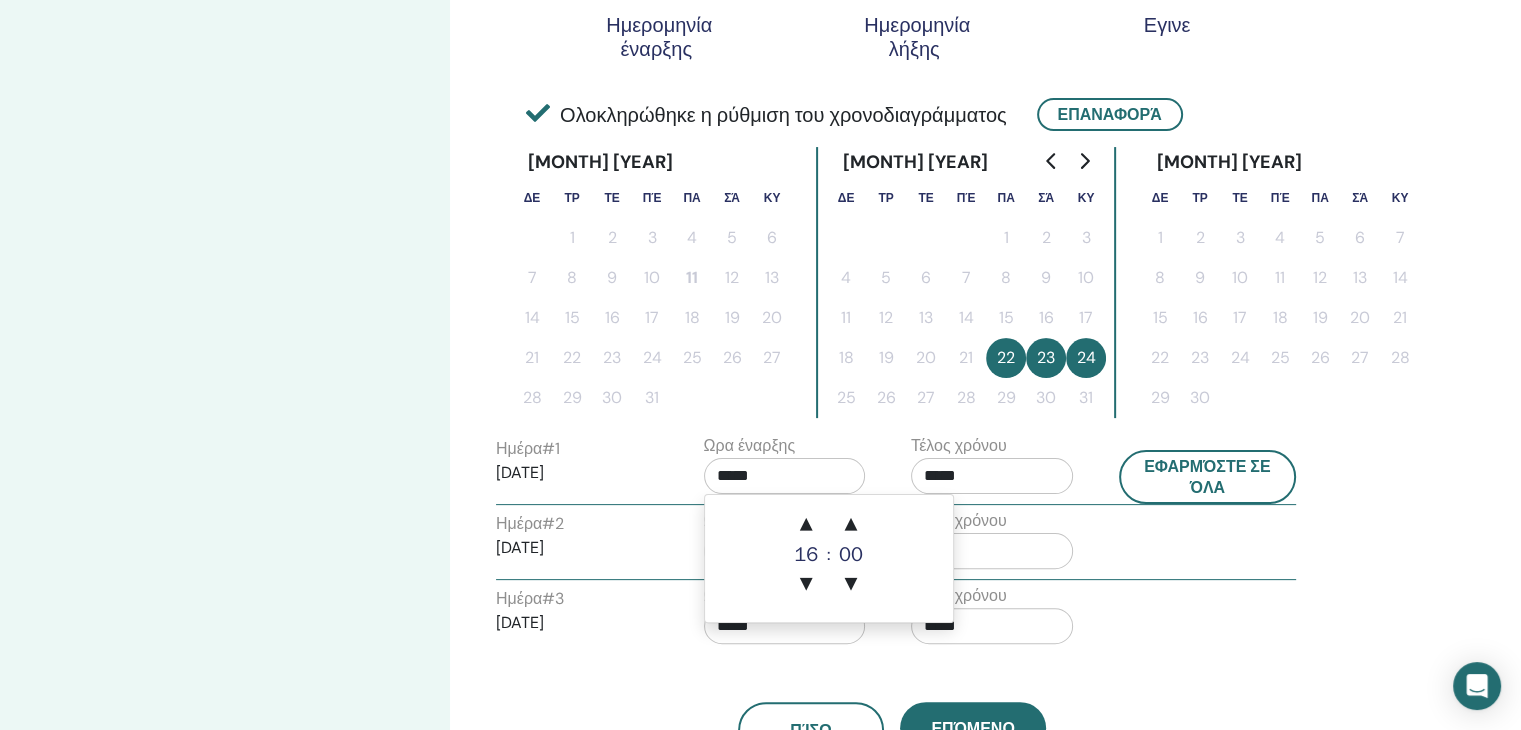 click on "Ημέρα  # 2 2025/08/23 Ωρα έναρξης ***** Τέλος χρόνου *****" at bounding box center [896, 544] 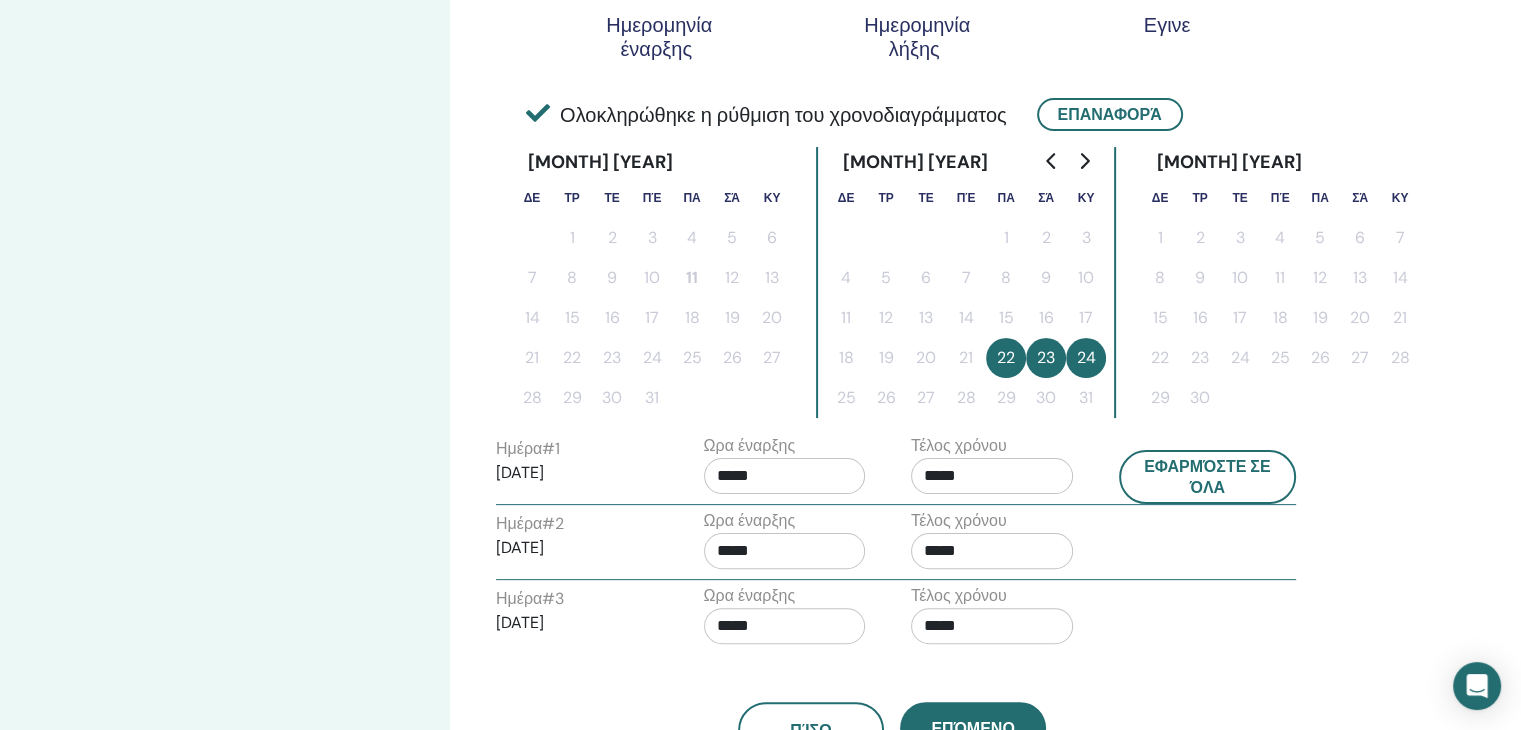 click on "*****" at bounding box center [785, 551] 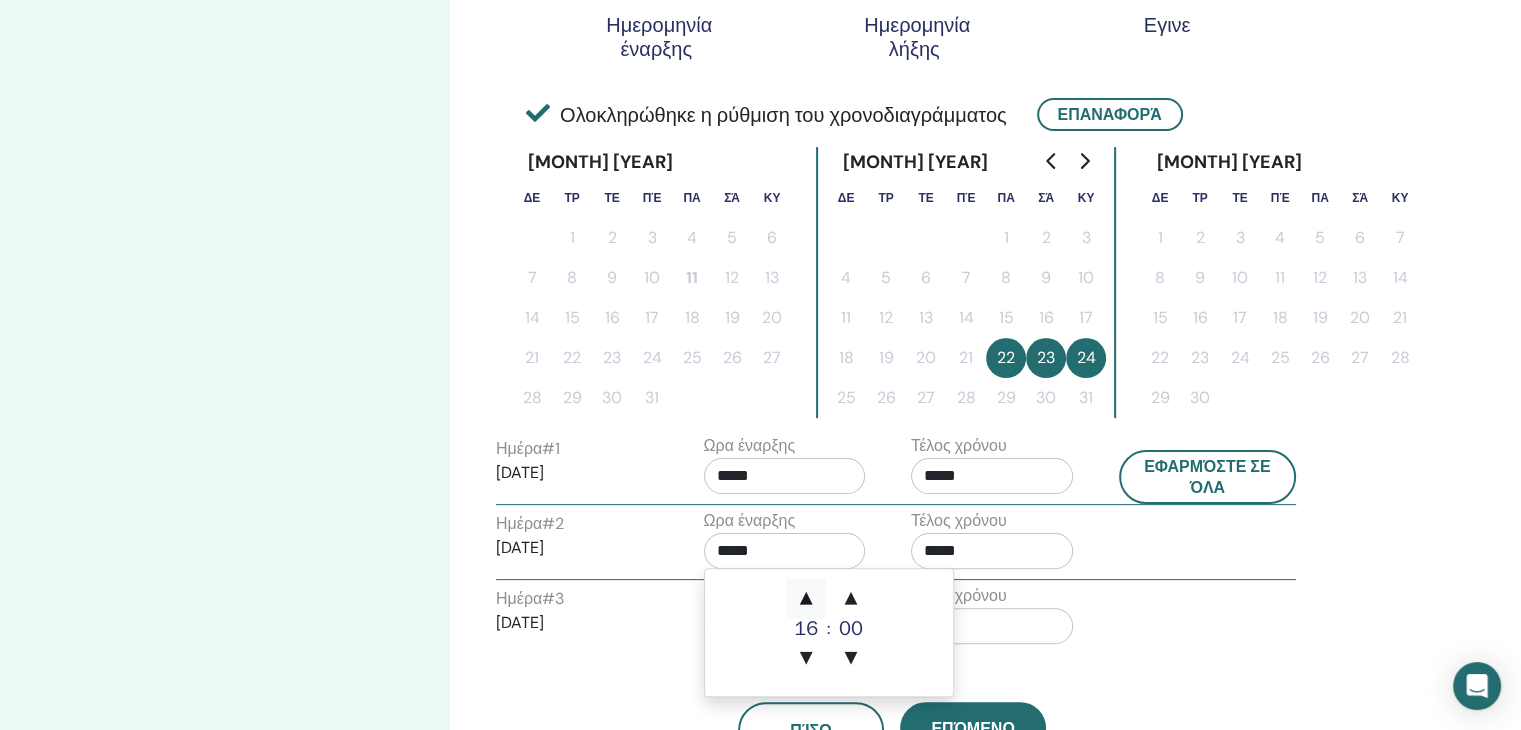click on "▲" at bounding box center [806, 599] 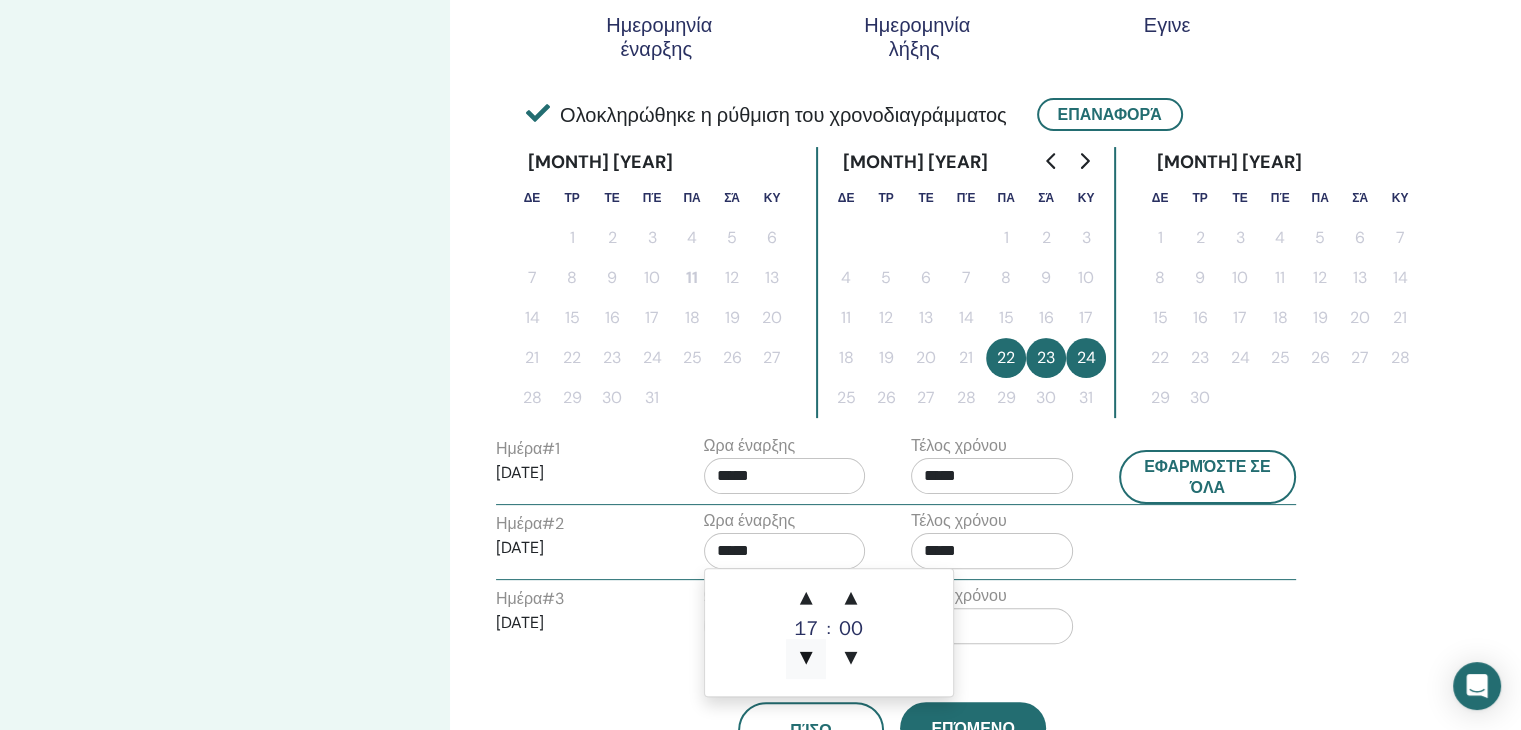 click on "▼" at bounding box center (806, 659) 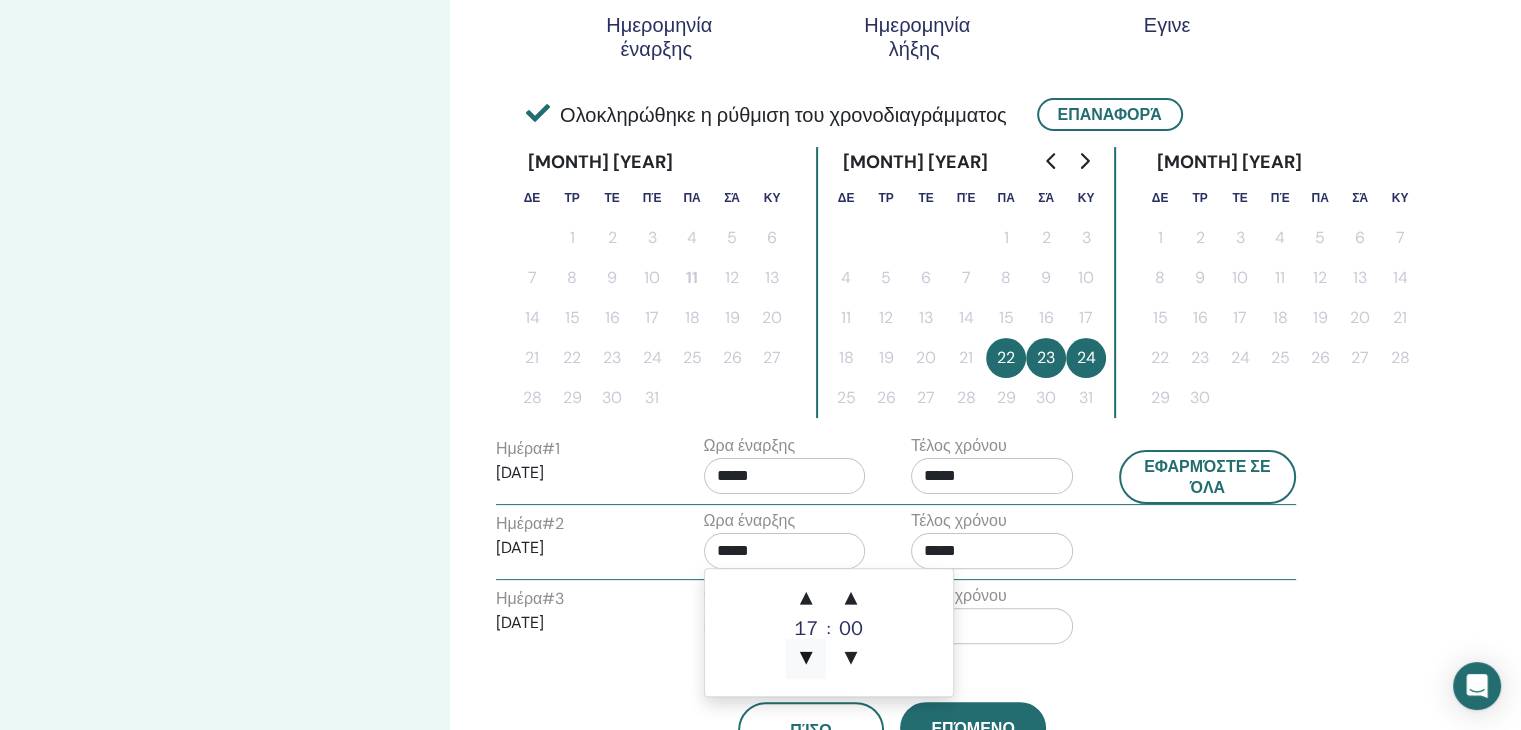 type on "*****" 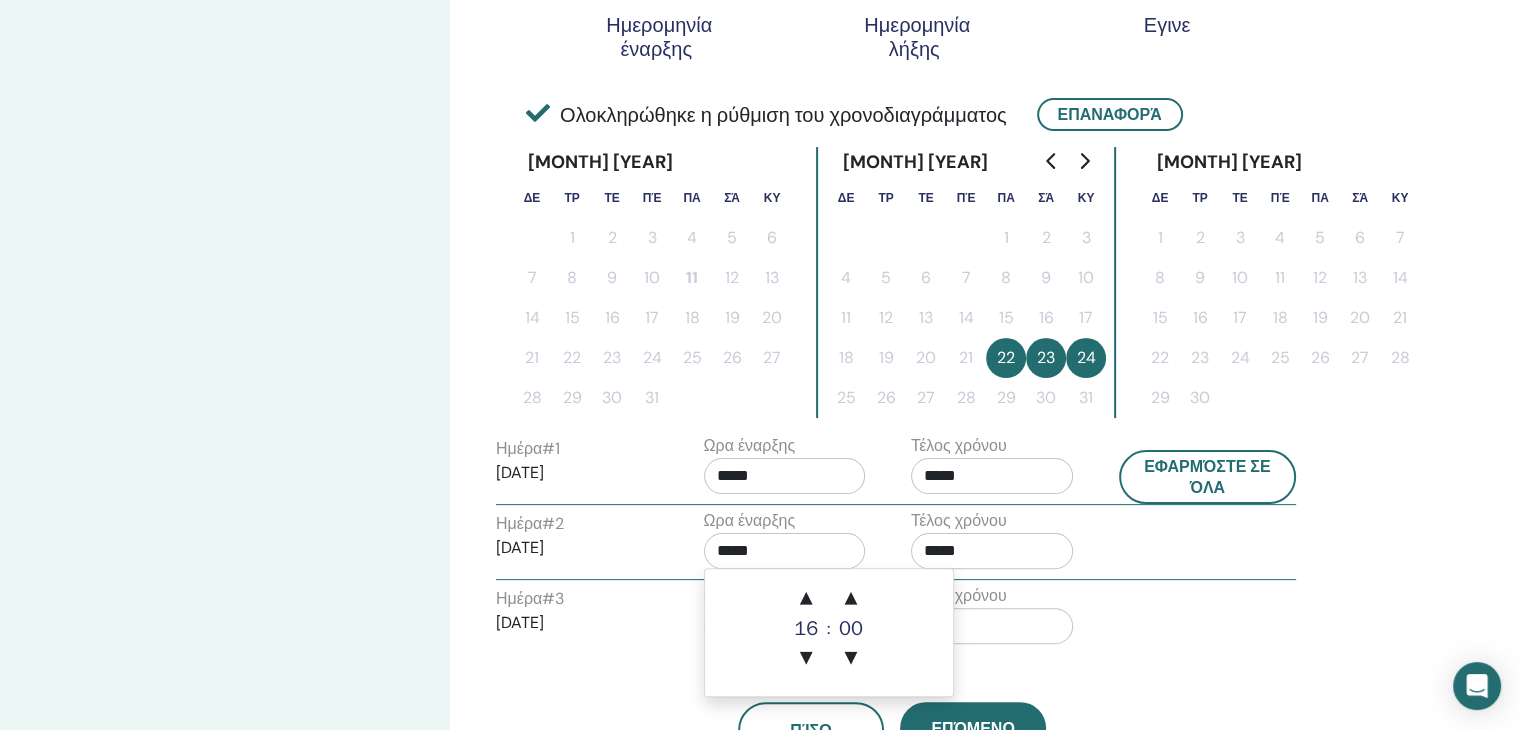click on "Ημέρα  # 3 2025/08/24 Ωρα έναρξης ***** Τέλος χρόνου *****" at bounding box center [896, 619] 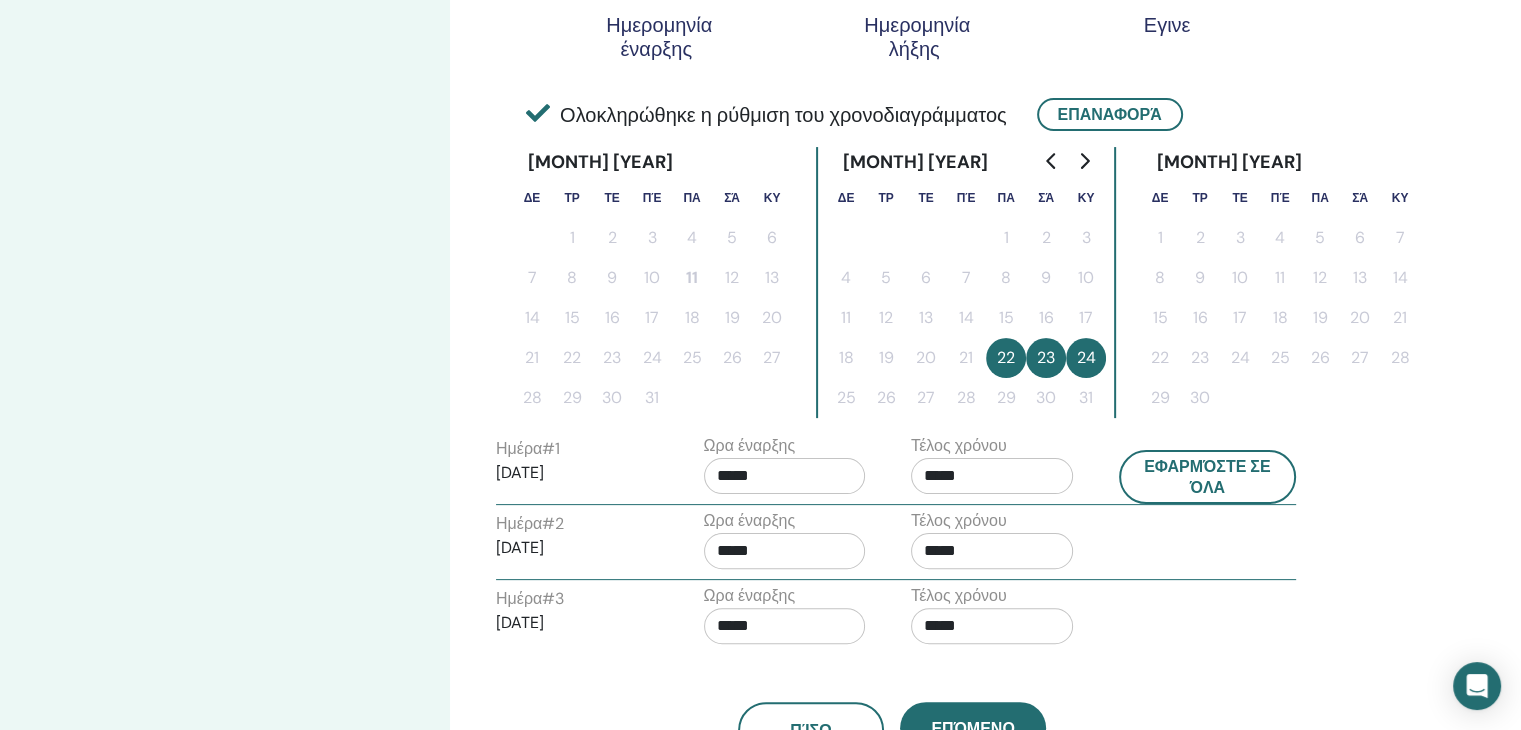 click on "*****" at bounding box center (785, 626) 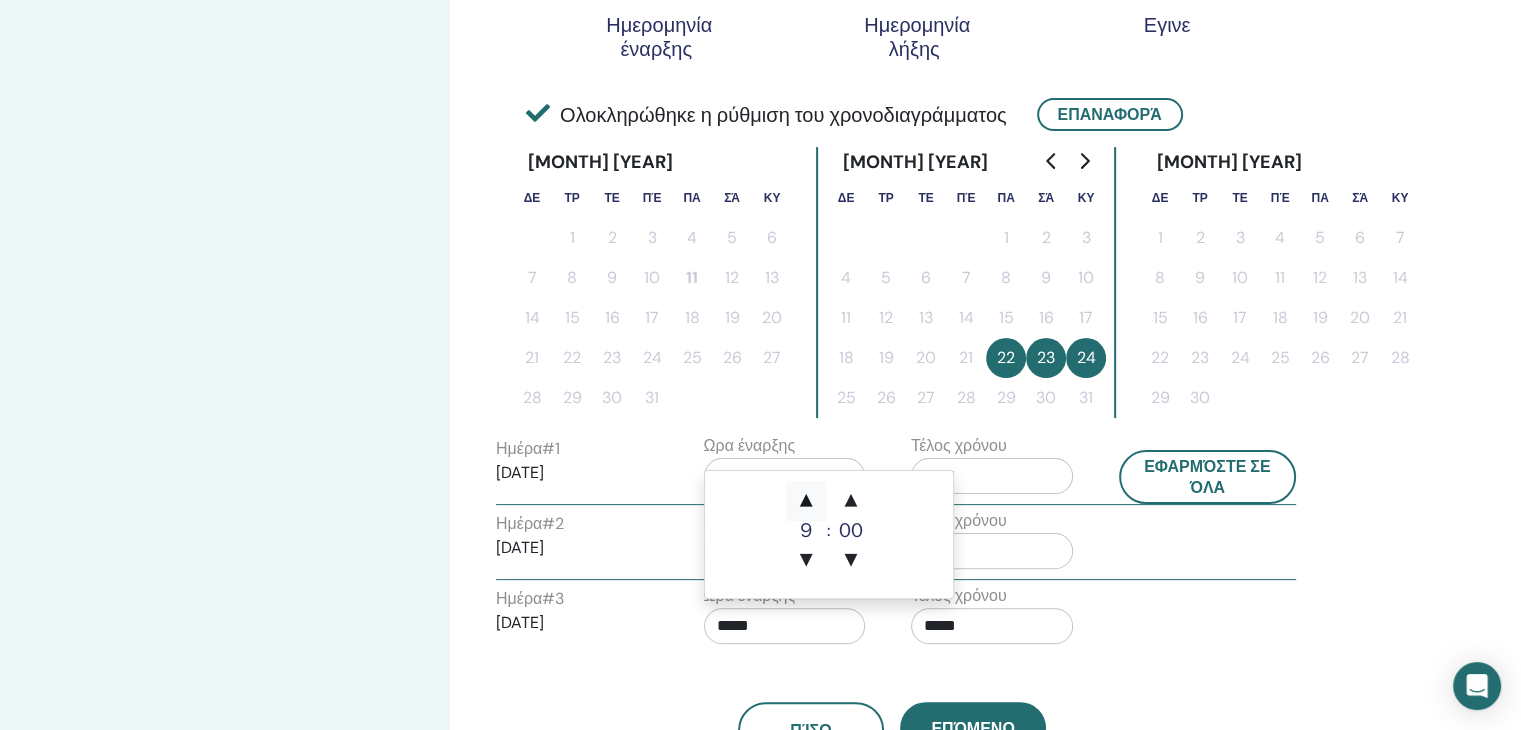 click on "▲" at bounding box center (806, 501) 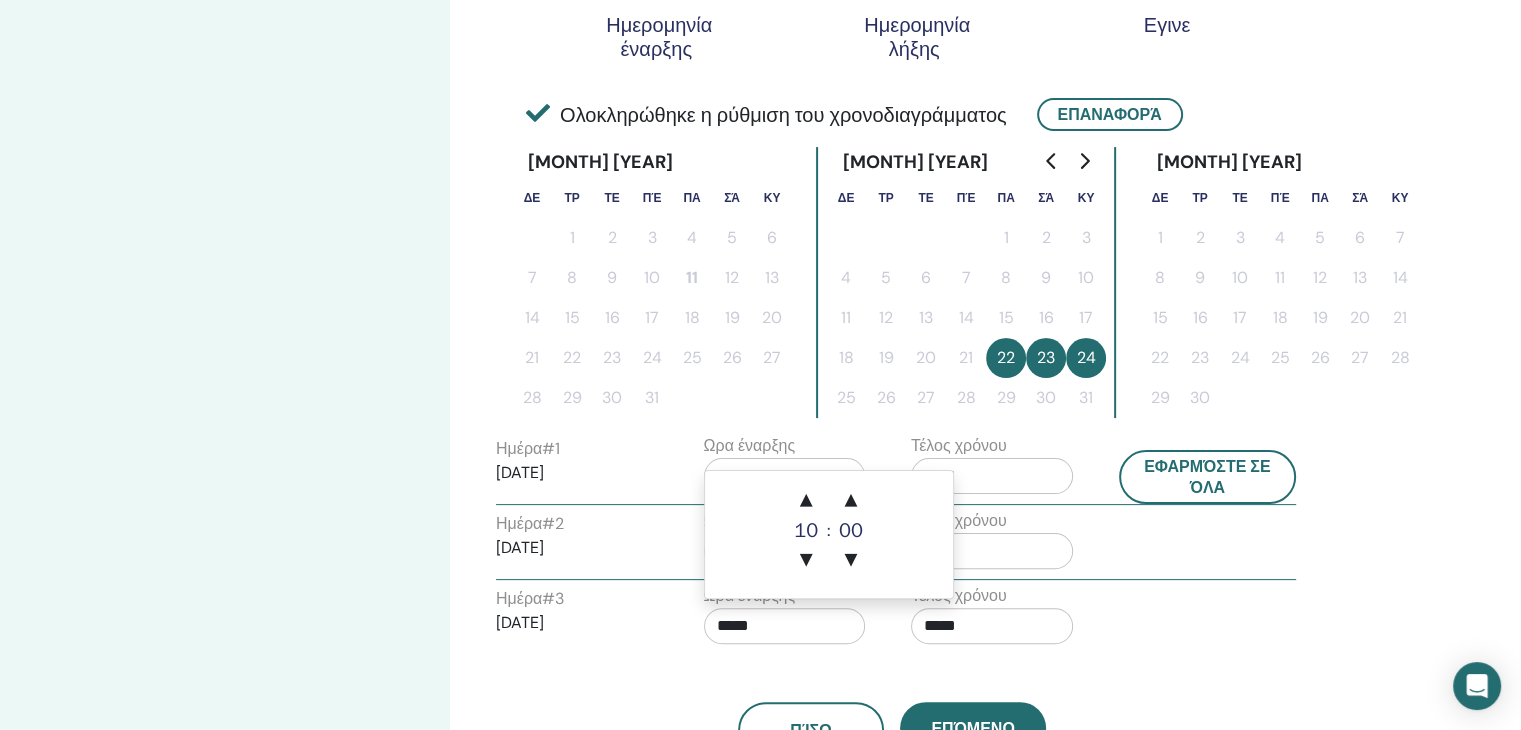 click on "*****" at bounding box center (992, 626) 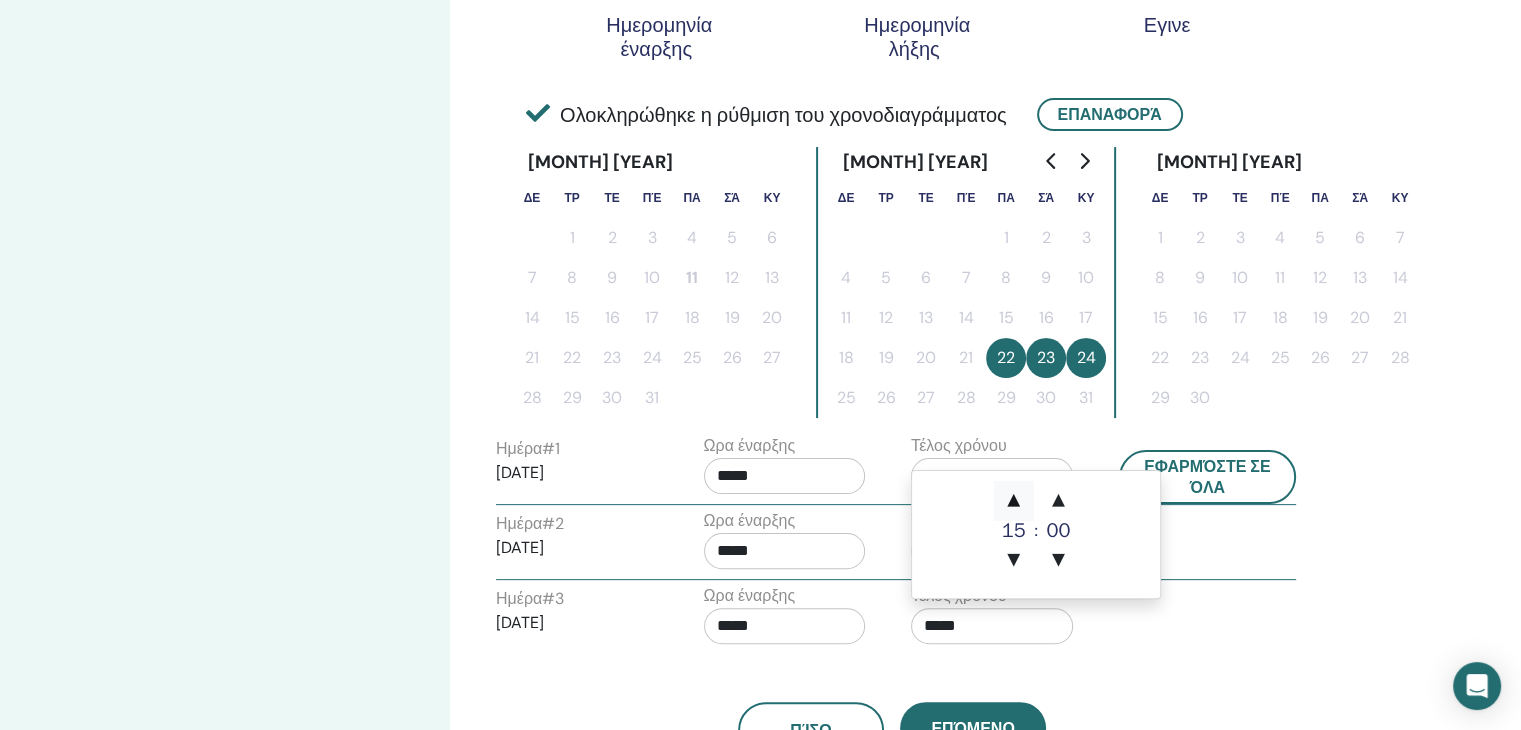 click on "▲" at bounding box center (1014, 501) 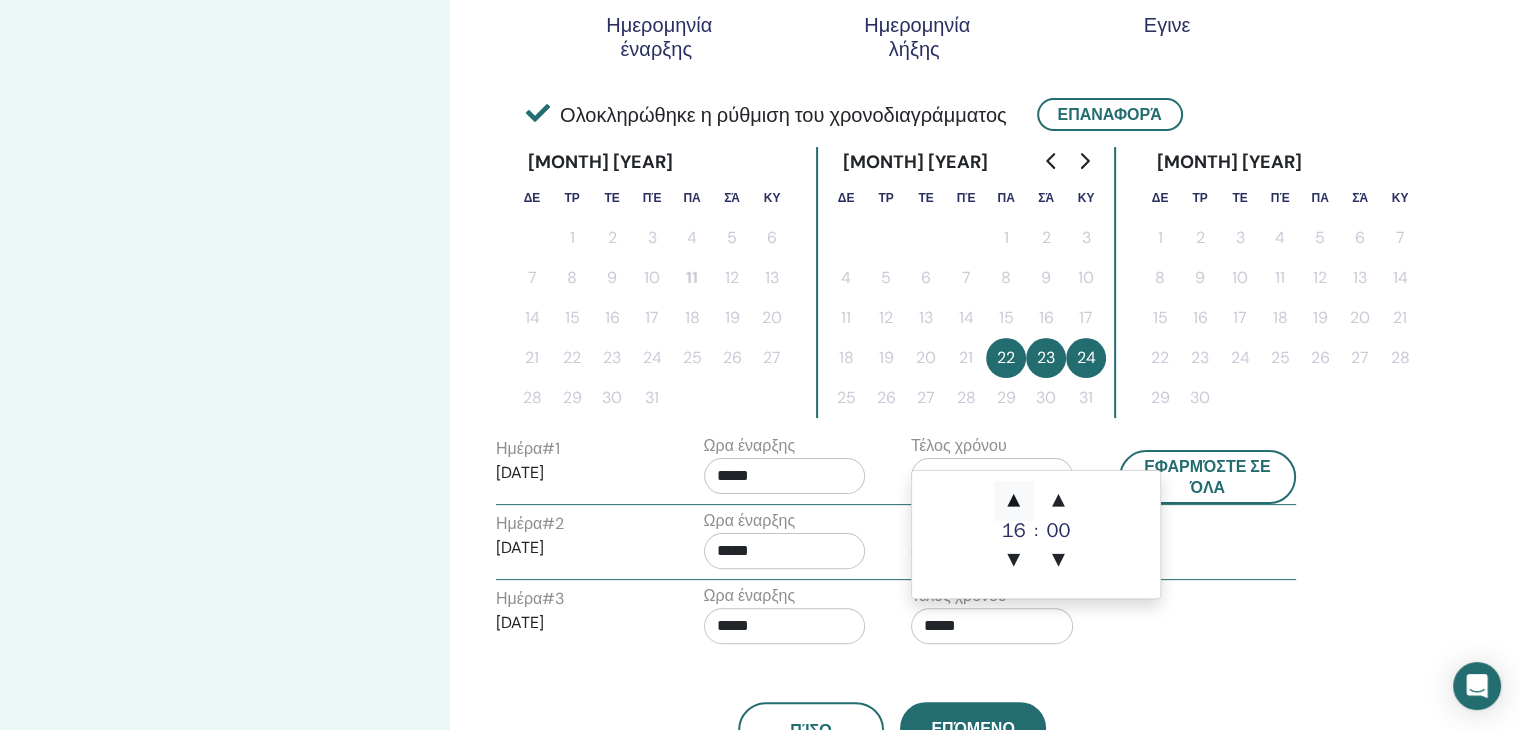 click on "▲" at bounding box center (1014, 501) 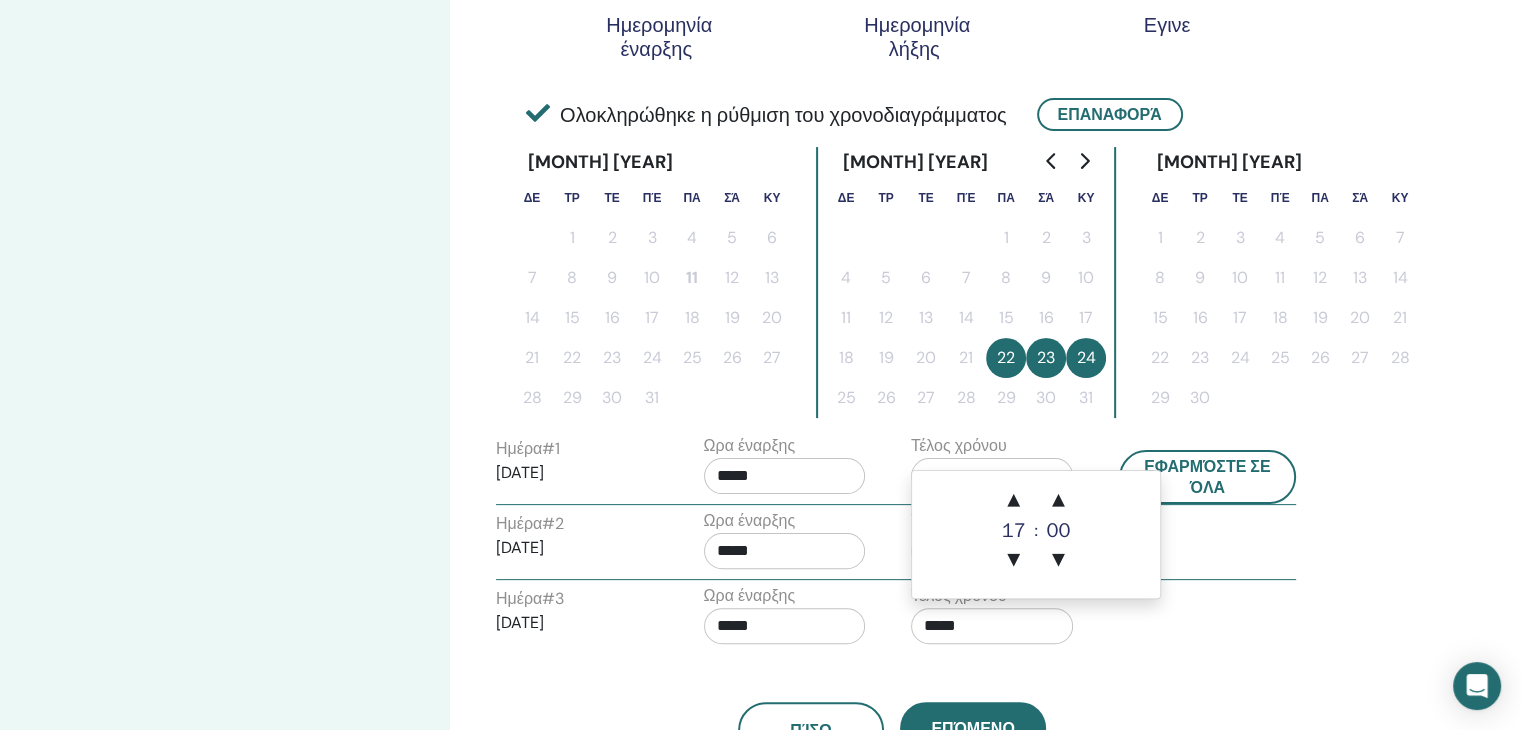 click on "Ημέρα  # 3 2025/08/24 Ωρα έναρξης ***** Τέλος χρόνου *****" at bounding box center (896, 619) 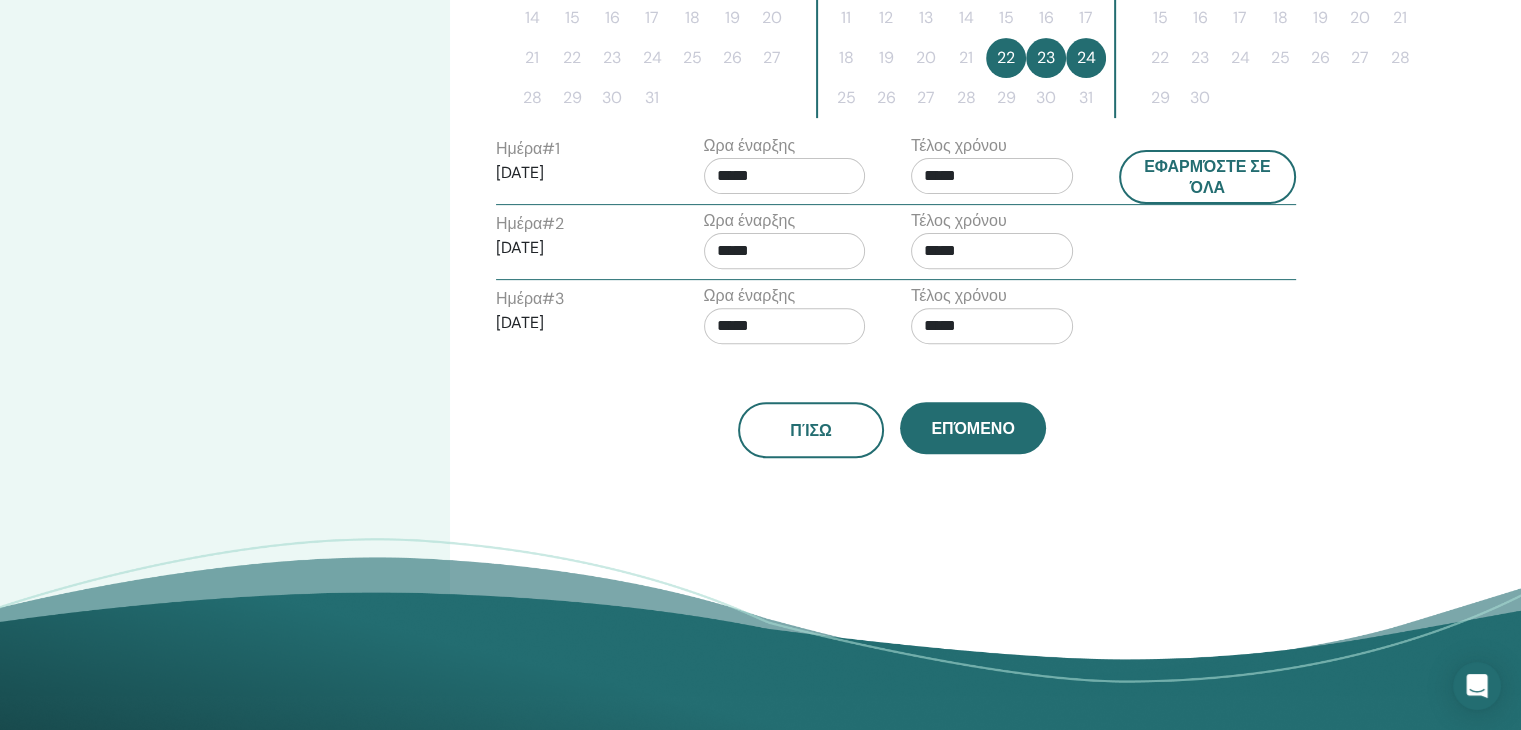 scroll, scrollTop: 400, scrollLeft: 0, axis: vertical 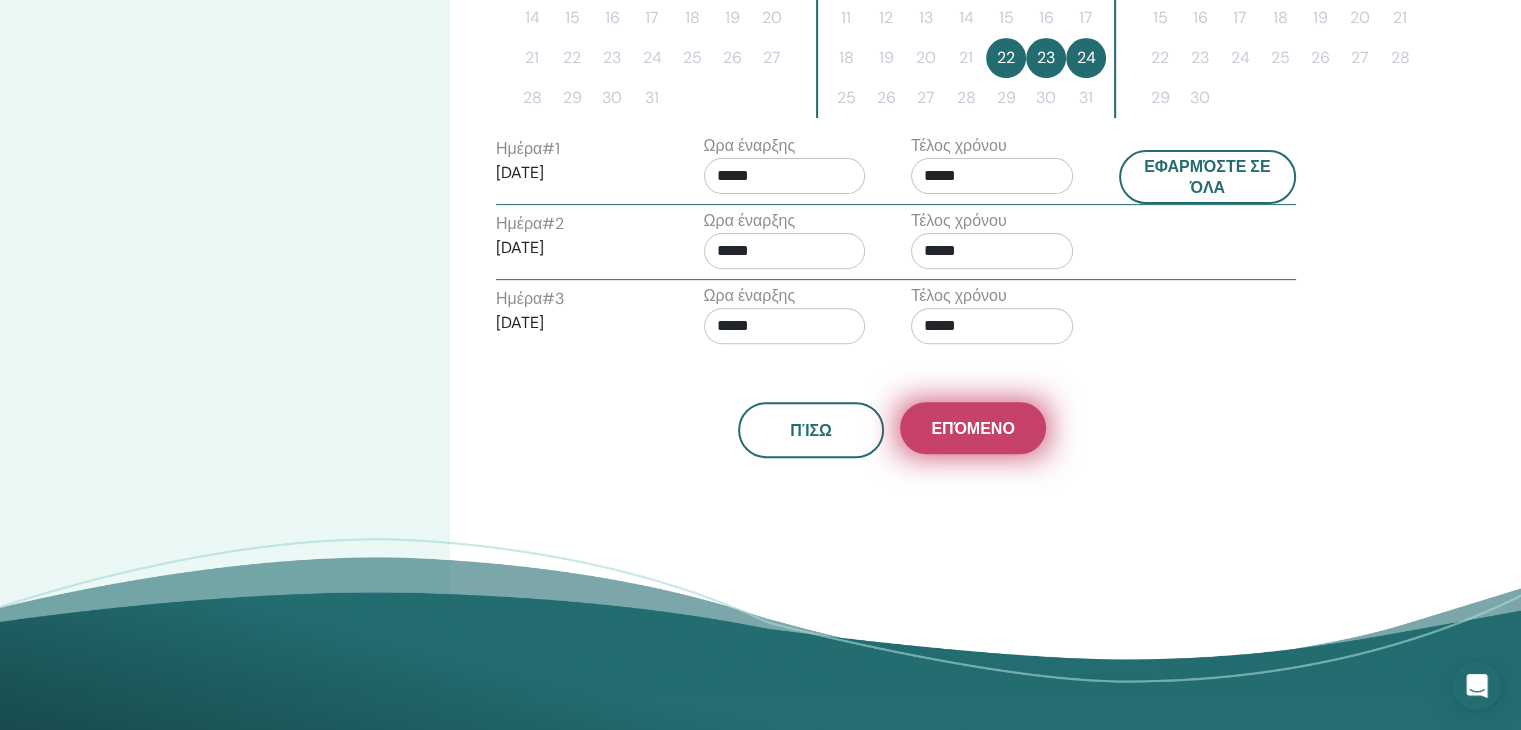 click on "Επόμενο" at bounding box center [972, 428] 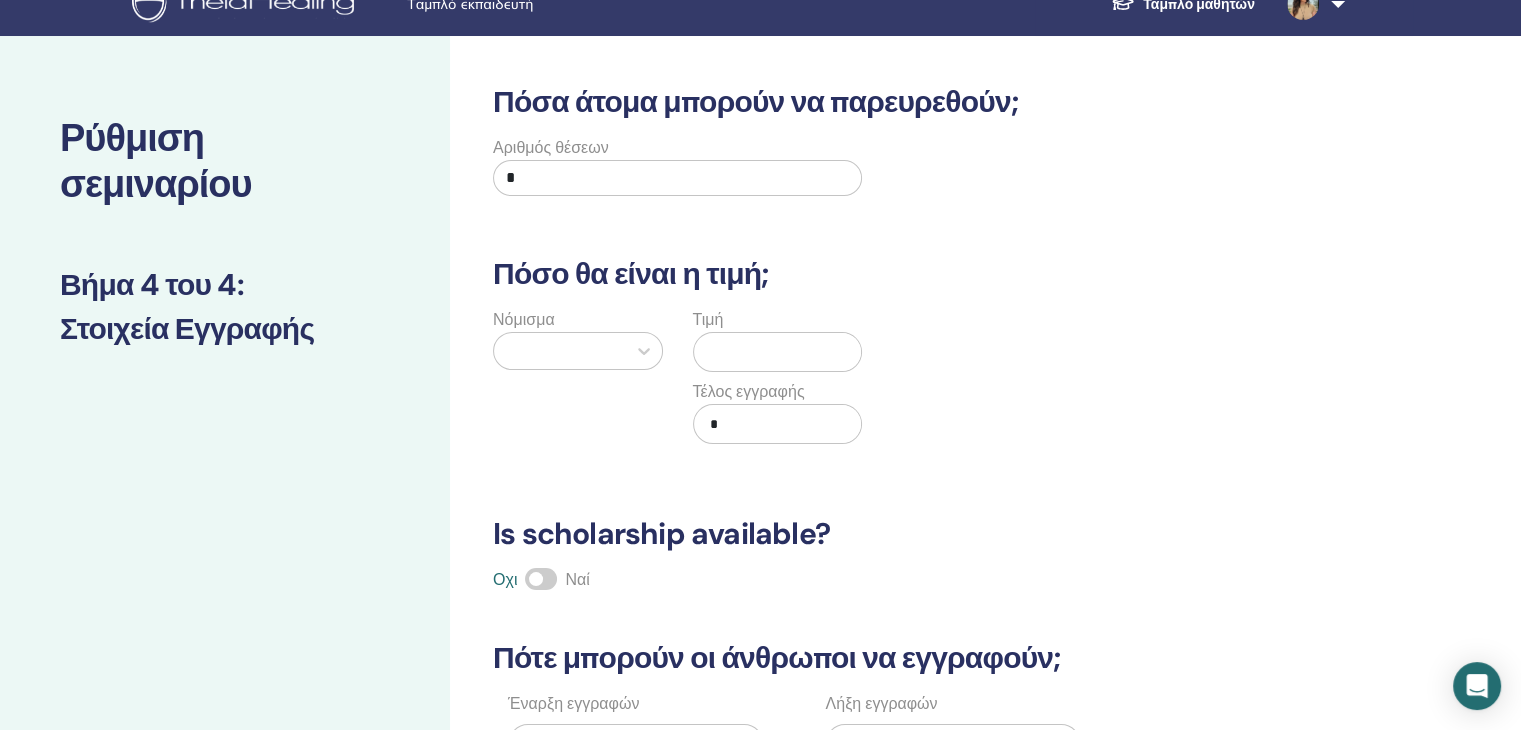 scroll, scrollTop: 0, scrollLeft: 0, axis: both 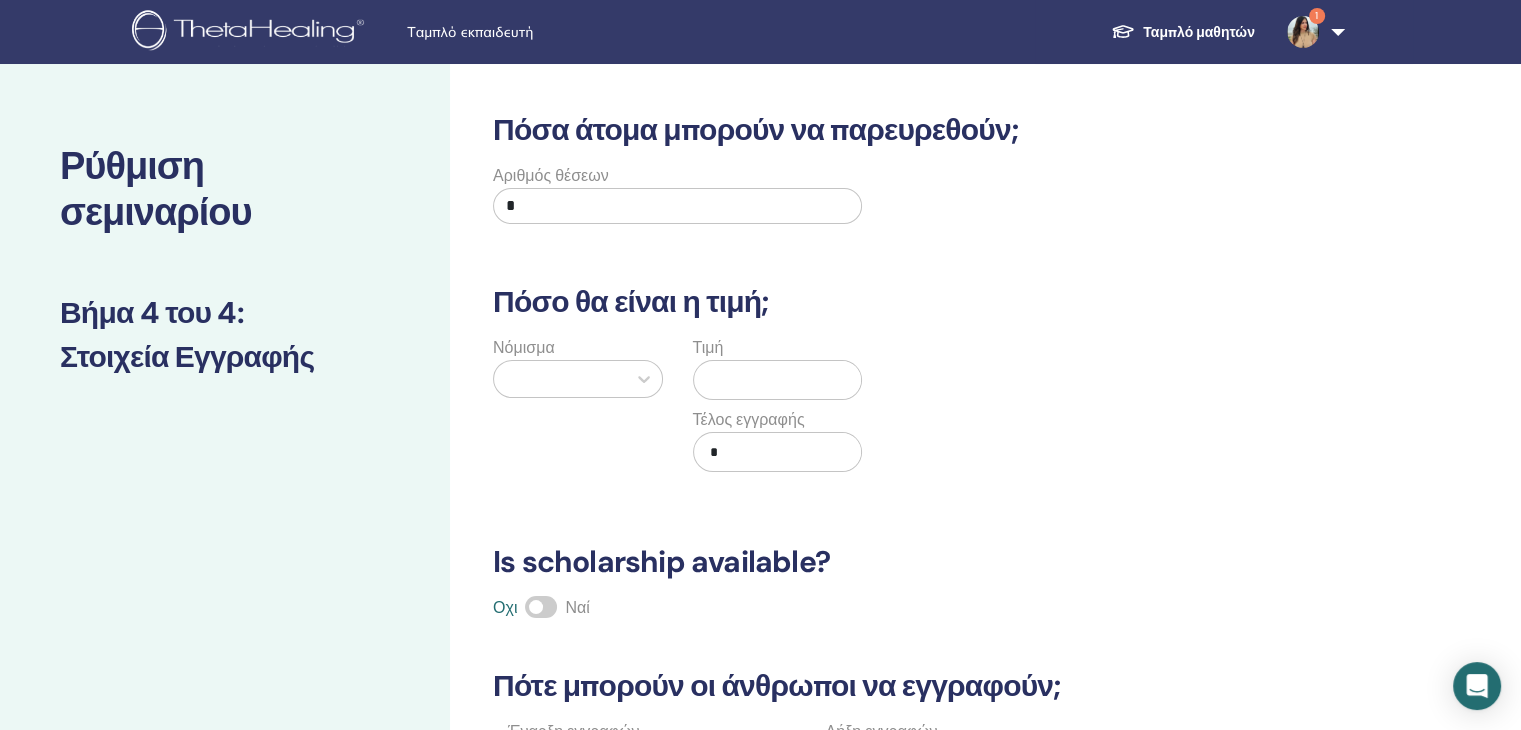 click on "*" at bounding box center (677, 206) 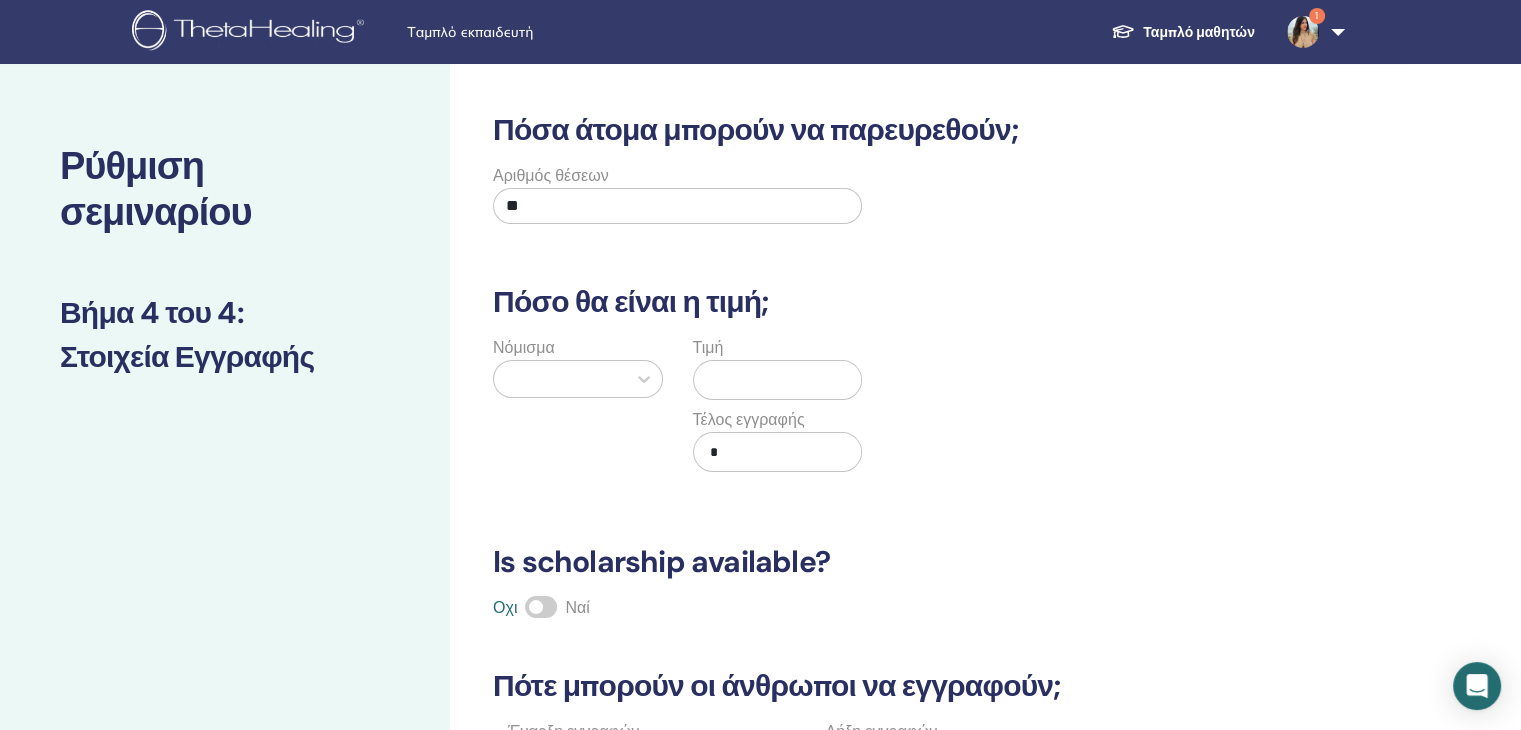 type on "**" 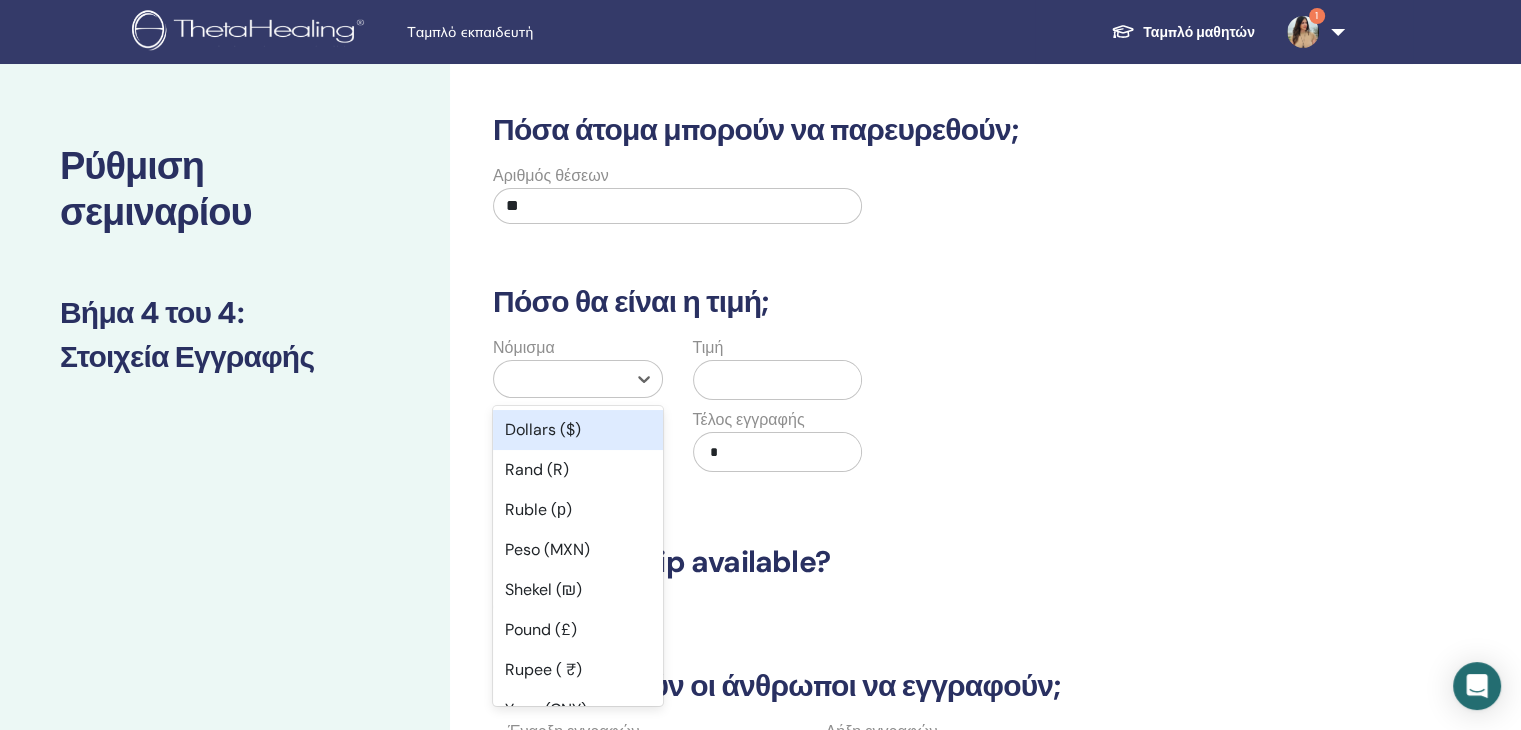 click at bounding box center [560, 379] 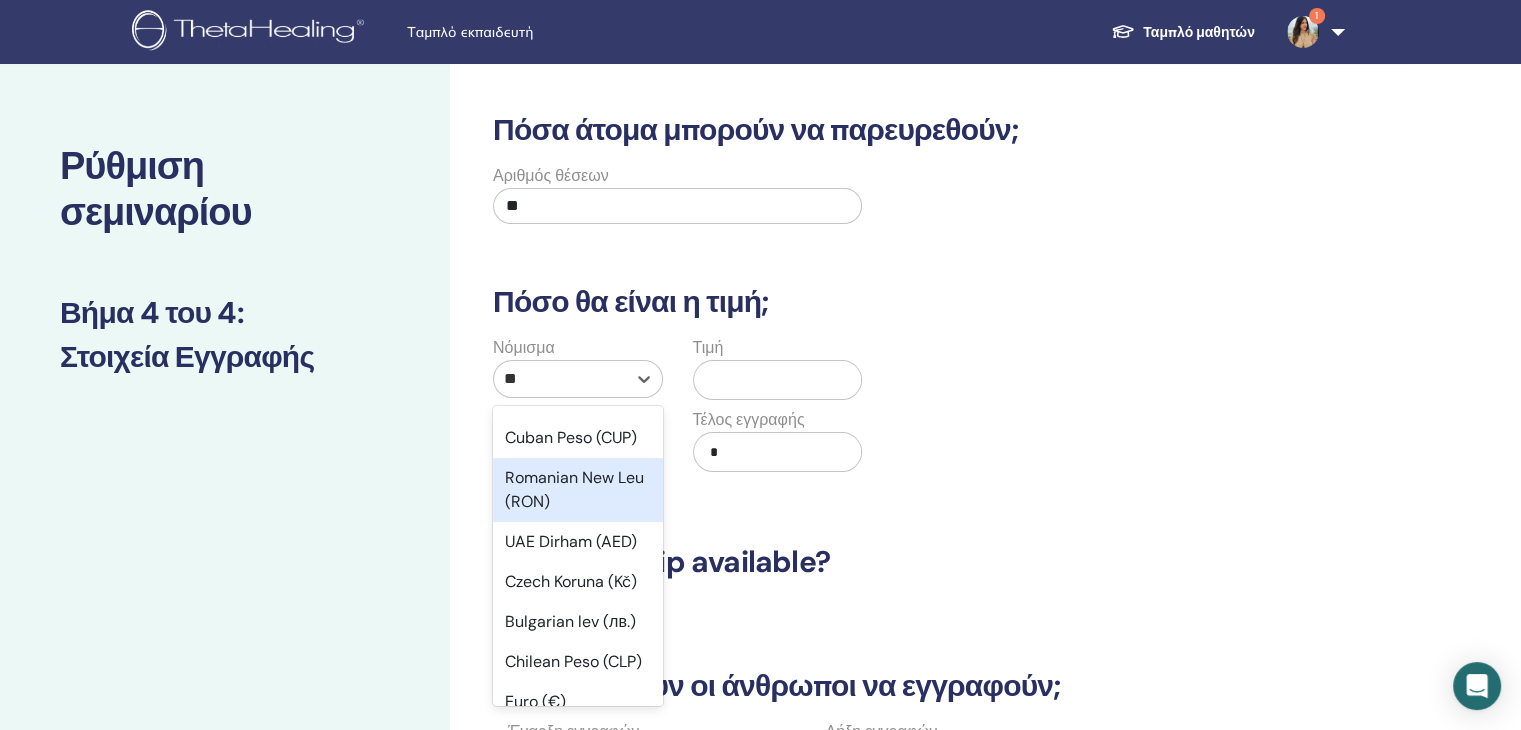 scroll, scrollTop: 0, scrollLeft: 0, axis: both 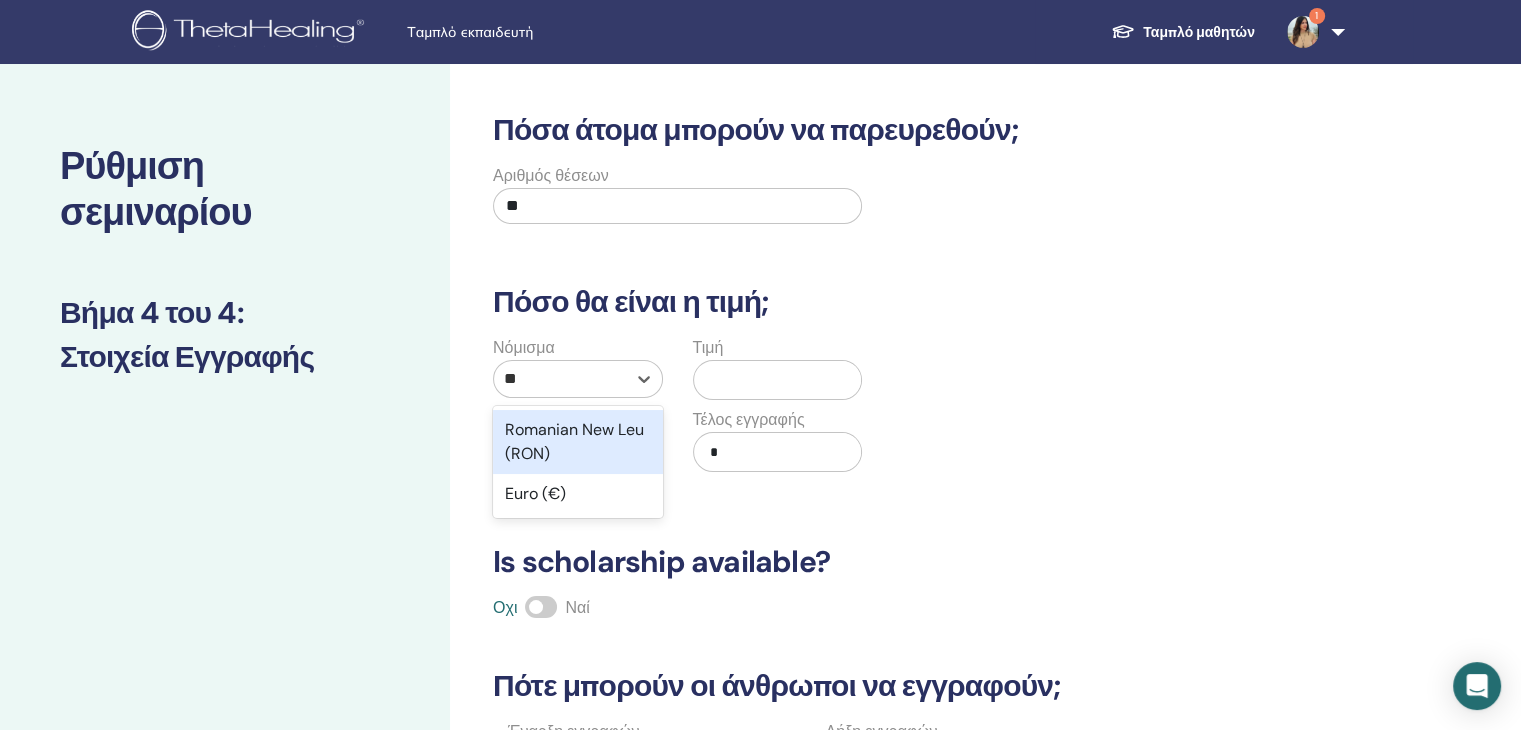 type on "***" 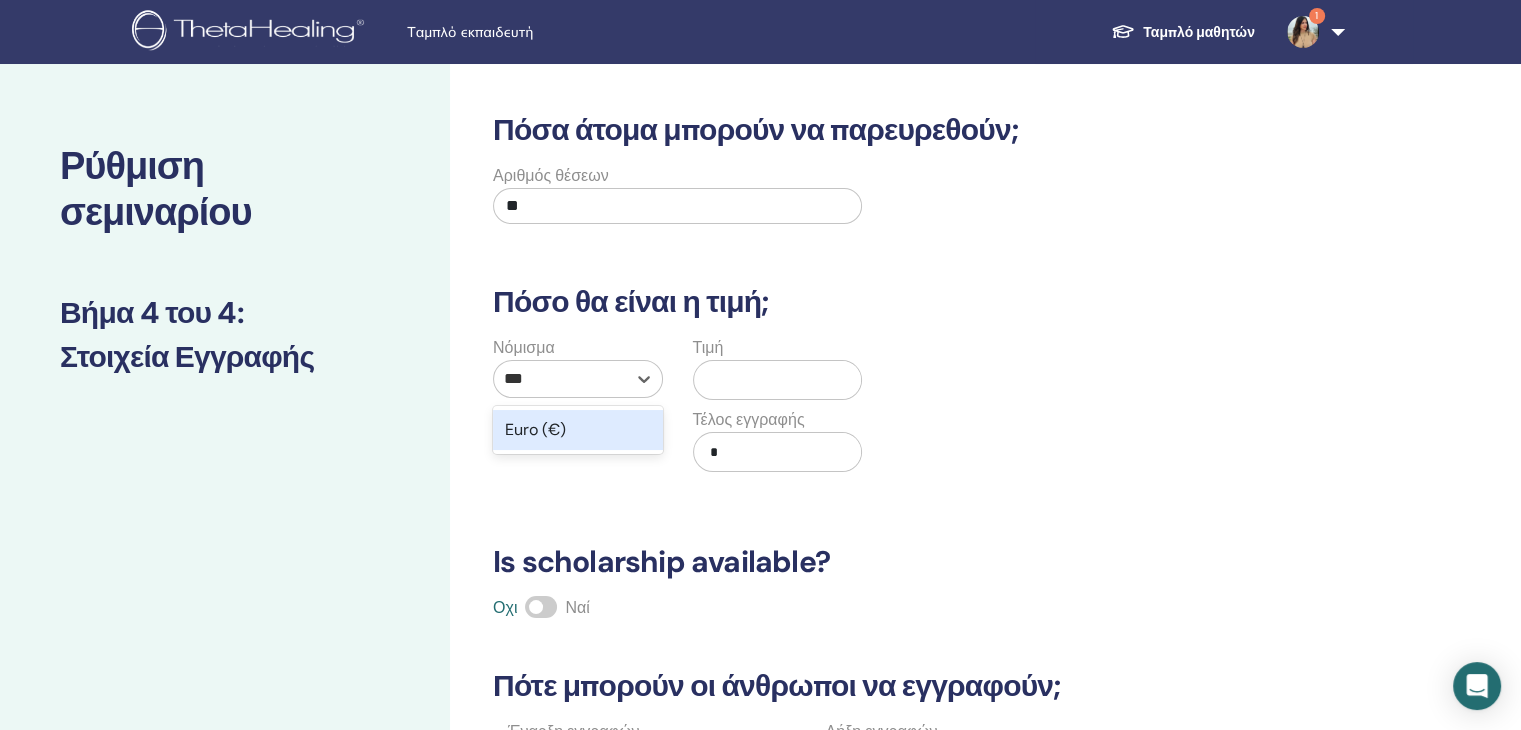 click on "Euro (€)" at bounding box center (578, 430) 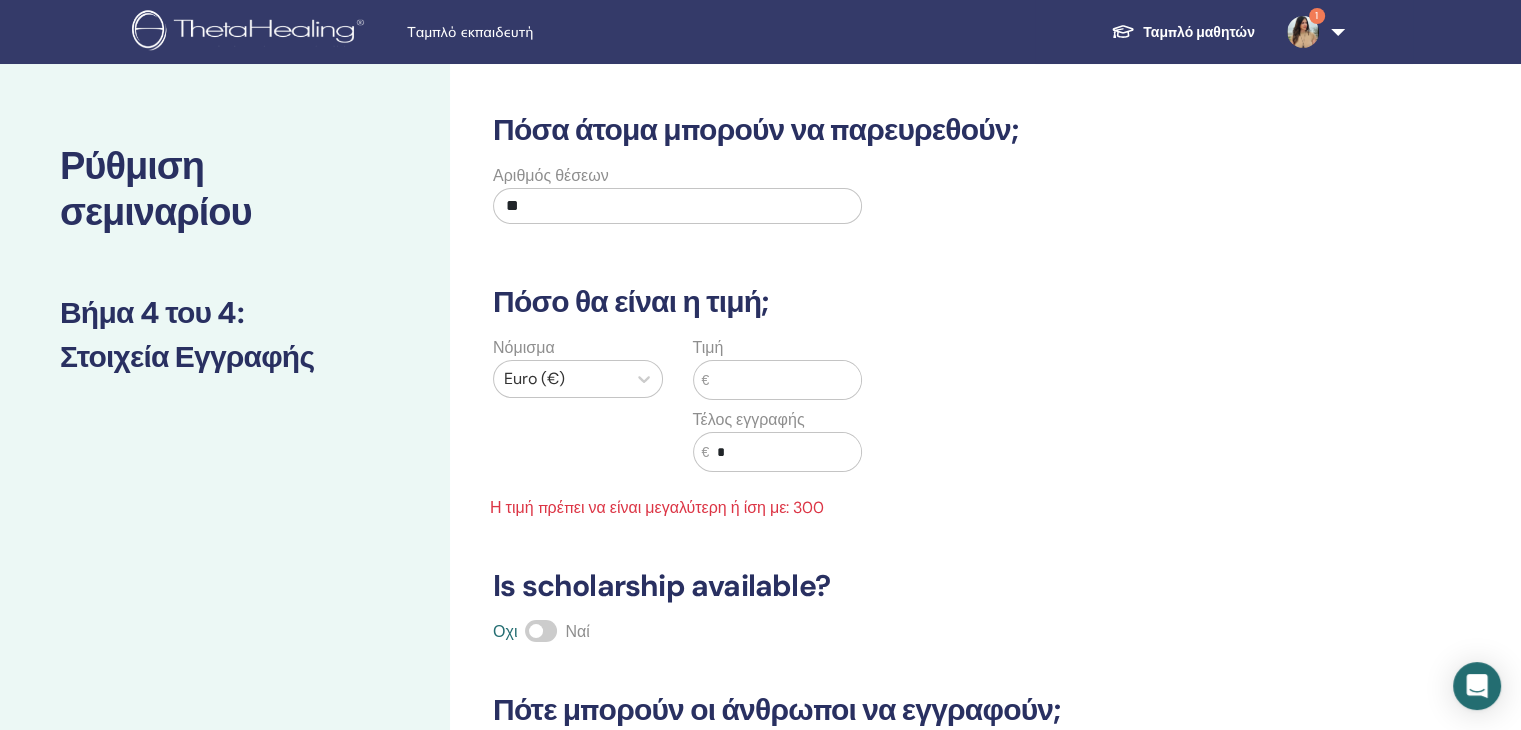 click at bounding box center (785, 380) 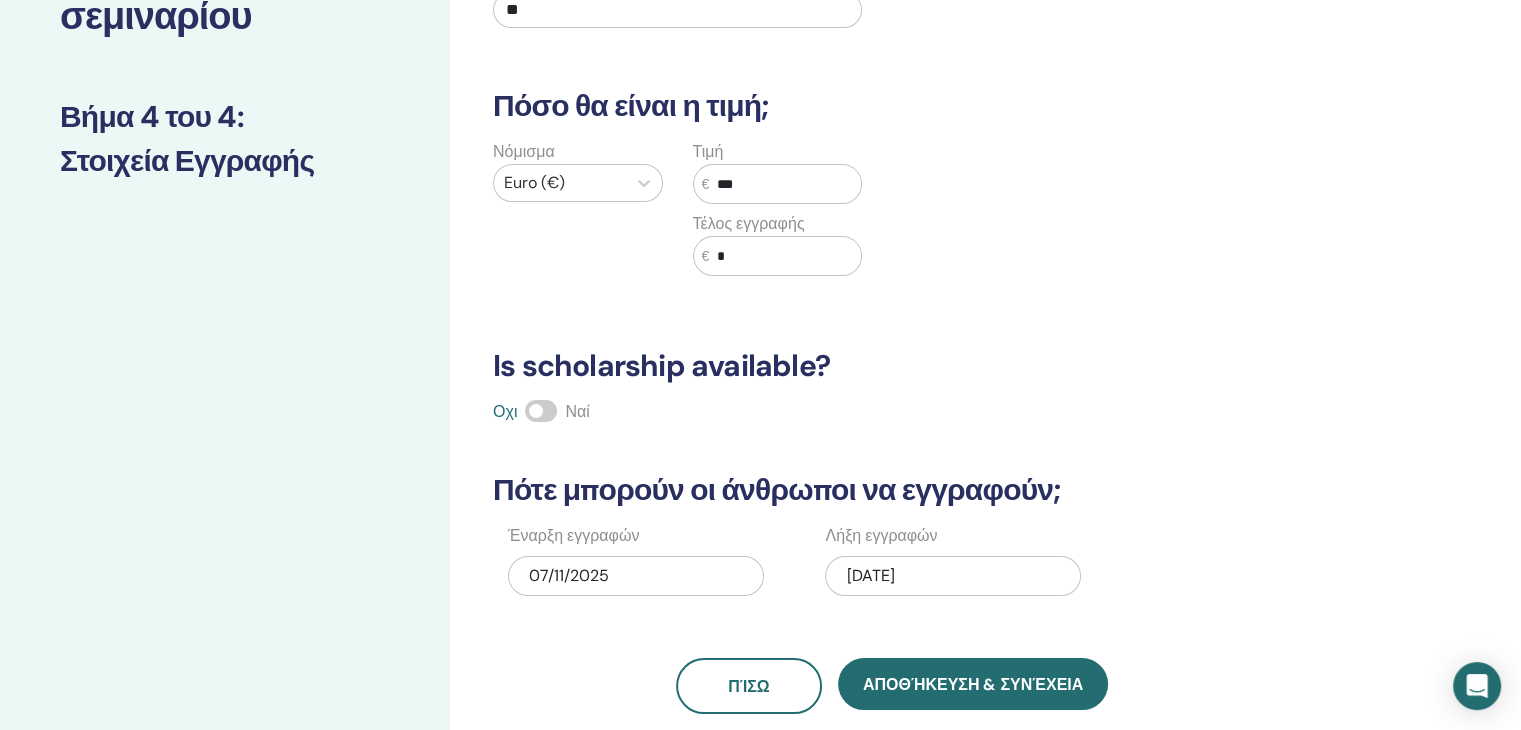 scroll, scrollTop: 200, scrollLeft: 0, axis: vertical 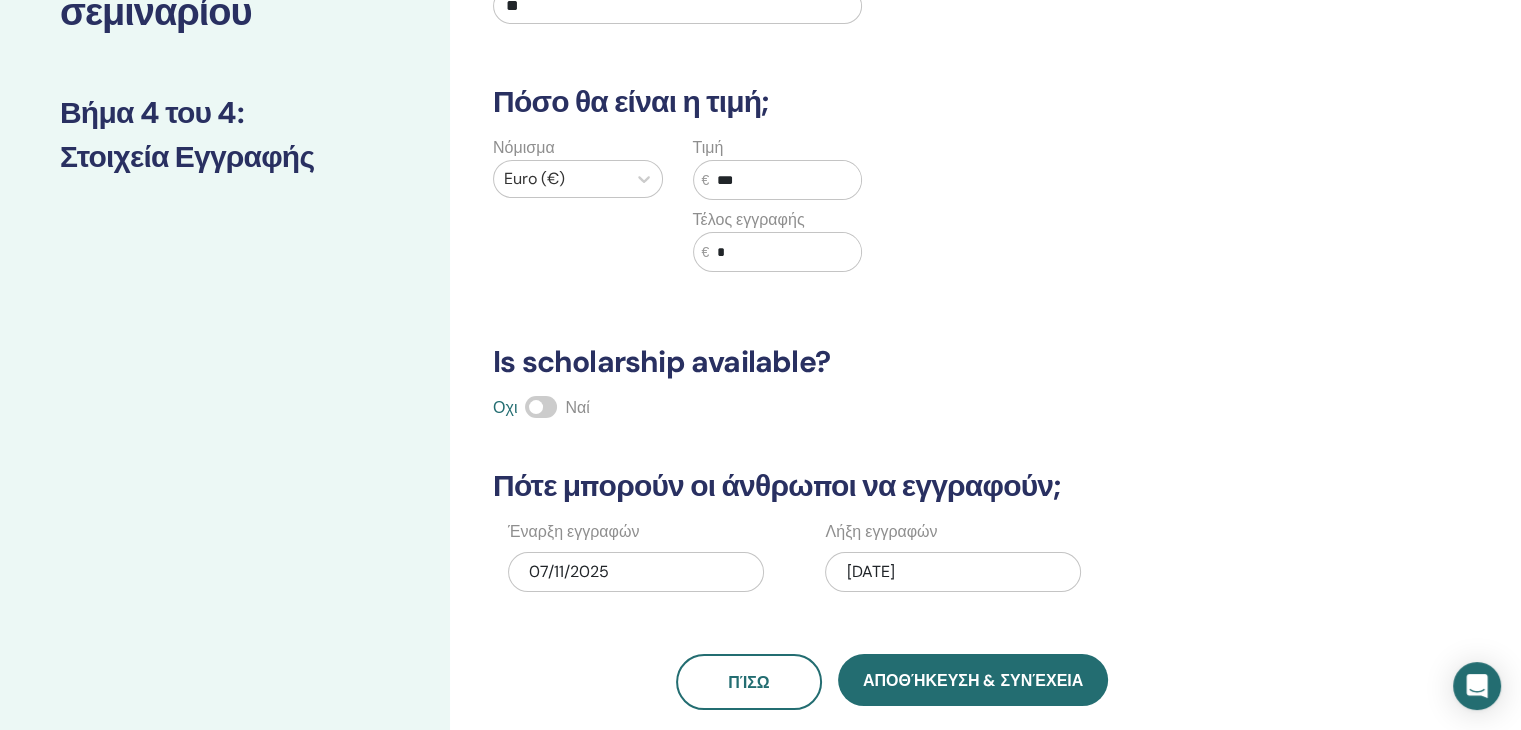 type on "***" 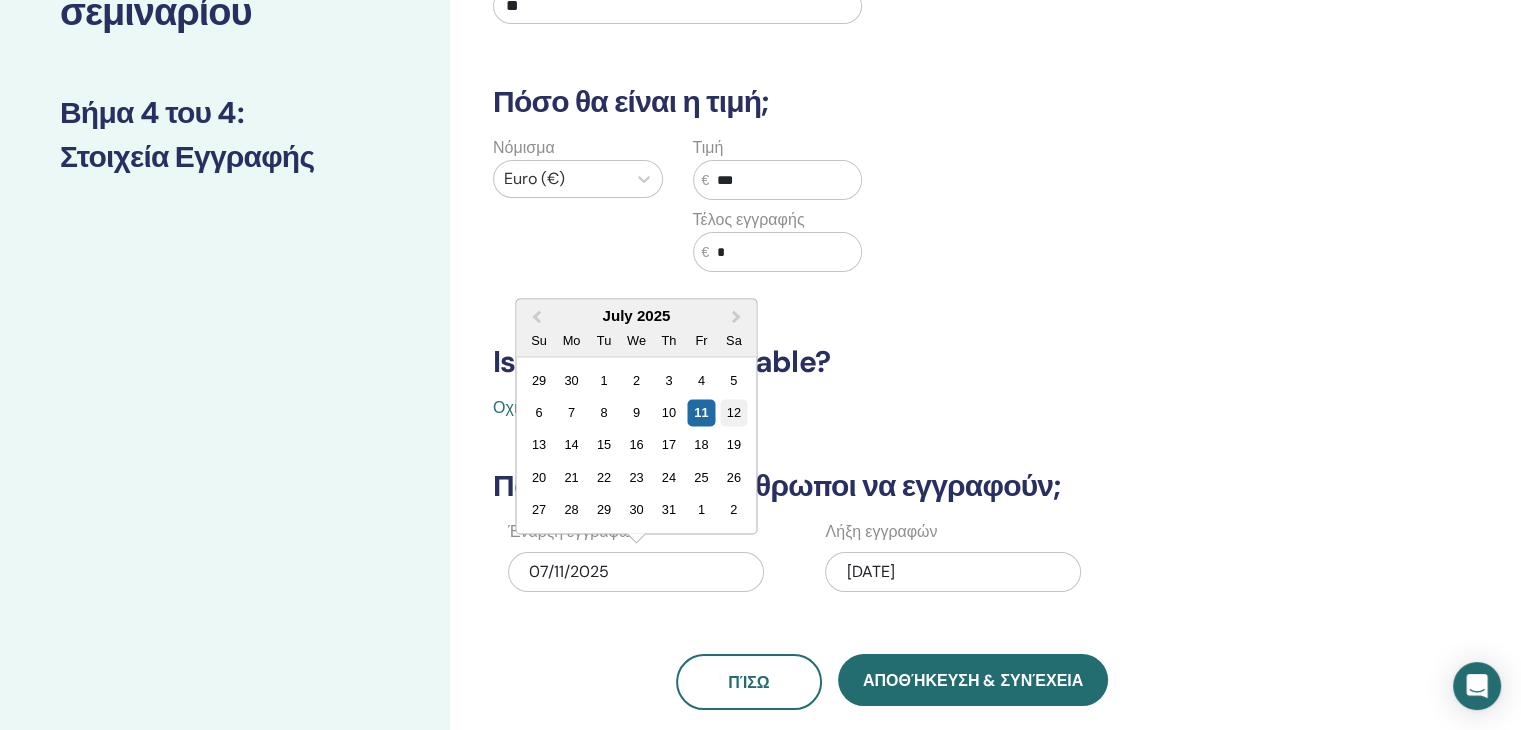 click on "12" at bounding box center [733, 412] 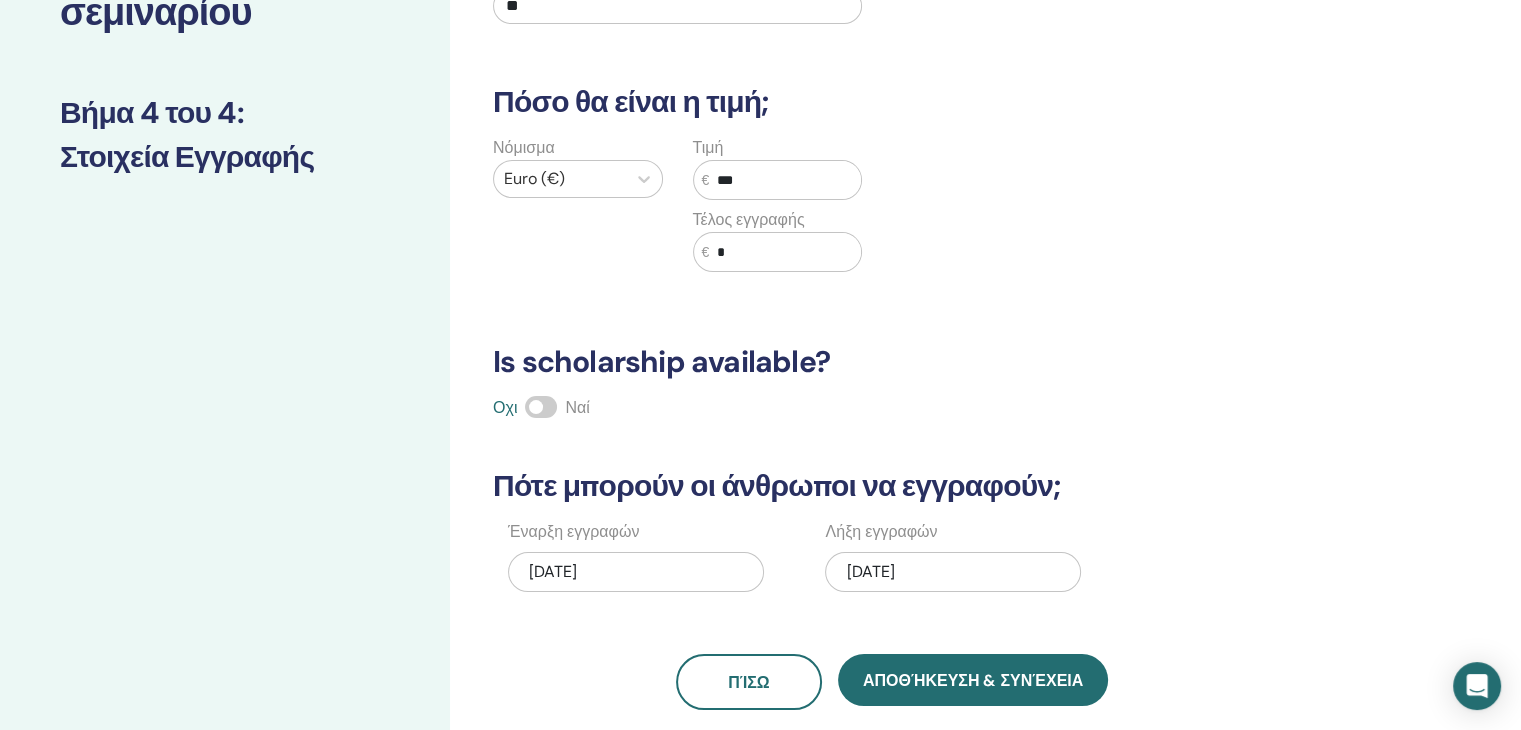 click on "07/12/2025" at bounding box center (636, 572) 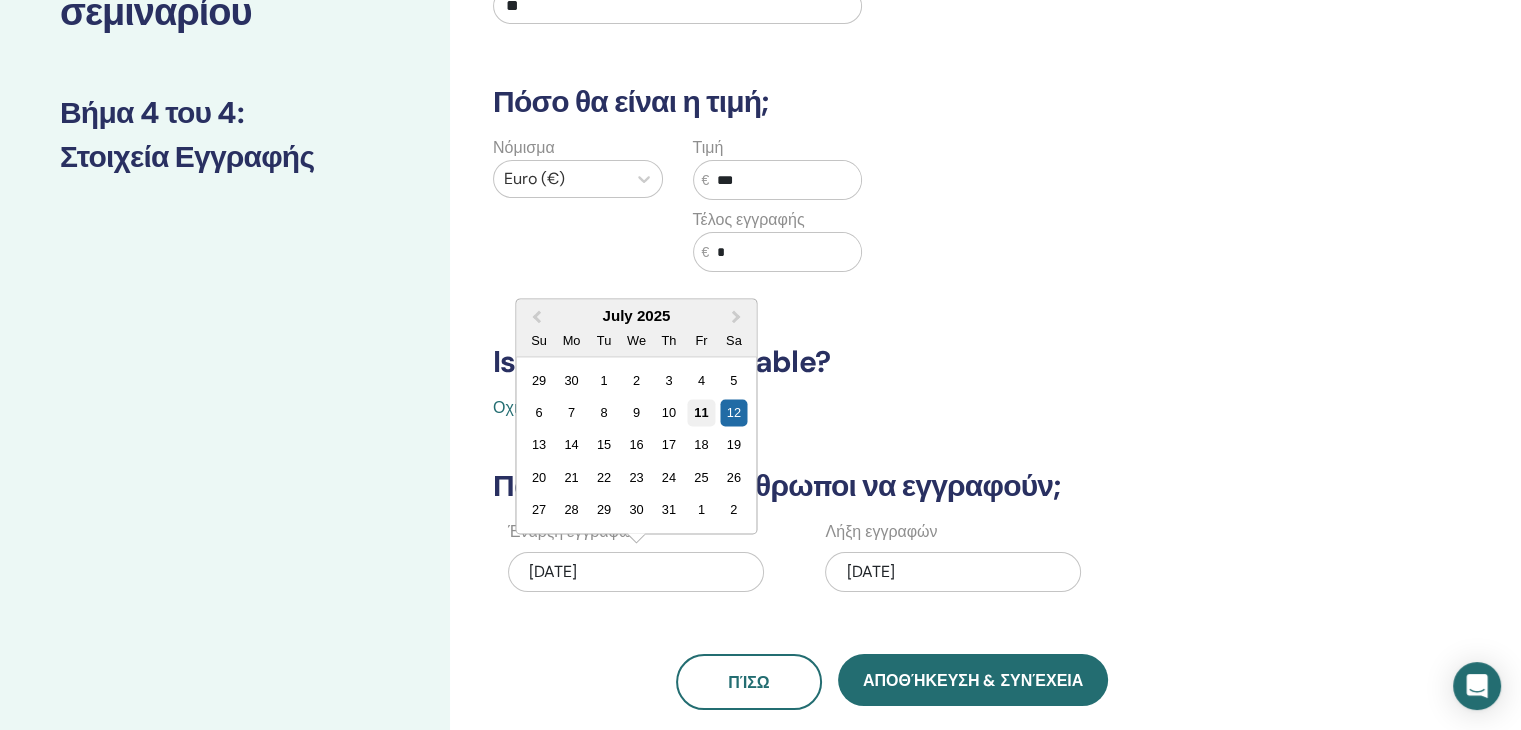 click on "11" at bounding box center (701, 412) 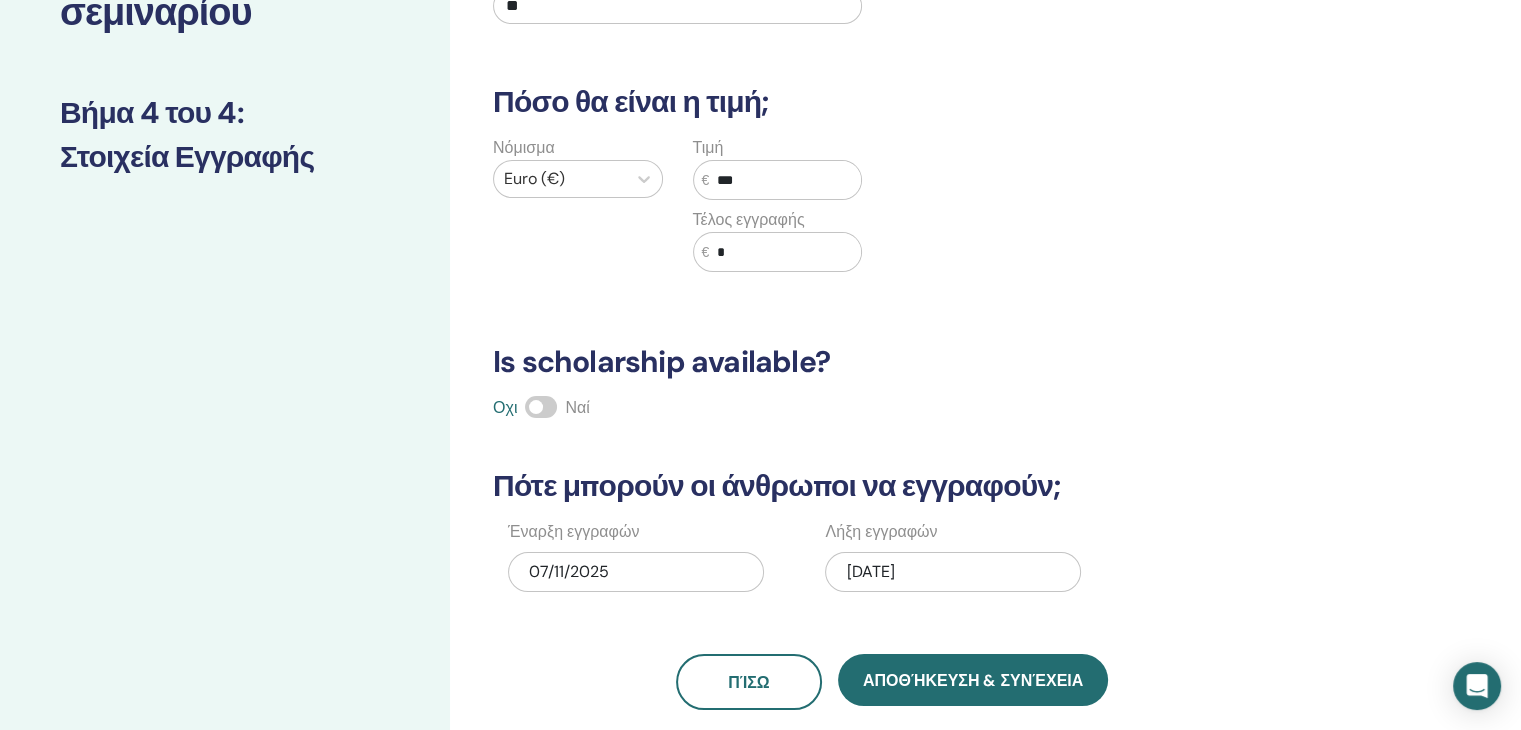 click on "08/24/2025" at bounding box center (953, 572) 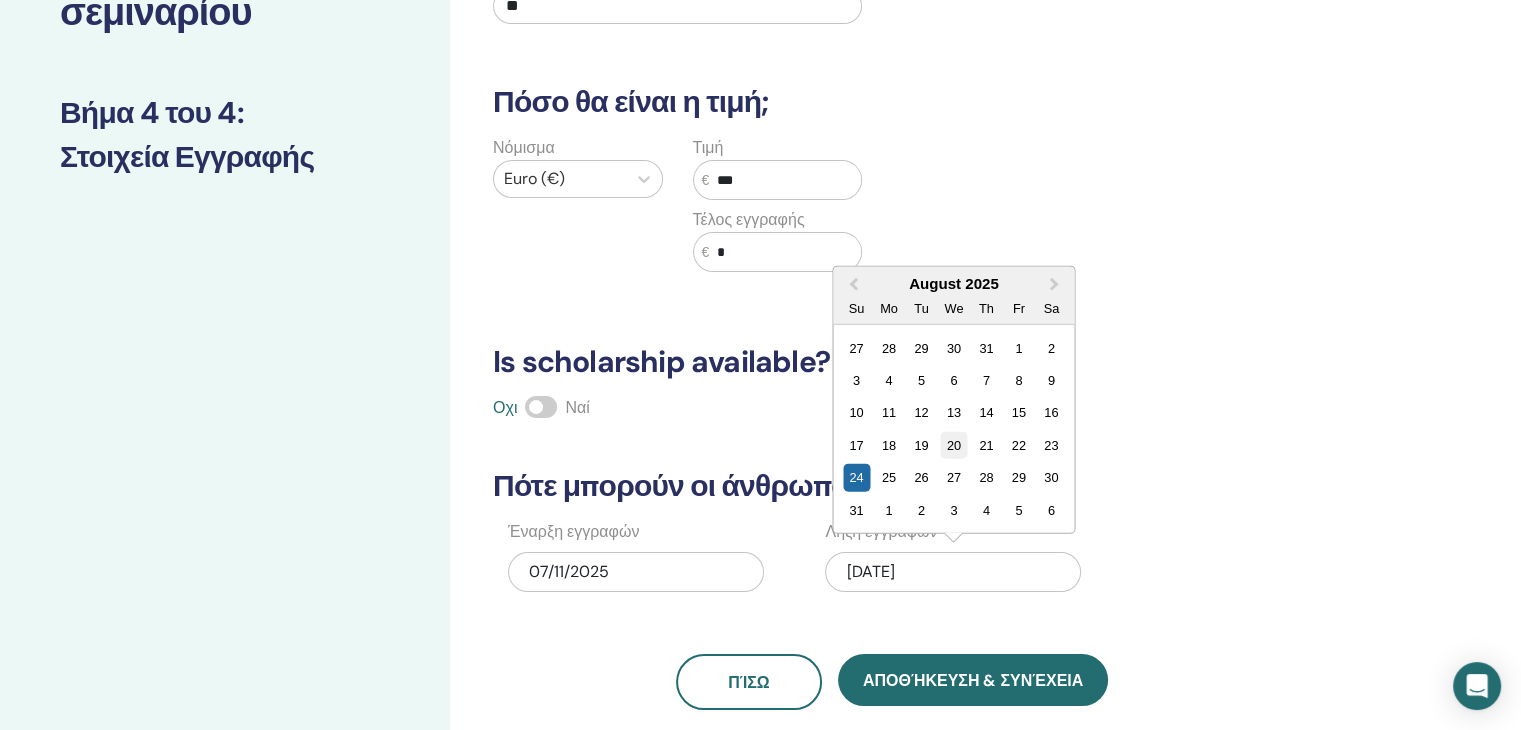 click on "20" at bounding box center (953, 445) 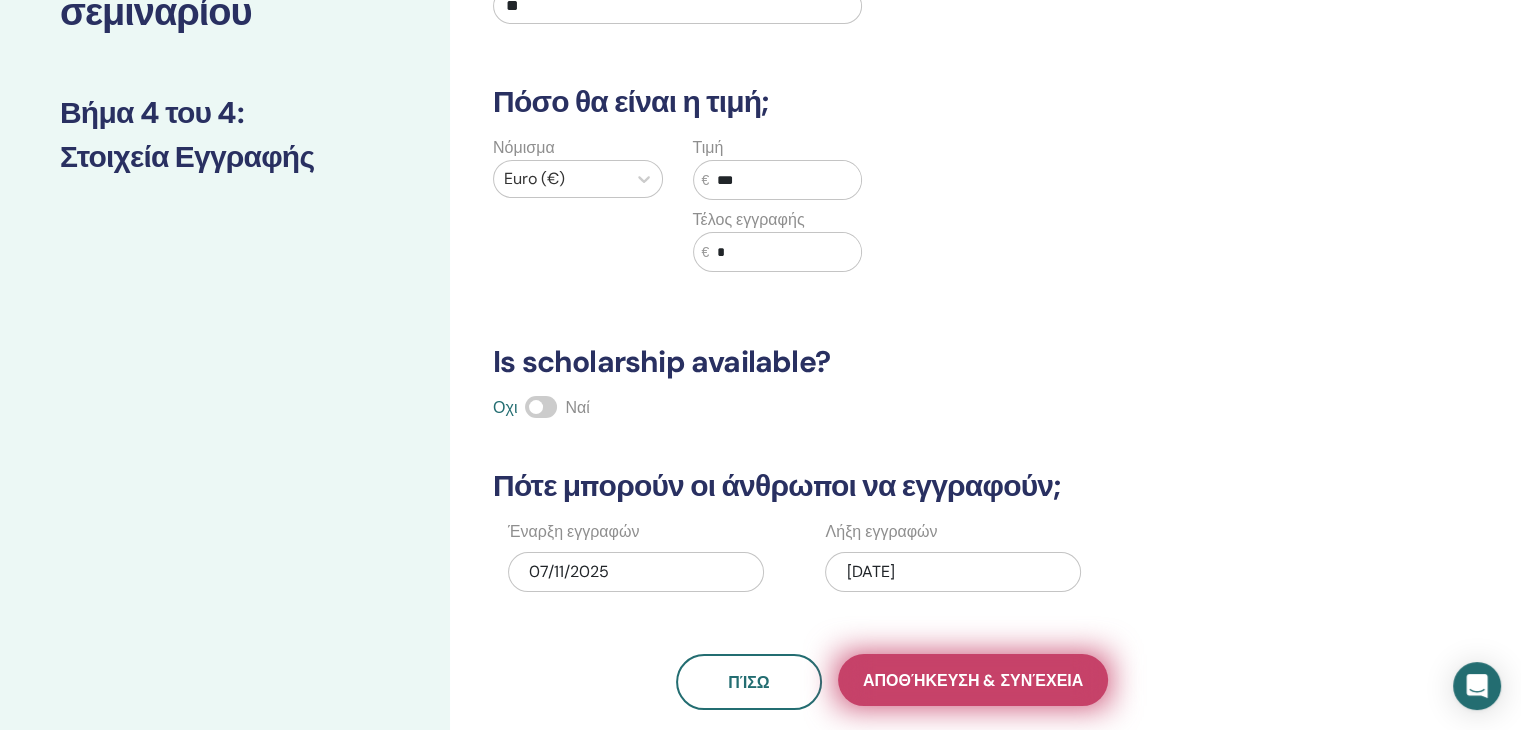 click on "Αποθήκευση & Συνέχεια" at bounding box center [973, 680] 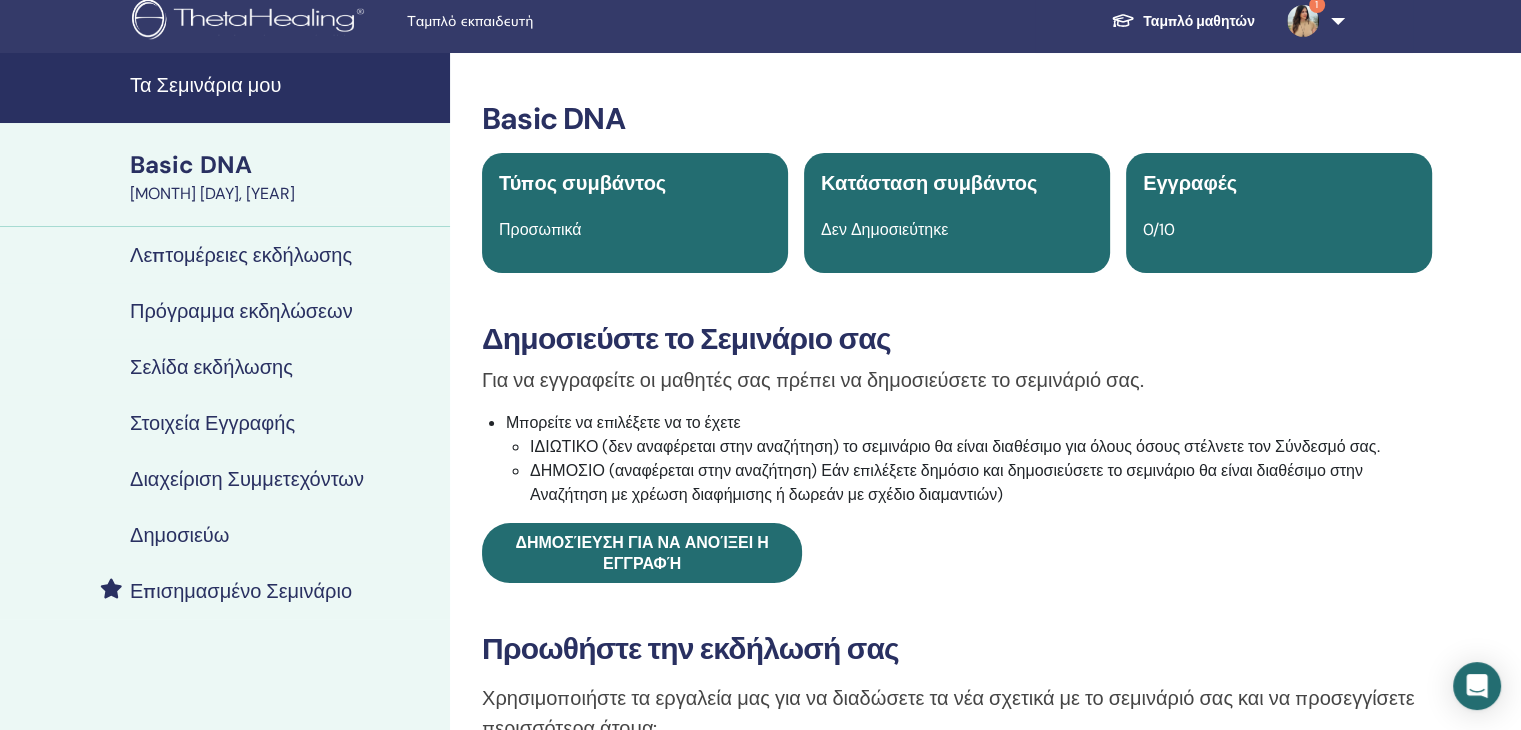 scroll, scrollTop: 0, scrollLeft: 0, axis: both 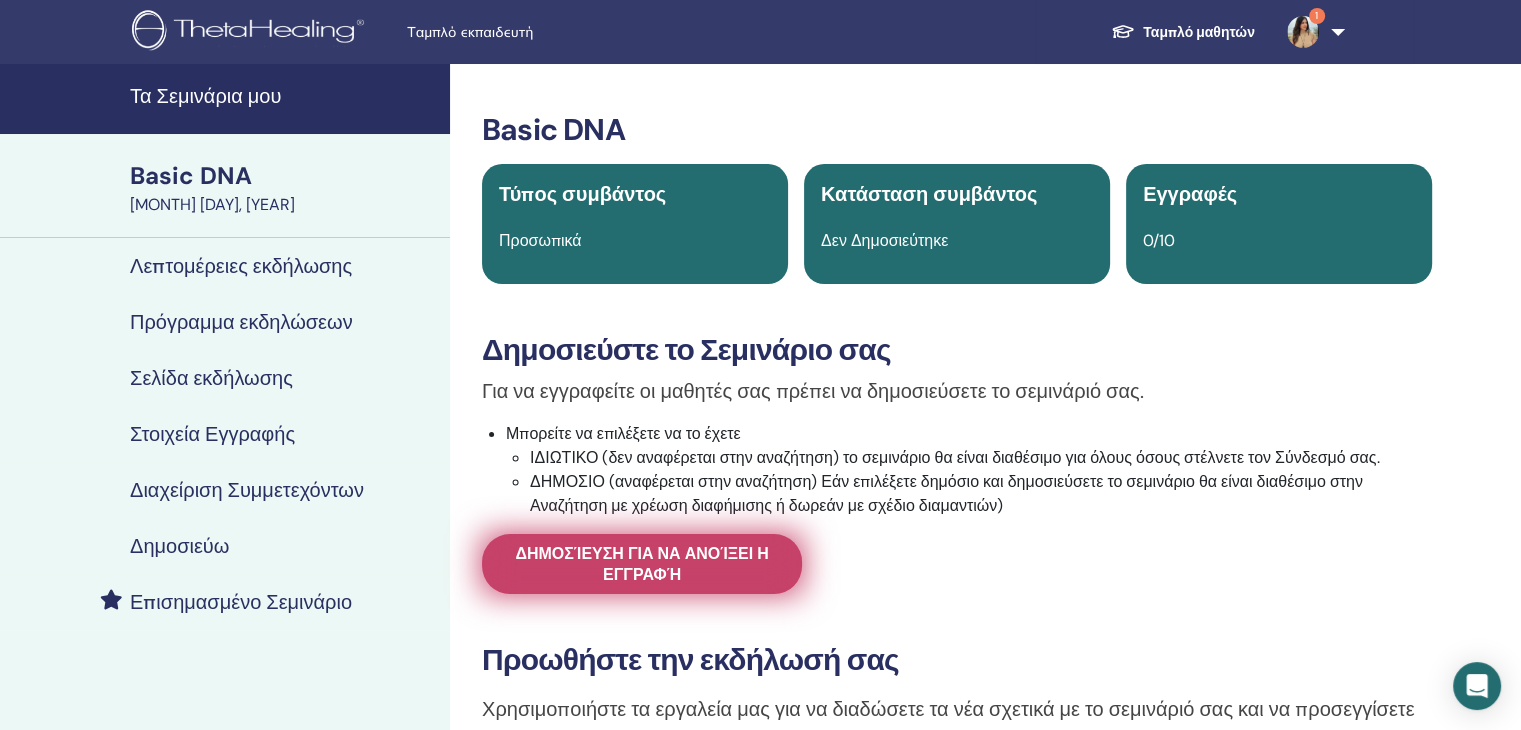 click on "Δημοσίευση για να ανοίξει η εγγραφή" at bounding box center (642, 564) 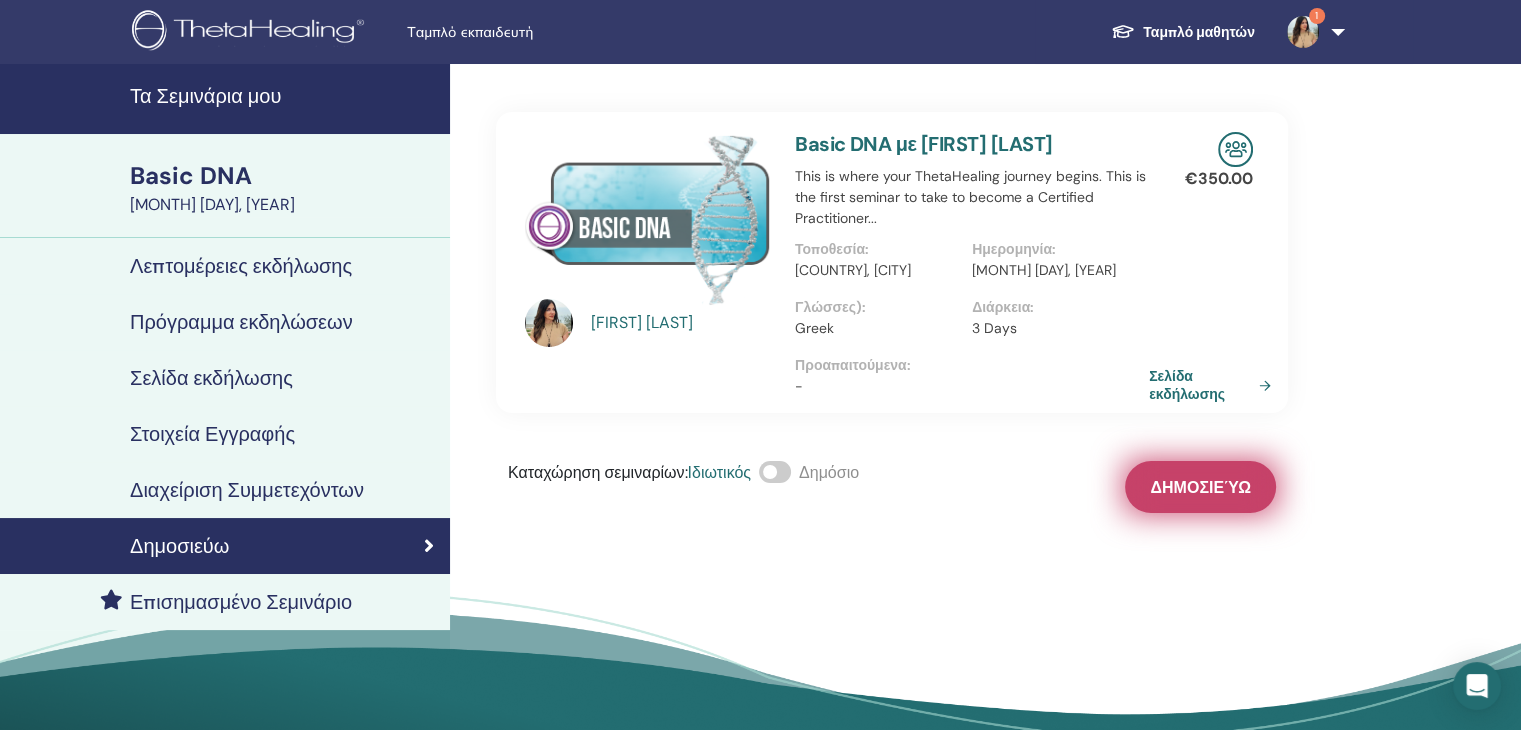 click on "Δημοσιεύω" at bounding box center (1200, 487) 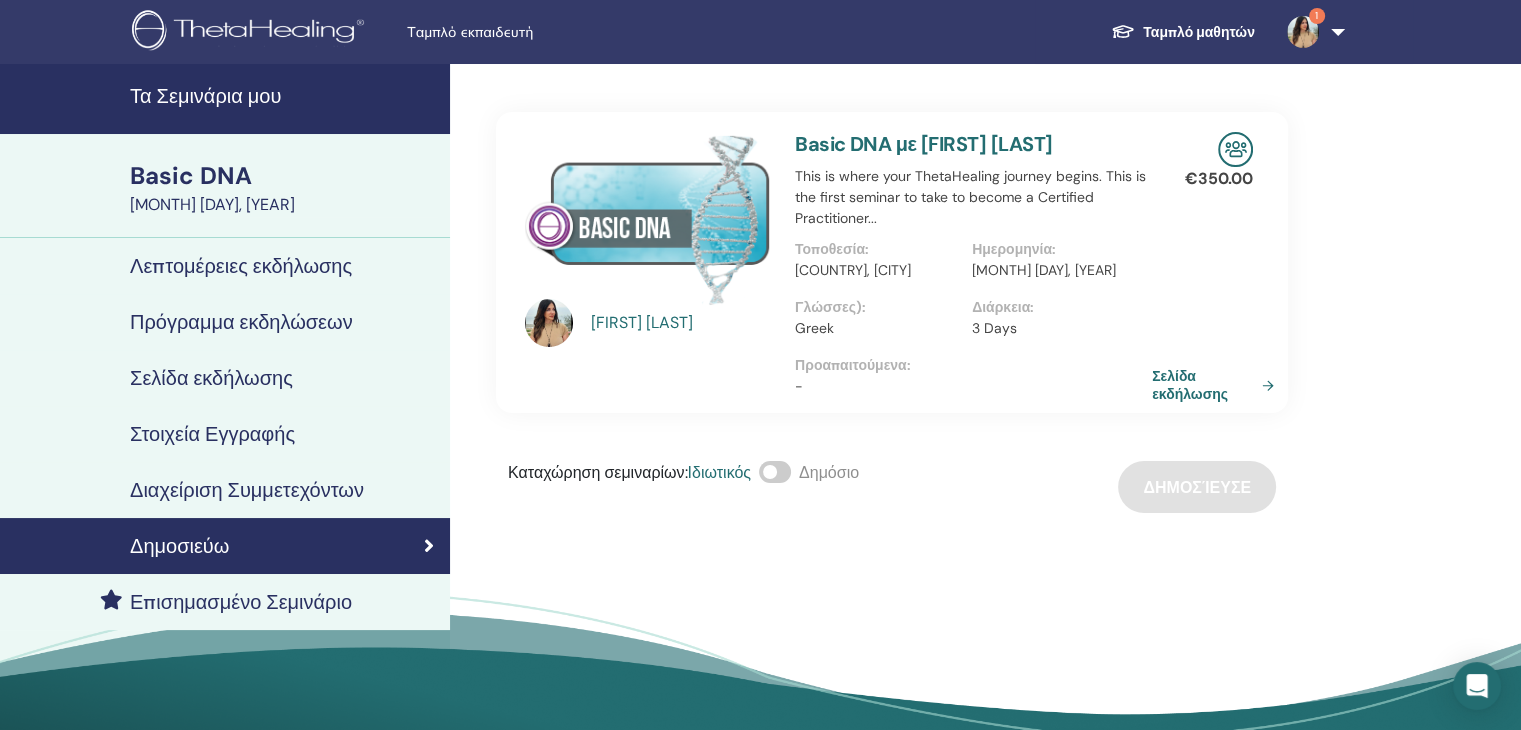 click on "Σελίδα εκδήλωσης" at bounding box center (1217, 385) 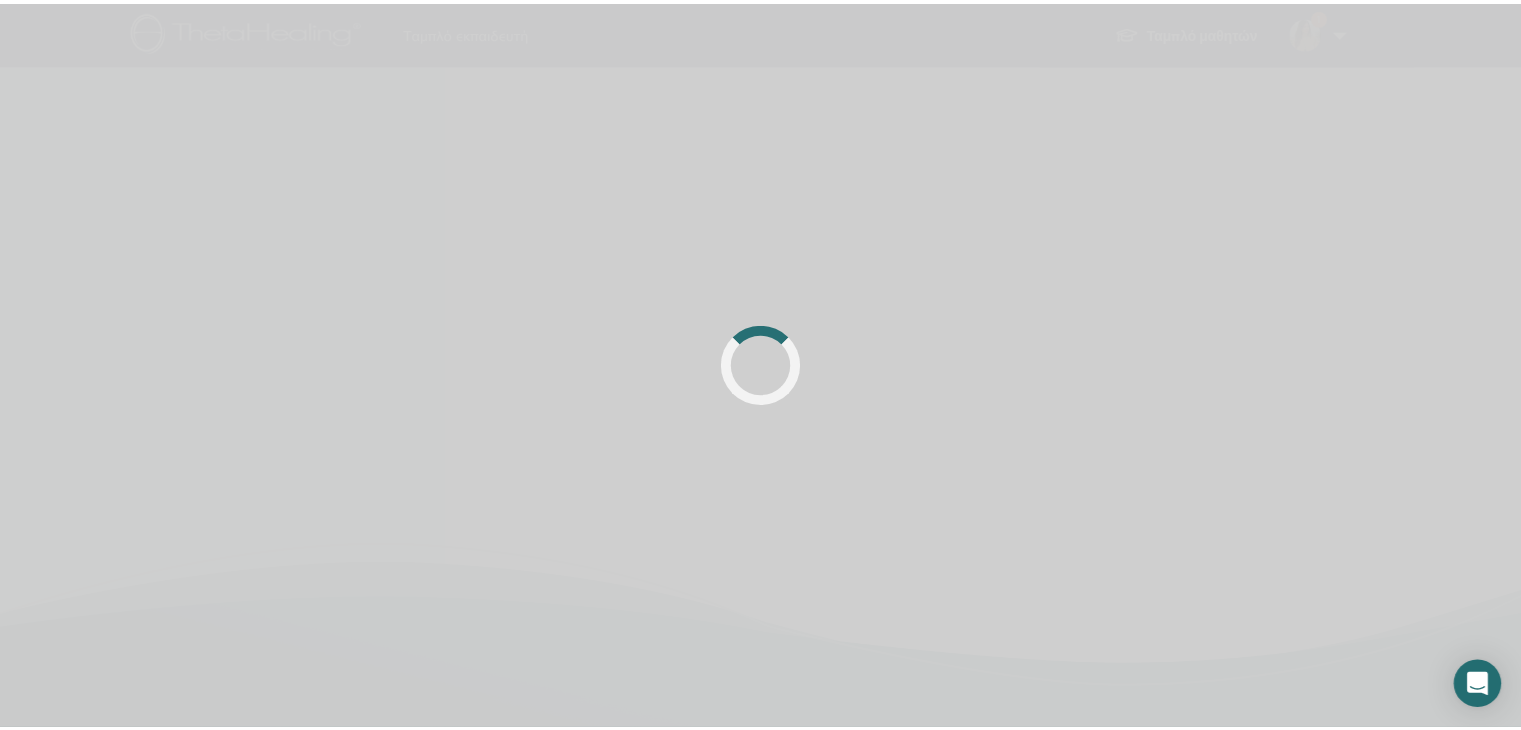 scroll, scrollTop: 0, scrollLeft: 0, axis: both 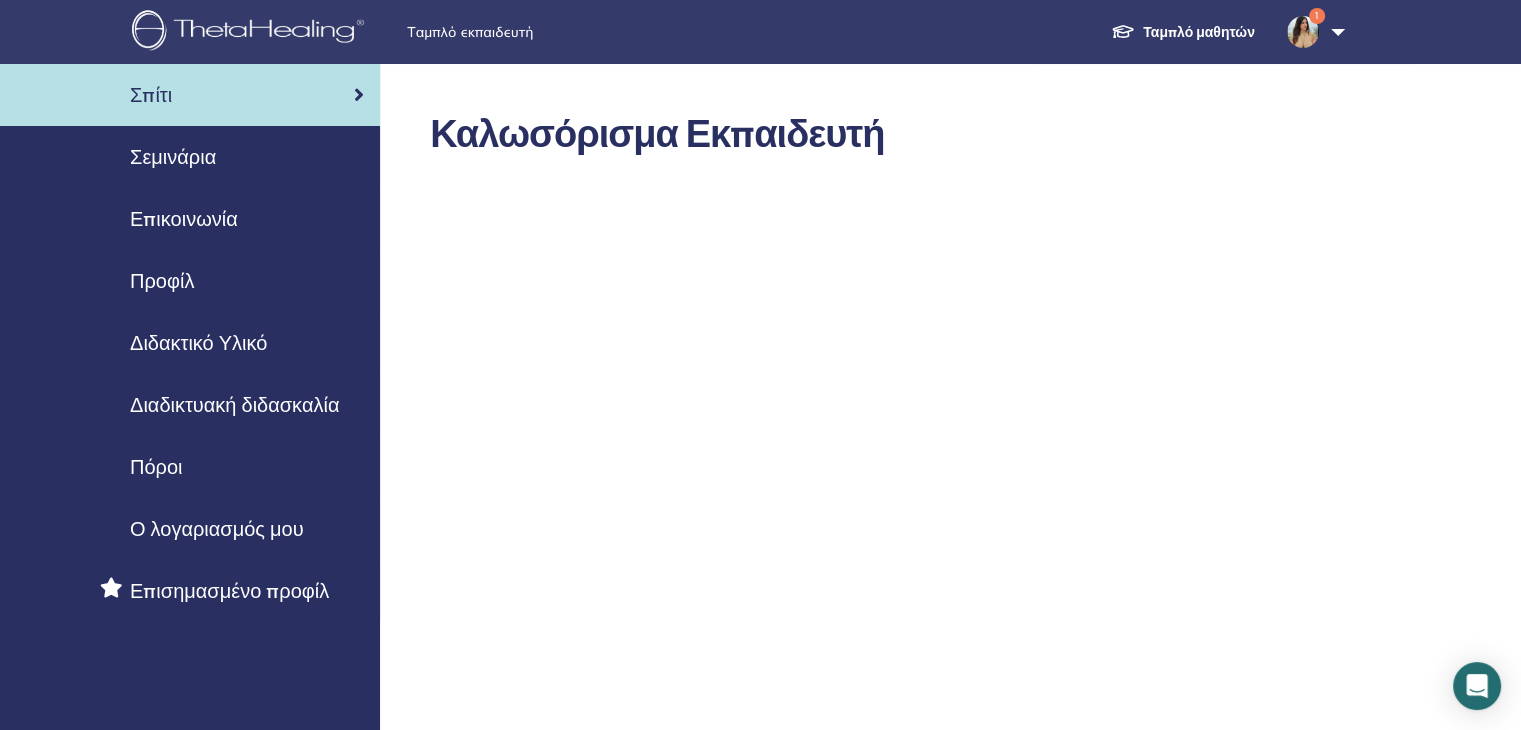 click on "Σεμινάρια" at bounding box center [173, 157] 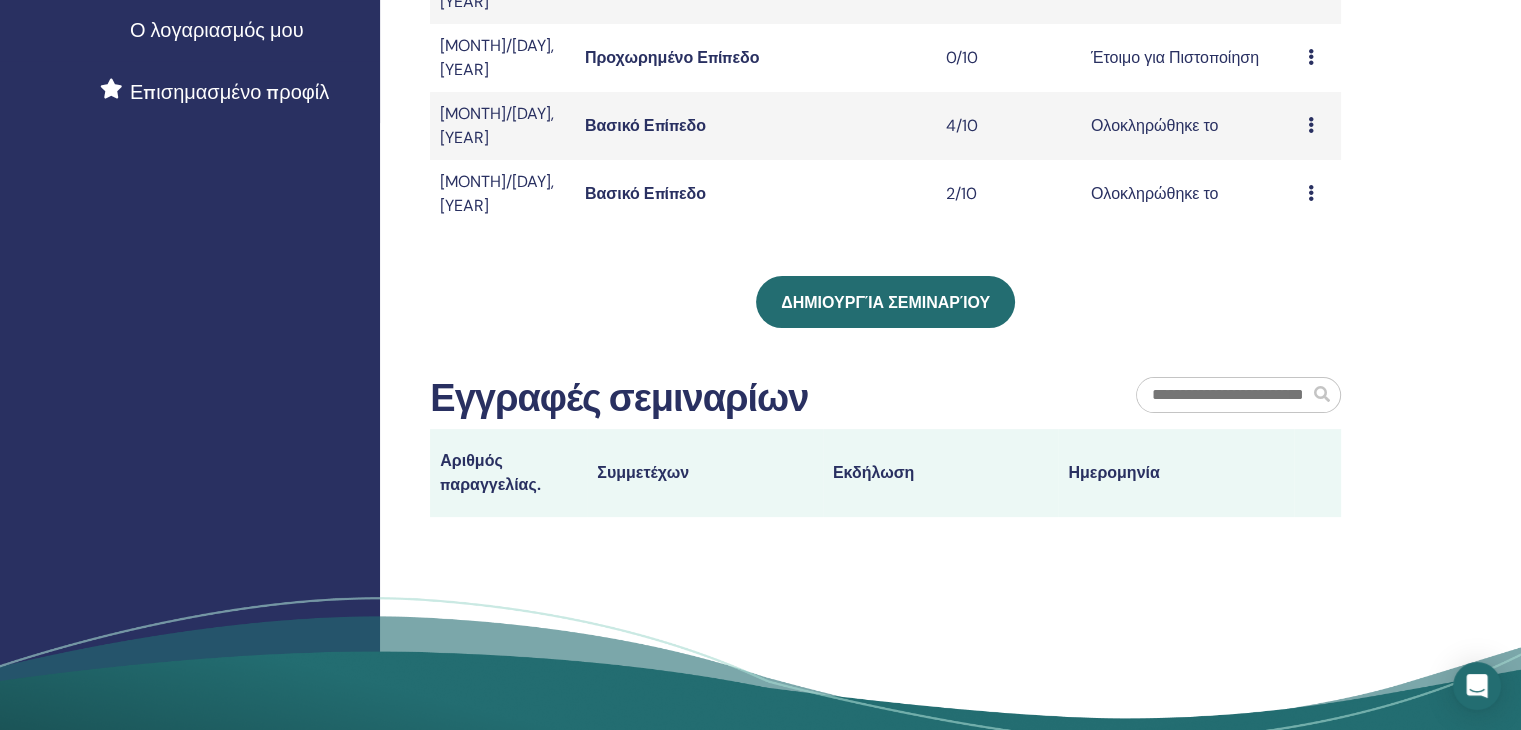 scroll, scrollTop: 500, scrollLeft: 0, axis: vertical 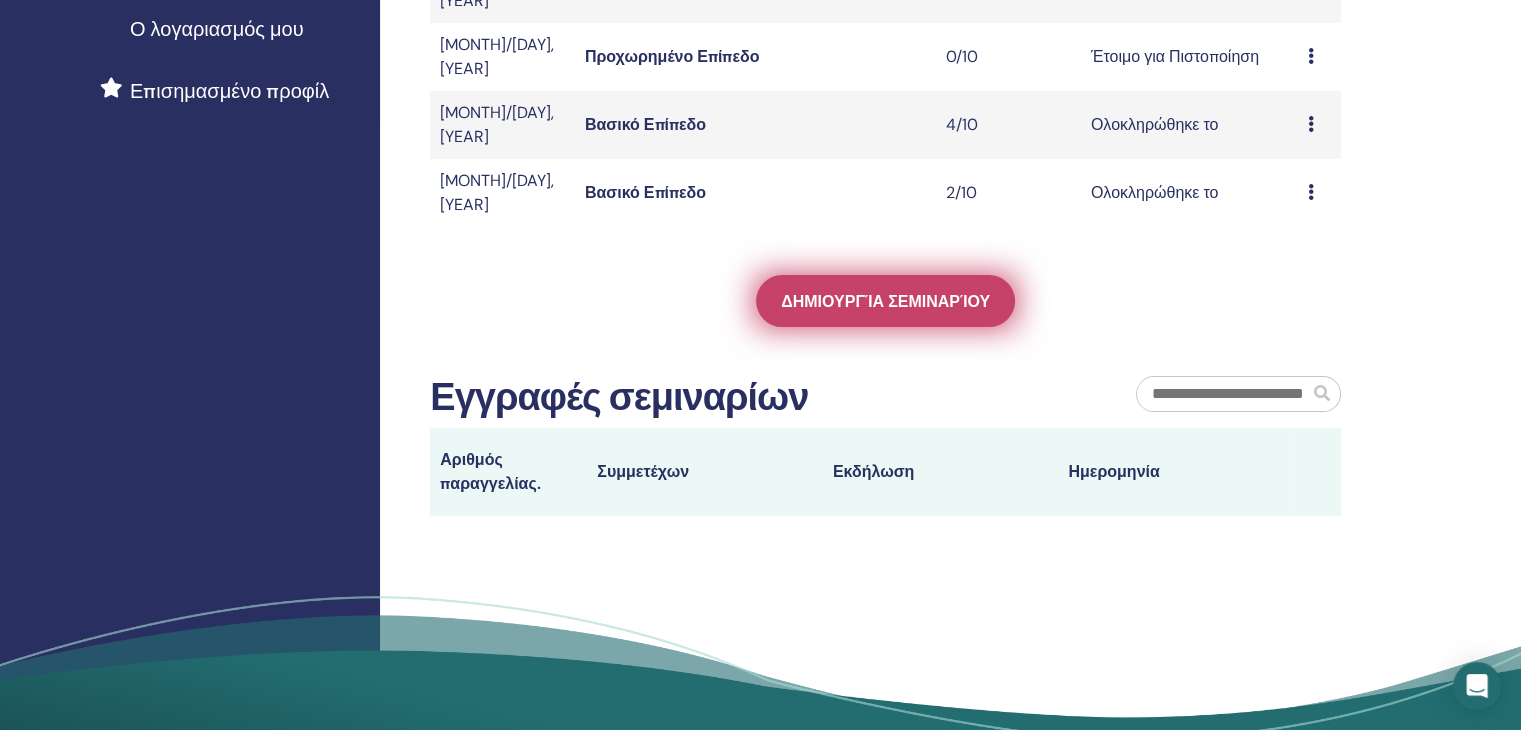 click on "Δημιουργία σεμιναρίου" at bounding box center [885, 301] 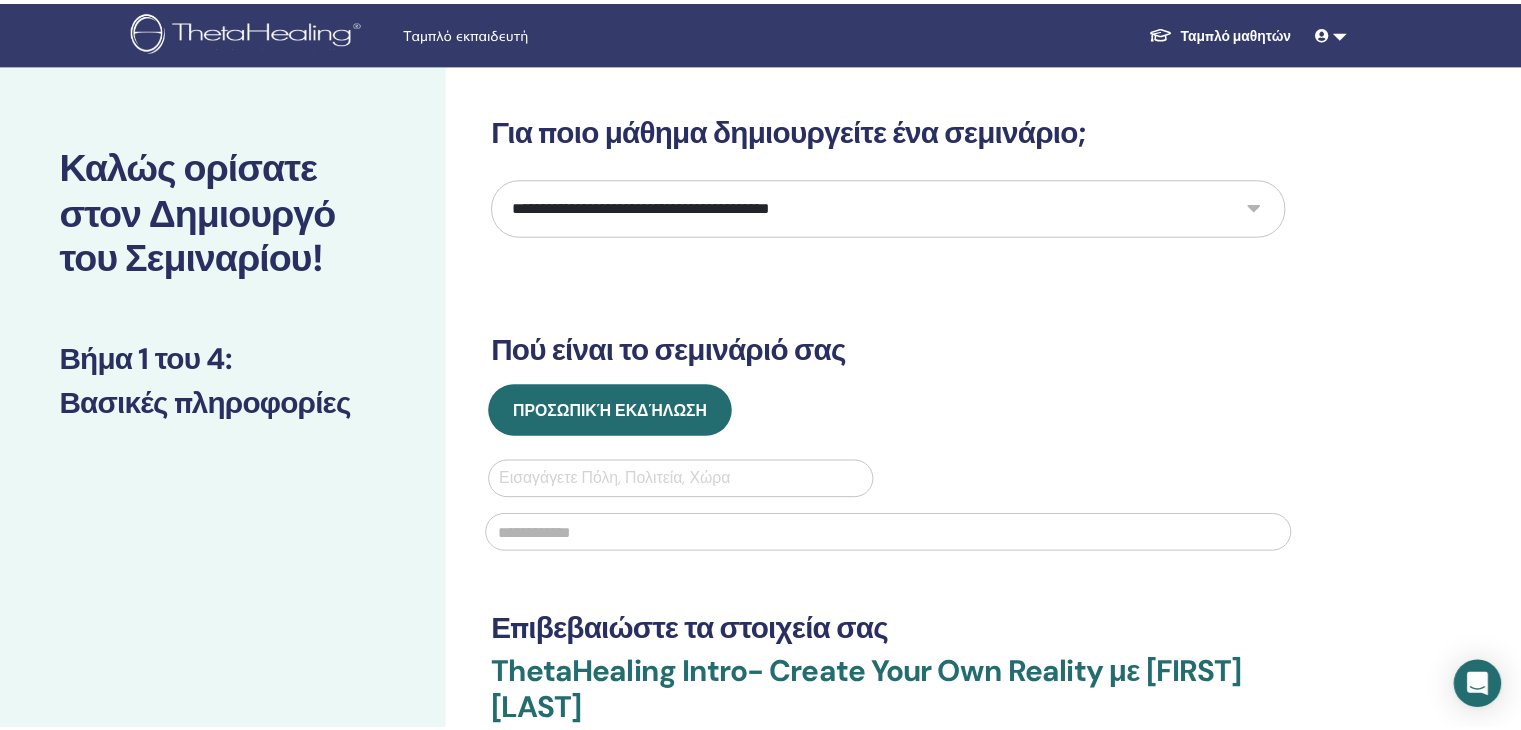 scroll, scrollTop: 0, scrollLeft: 0, axis: both 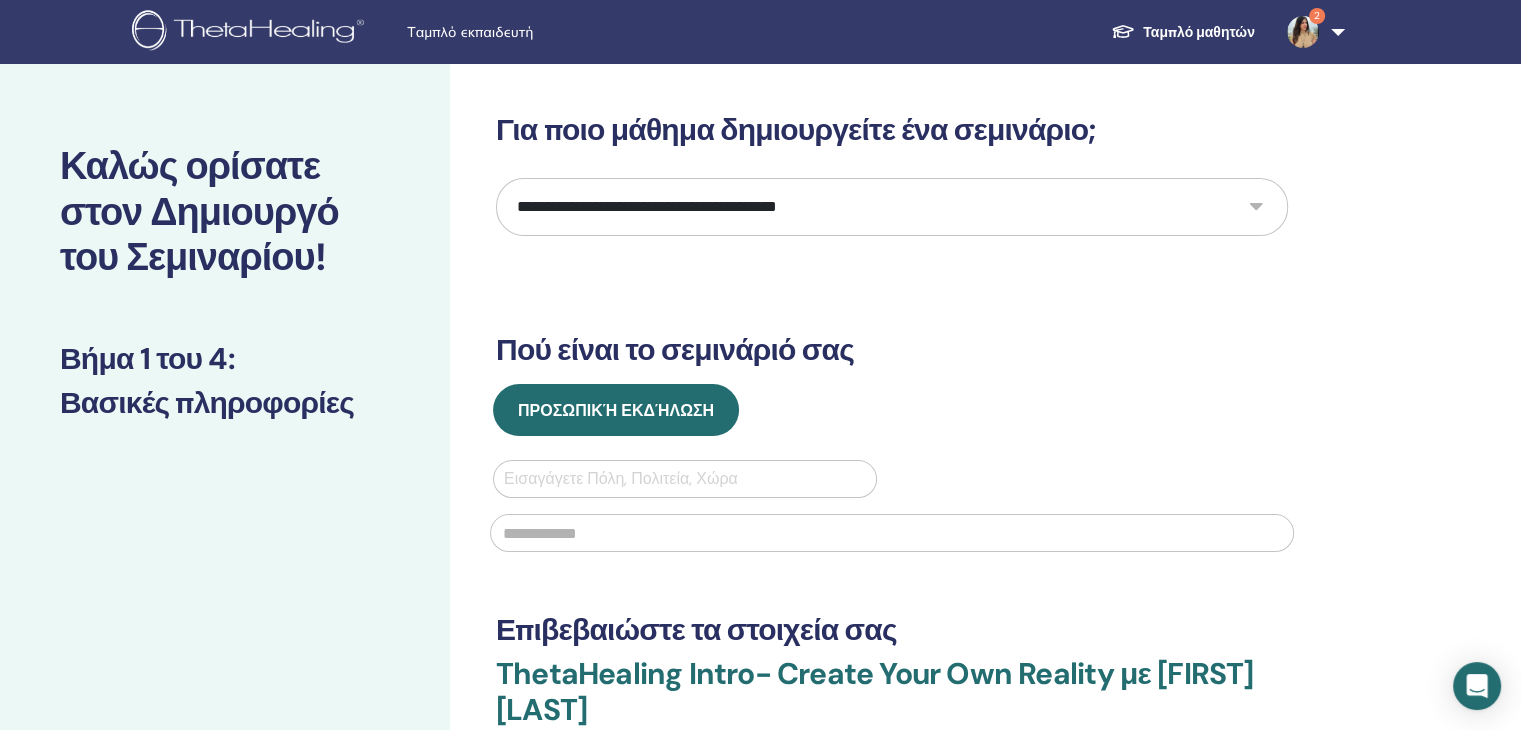 click on "**********" at bounding box center [892, 207] 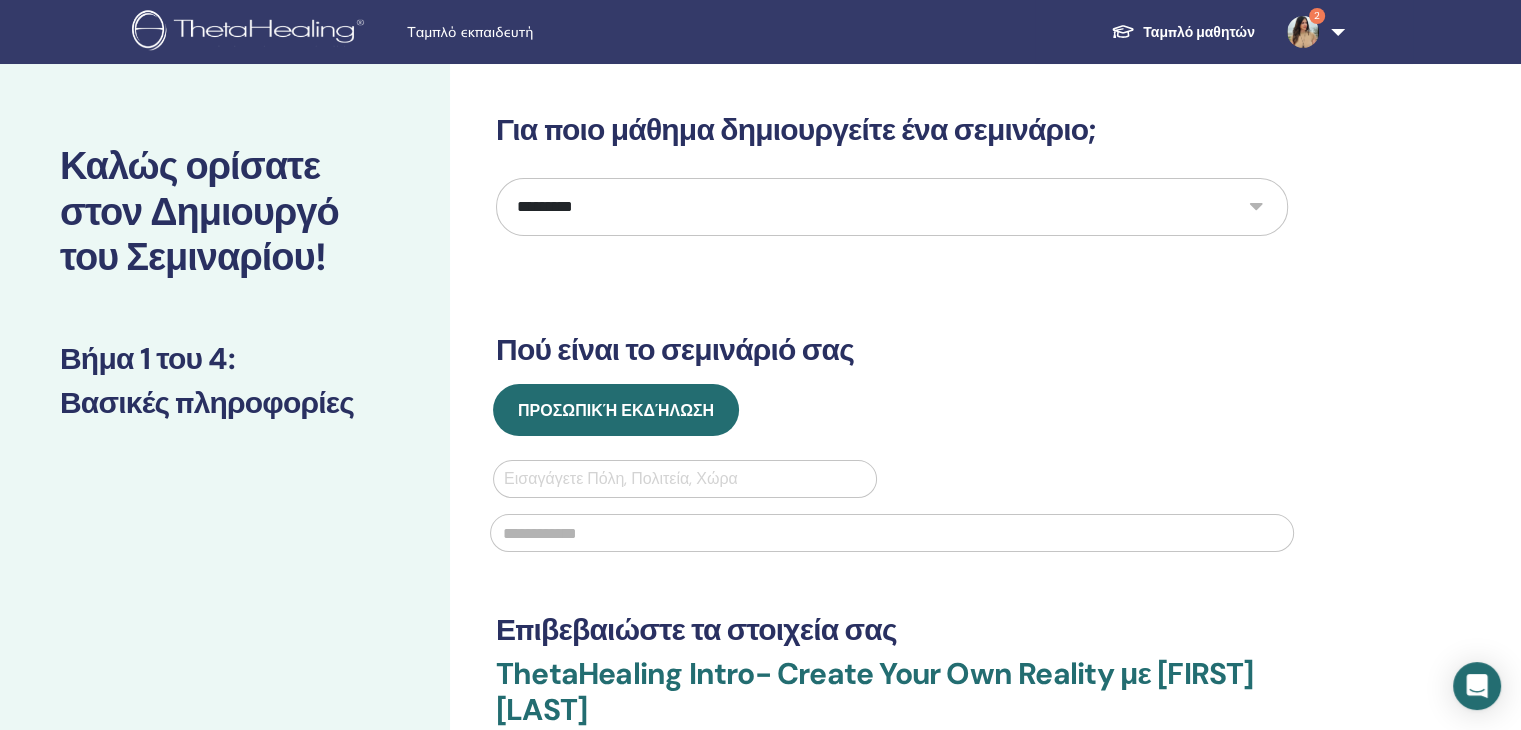 click on "**********" at bounding box center (892, 207) 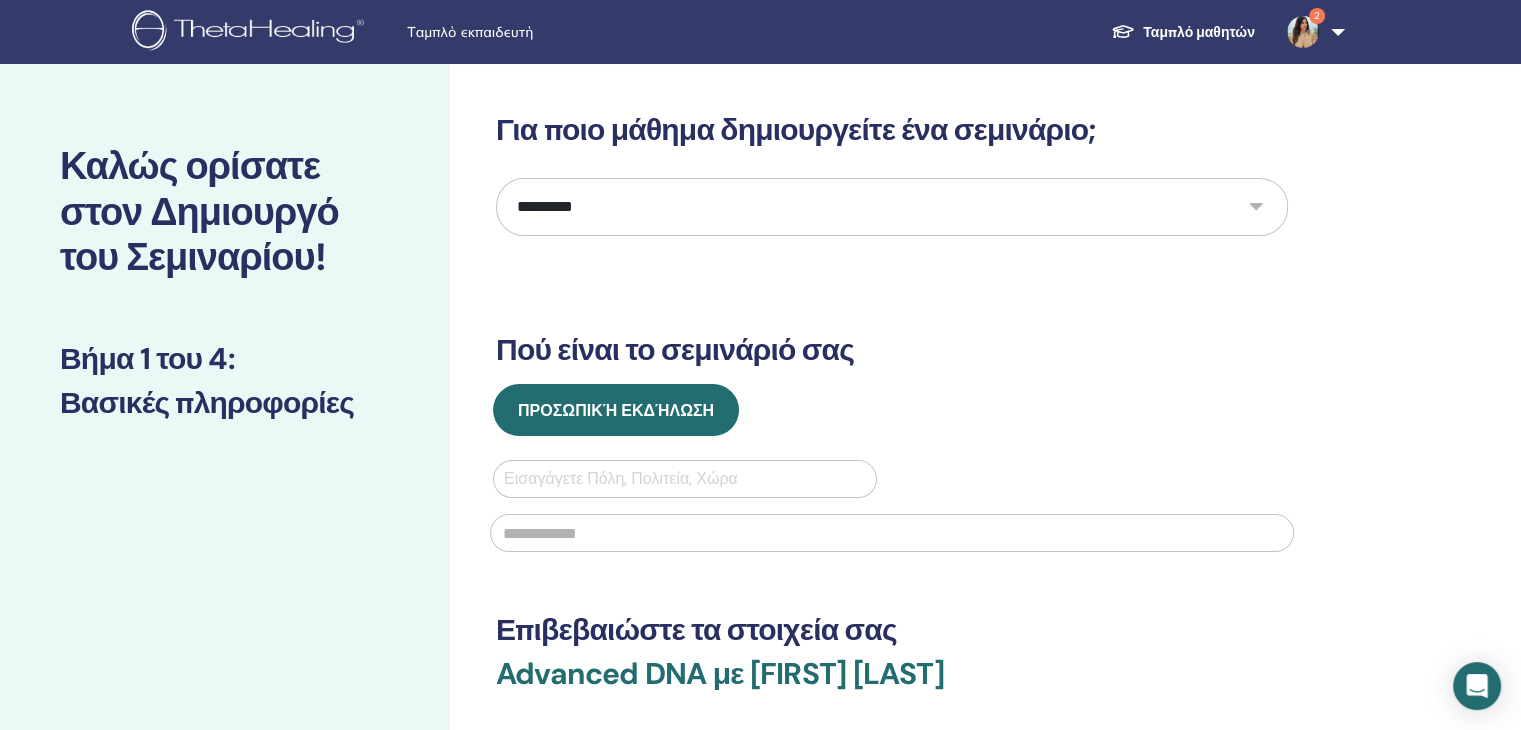 click at bounding box center (685, 479) 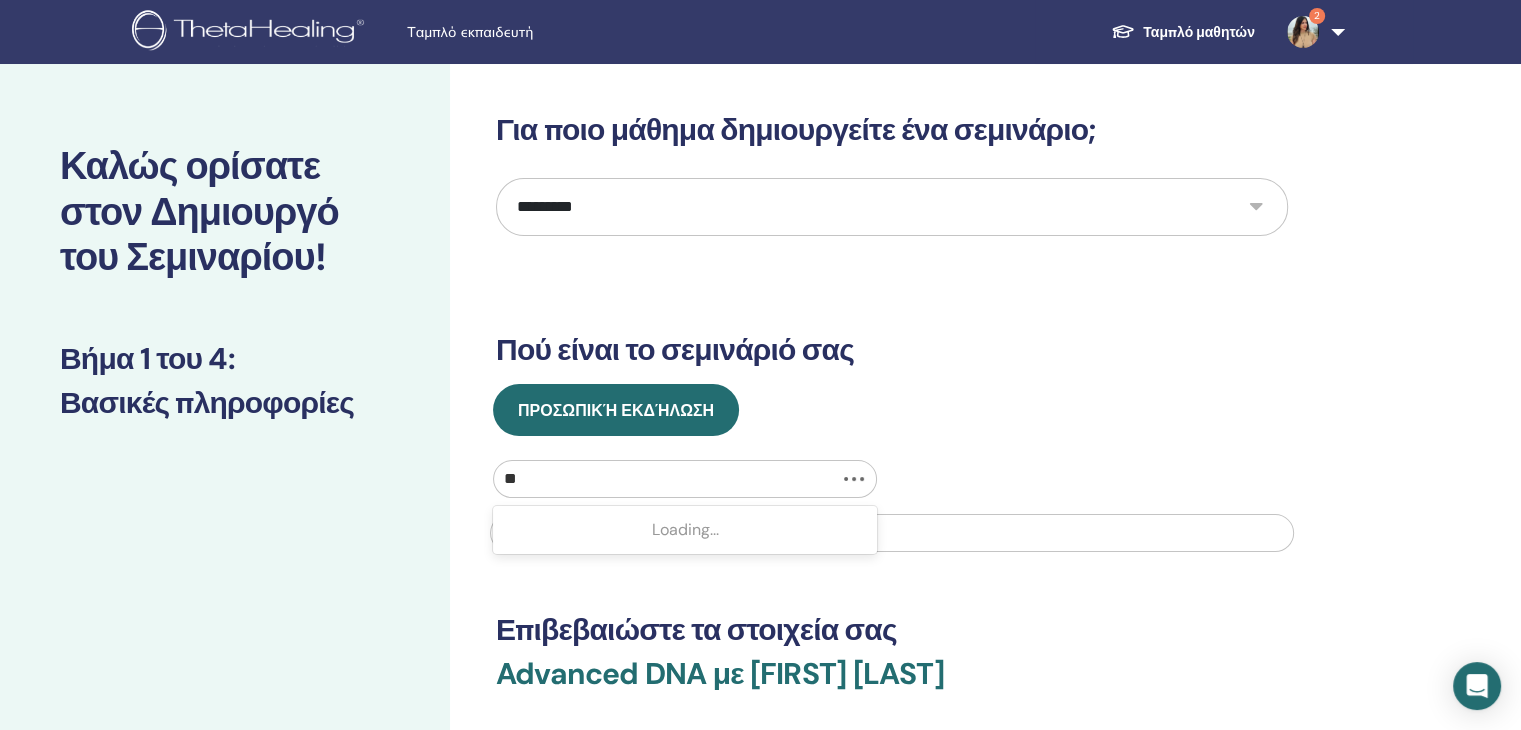 type on "*" 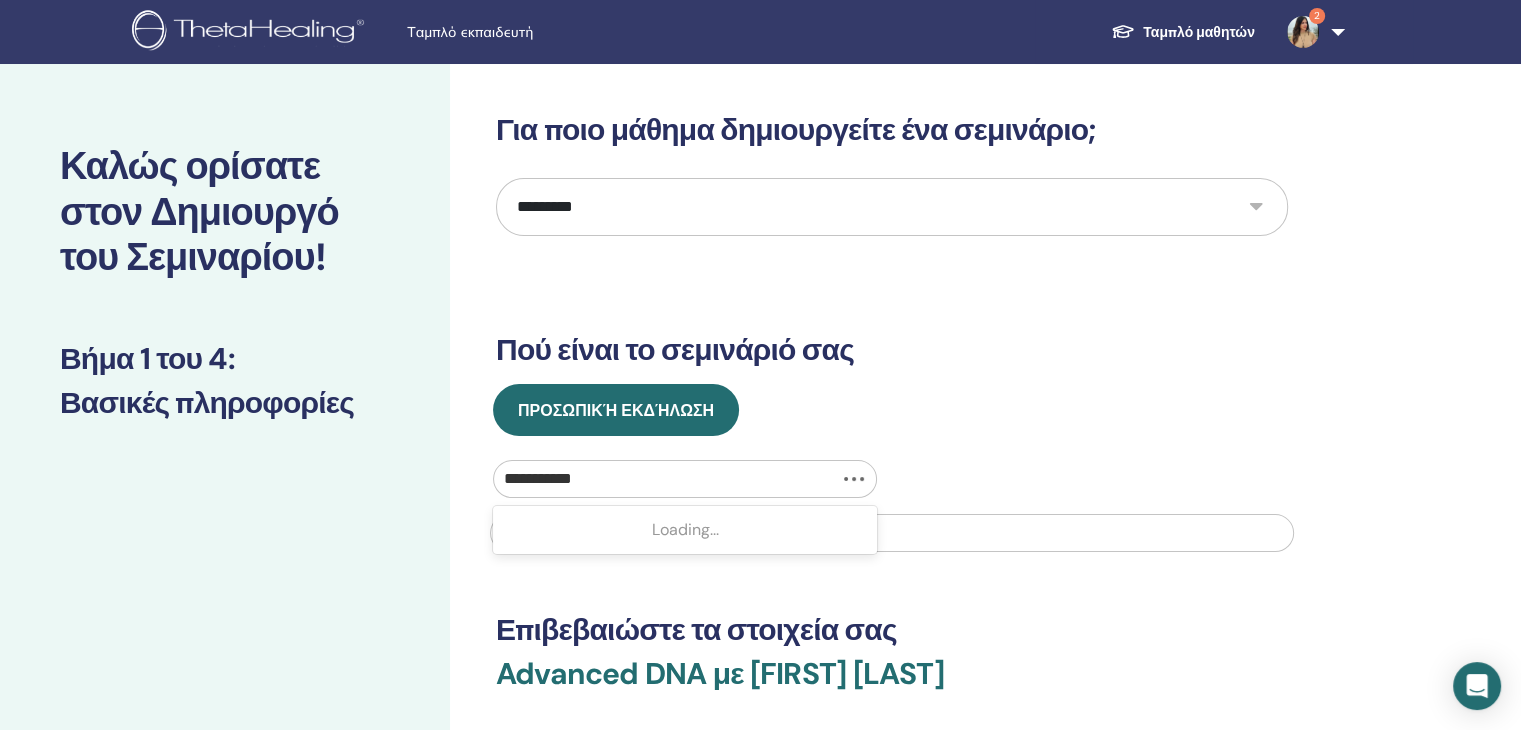 type on "**********" 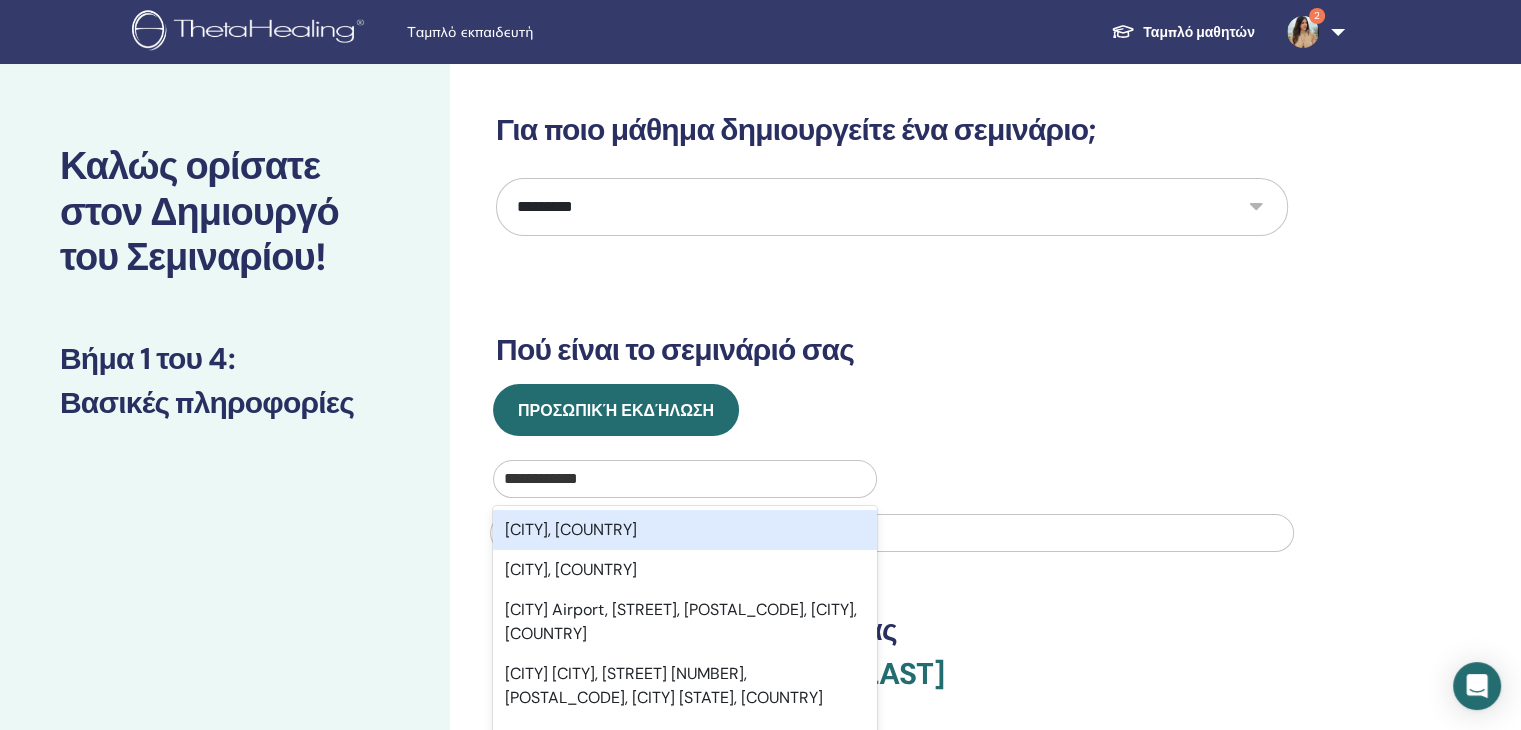 click on "Thessaloniki, GRC" at bounding box center (685, 530) 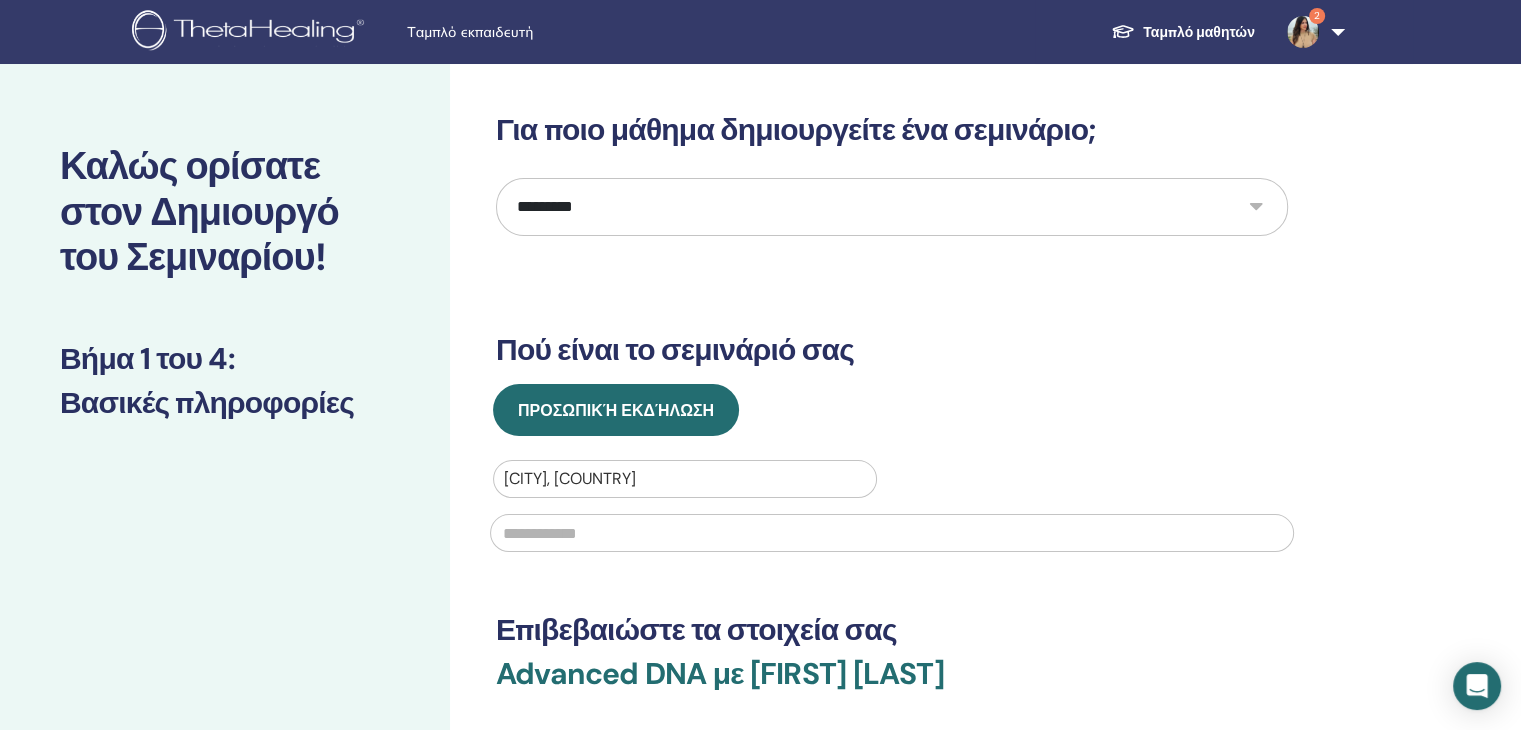 click at bounding box center [892, 533] 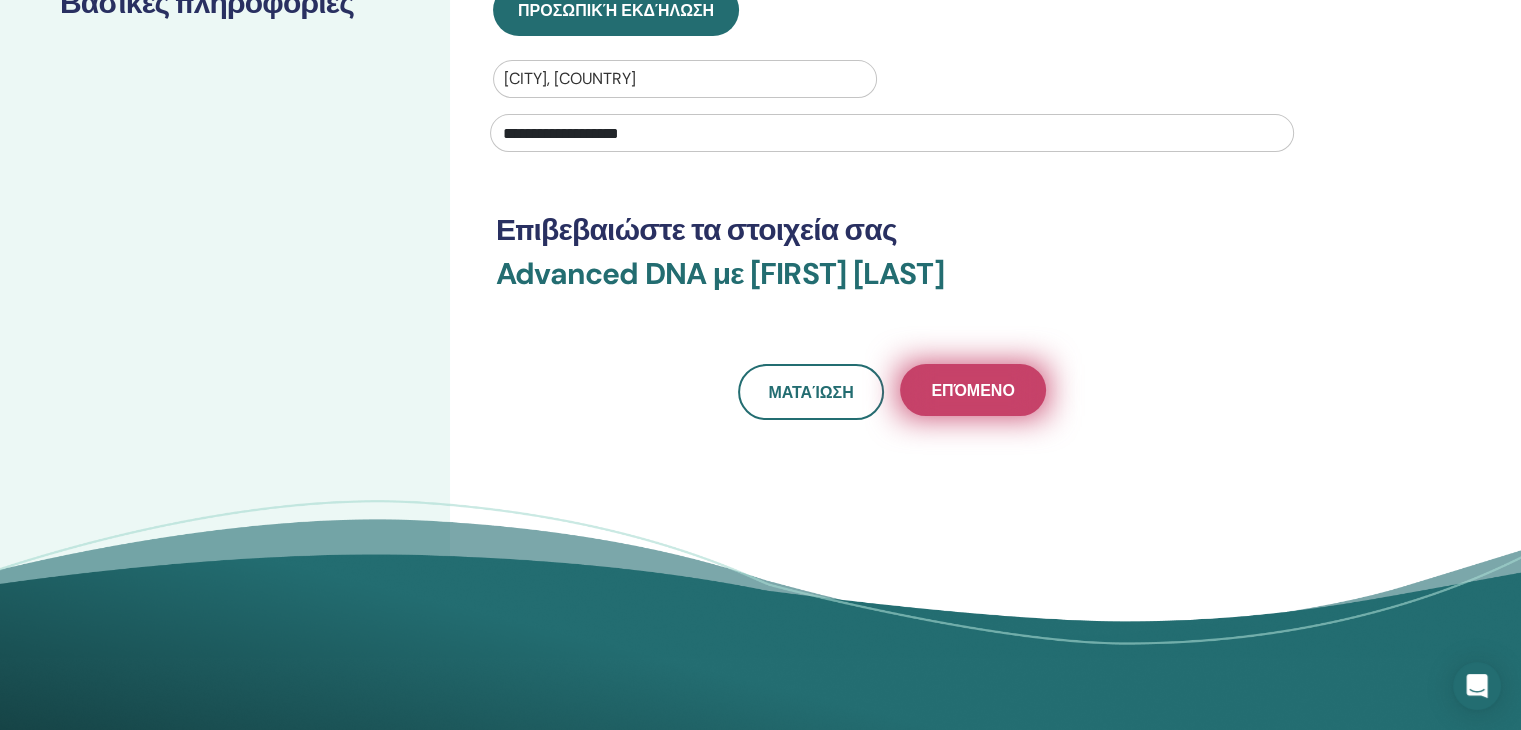 type on "**********" 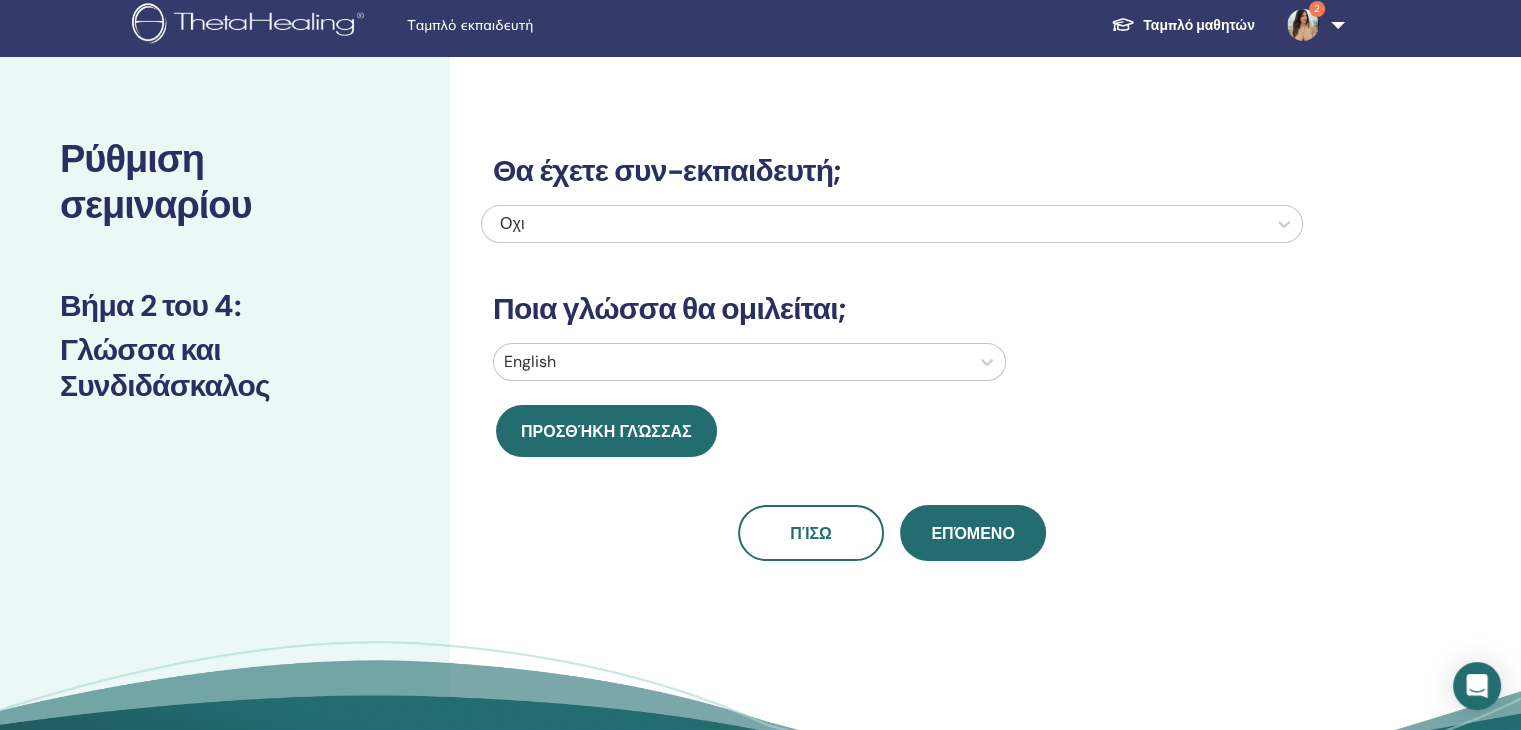 scroll, scrollTop: 0, scrollLeft: 0, axis: both 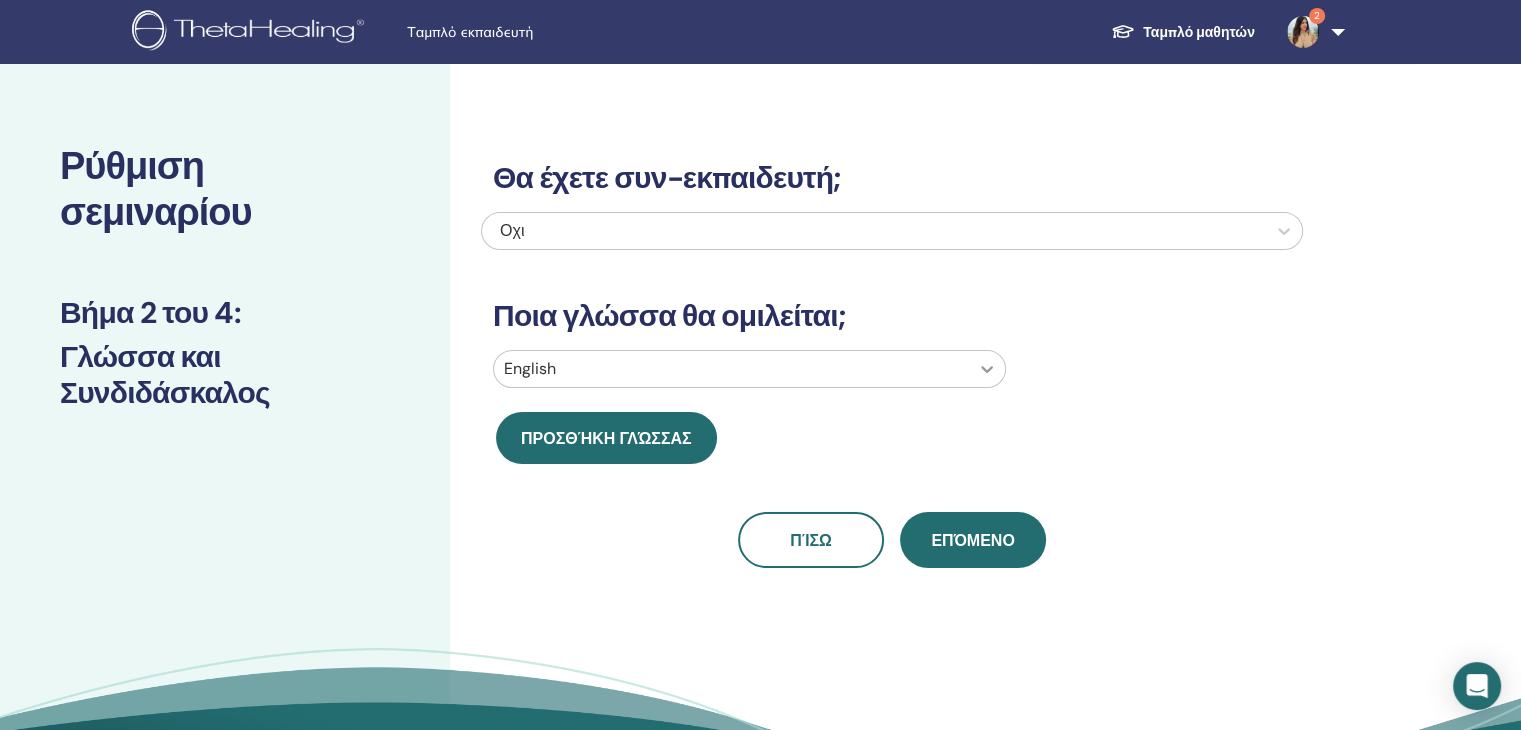click 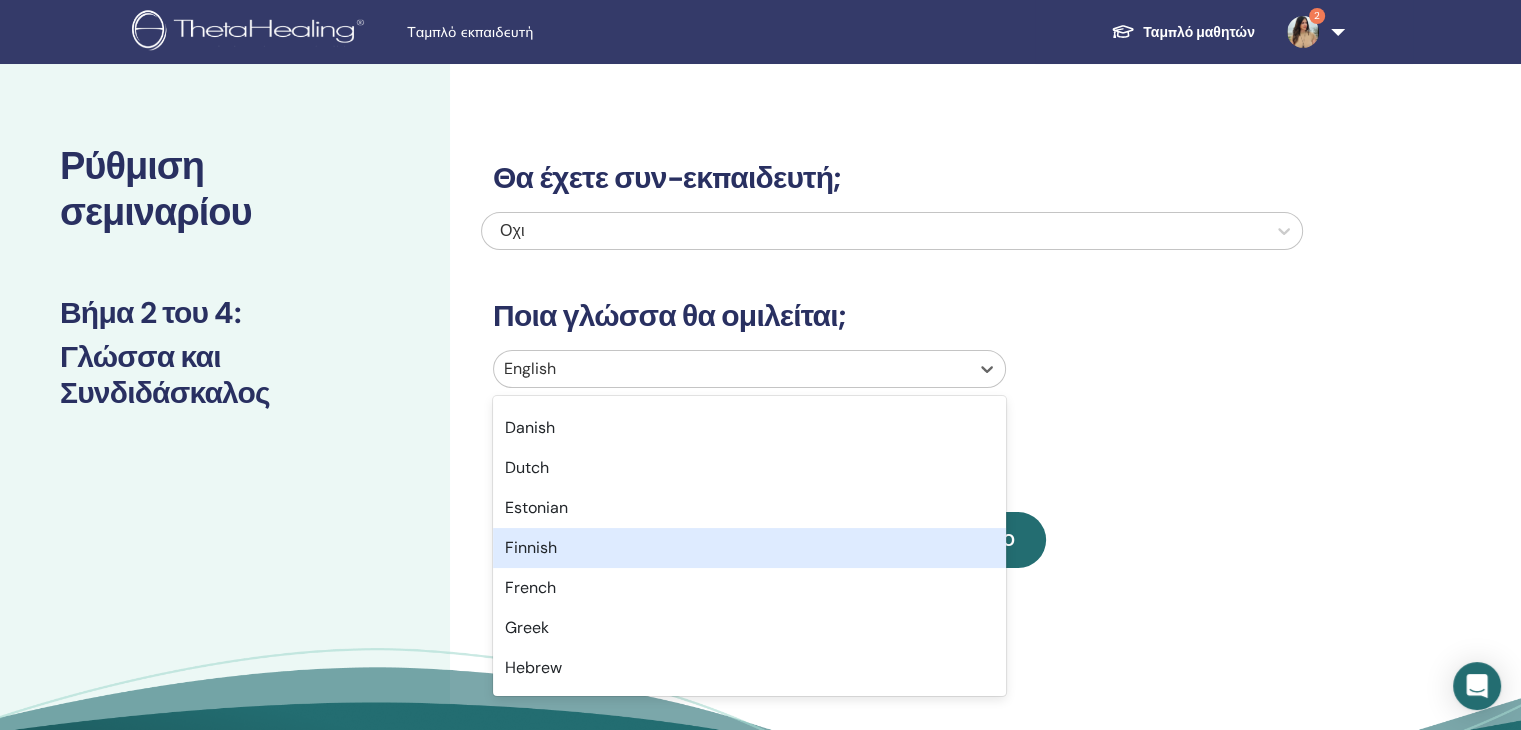 scroll, scrollTop: 600, scrollLeft: 0, axis: vertical 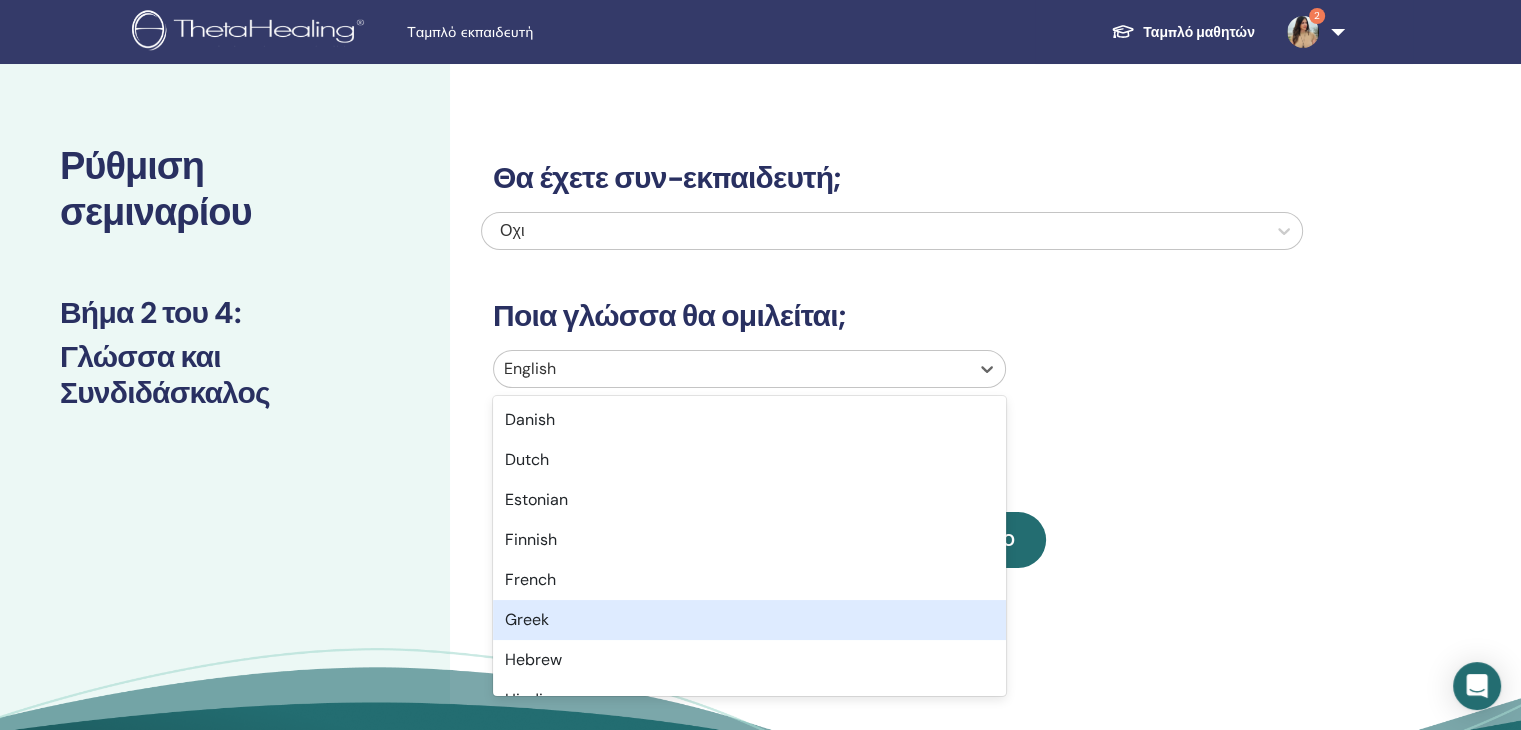 click on "Greek" at bounding box center (749, 620) 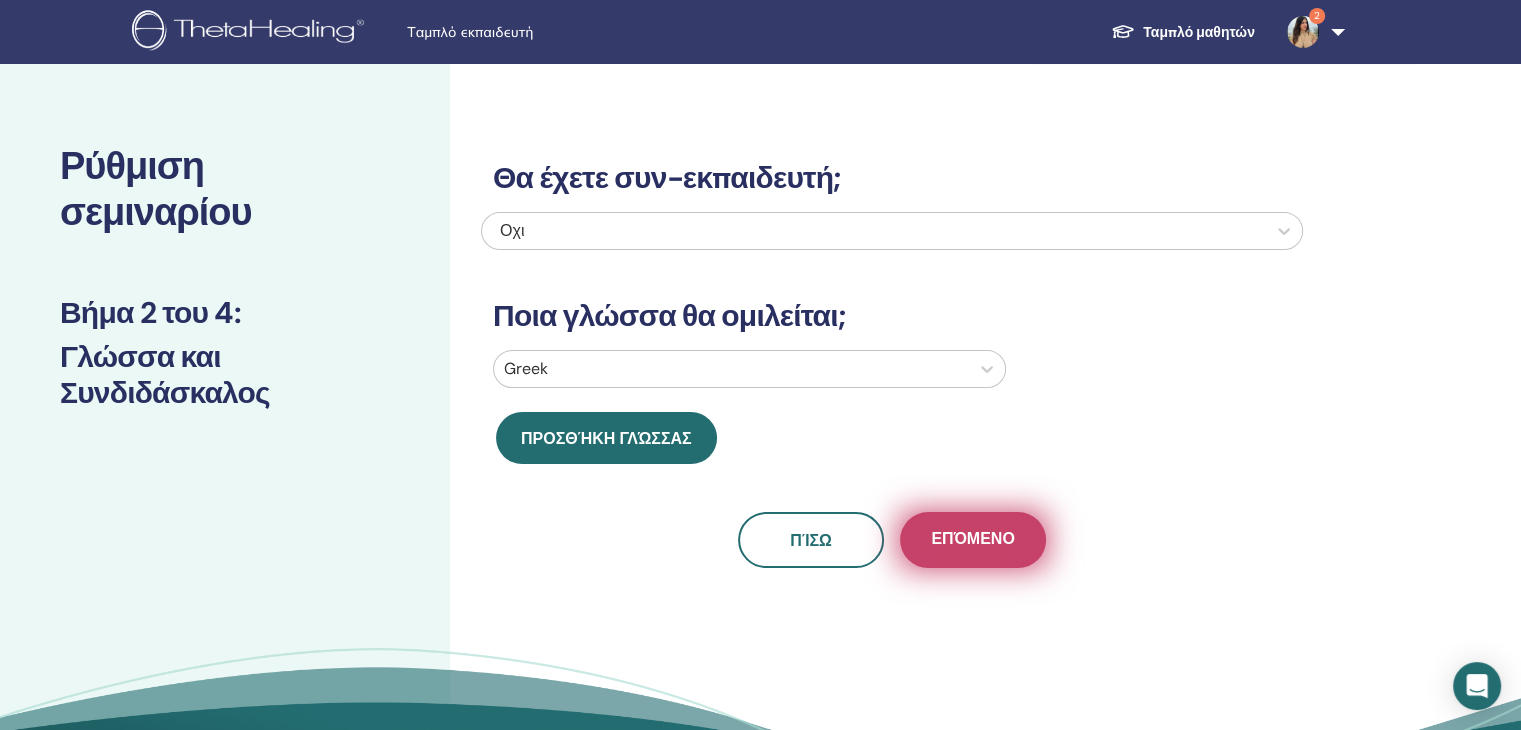 click on "Επόμενο" at bounding box center (973, 540) 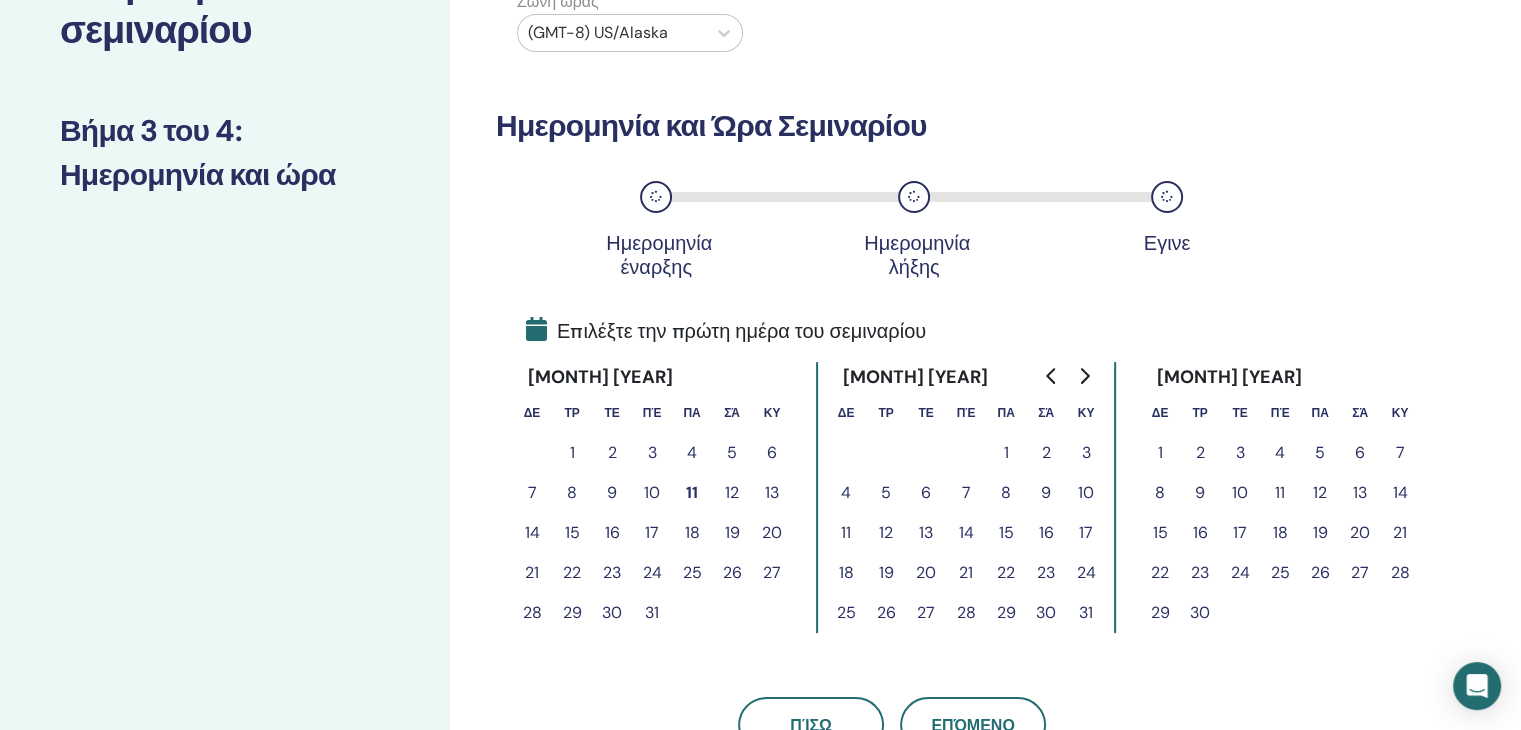 scroll, scrollTop: 200, scrollLeft: 0, axis: vertical 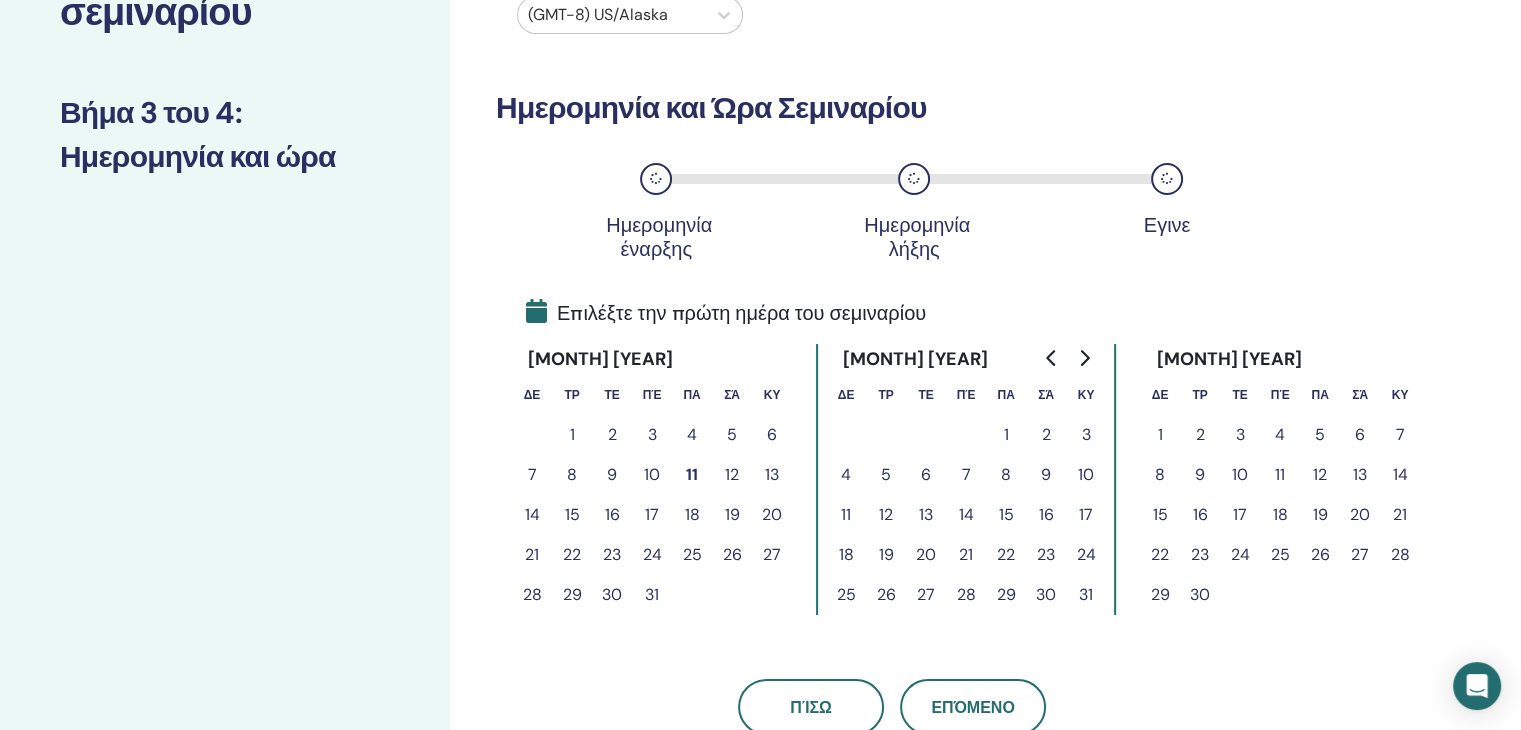 click on "29" at bounding box center (1006, 595) 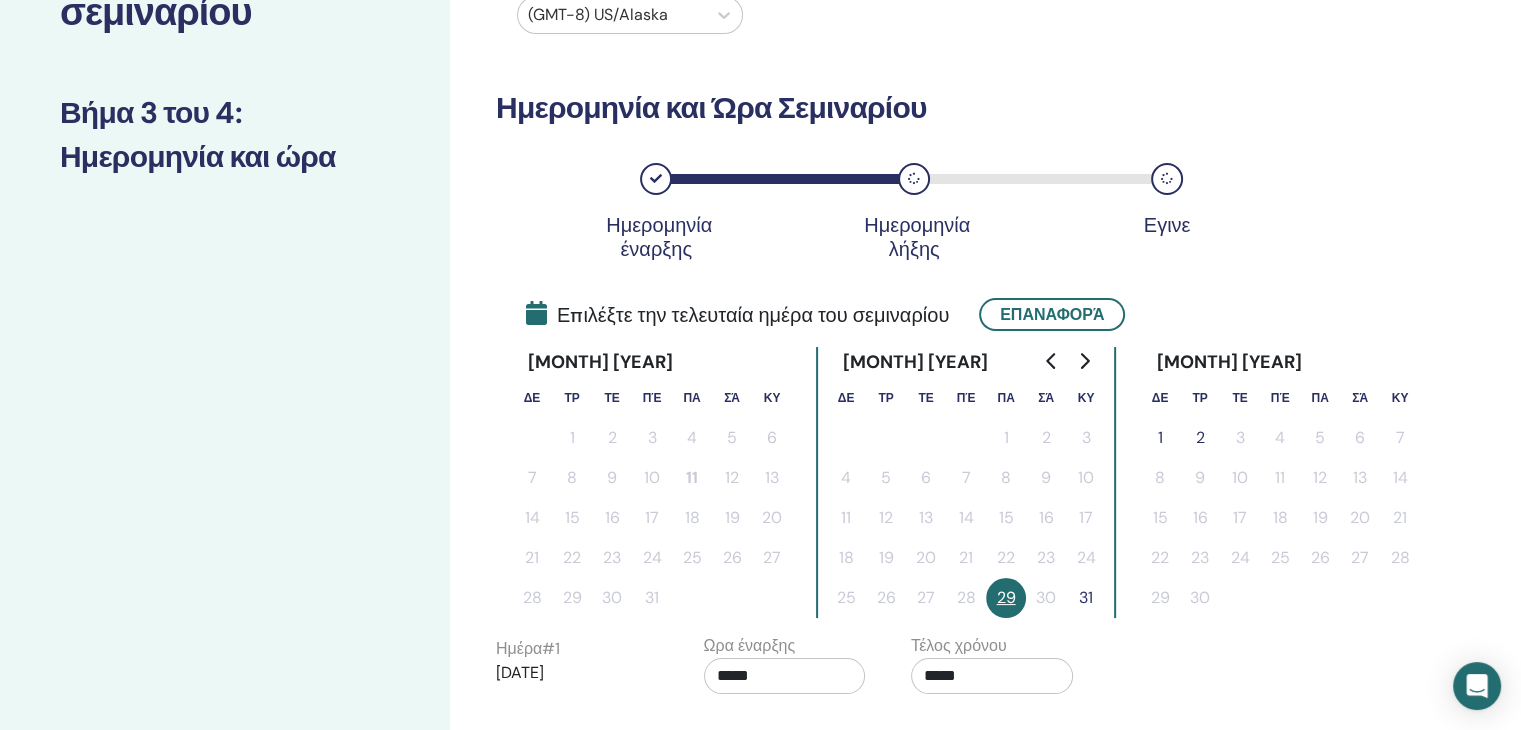 click on "31" at bounding box center (1086, 598) 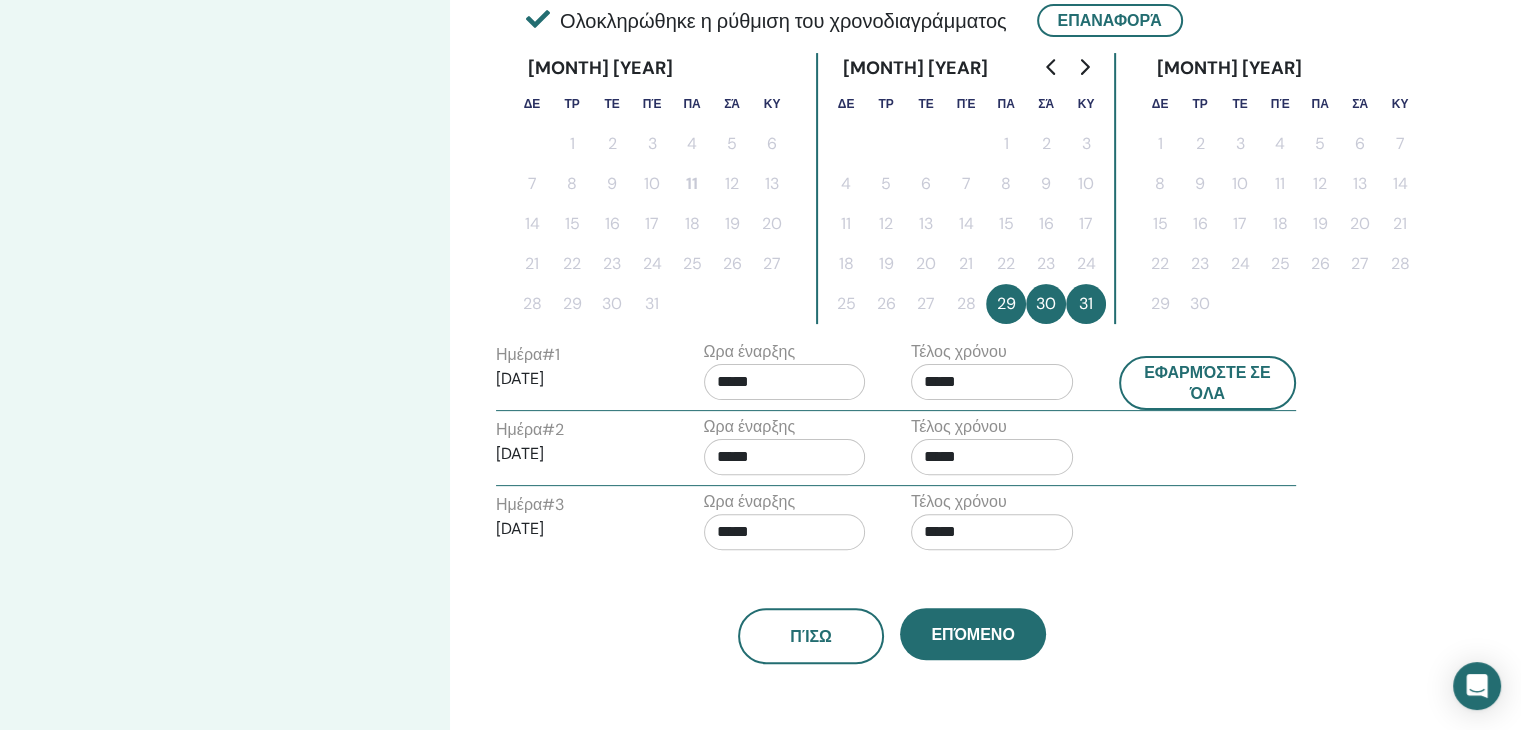 scroll, scrollTop: 500, scrollLeft: 0, axis: vertical 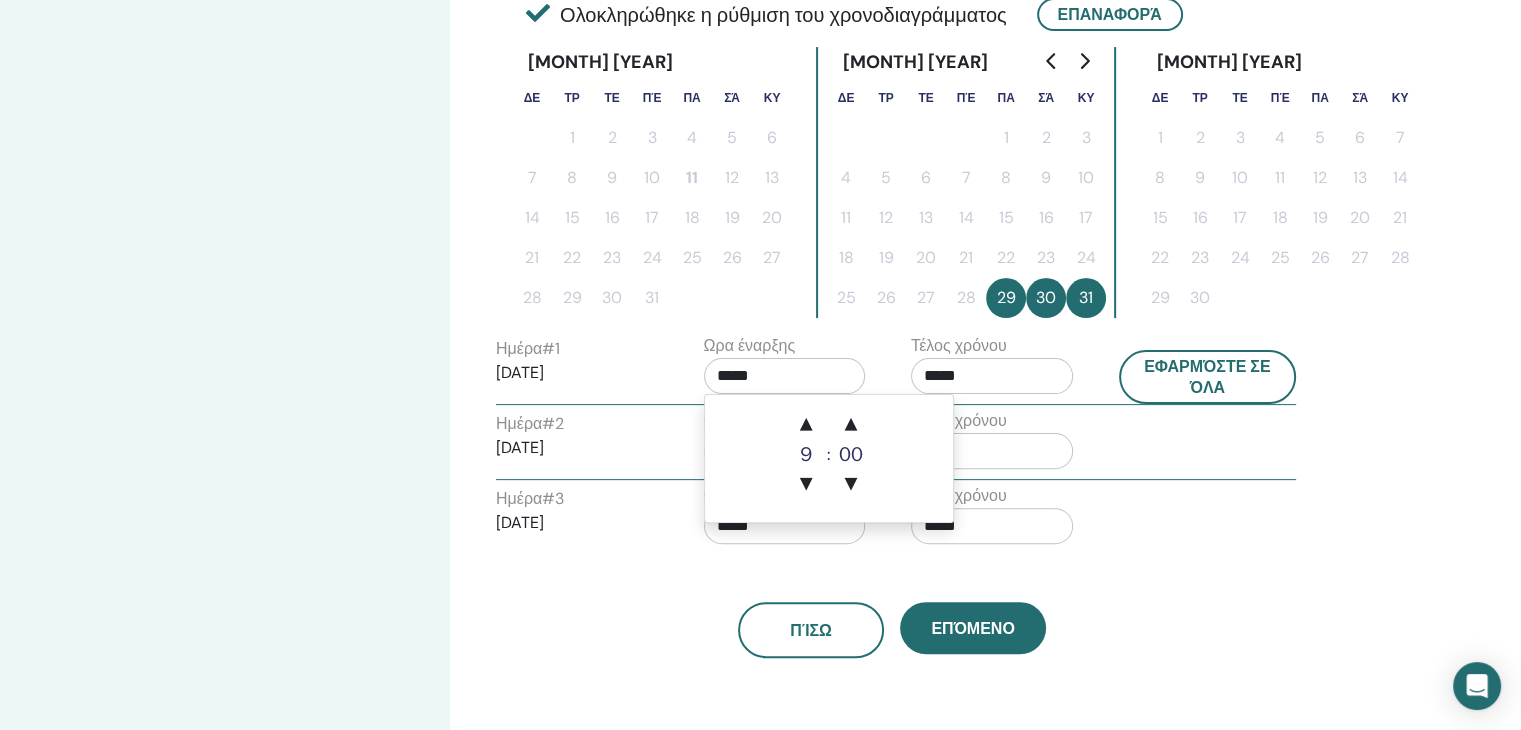click on "*****" at bounding box center [785, 376] 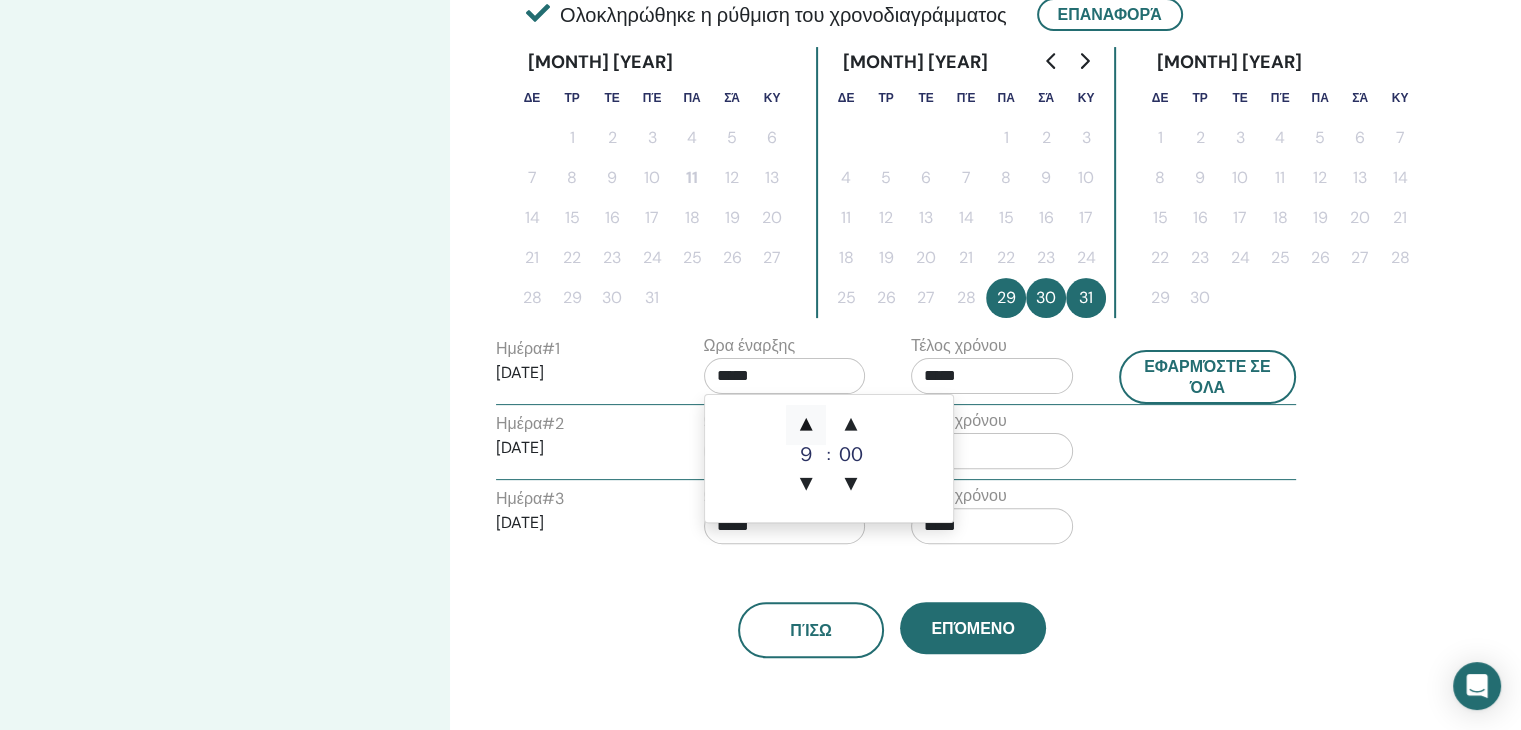 click on "▲" at bounding box center (806, 425) 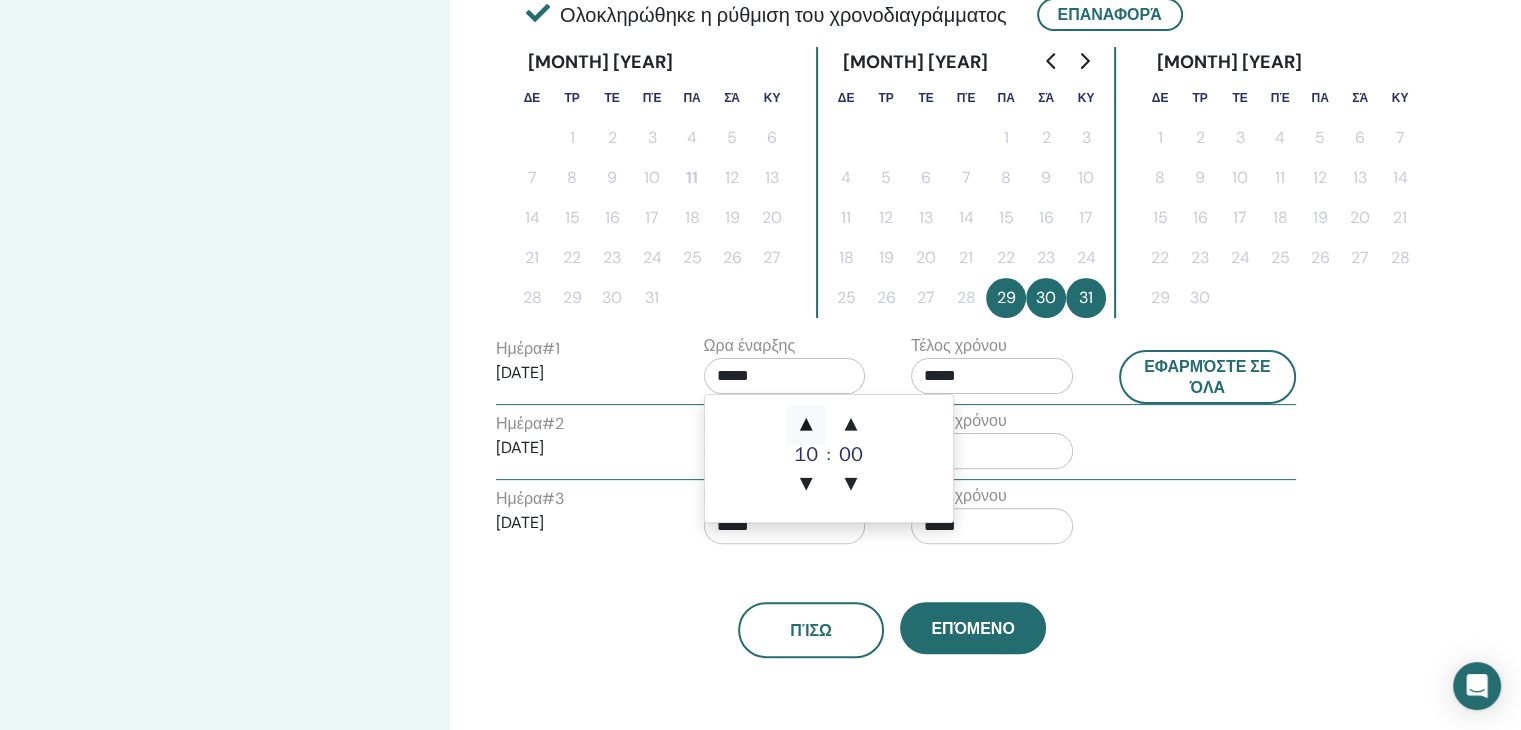 click on "▲" at bounding box center [806, 425] 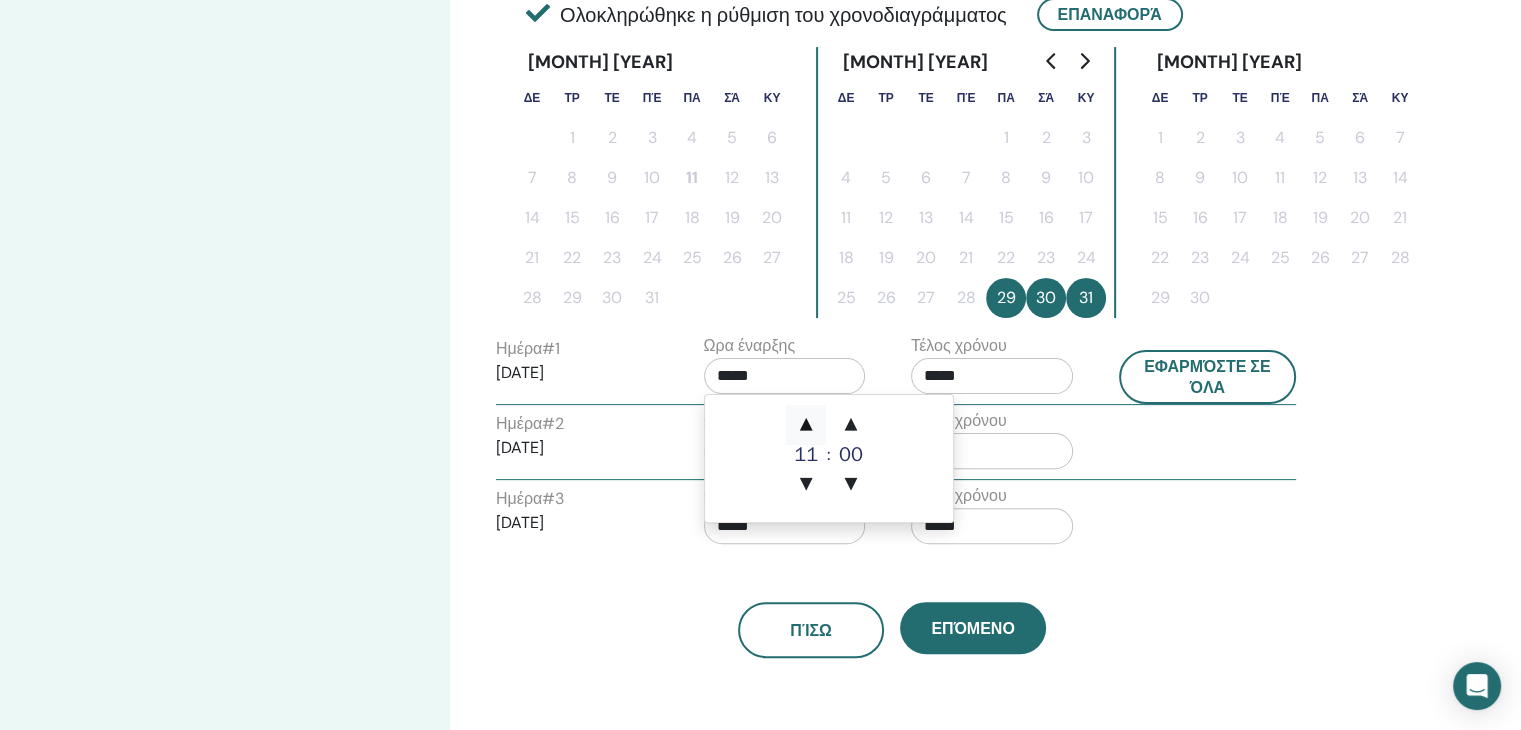 click on "▲" at bounding box center (806, 425) 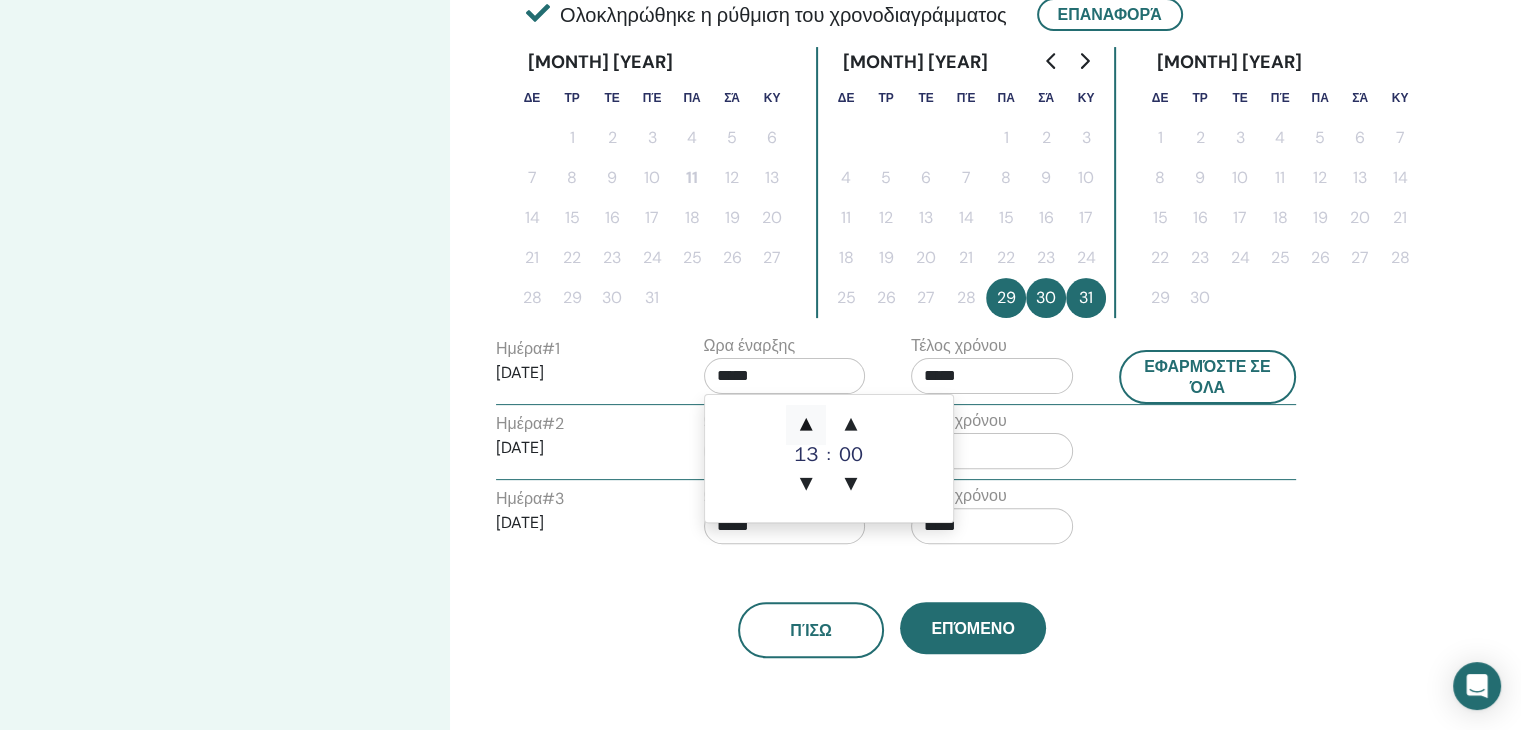 click on "▲" at bounding box center [806, 425] 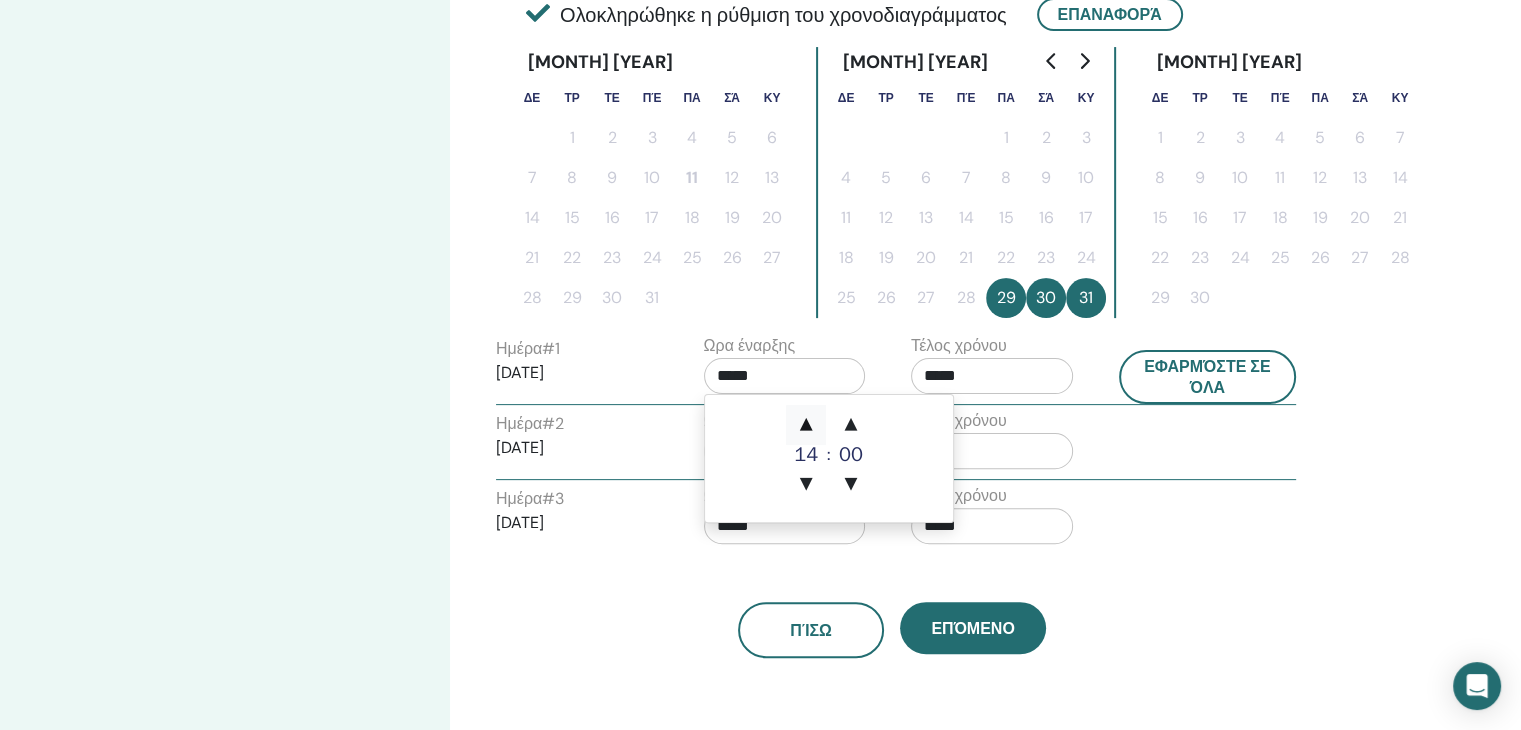click on "▲" at bounding box center (806, 425) 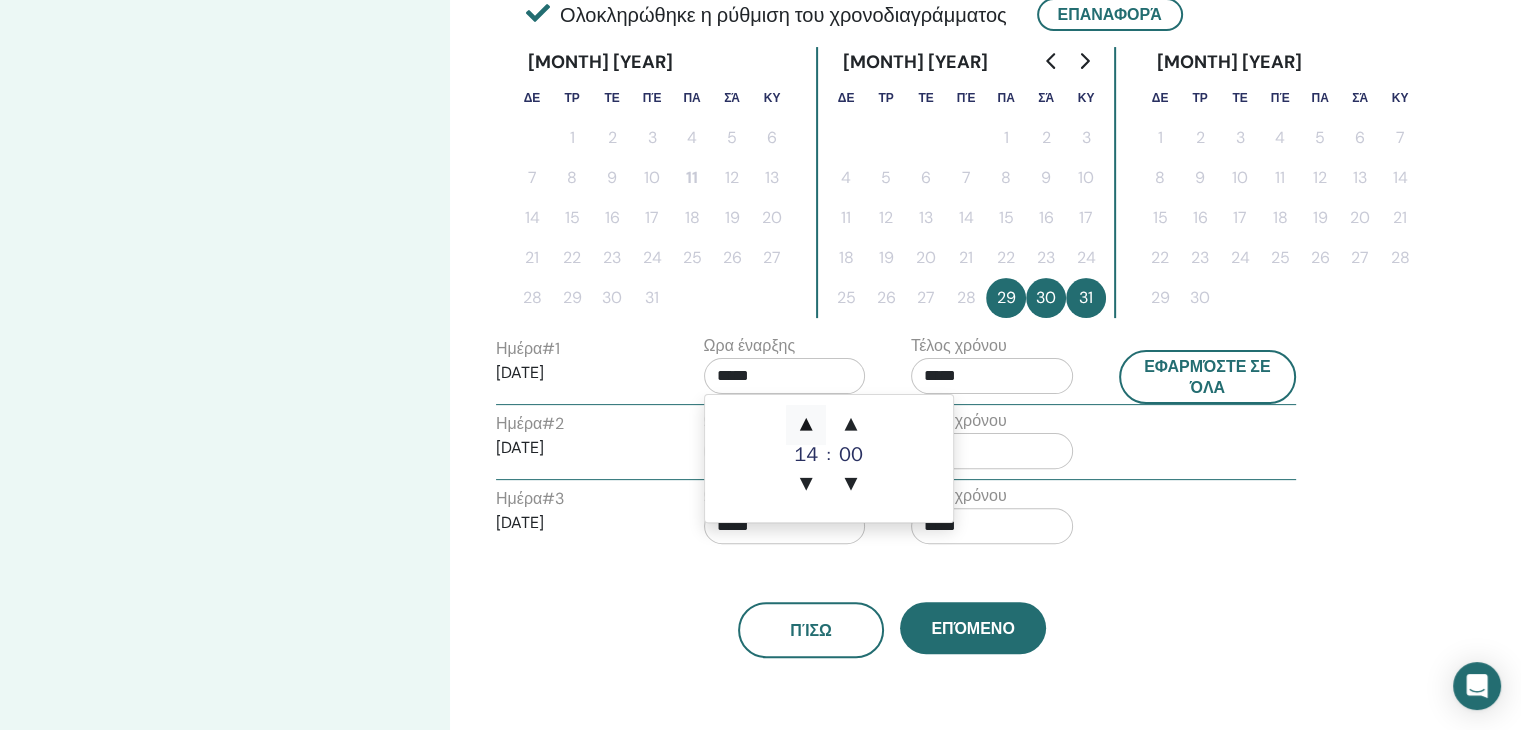 type on "*****" 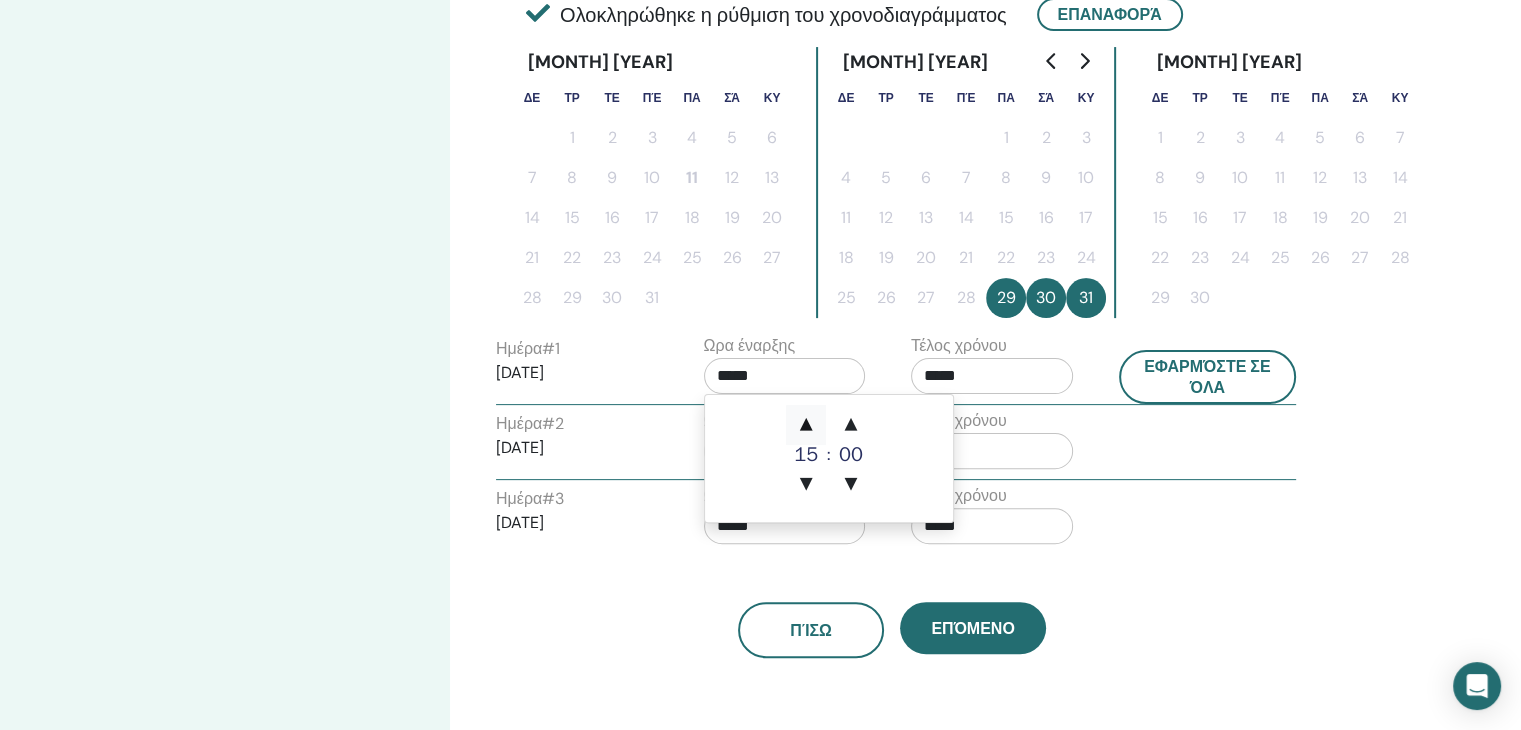 click on "▲" at bounding box center [806, 425] 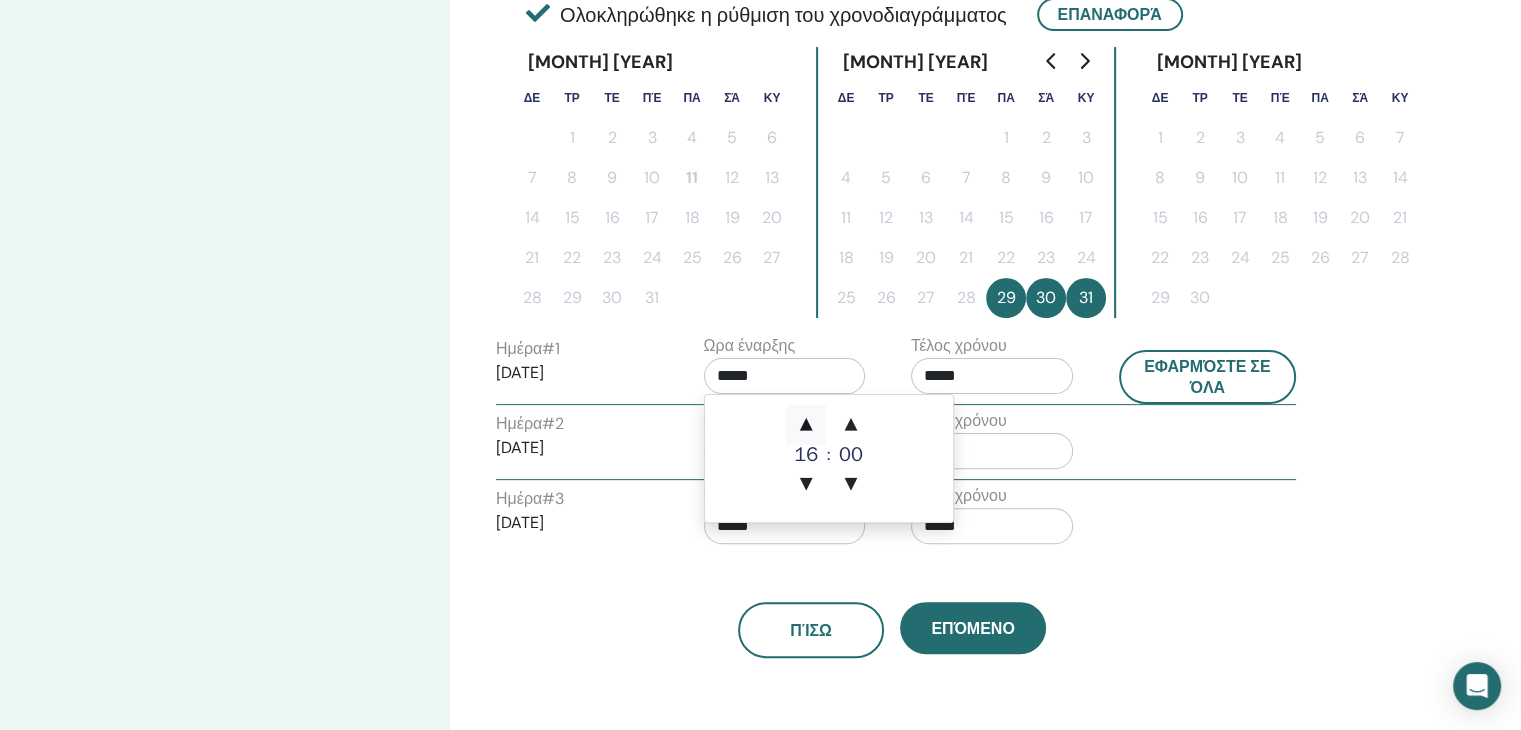 click on "▲" at bounding box center (806, 425) 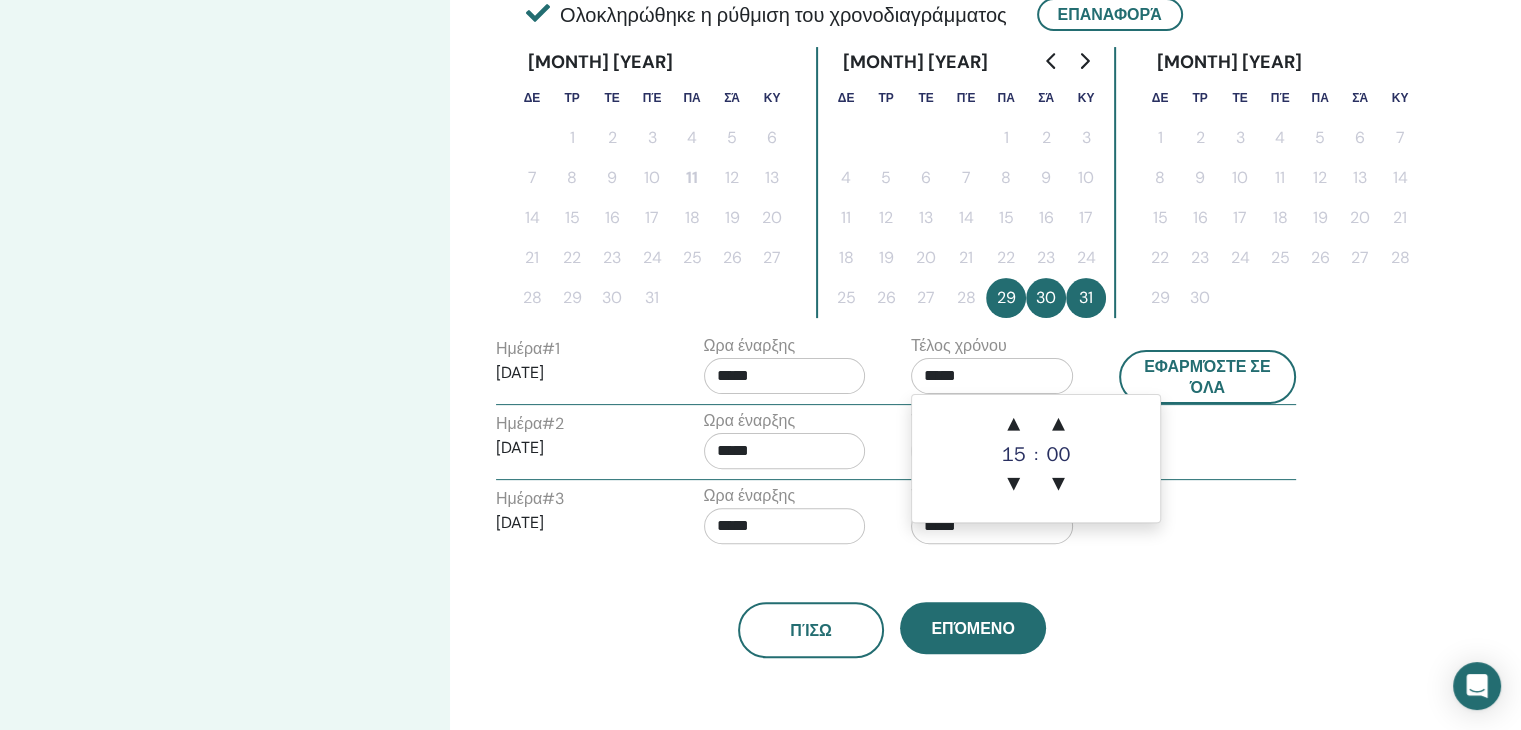 click on "*****" at bounding box center [992, 376] 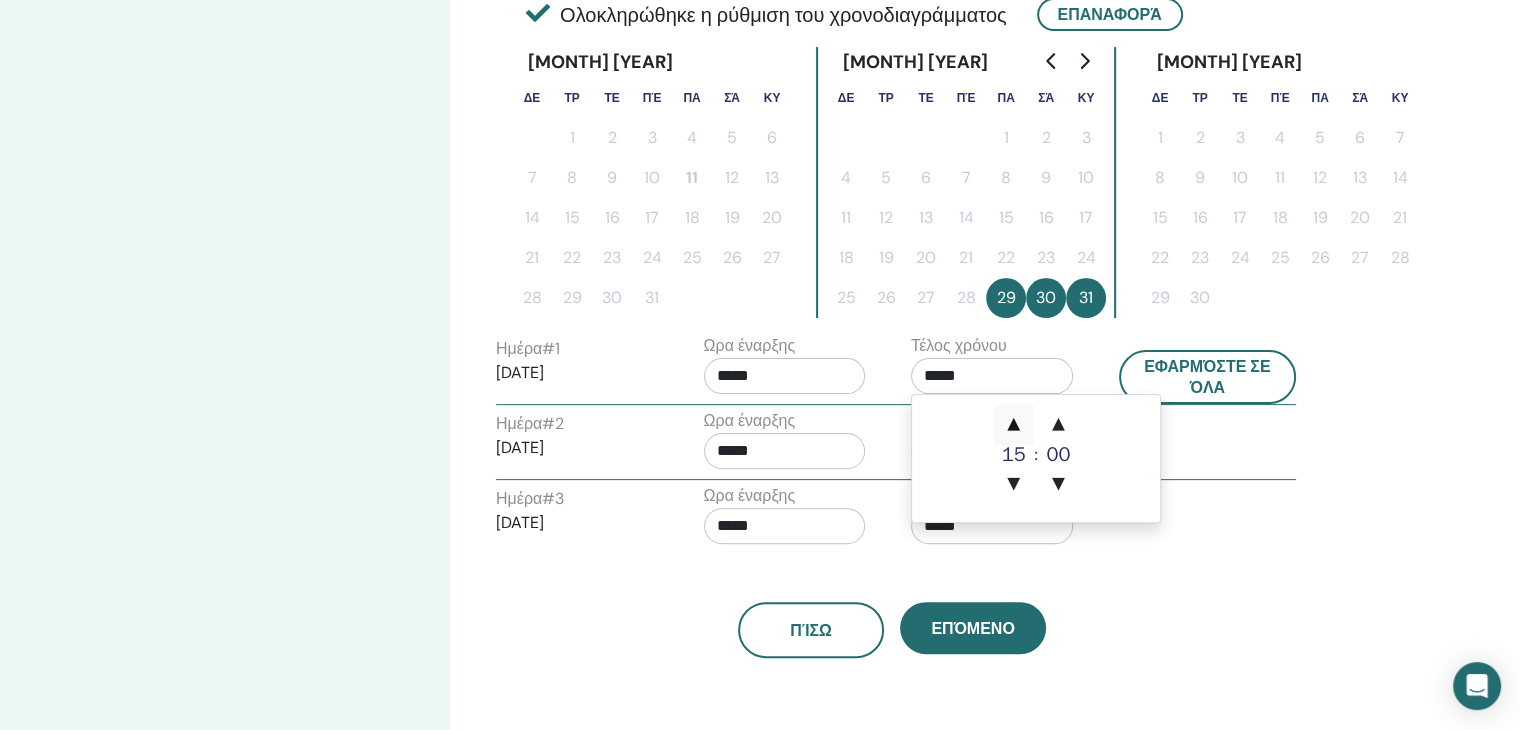 click on "▲" at bounding box center (1014, 425) 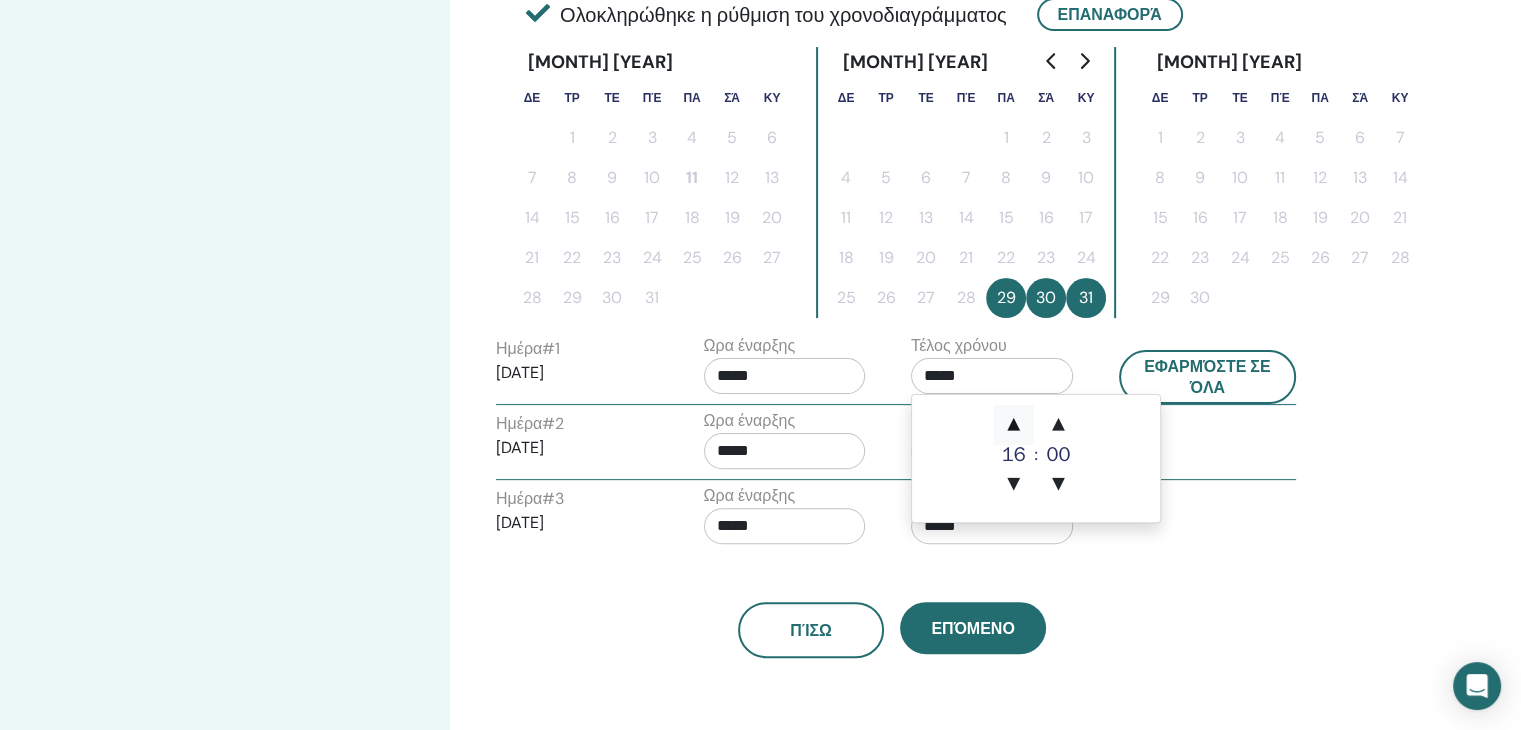 click on "▲" at bounding box center [1014, 425] 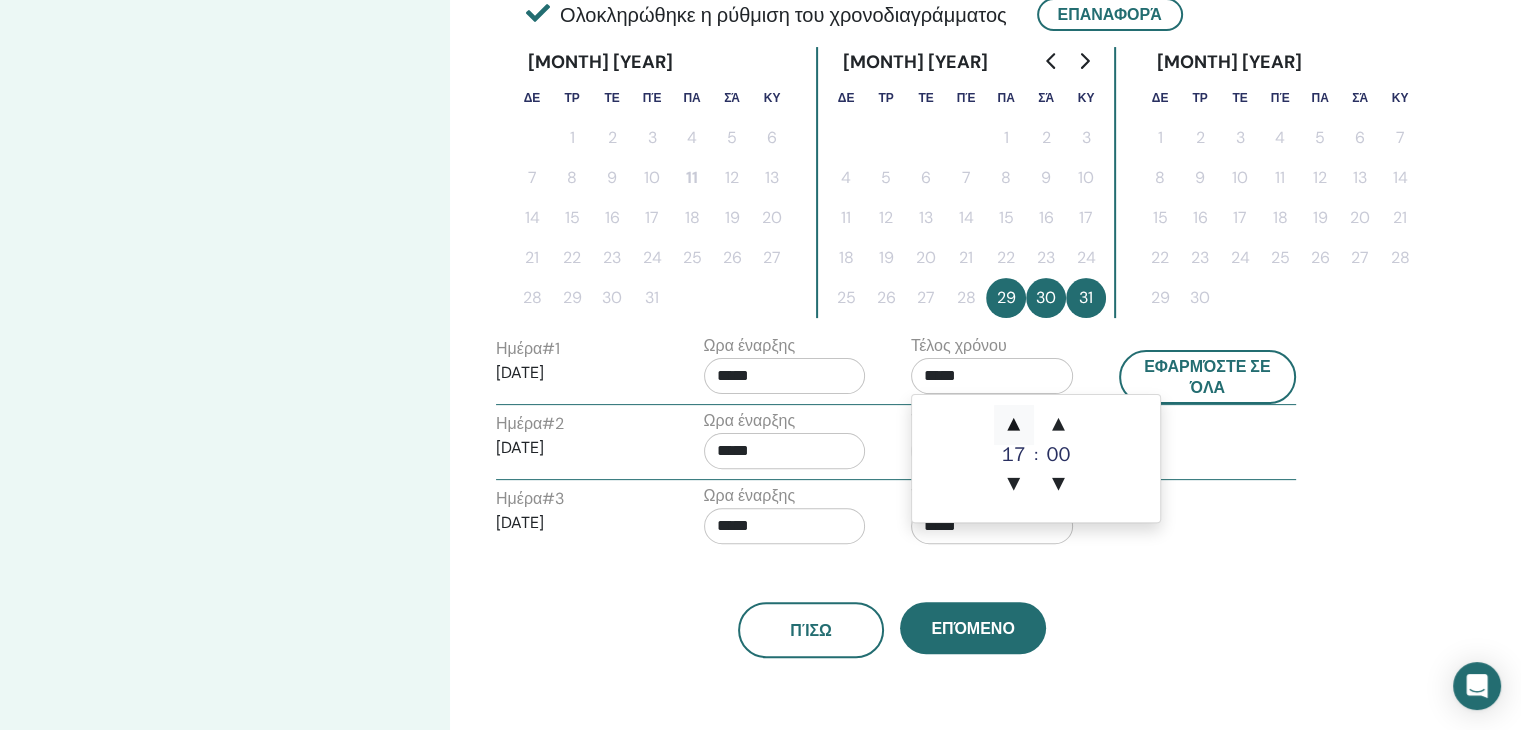 click on "▲" at bounding box center (1014, 425) 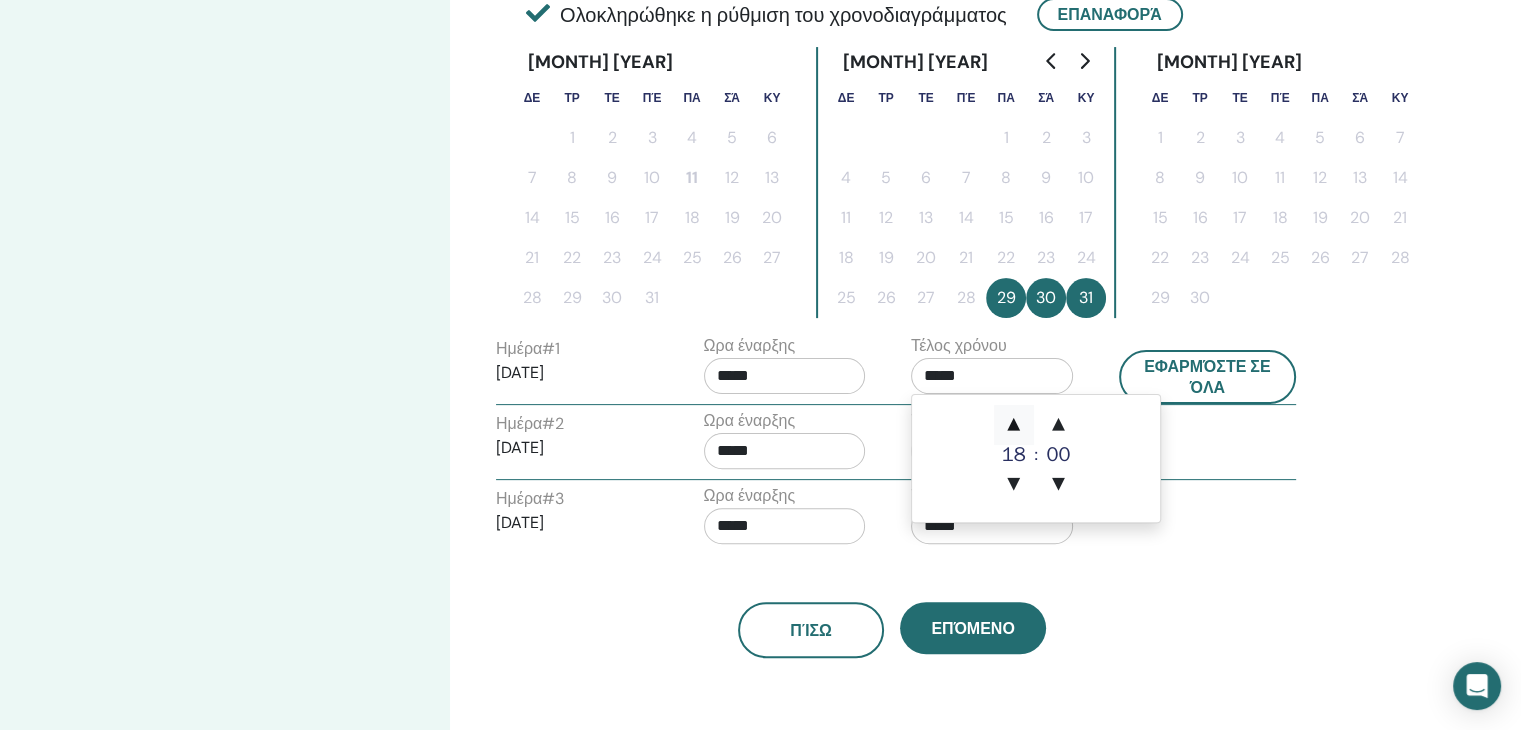 click on "▲" at bounding box center [1014, 425] 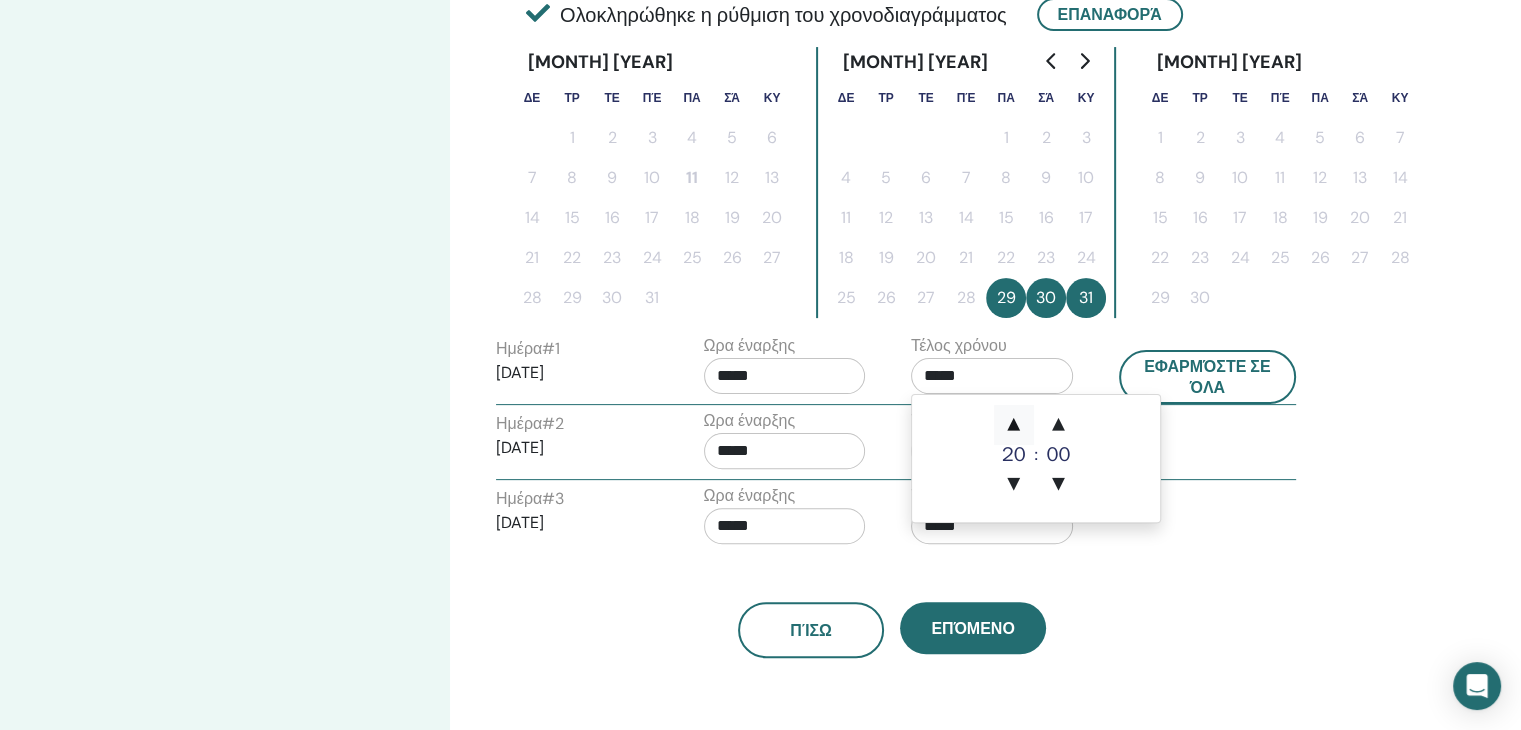 click on "▲" at bounding box center (1014, 425) 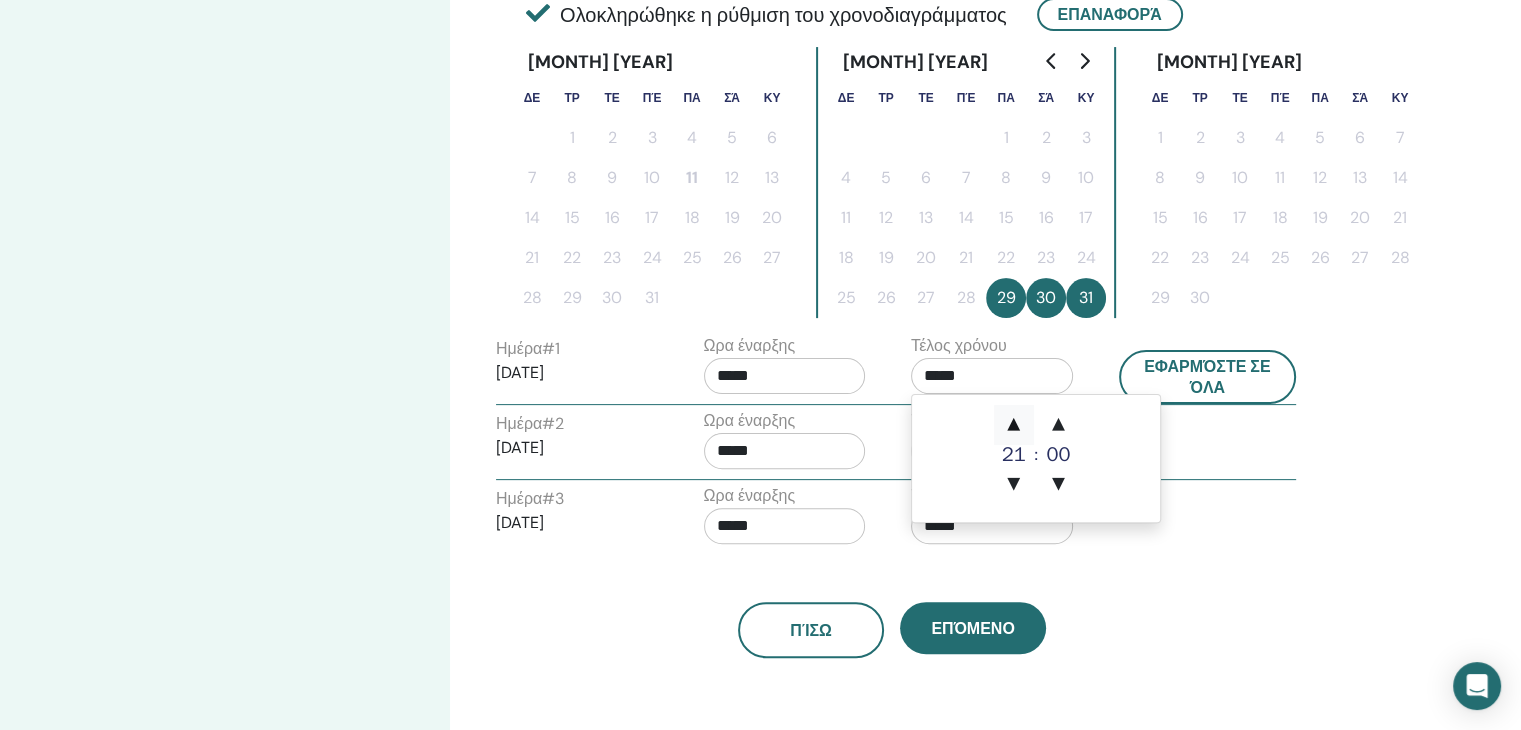 click on "▲" at bounding box center (1014, 425) 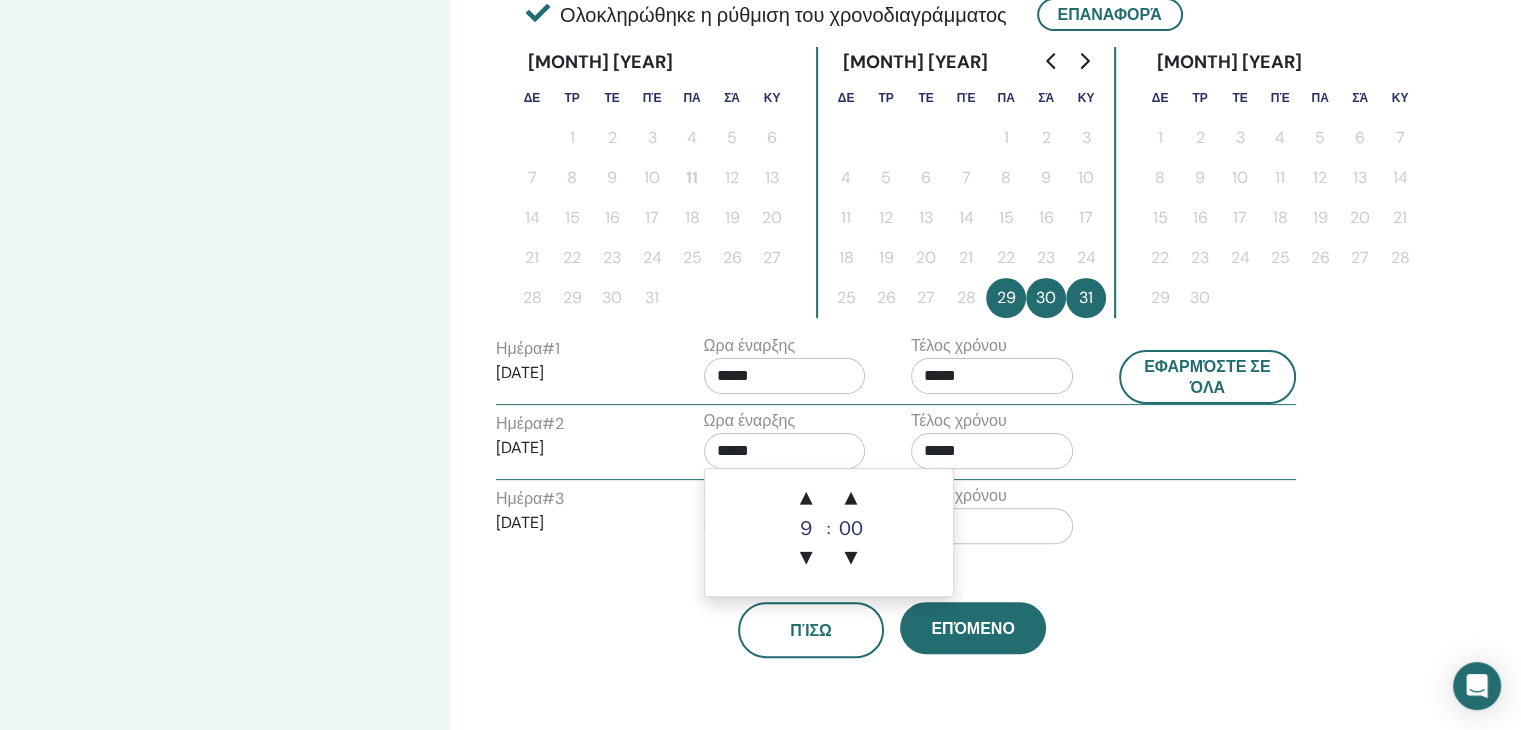 click on "*****" at bounding box center (785, 451) 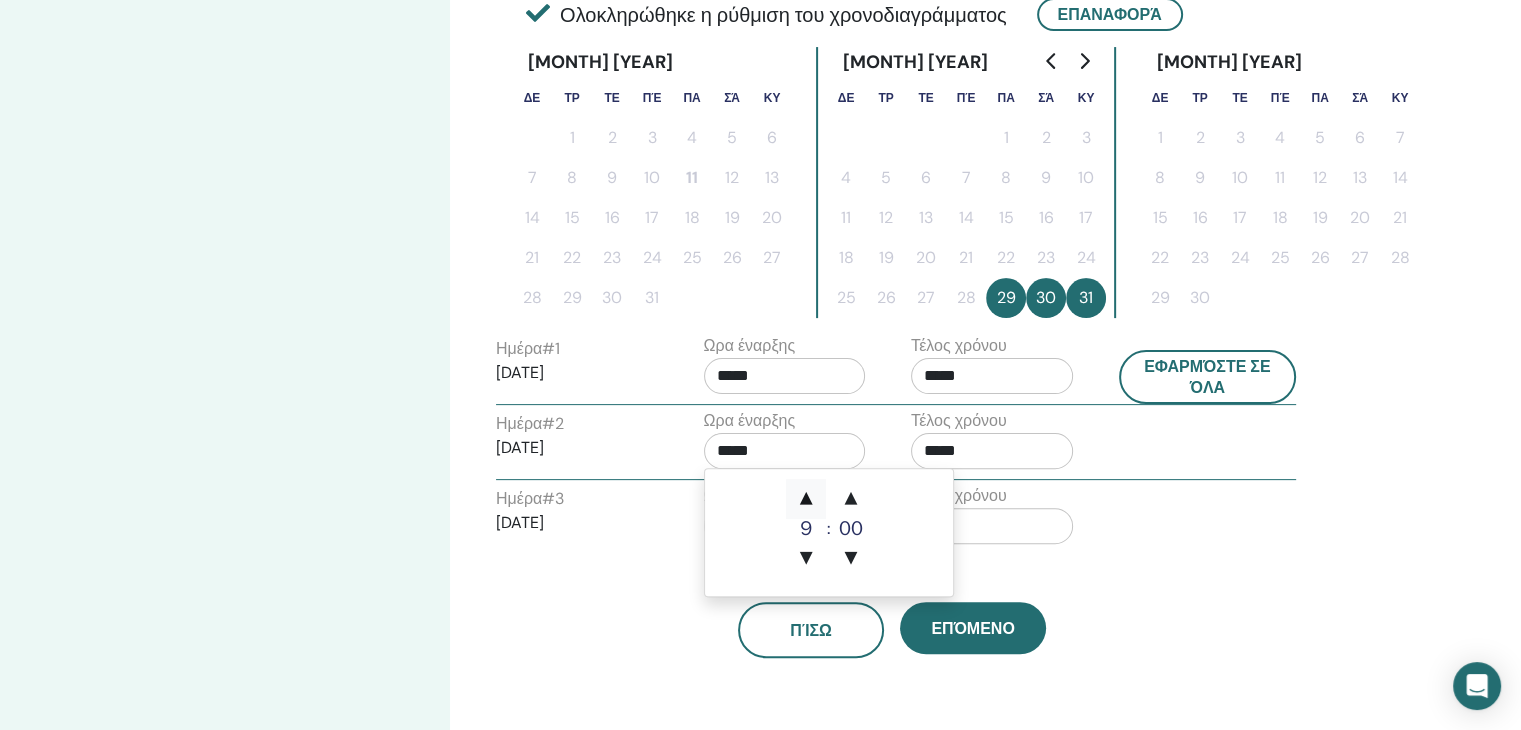 click on "▲" at bounding box center (806, 499) 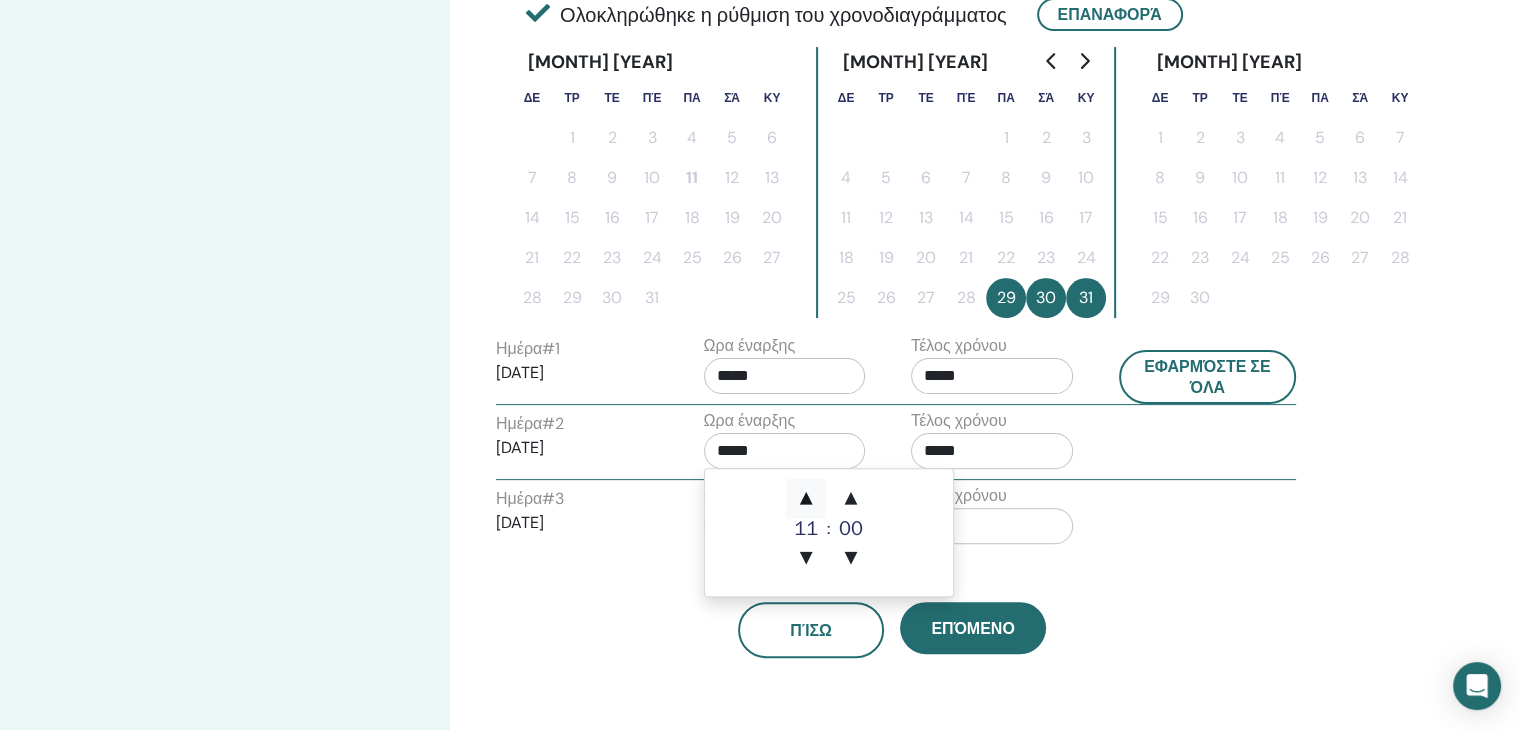 click on "▲" at bounding box center [806, 499] 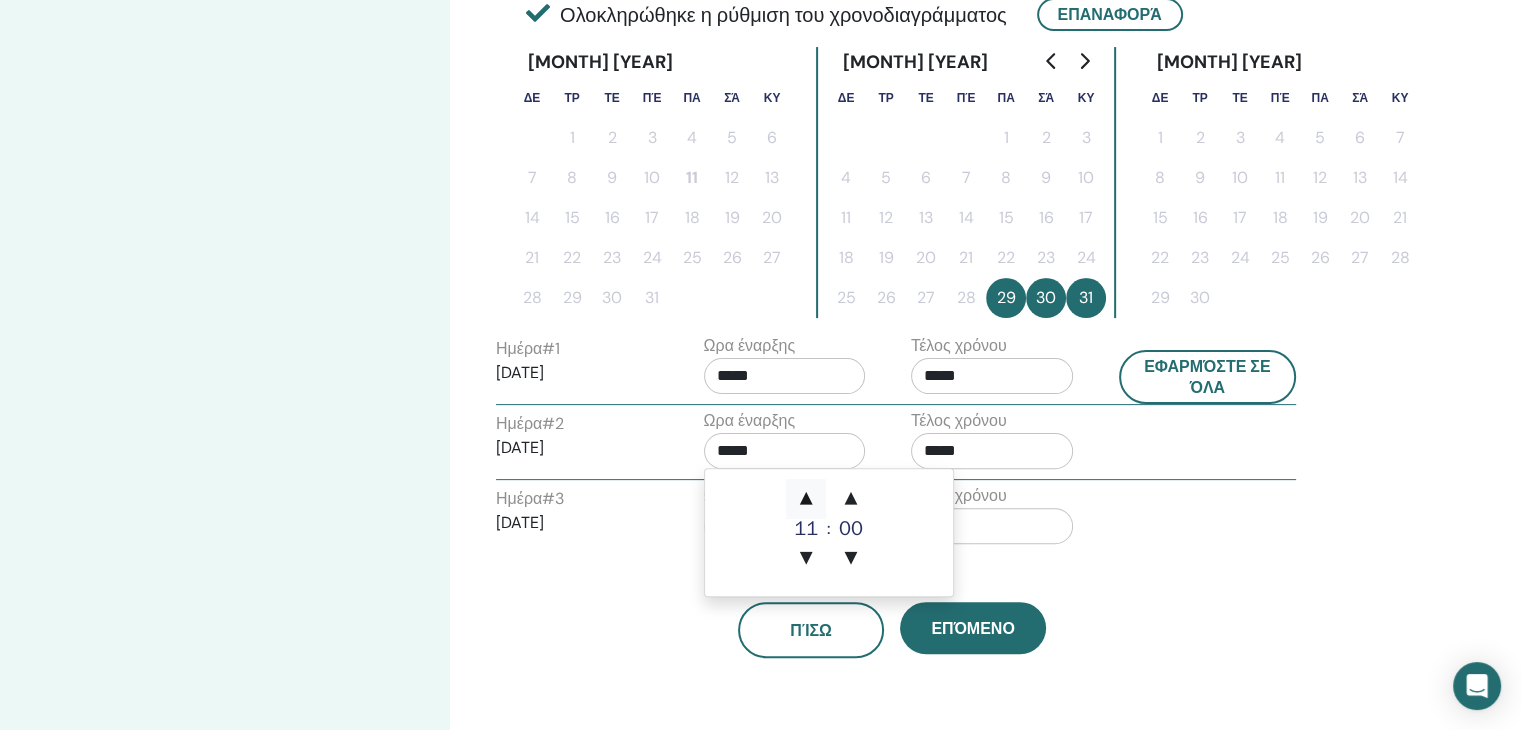 click on "▲" at bounding box center [806, 499] 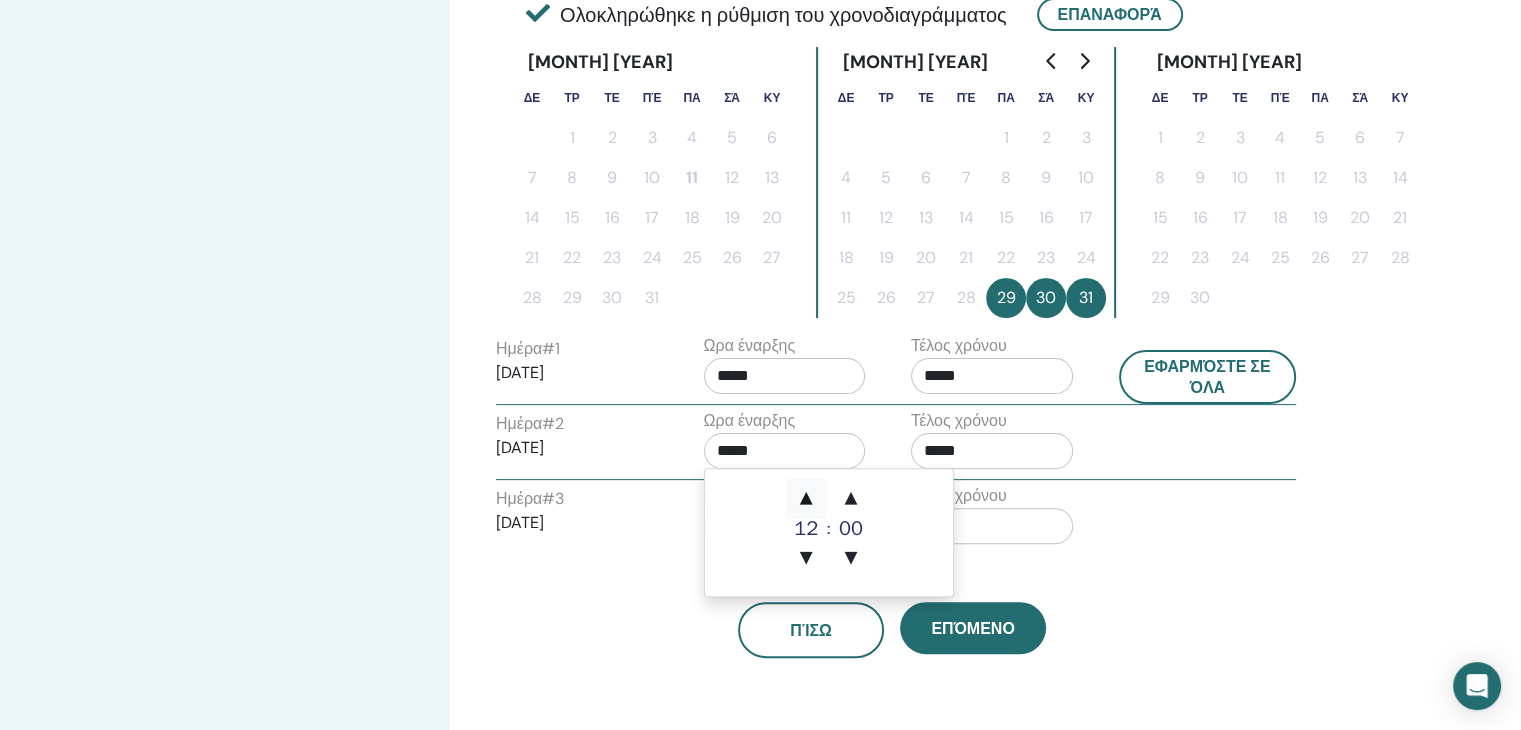 click on "▲" at bounding box center (806, 499) 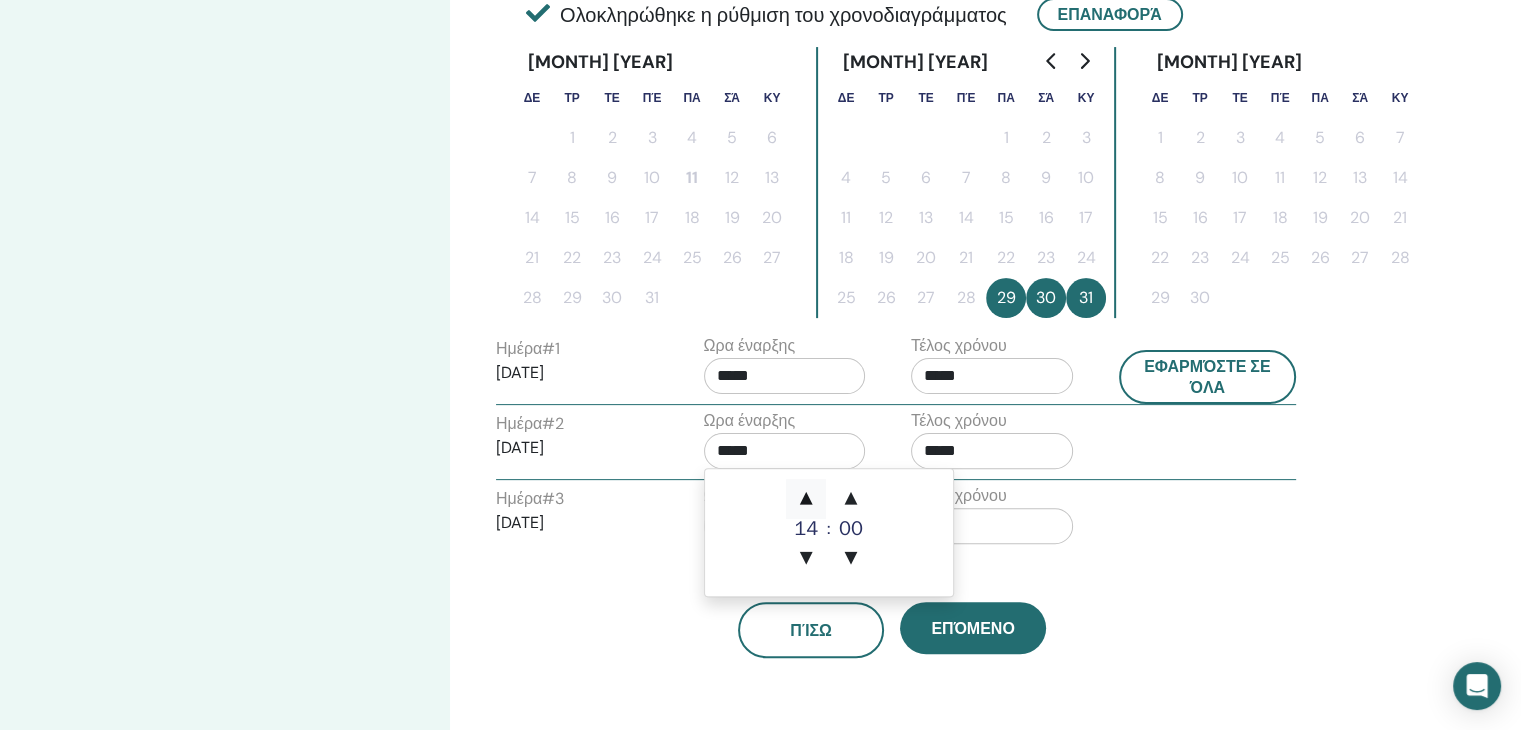 click on "▲" at bounding box center [806, 499] 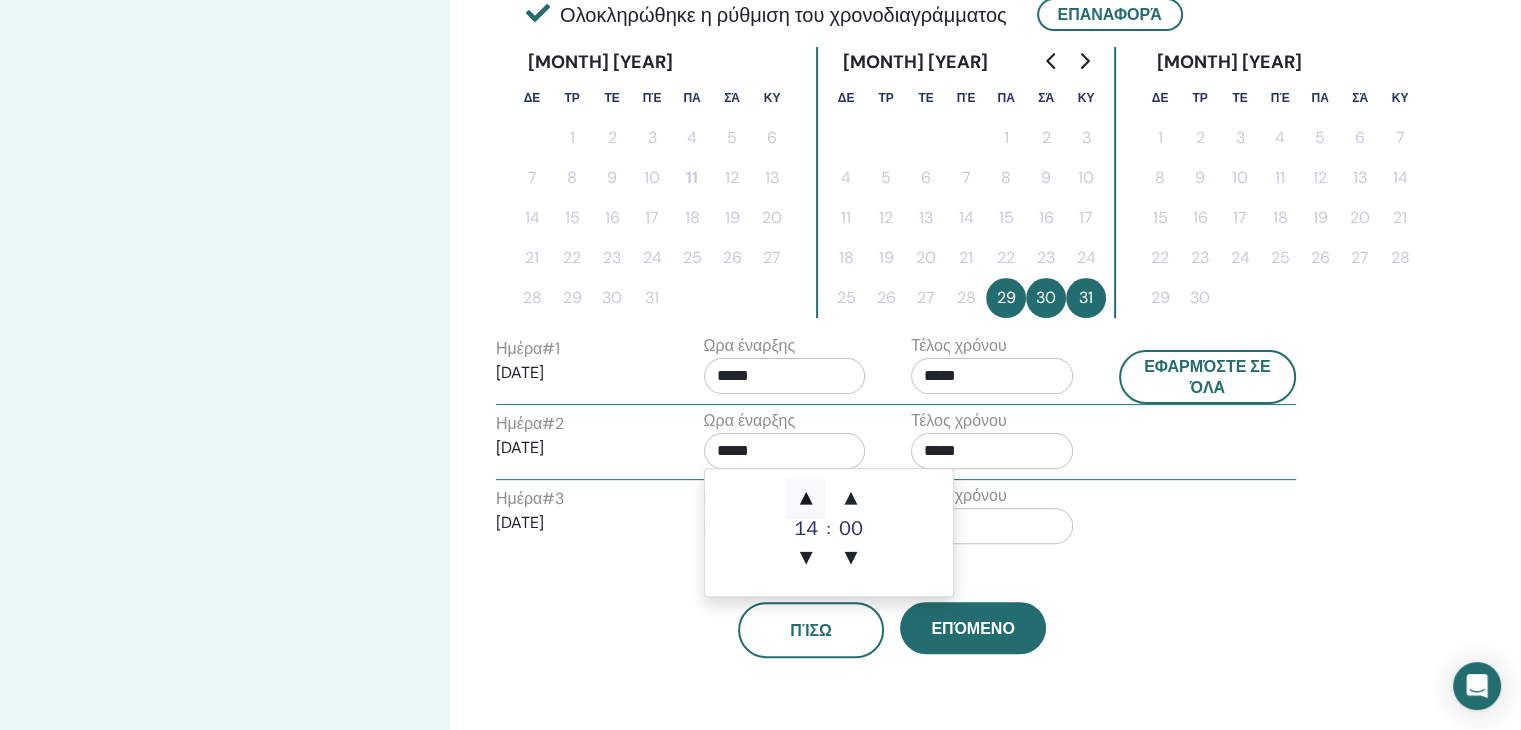 type on "*****" 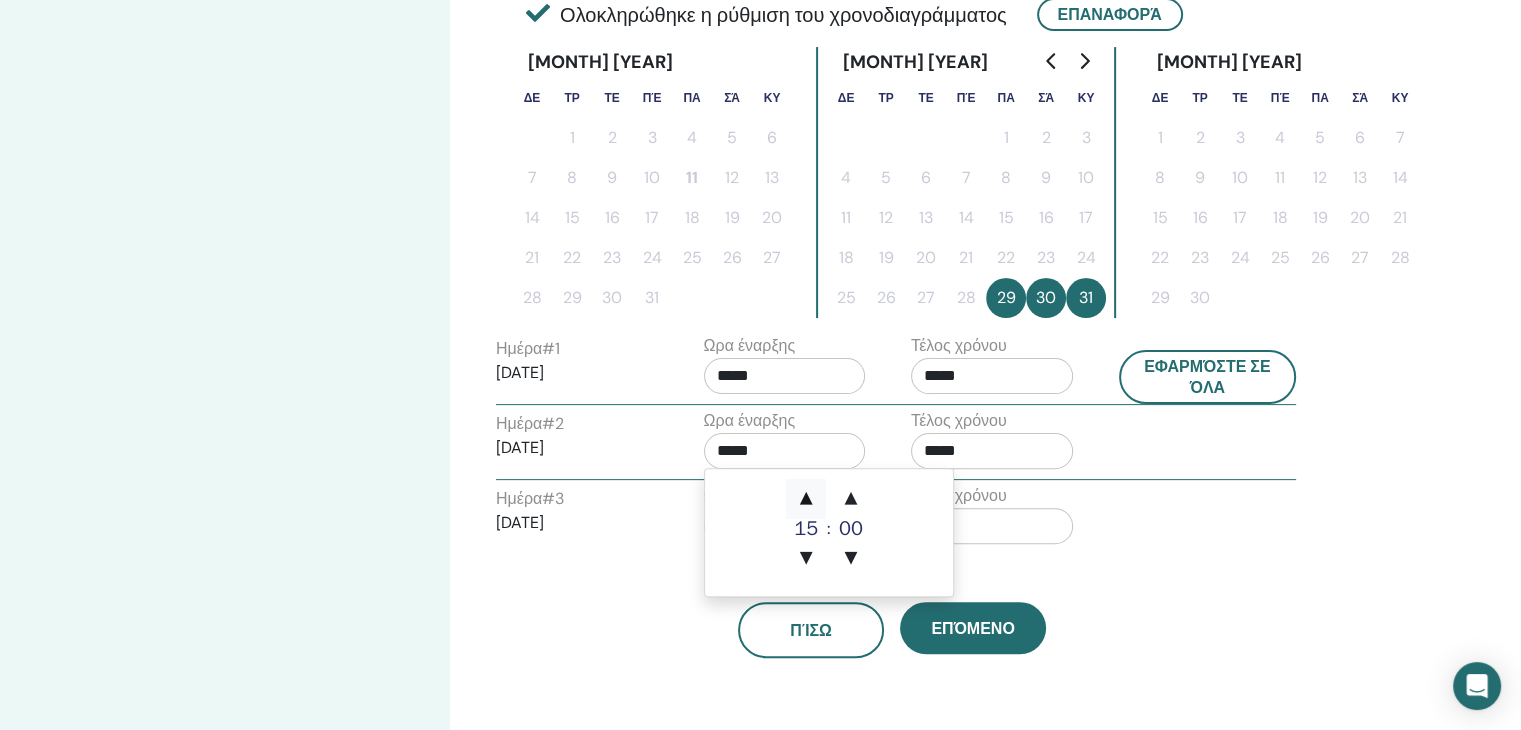 click on "▲" at bounding box center [806, 499] 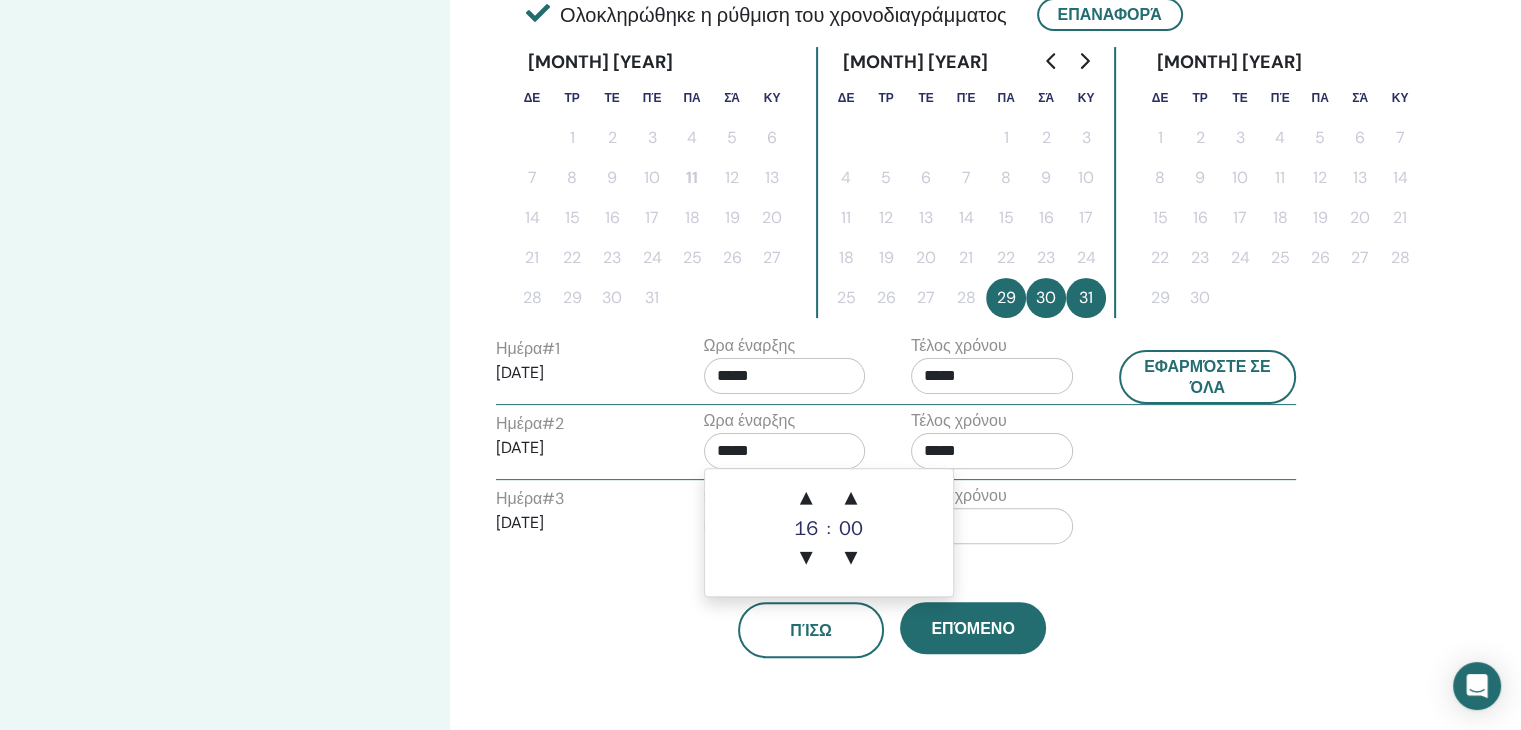 click on "*****" at bounding box center (992, 451) 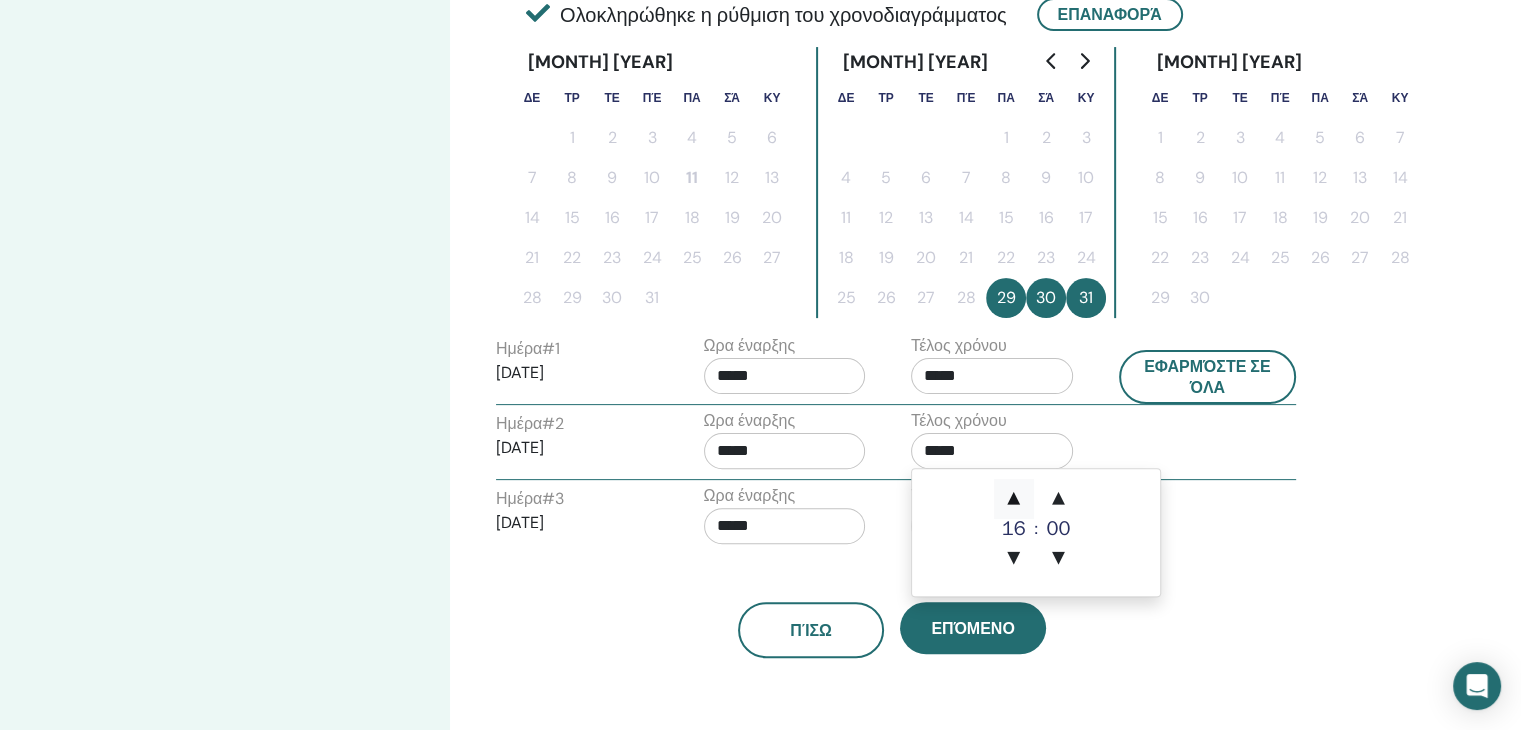 click on "▲" at bounding box center (1014, 499) 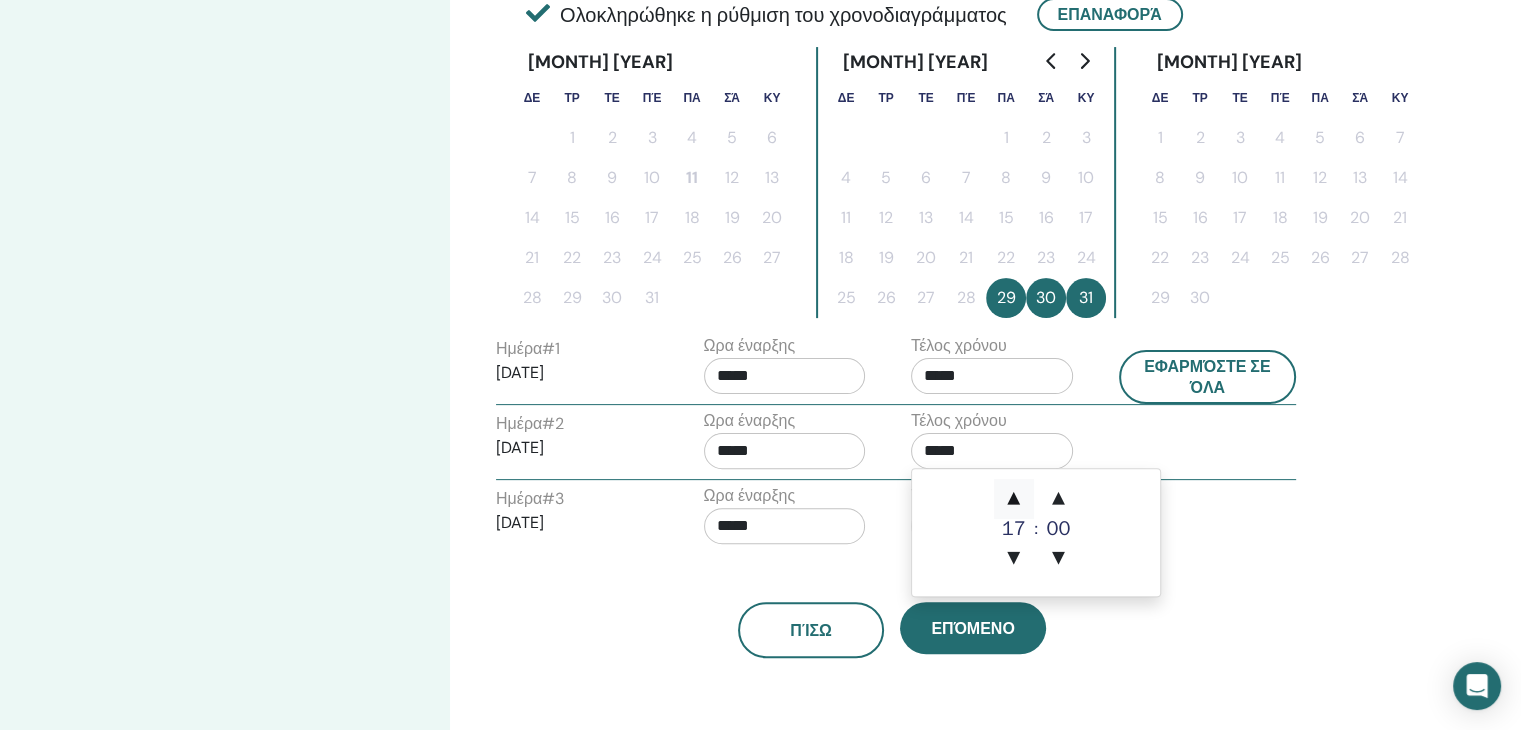 click on "▲" at bounding box center (1014, 499) 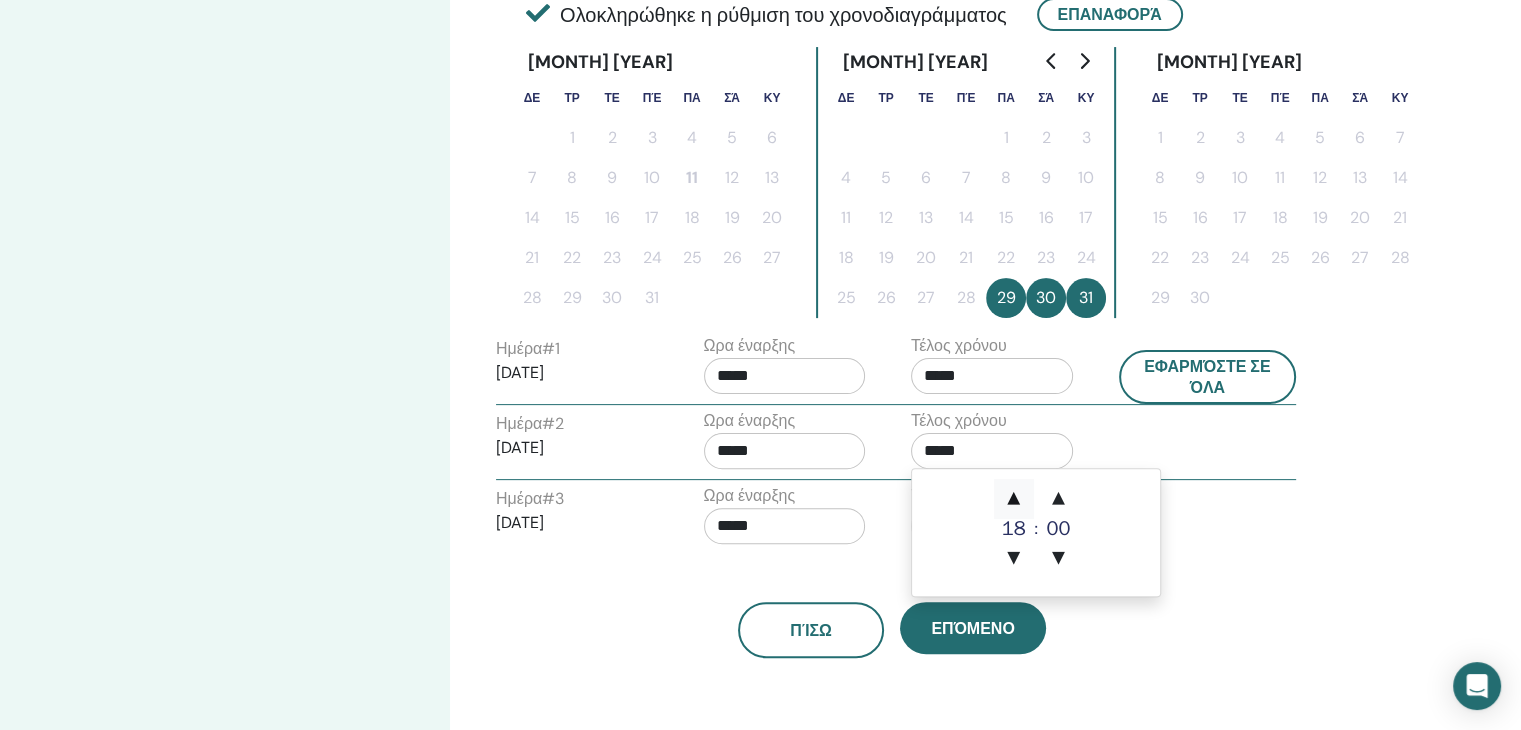 click on "▲" at bounding box center (1014, 499) 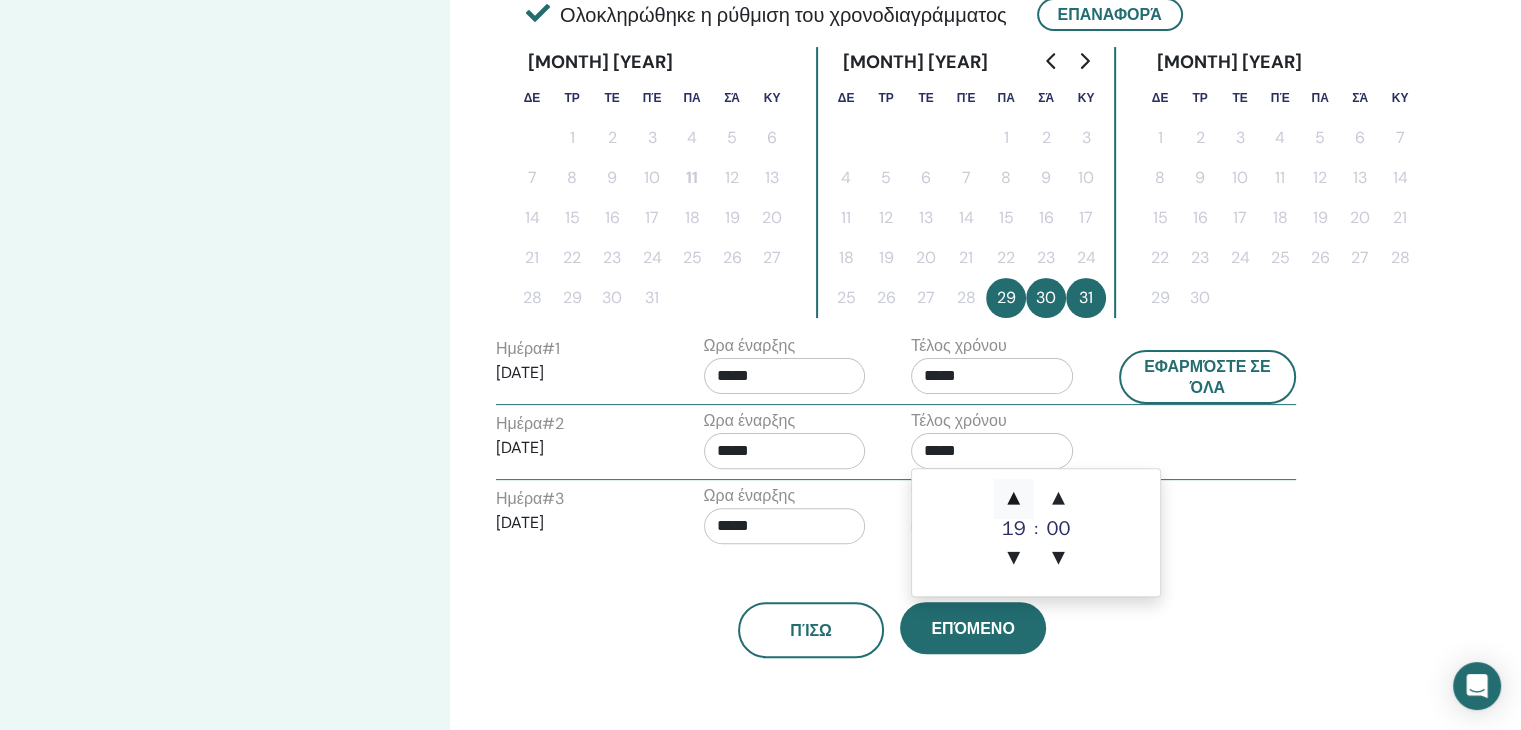 click on "▲" at bounding box center [1014, 499] 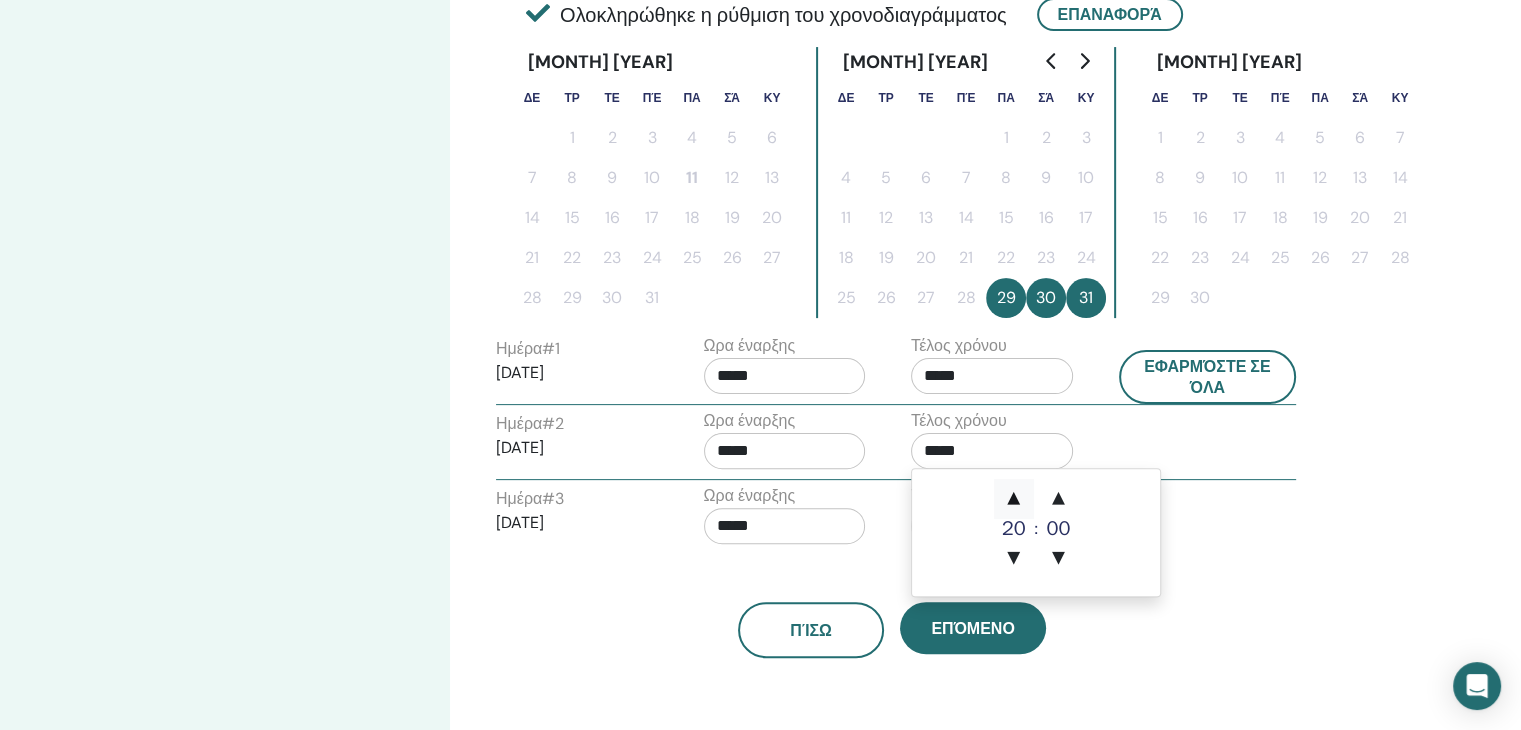 click on "▲" at bounding box center (1014, 499) 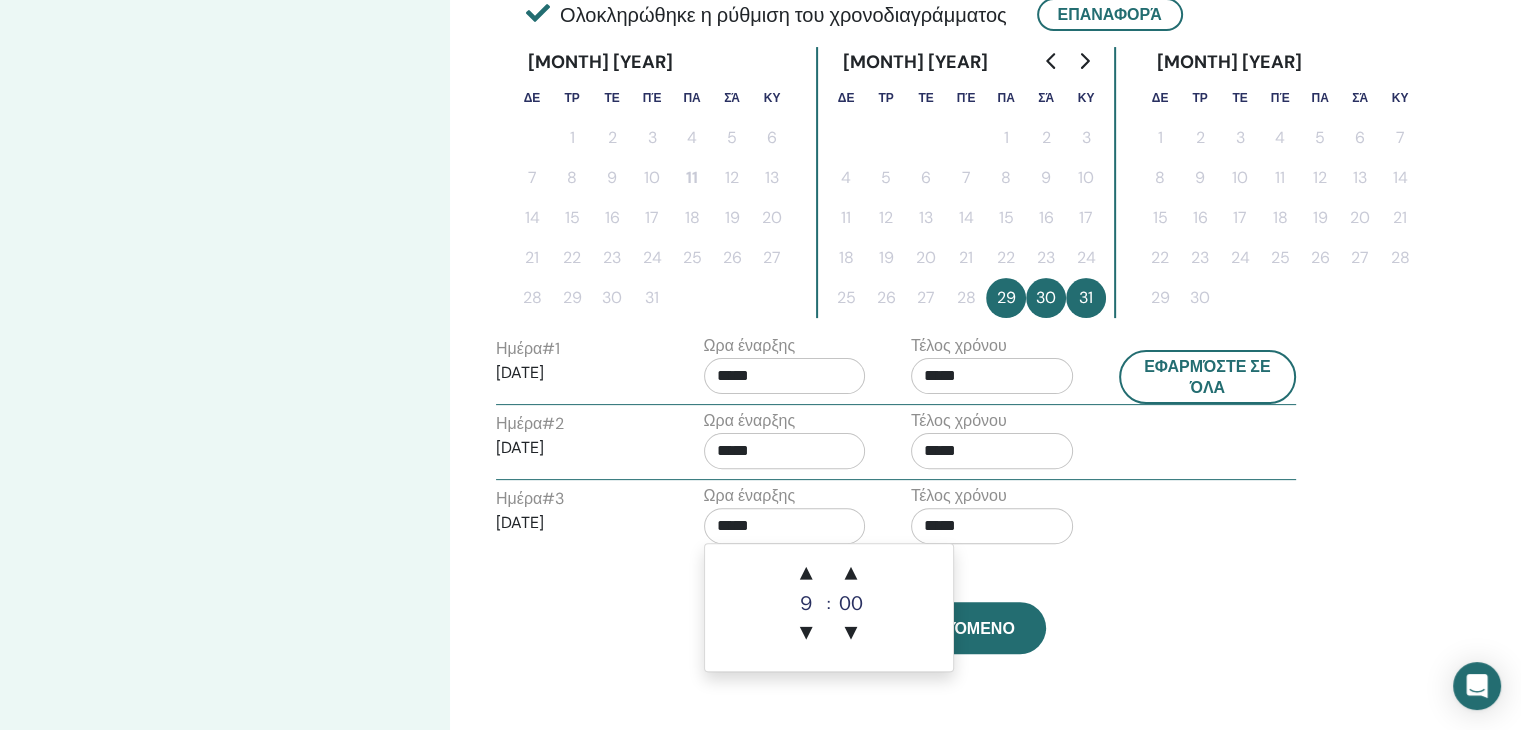 click on "*****" at bounding box center [785, 526] 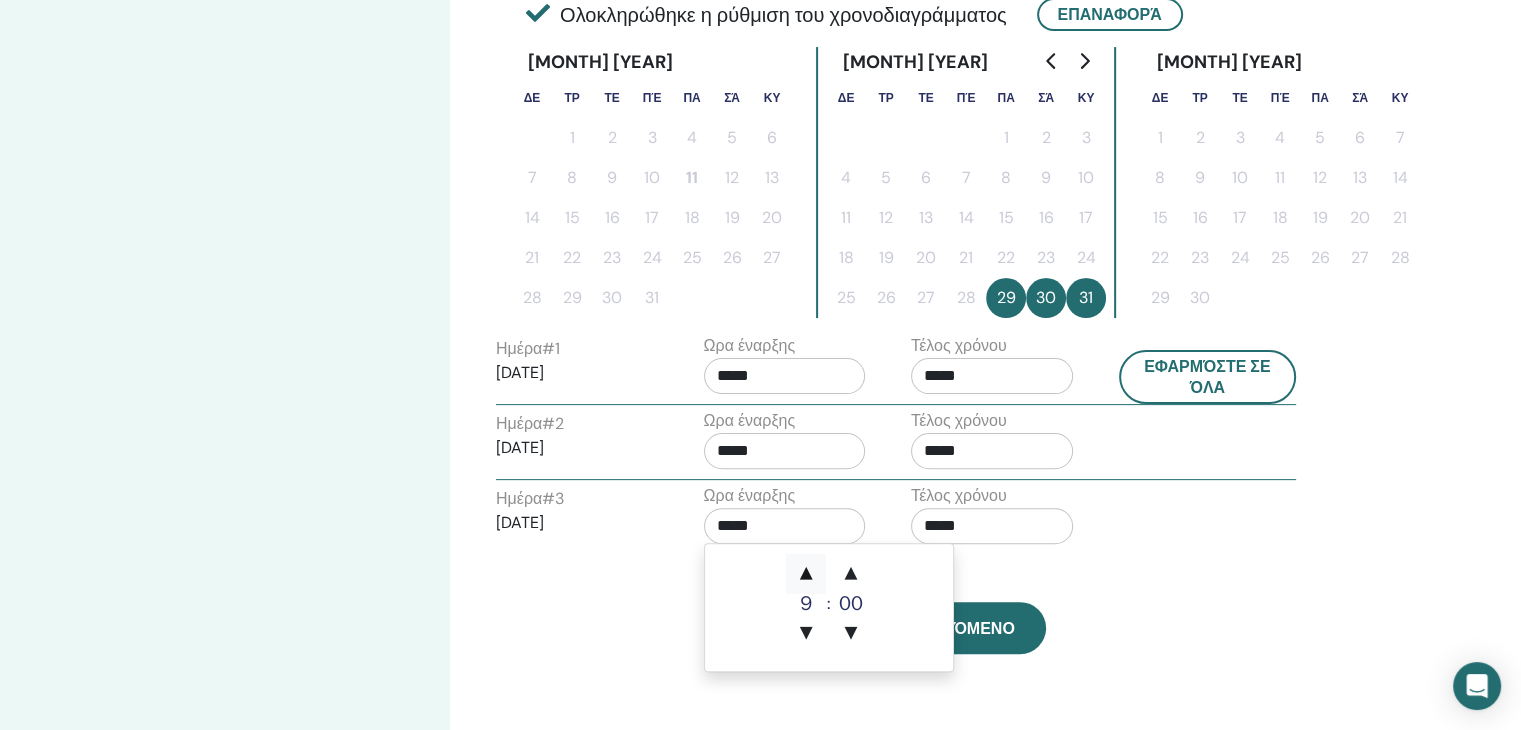 click on "▲" at bounding box center [806, 574] 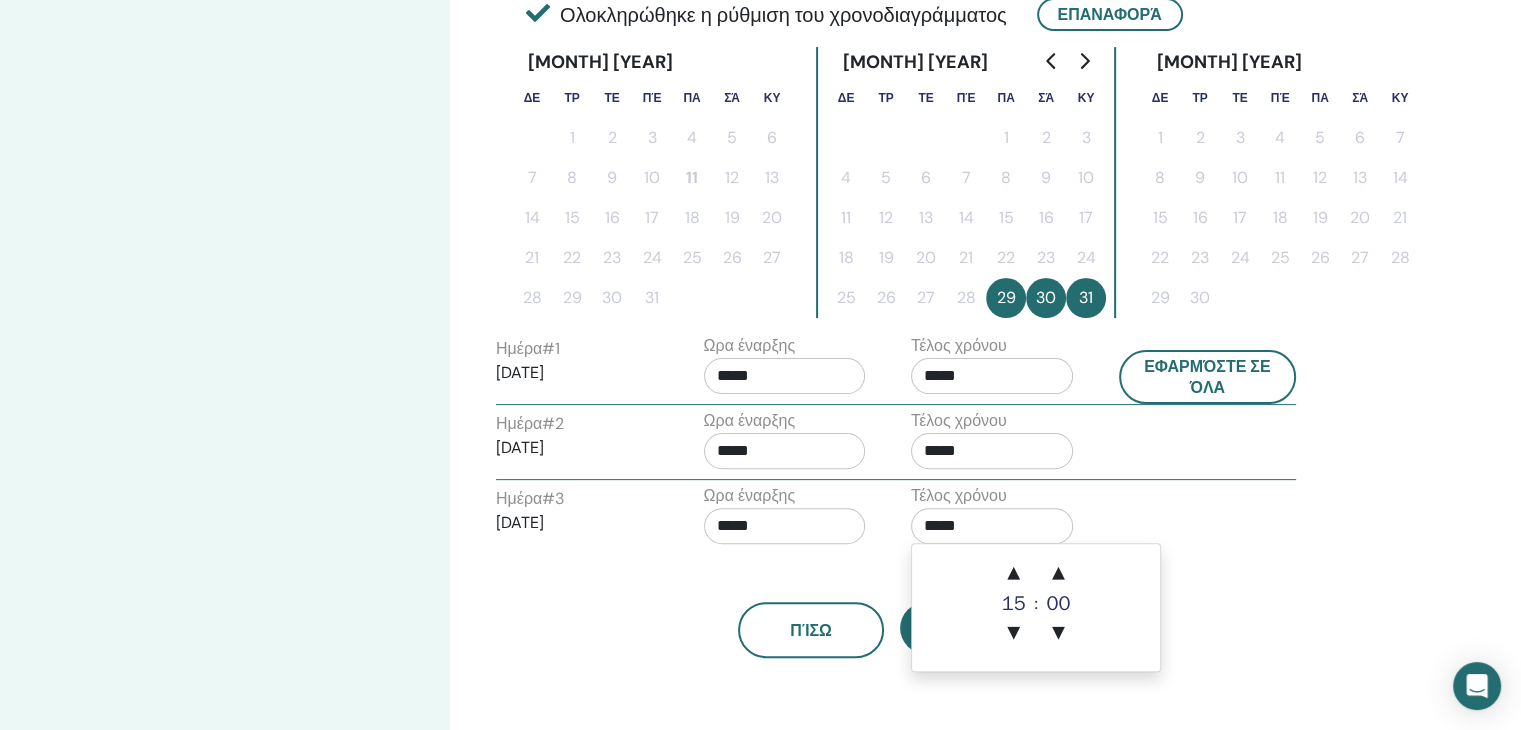 click on "*****" at bounding box center (992, 526) 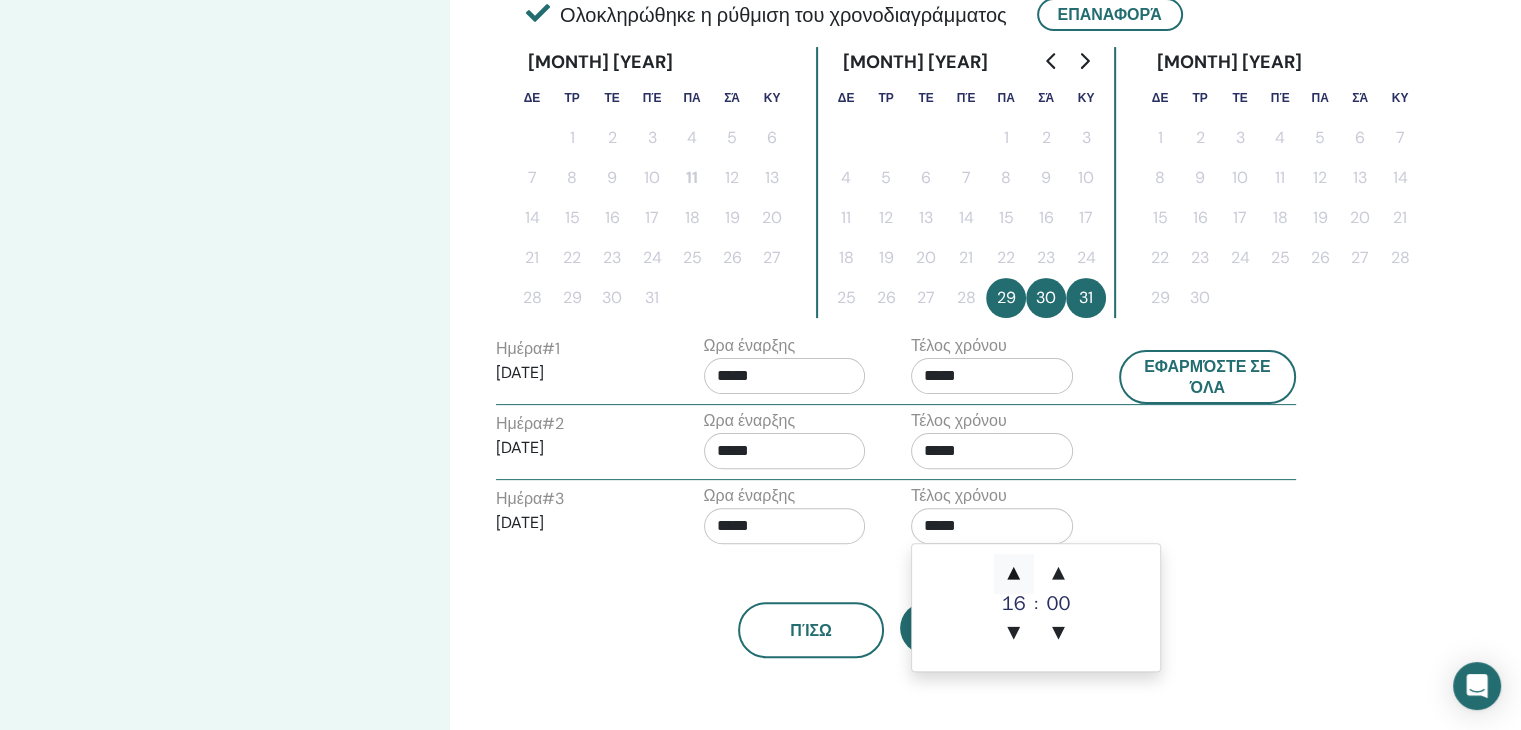 click on "▲" at bounding box center (1014, 574) 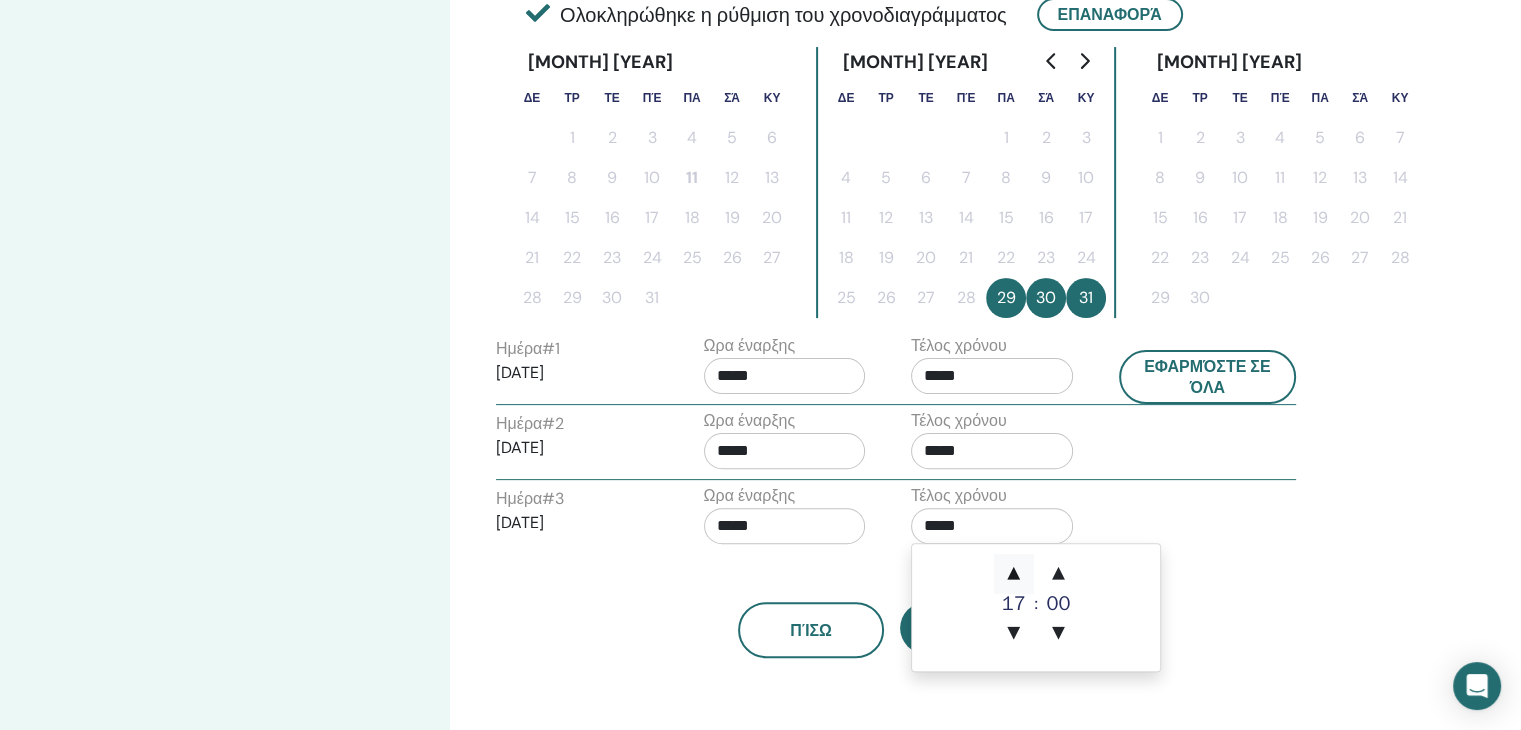 click on "▲" at bounding box center [1014, 574] 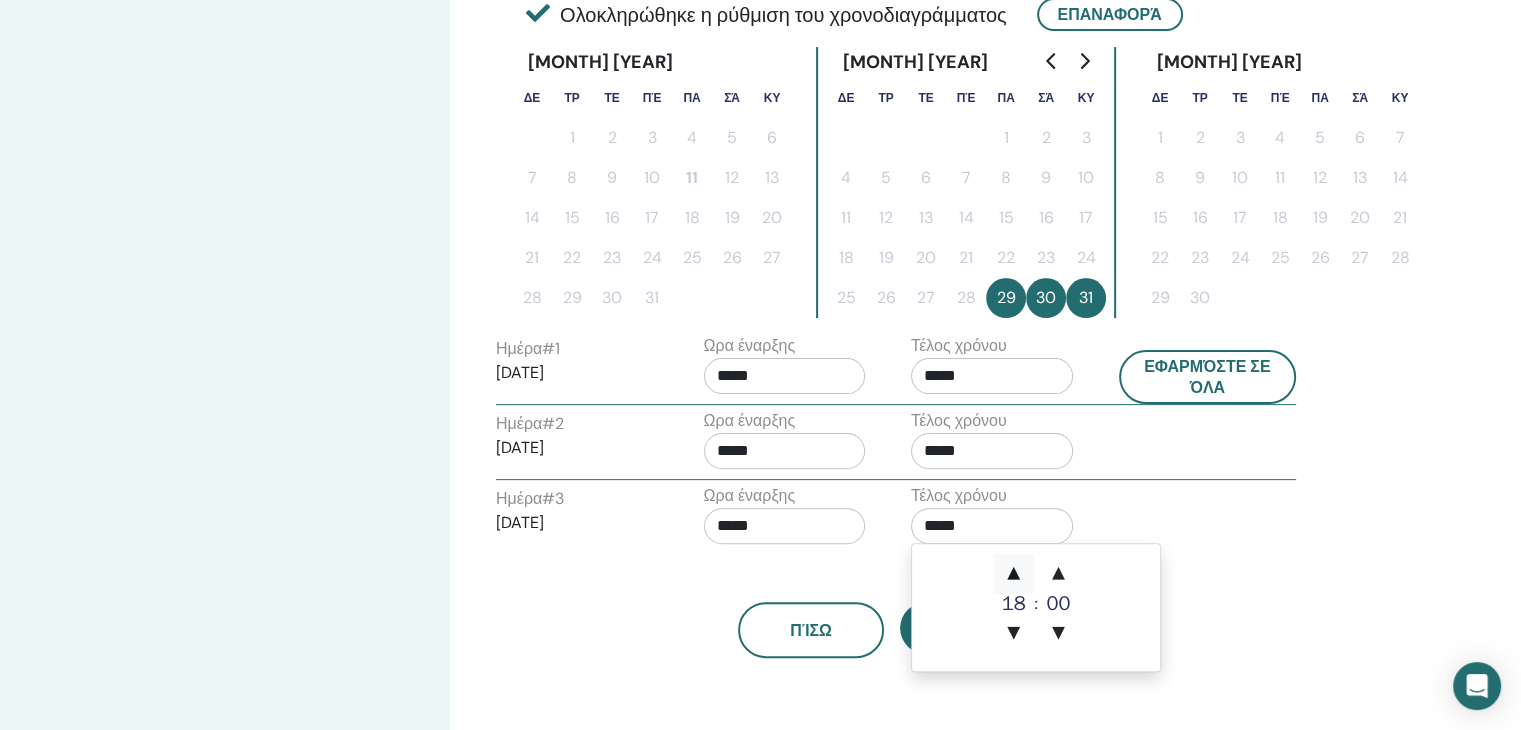 click on "▲" at bounding box center [1014, 574] 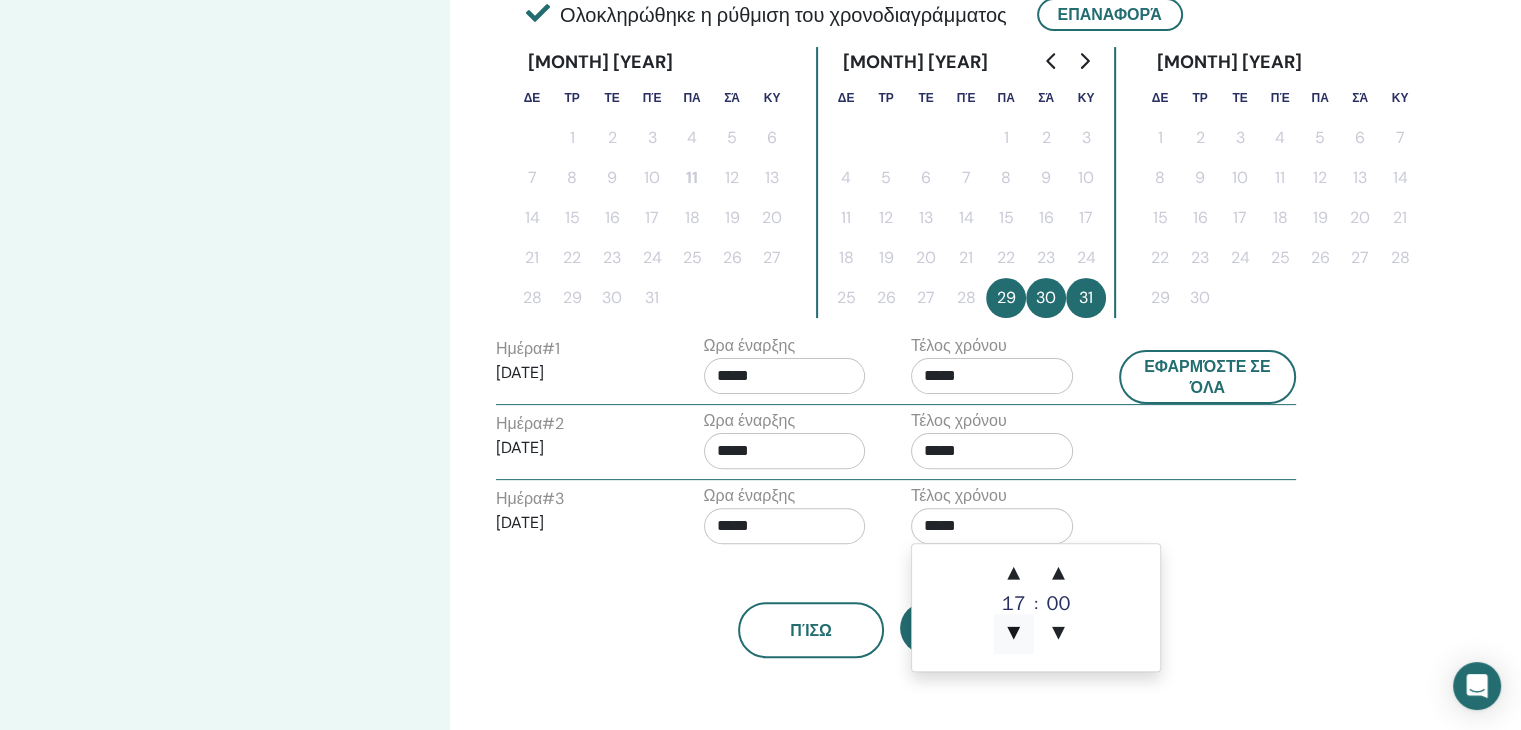 click on "▼" at bounding box center [1014, 634] 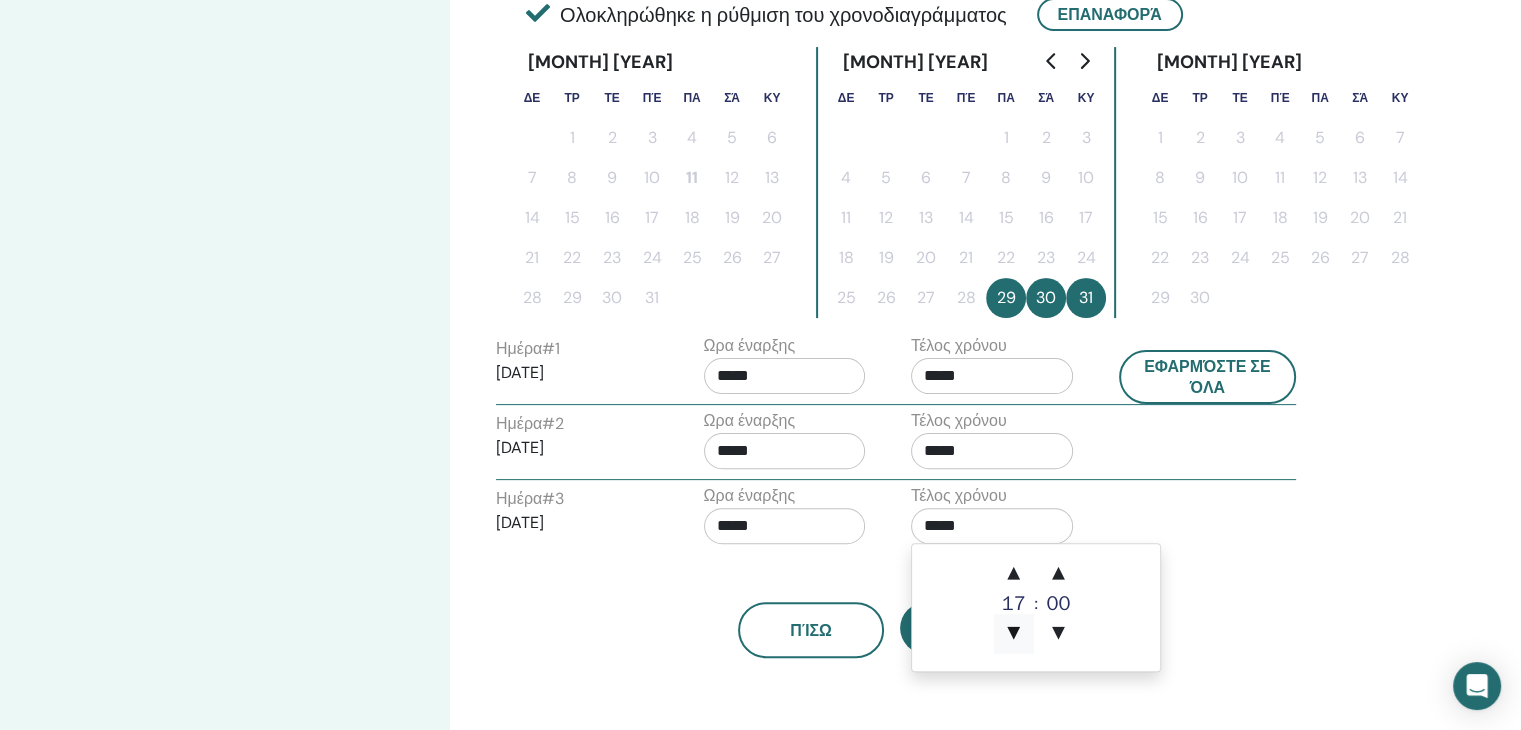 type on "*****" 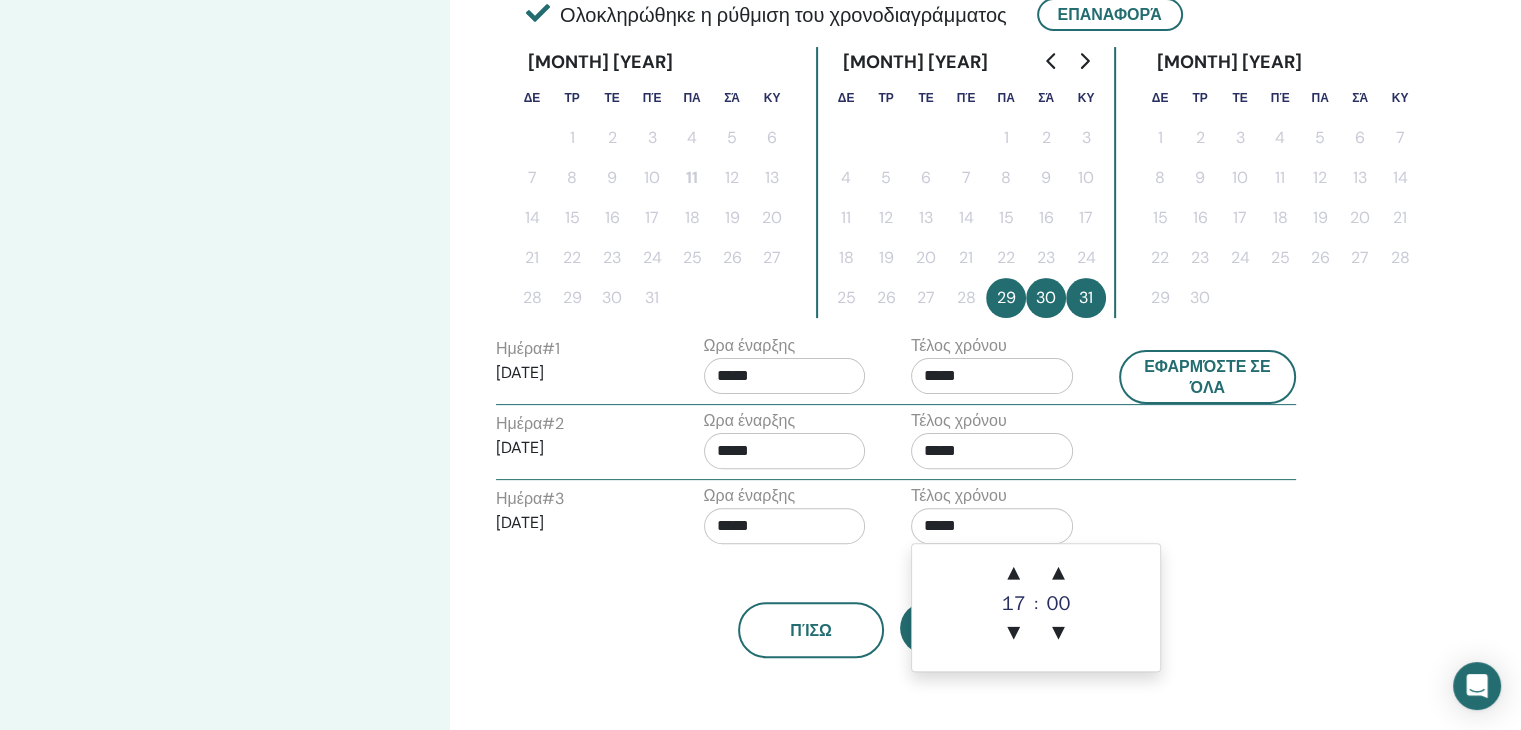 click on "*****" at bounding box center (785, 376) 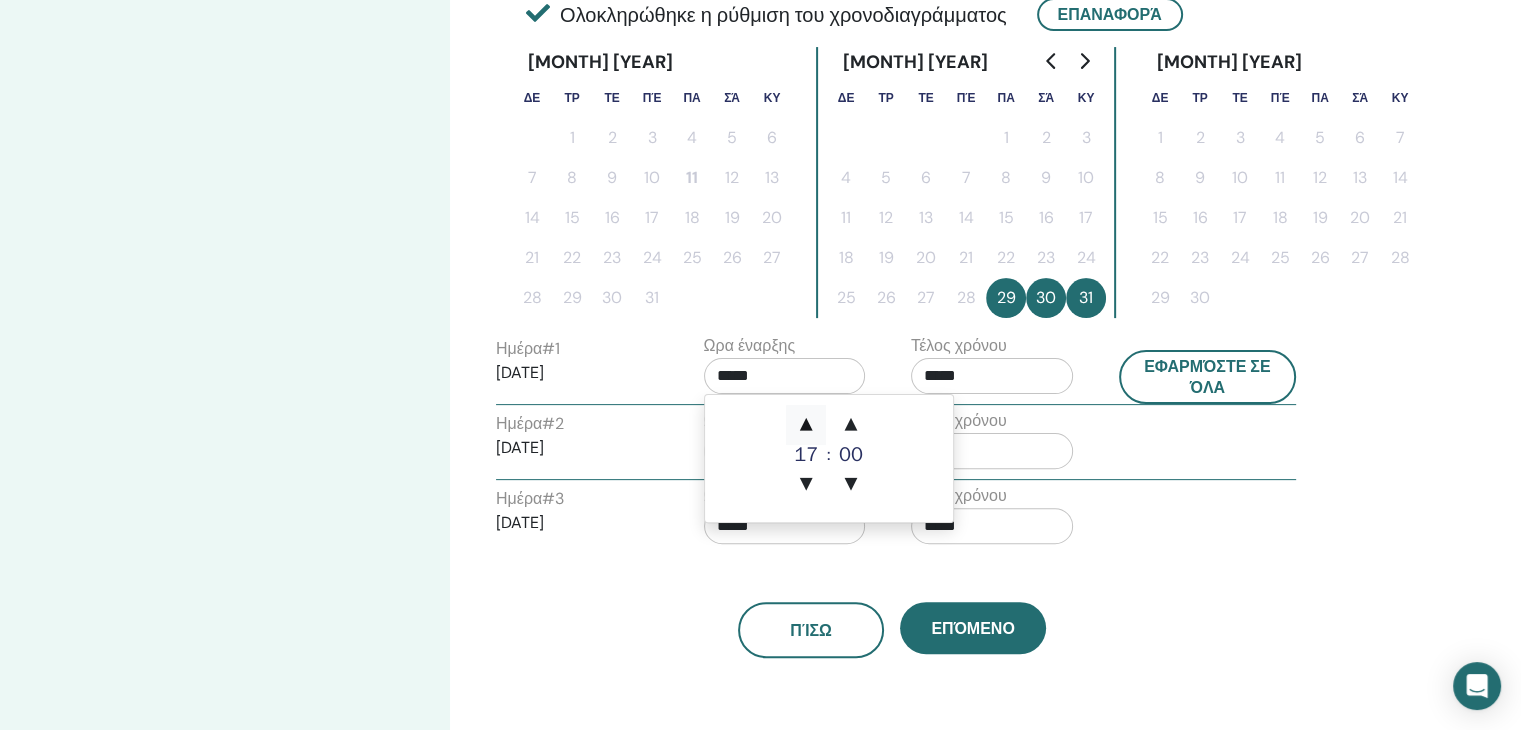click on "▲" at bounding box center [806, 425] 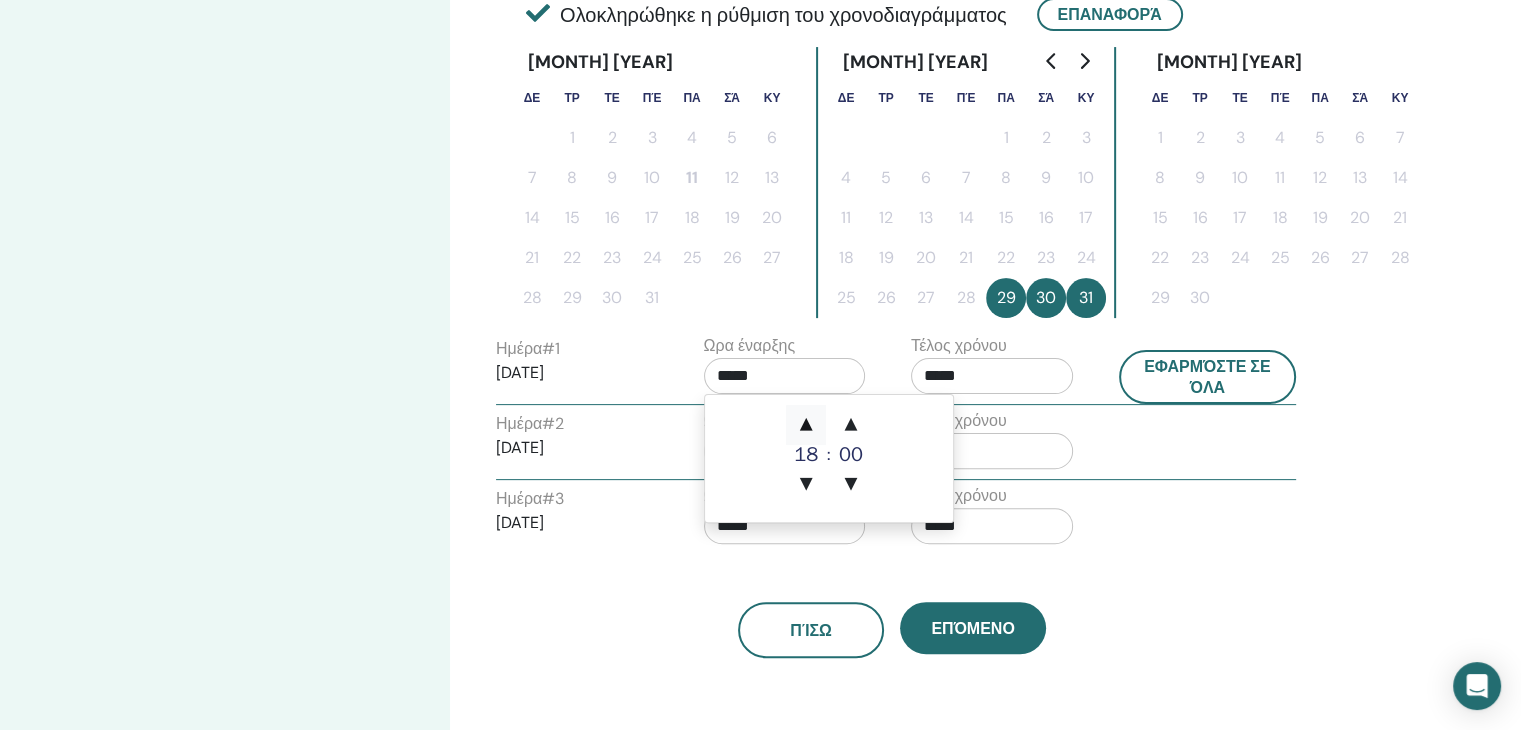 click on "▲" at bounding box center (806, 425) 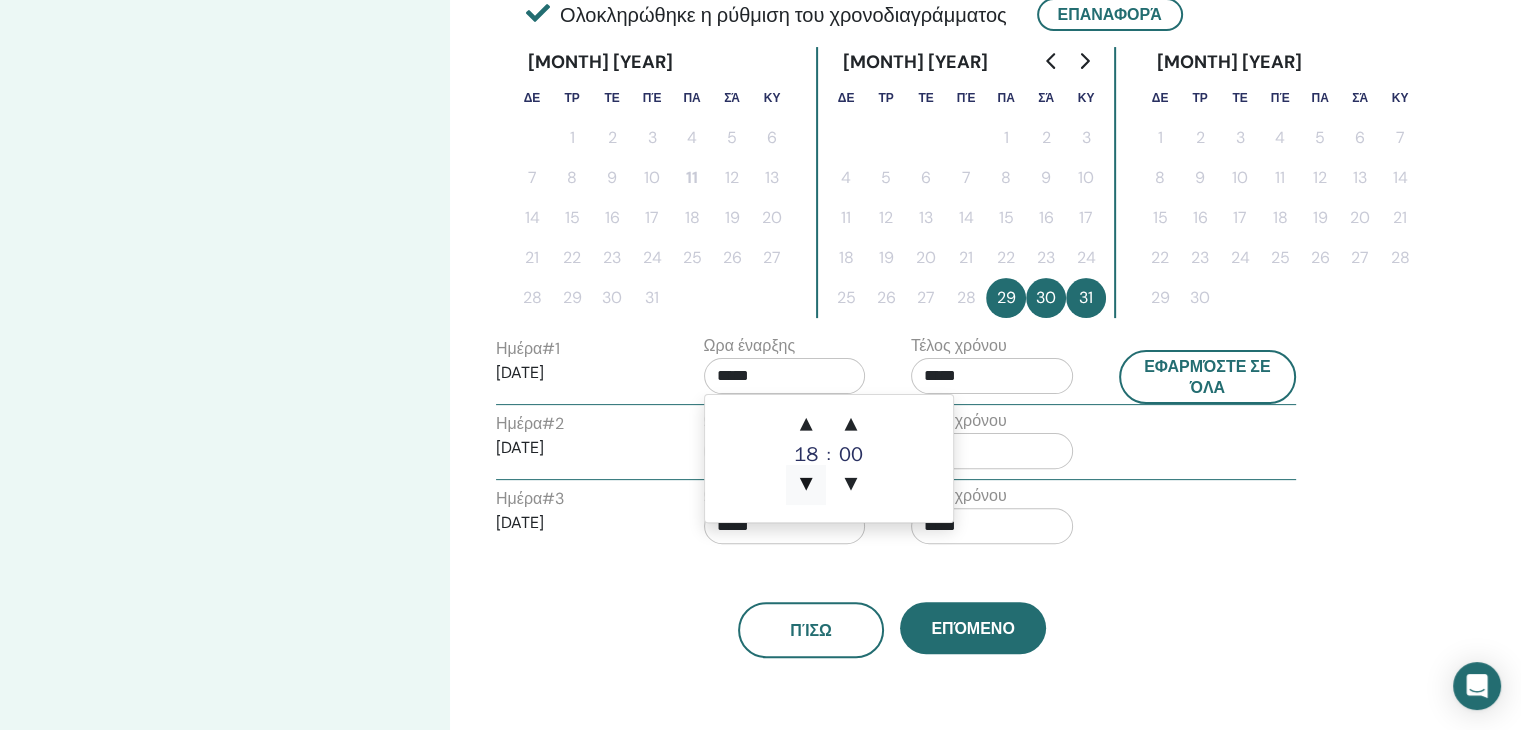 click on "▼" at bounding box center [806, 485] 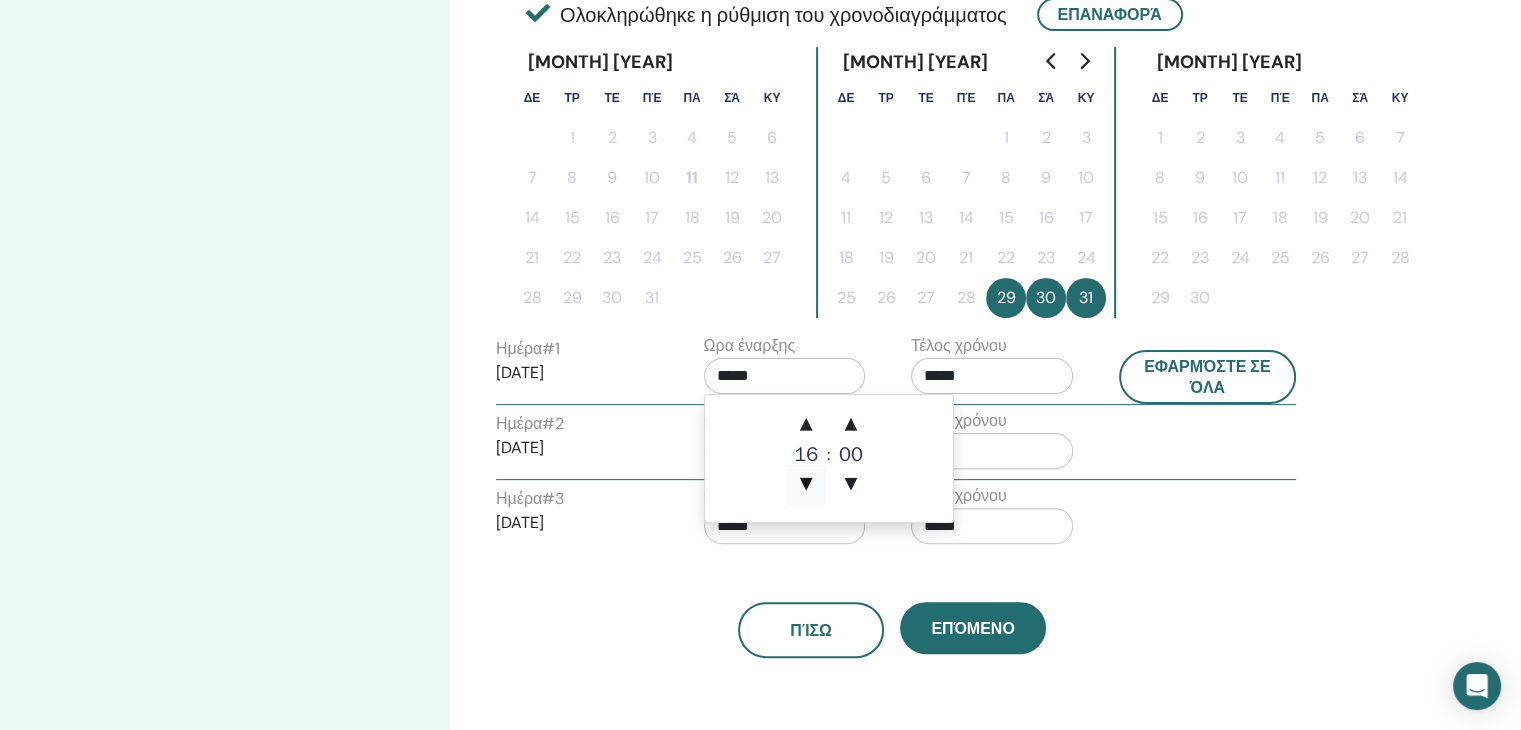 click on "▼" at bounding box center [806, 485] 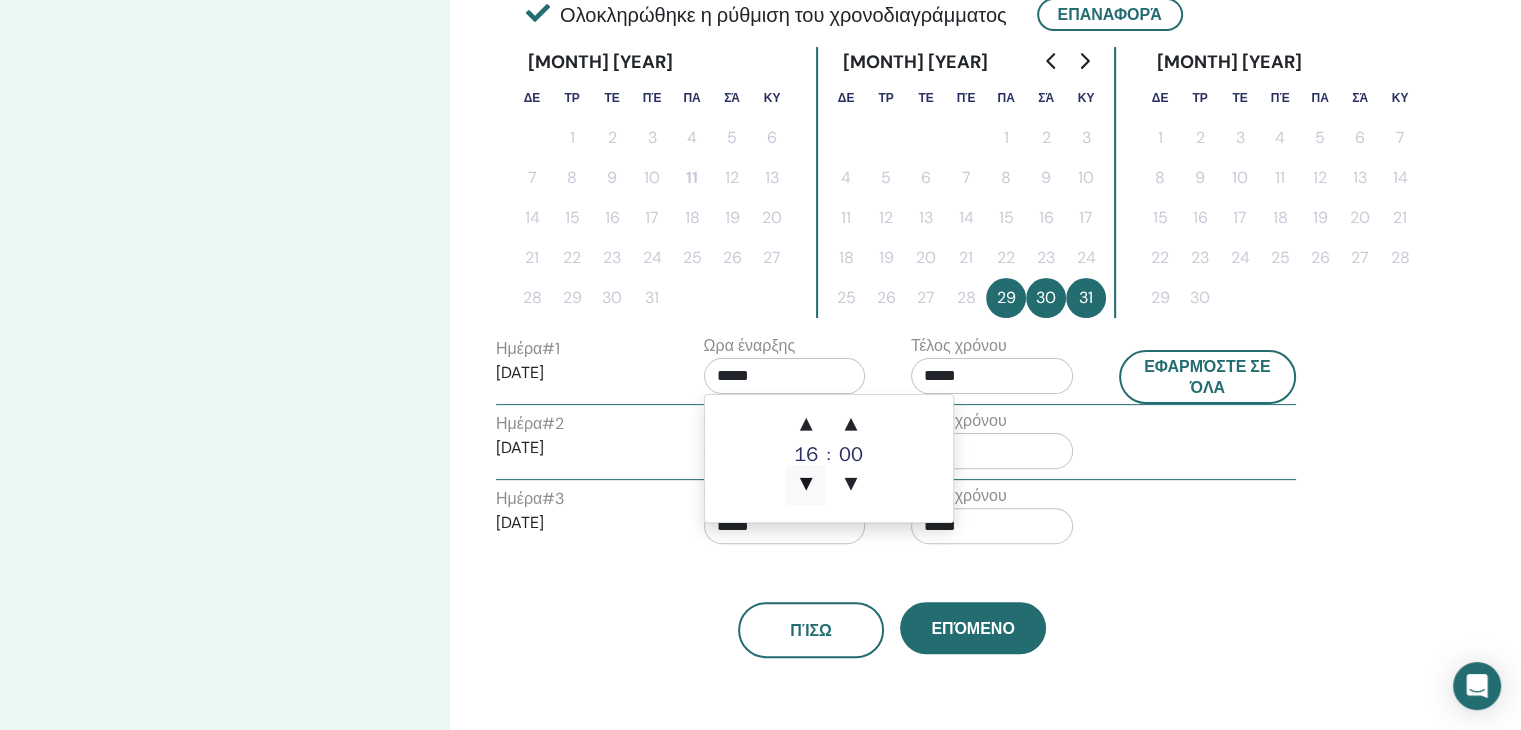 type on "*****" 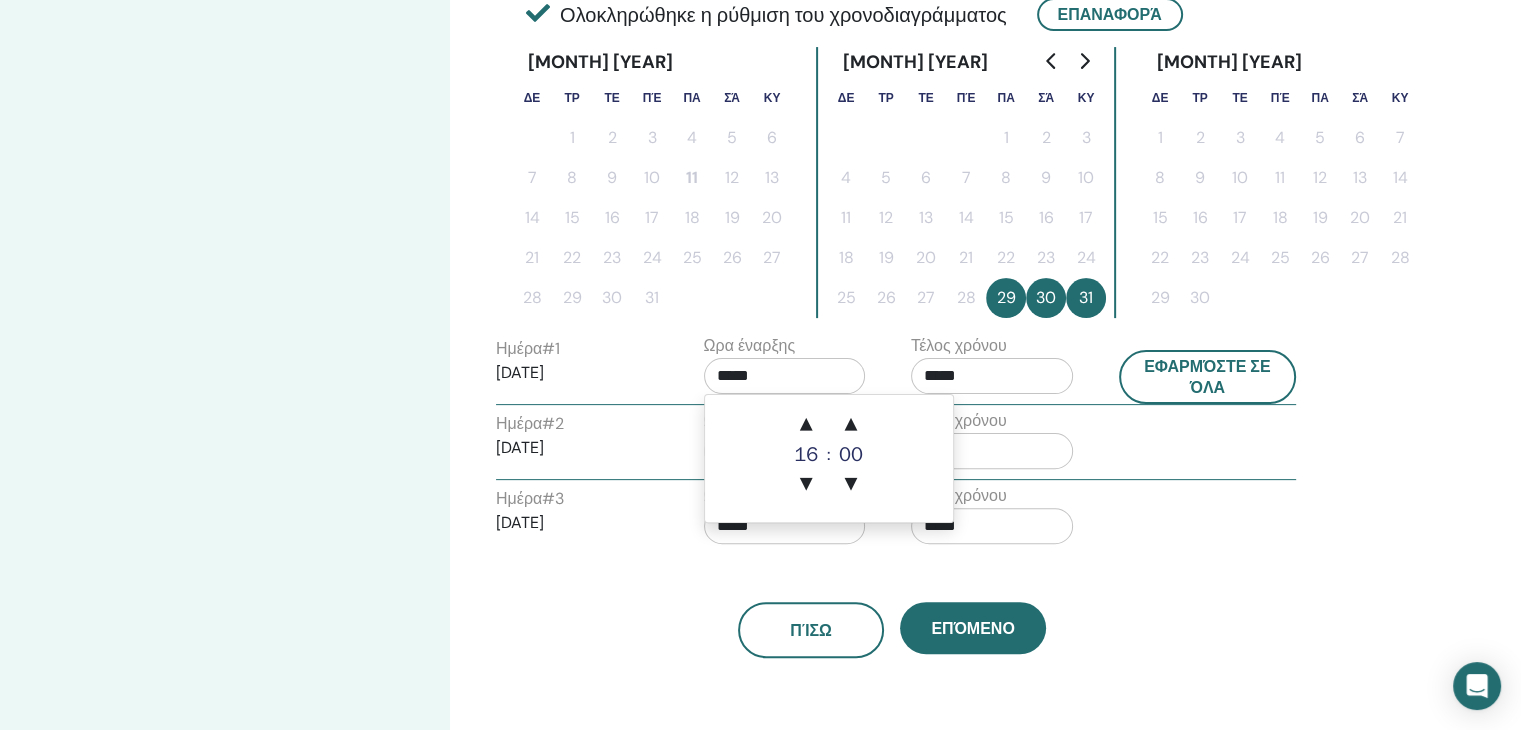 click on "Ημέρα  # 3 2025/08/31 Ωρα έναρξης ***** Τέλος χρόνου *****" at bounding box center [896, 519] 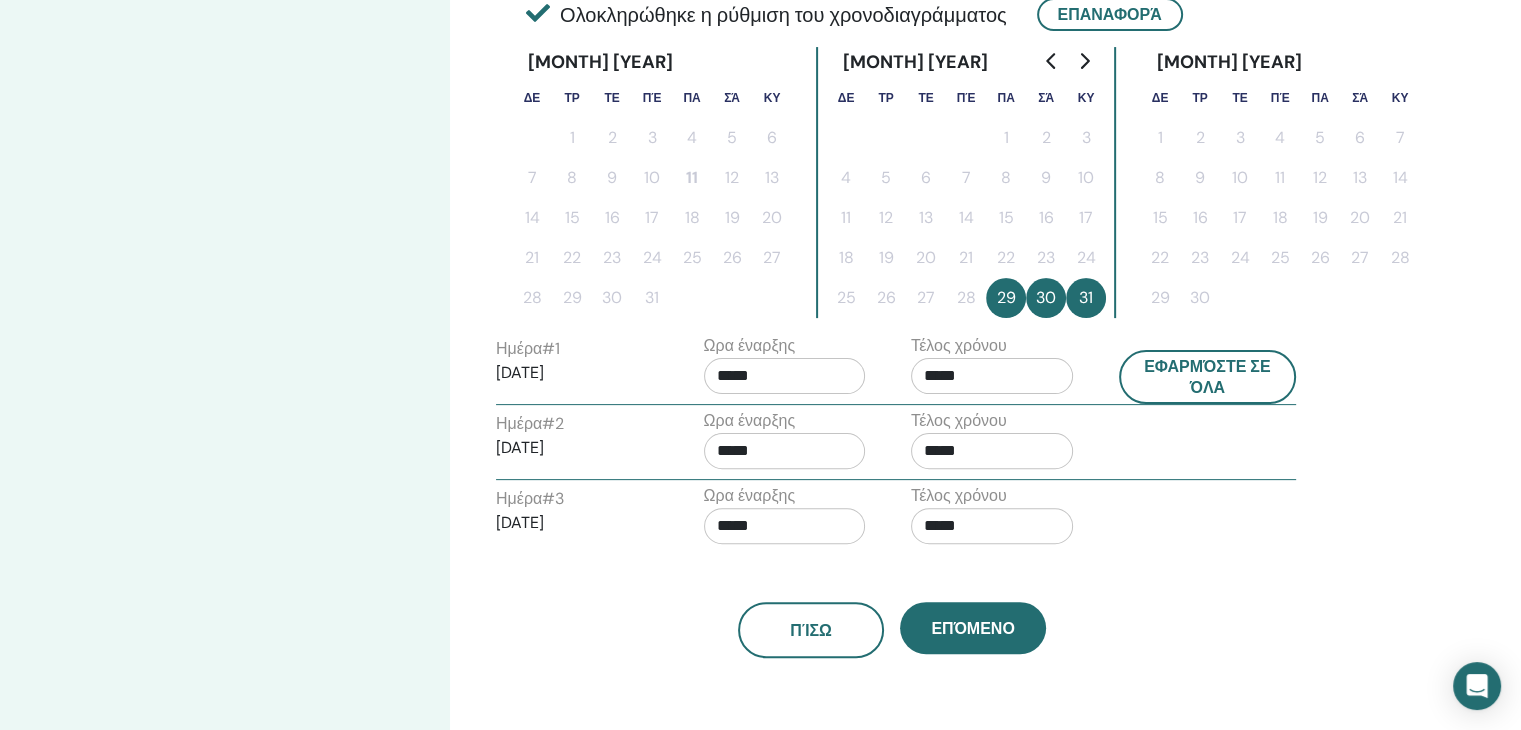 click on "*****" at bounding box center (785, 451) 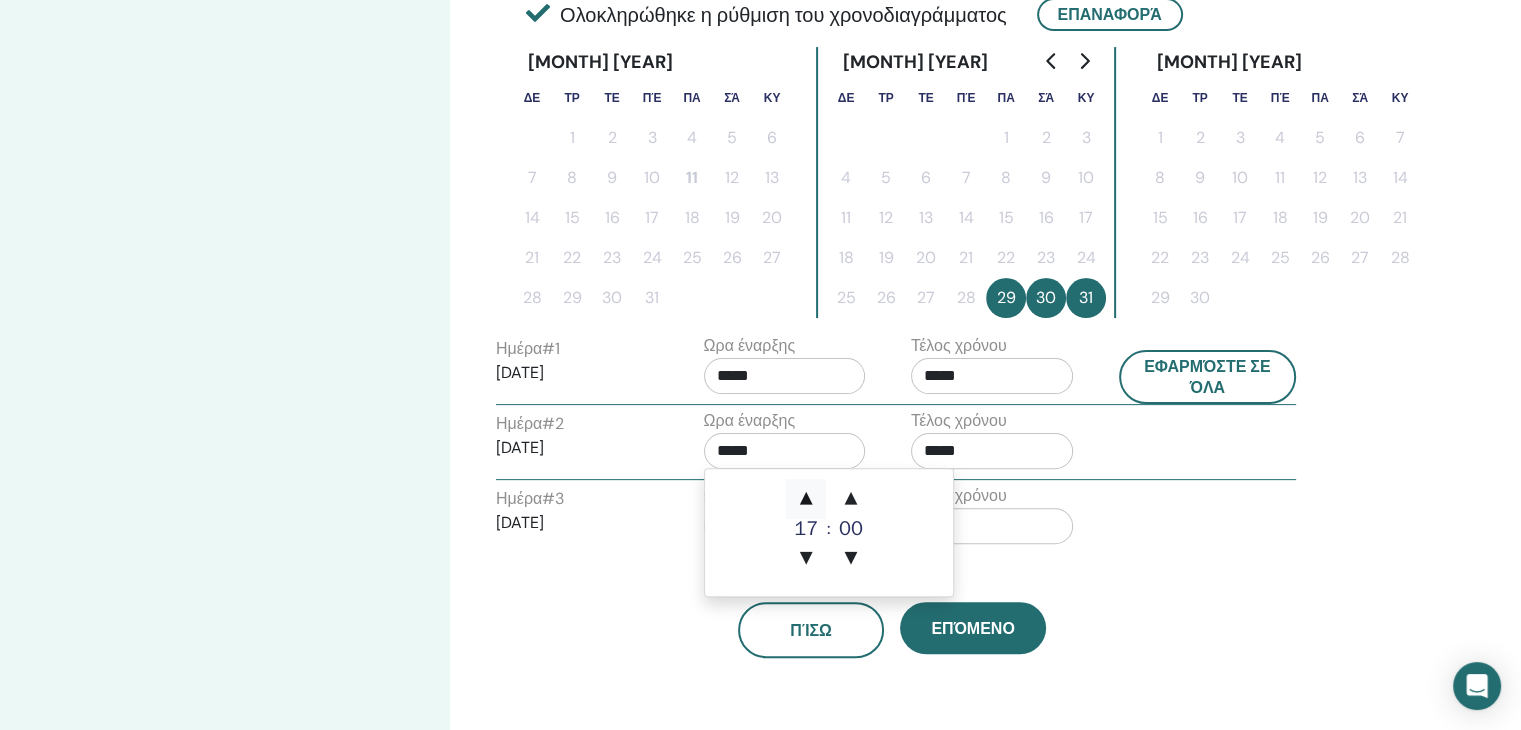 click on "▲" at bounding box center [806, 499] 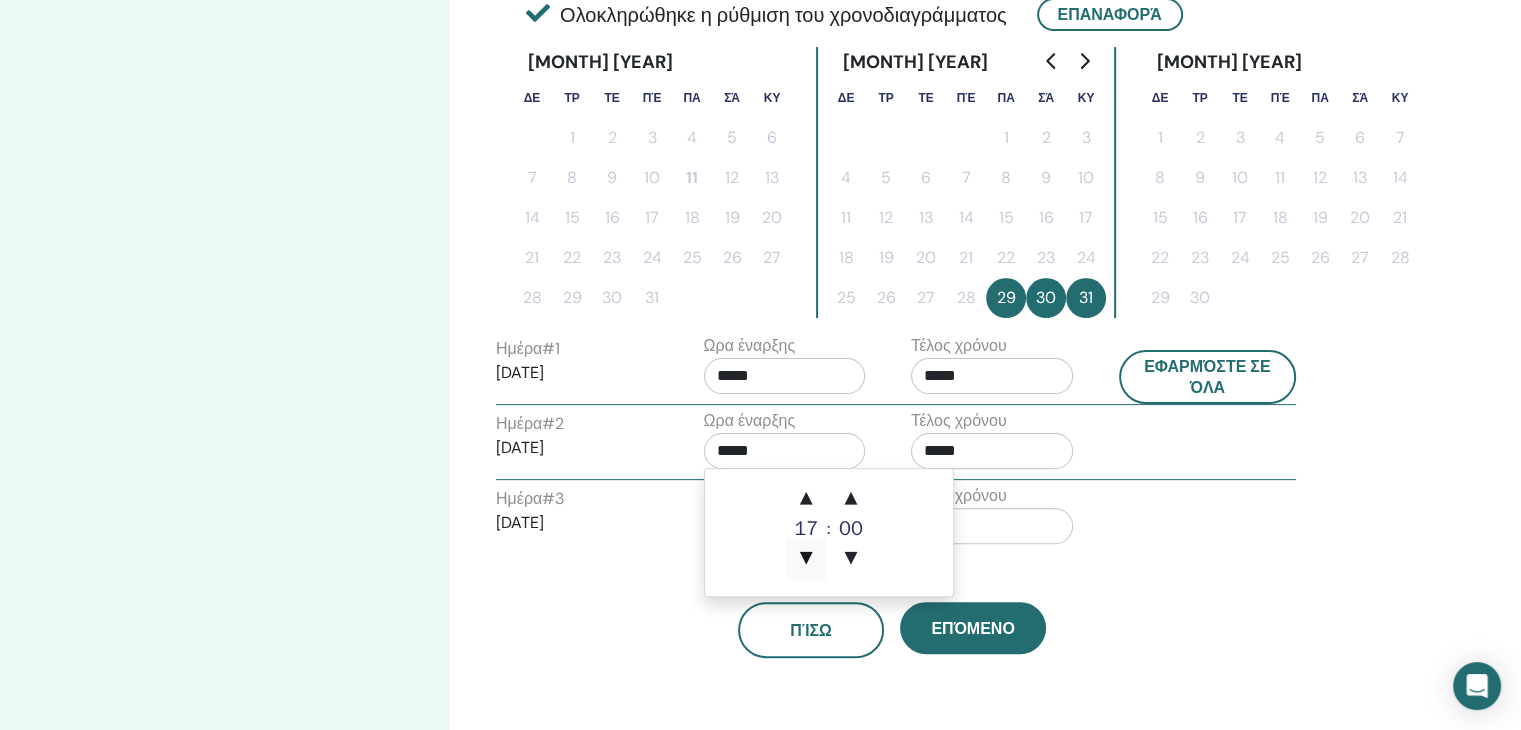 click on "▼" at bounding box center (806, 559) 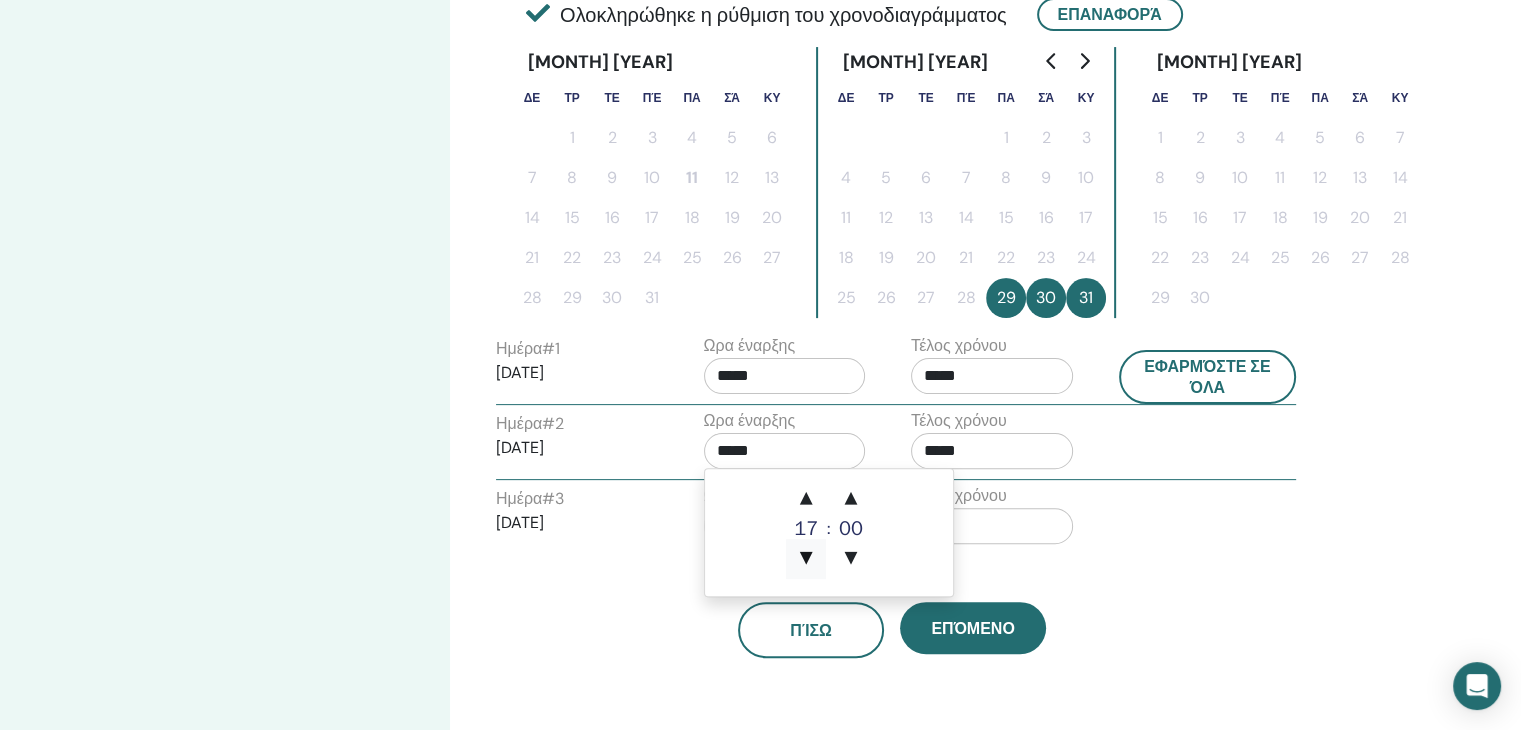 type on "*****" 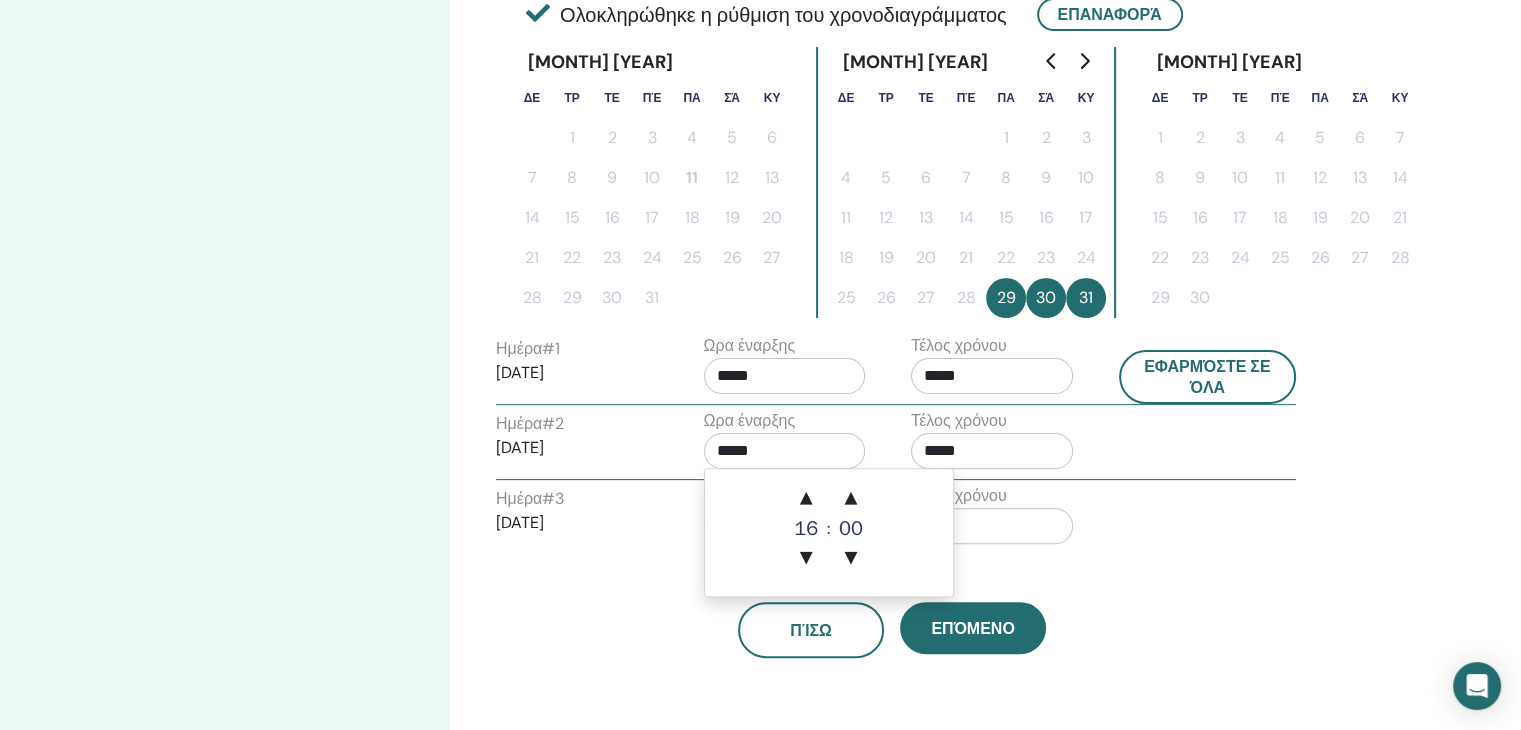 click on "Πίσω Επόμενο" at bounding box center [892, 606] 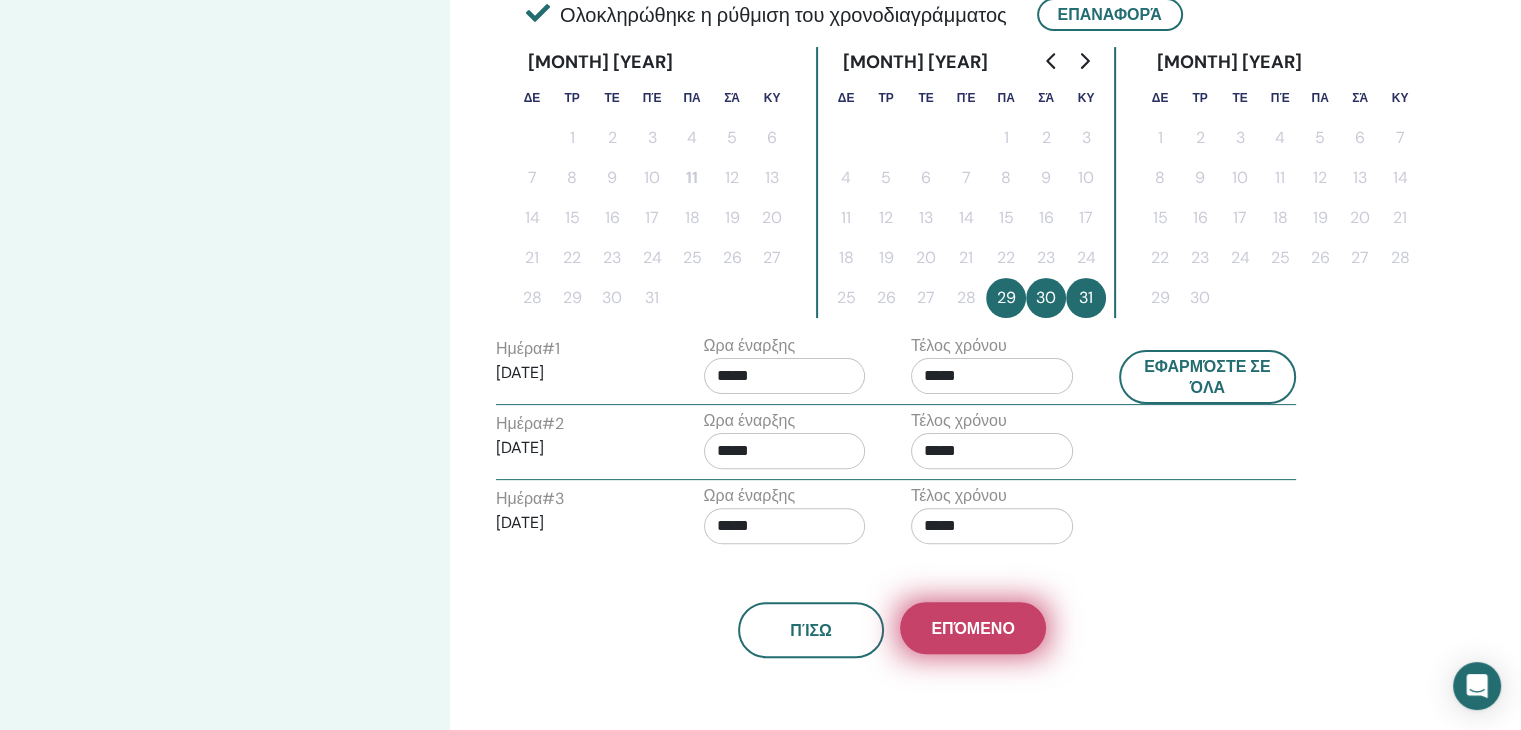 click on "Επόμενο" at bounding box center [972, 628] 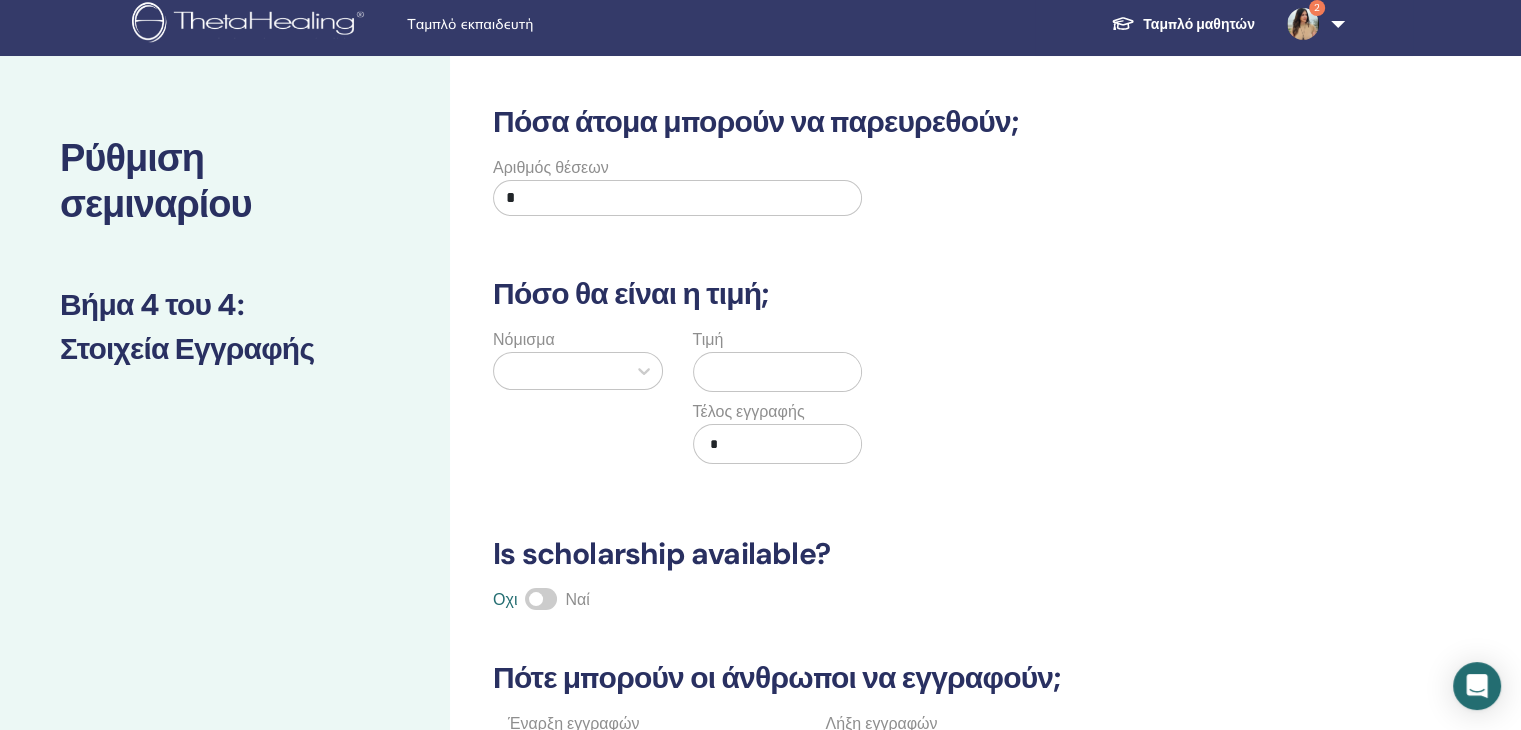 scroll, scrollTop: 0, scrollLeft: 0, axis: both 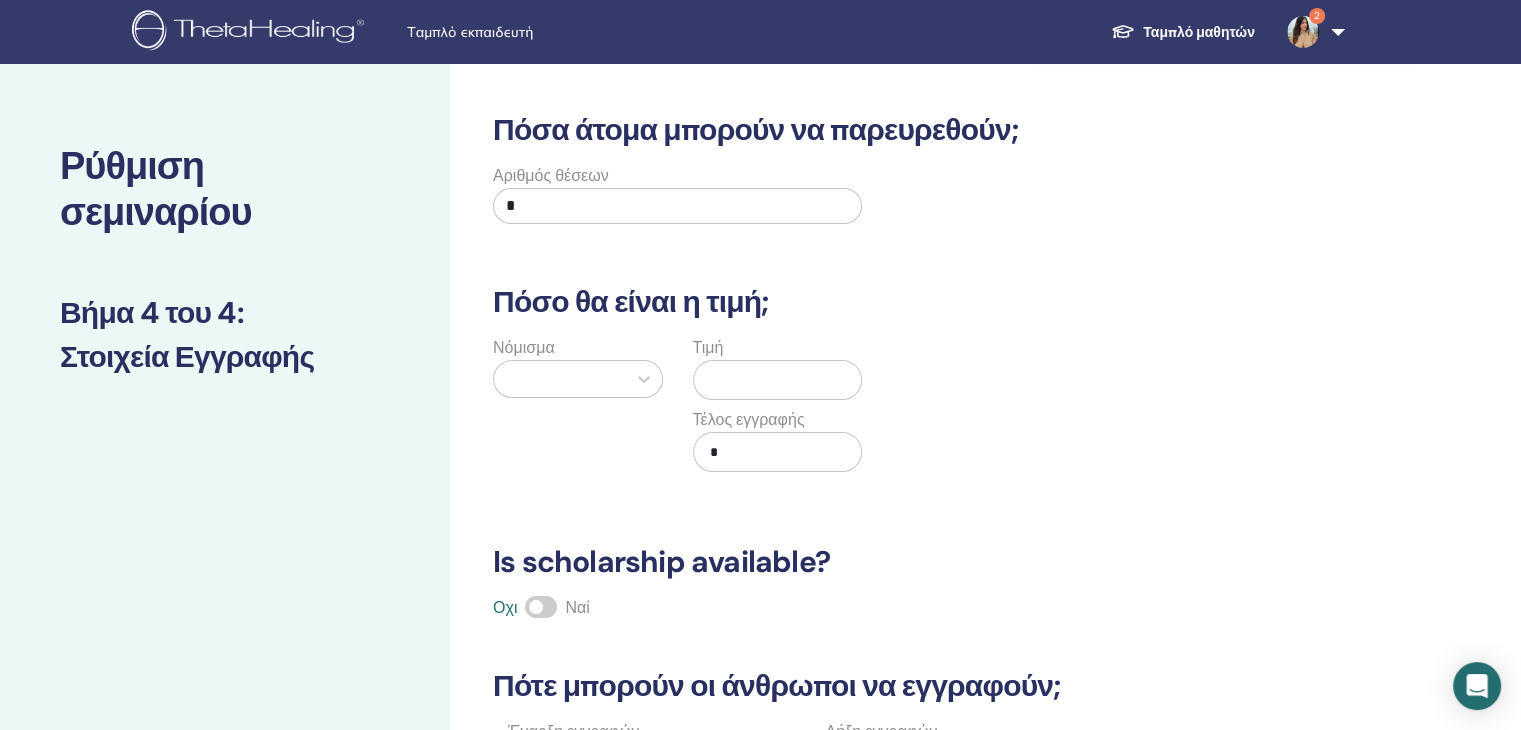 click on "*" at bounding box center (677, 206) 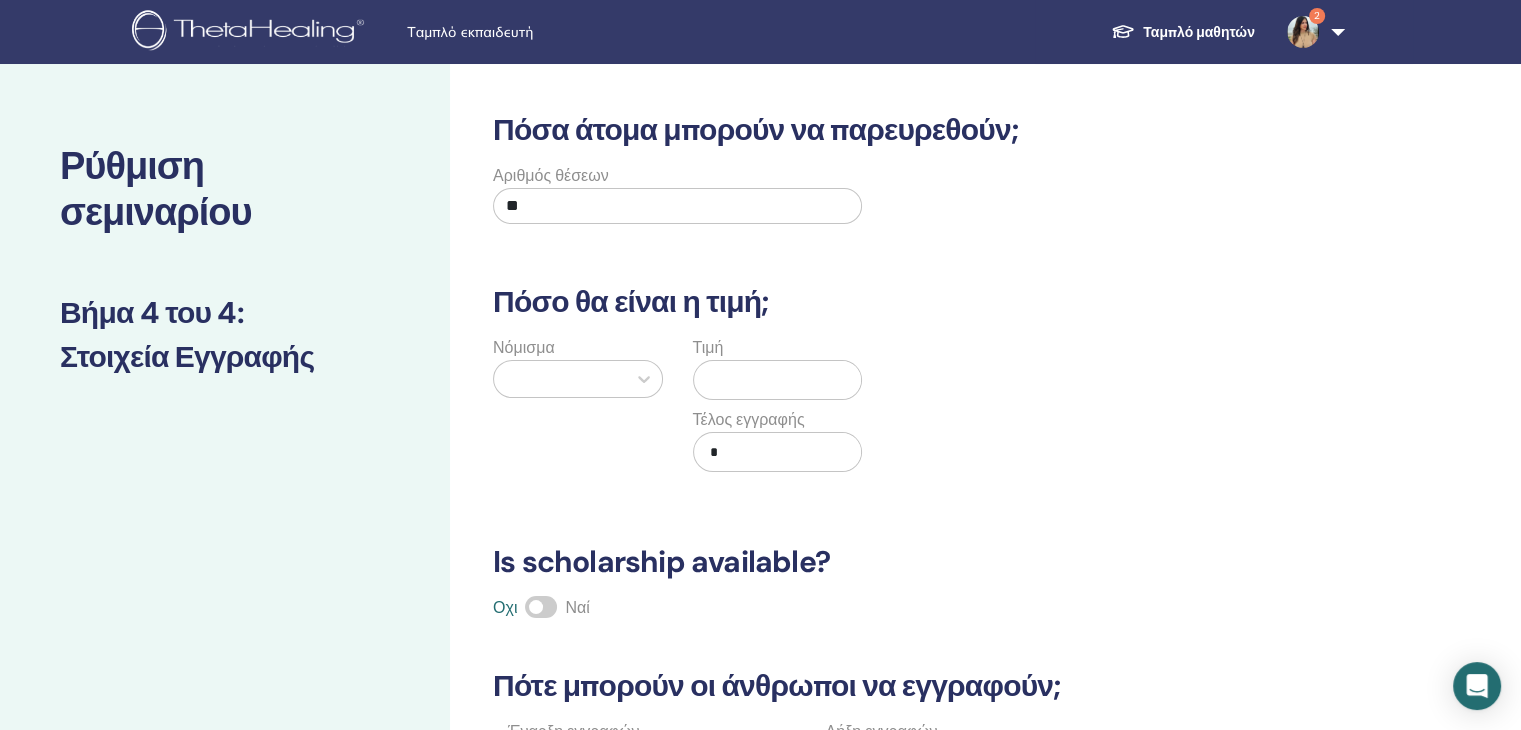 click on "**" at bounding box center (677, 206) 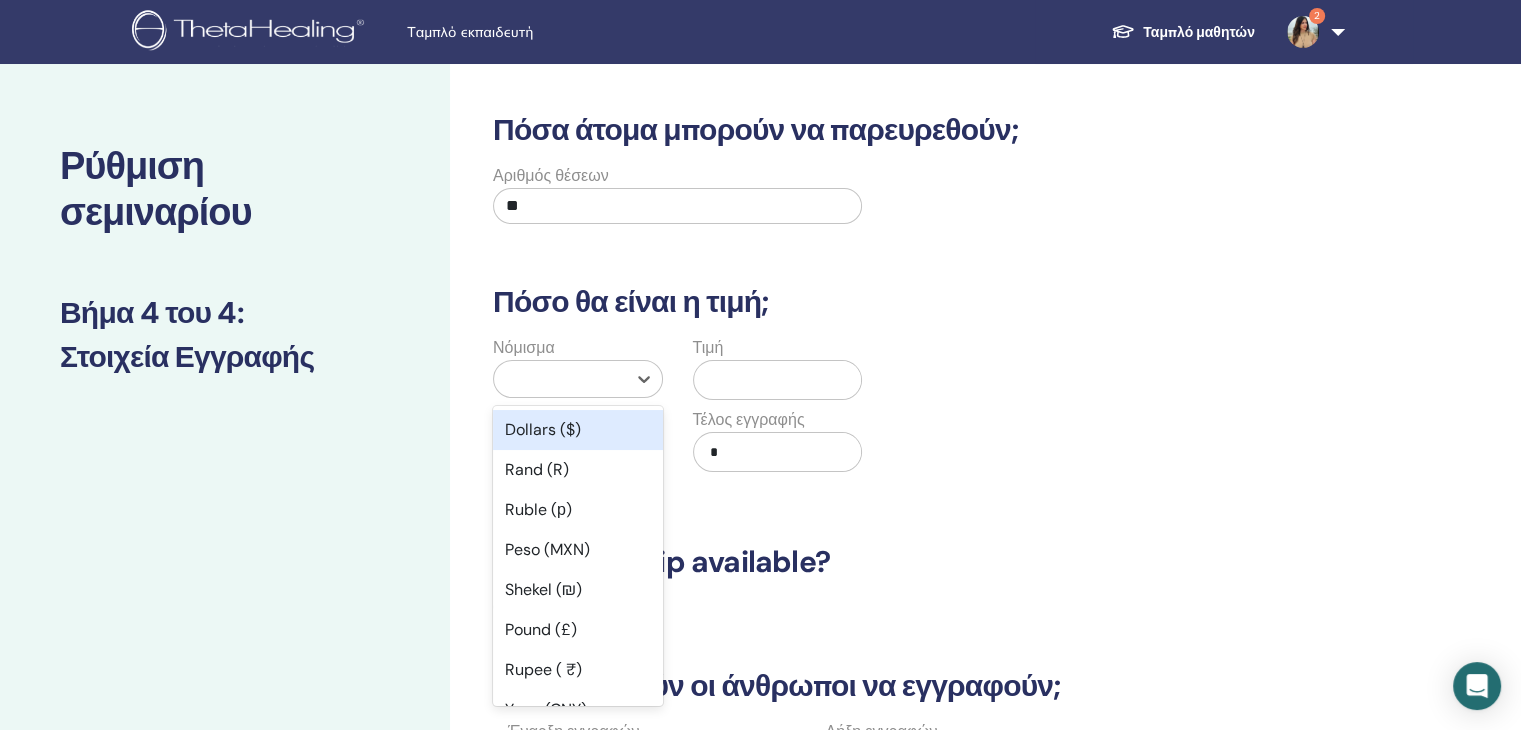 click at bounding box center [560, 379] 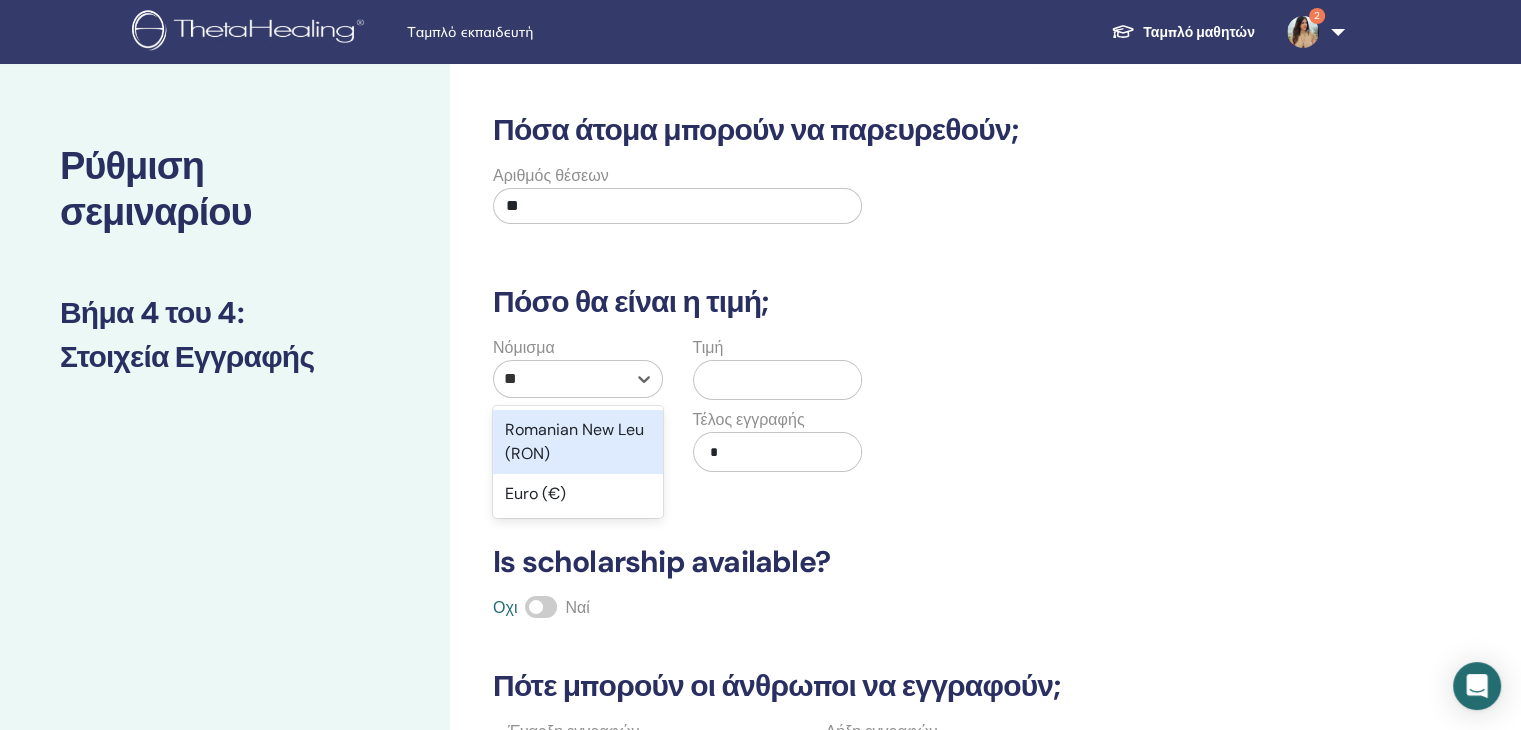 type on "***" 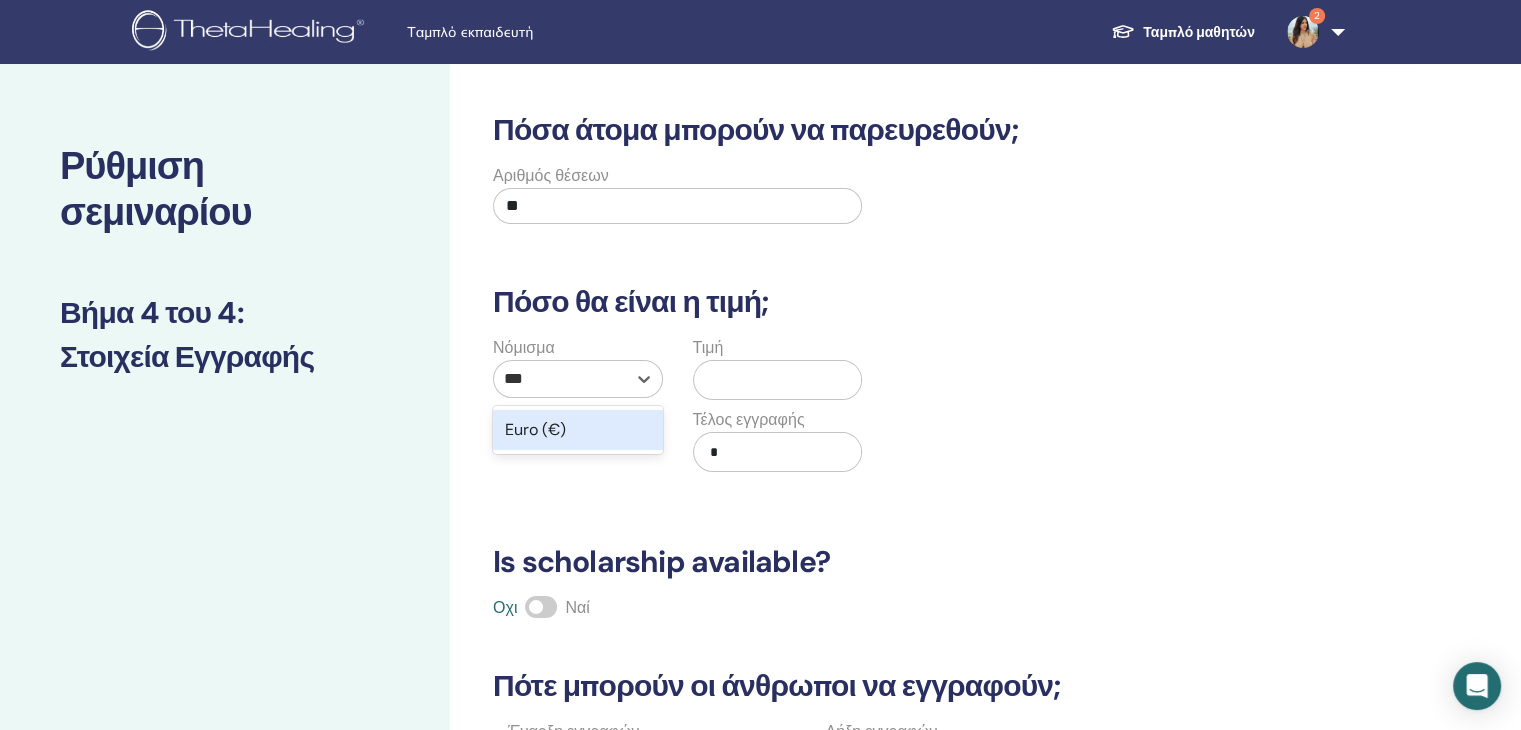 click on "Euro (€)" at bounding box center (578, 430) 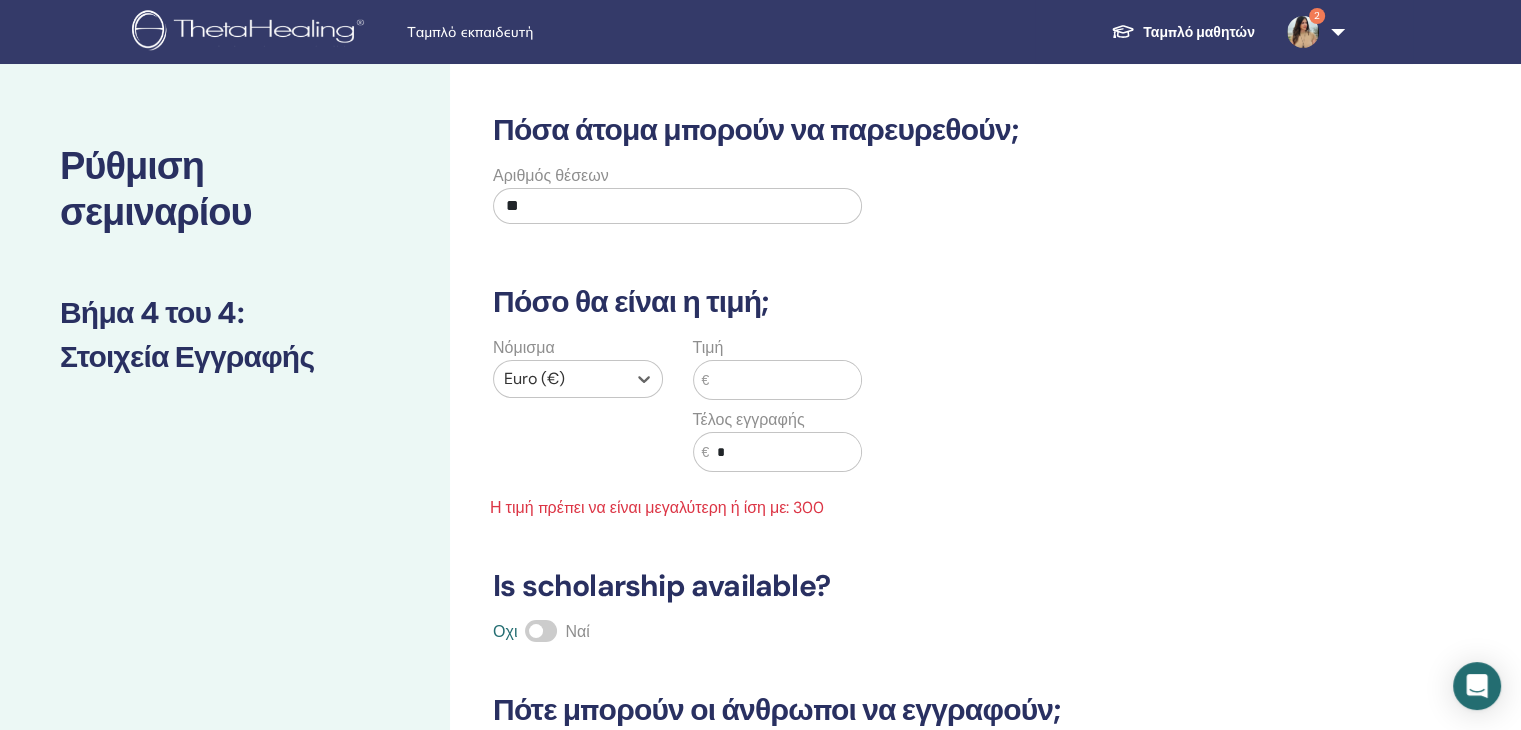 click at bounding box center (785, 380) 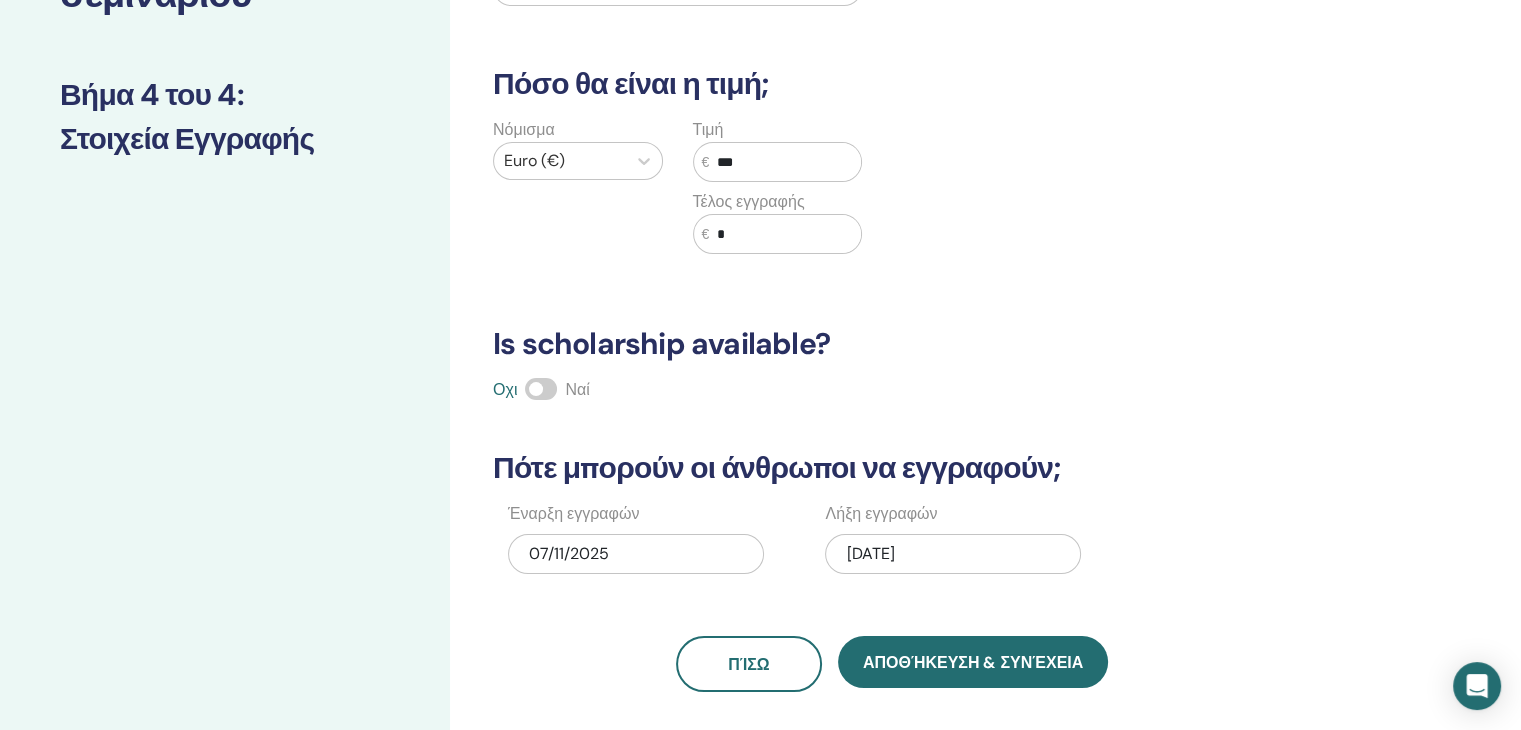 scroll, scrollTop: 300, scrollLeft: 0, axis: vertical 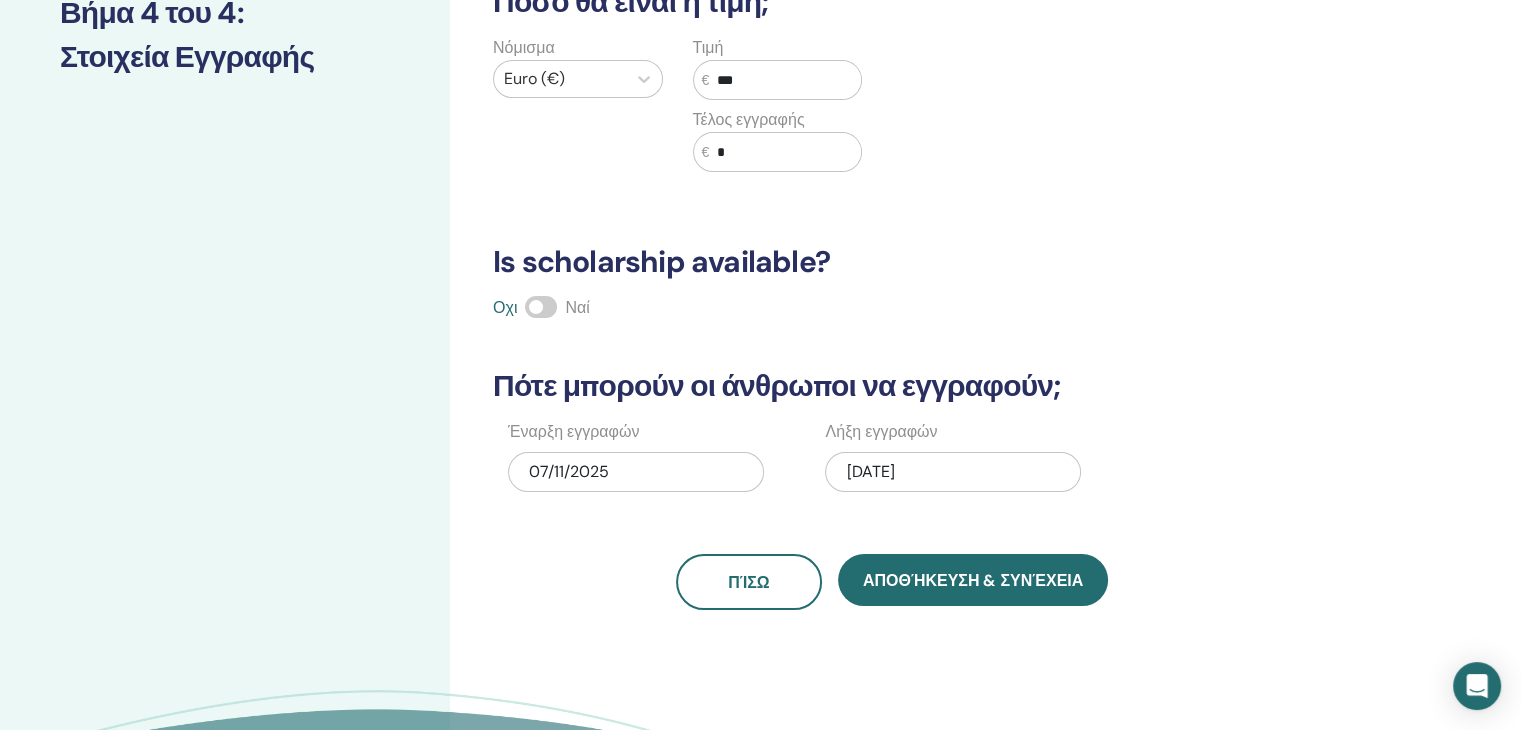 type on "***" 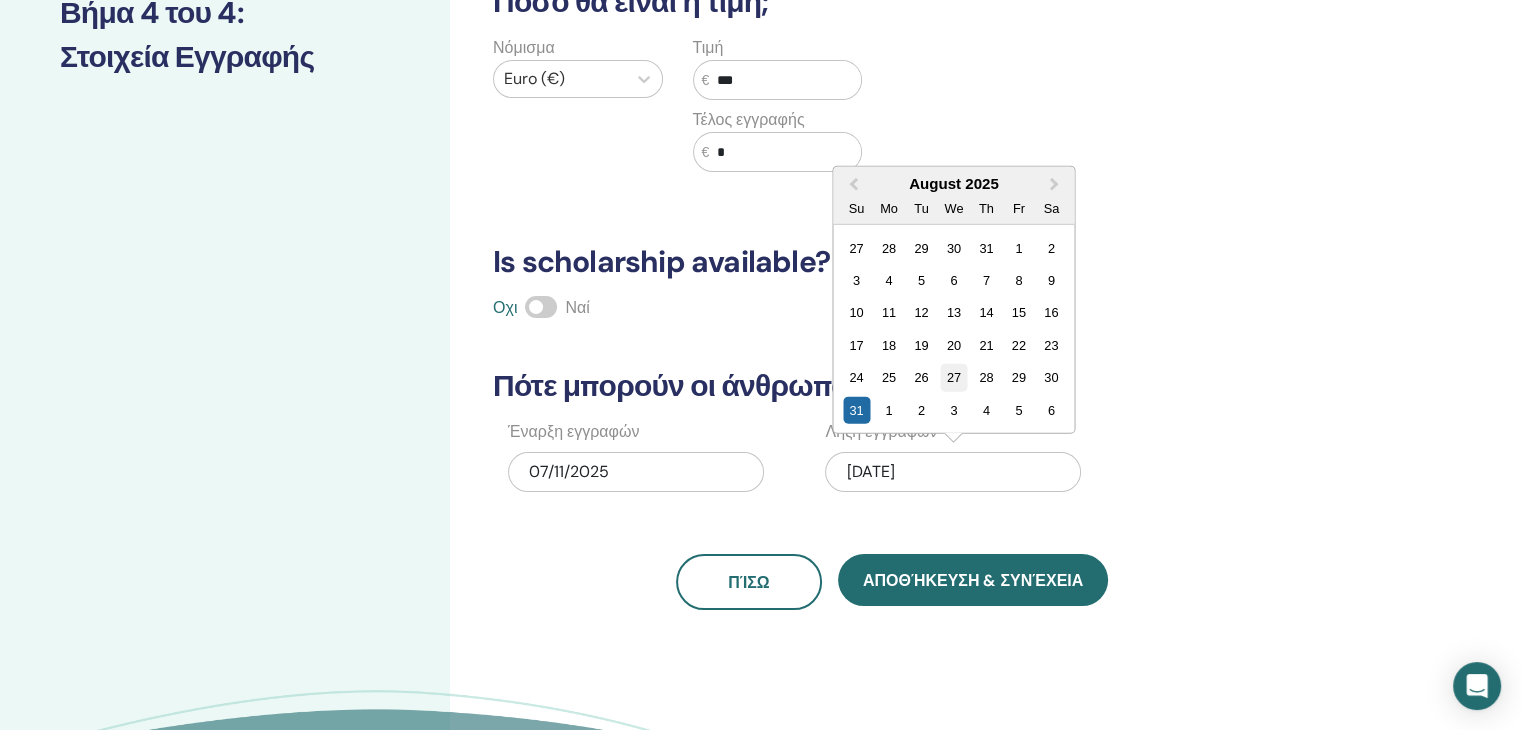 click on "27" at bounding box center [953, 377] 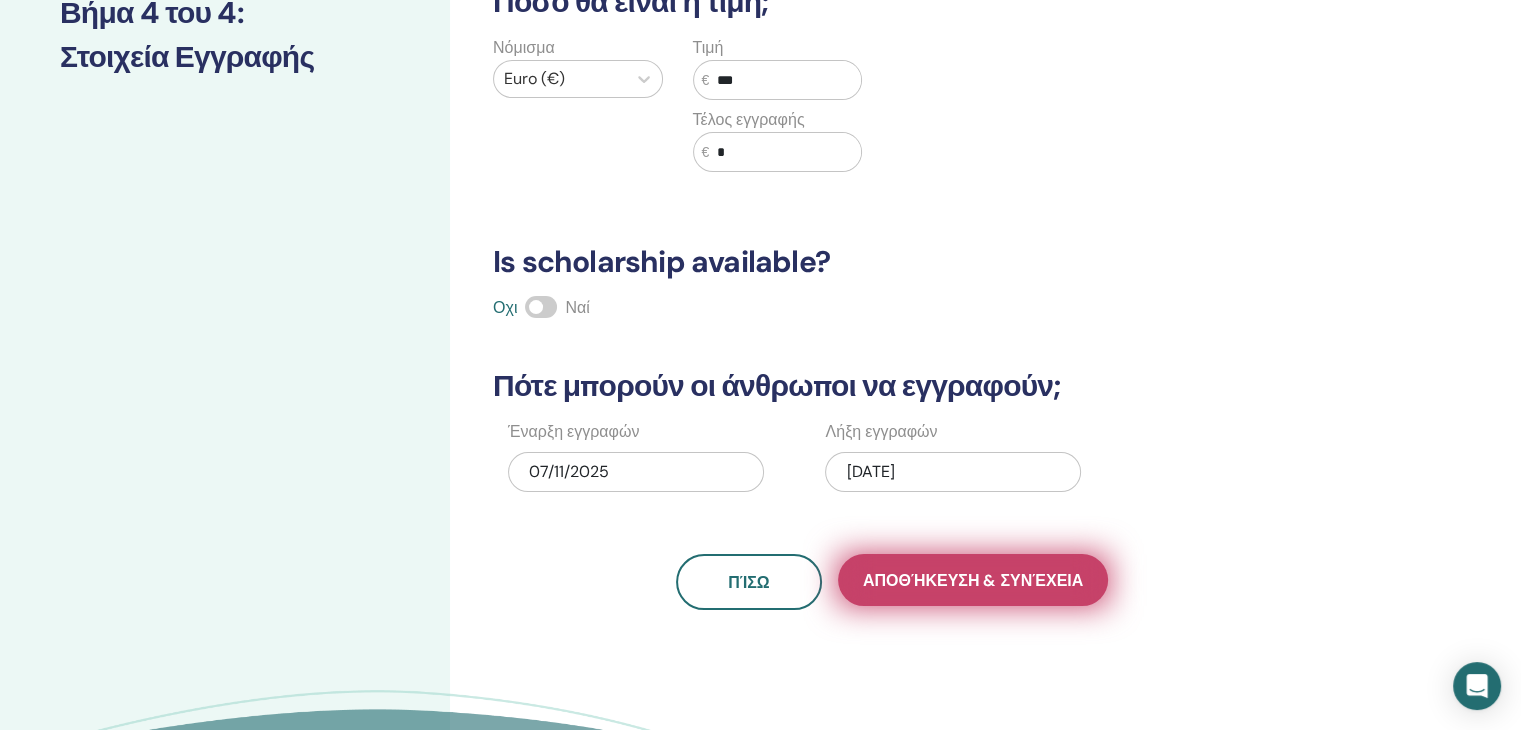 click on "Αποθήκευση & Συνέχεια" at bounding box center [973, 580] 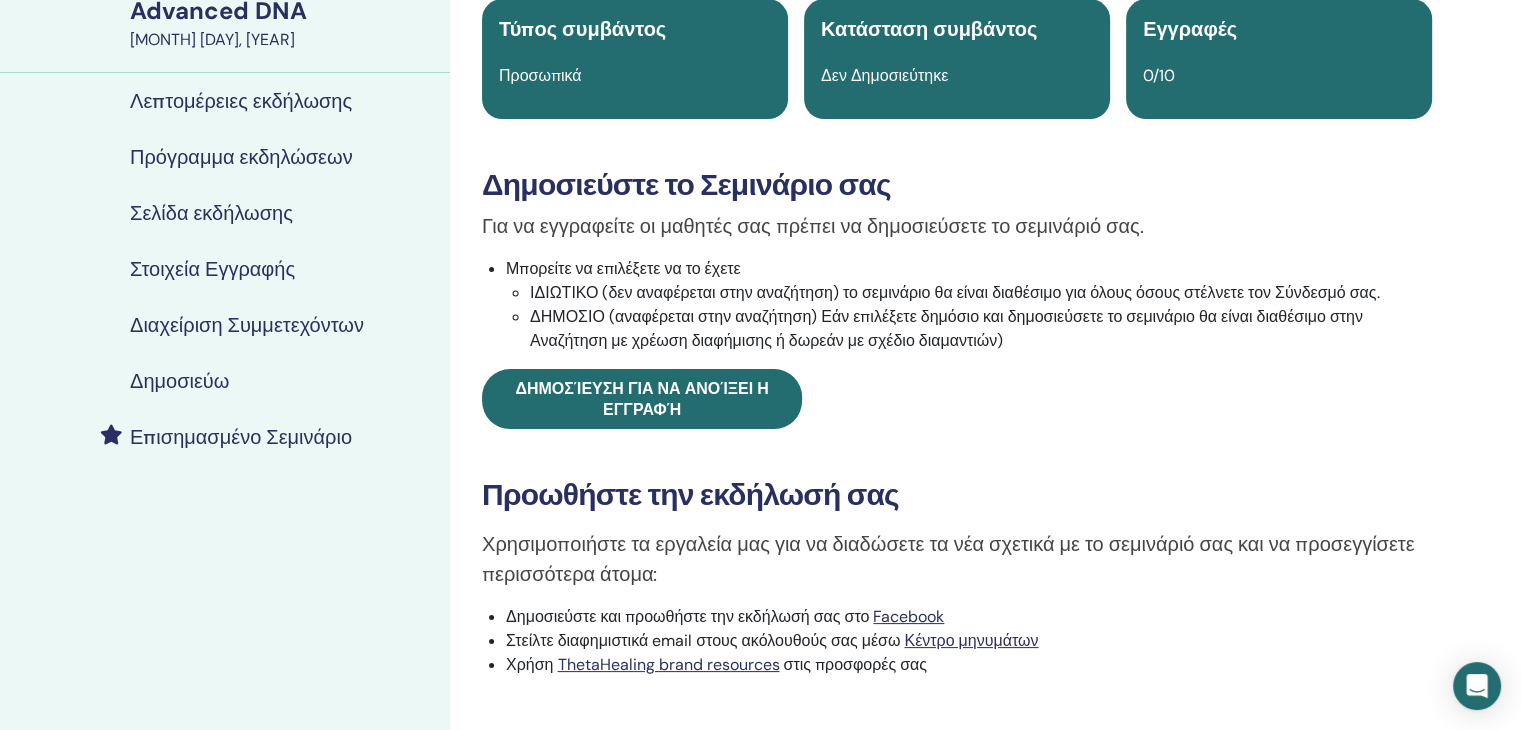 scroll, scrollTop: 200, scrollLeft: 0, axis: vertical 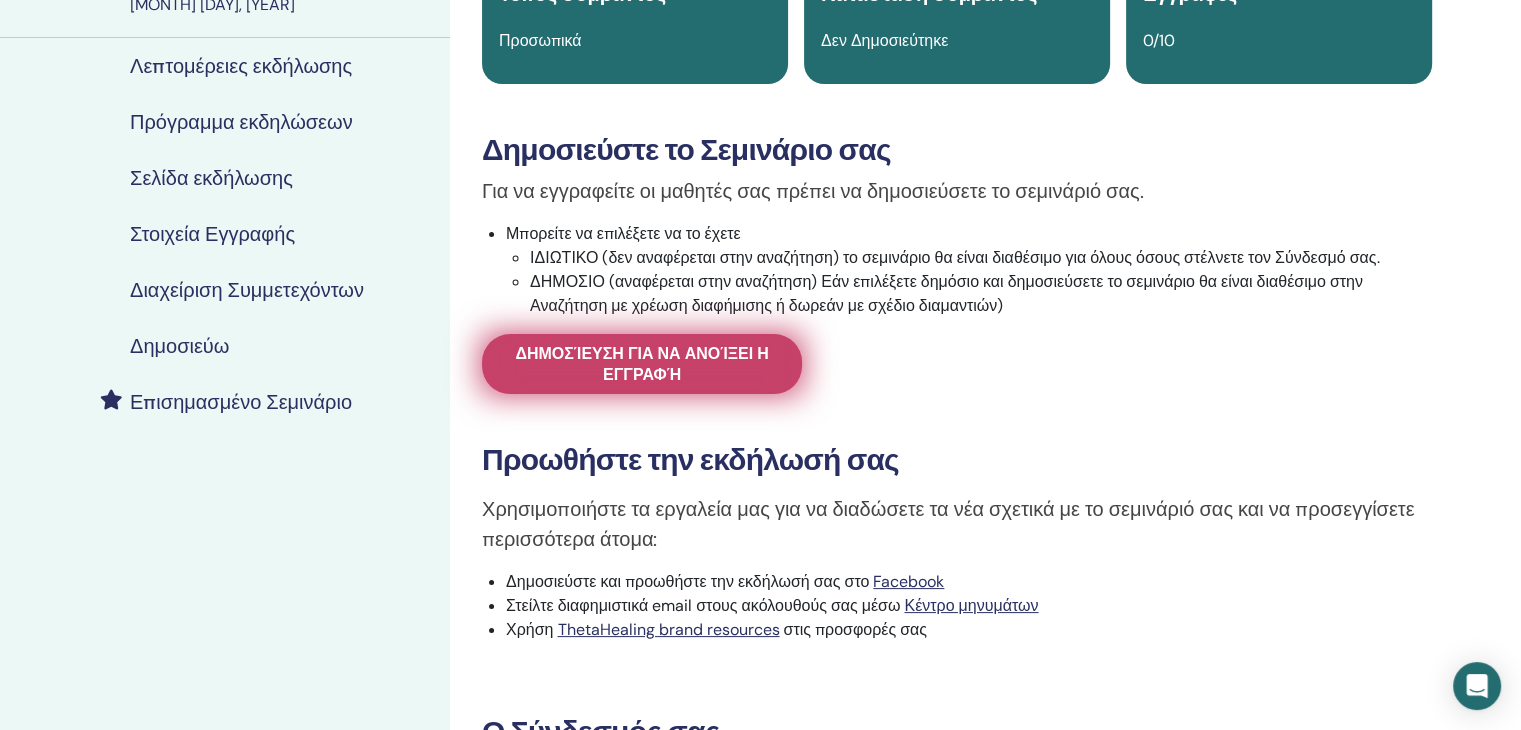 click on "Δημοσίευση για να ανοίξει η εγγραφή" at bounding box center [642, 364] 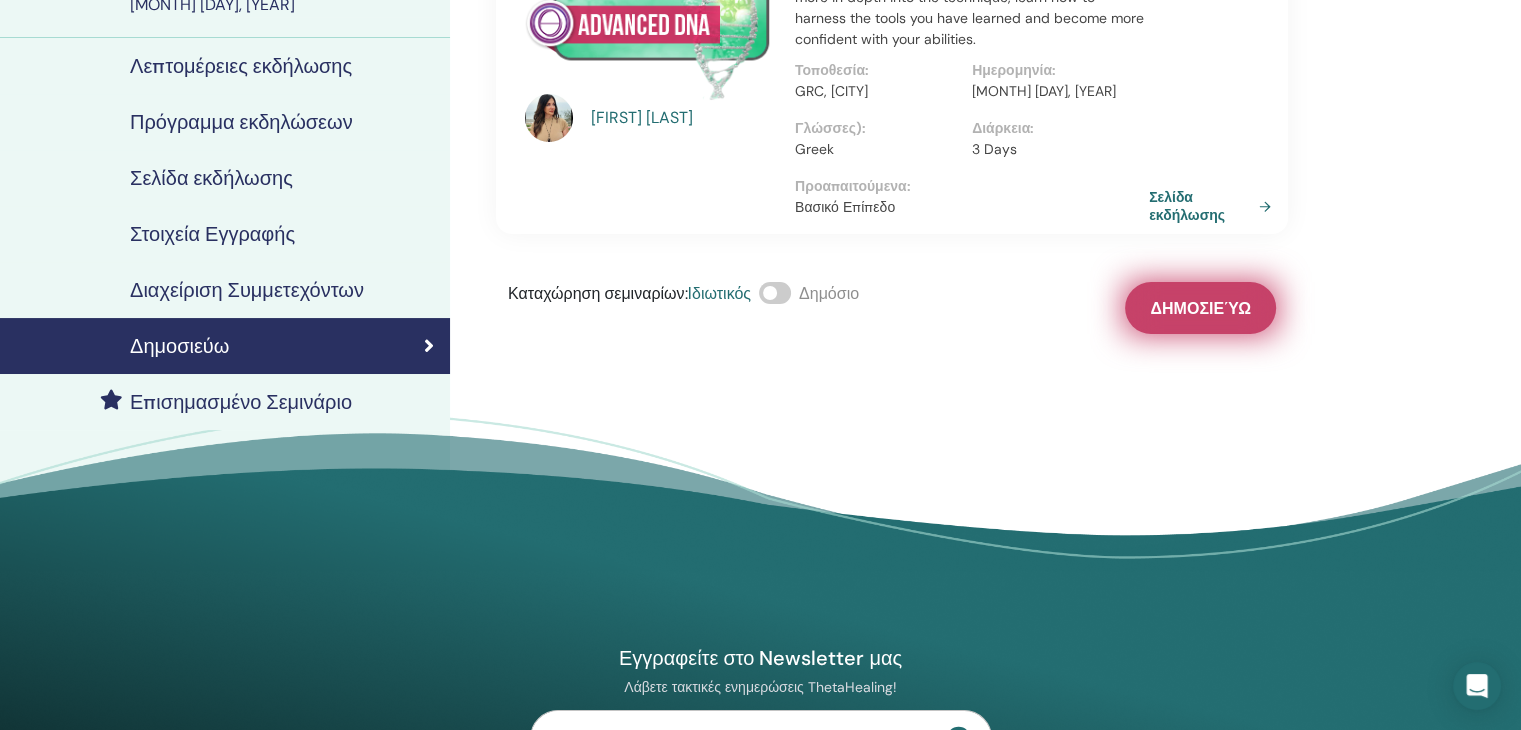 click on "Δημοσιεύω" at bounding box center [1200, 308] 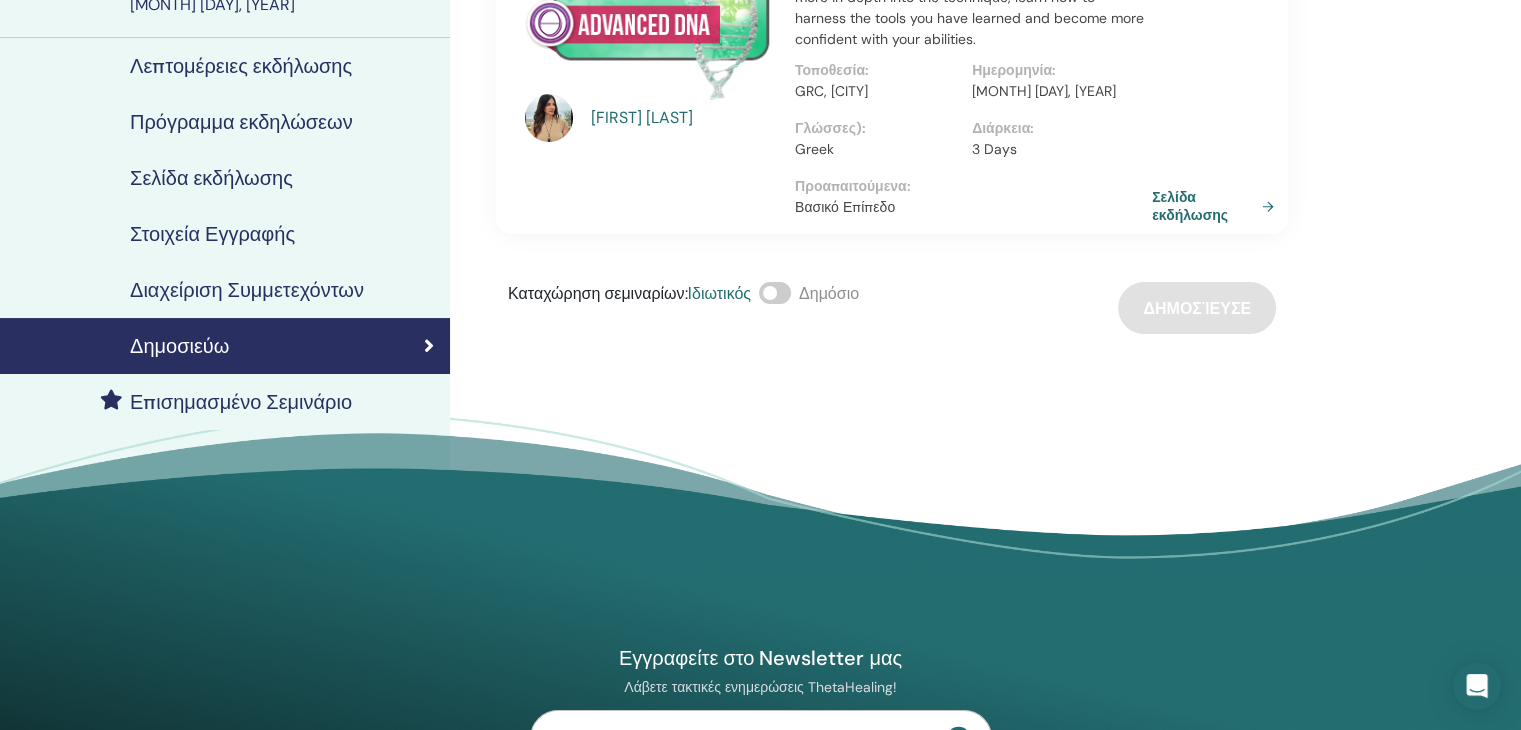 click on "Σελίδα εκδήλωσης" at bounding box center [1217, 206] 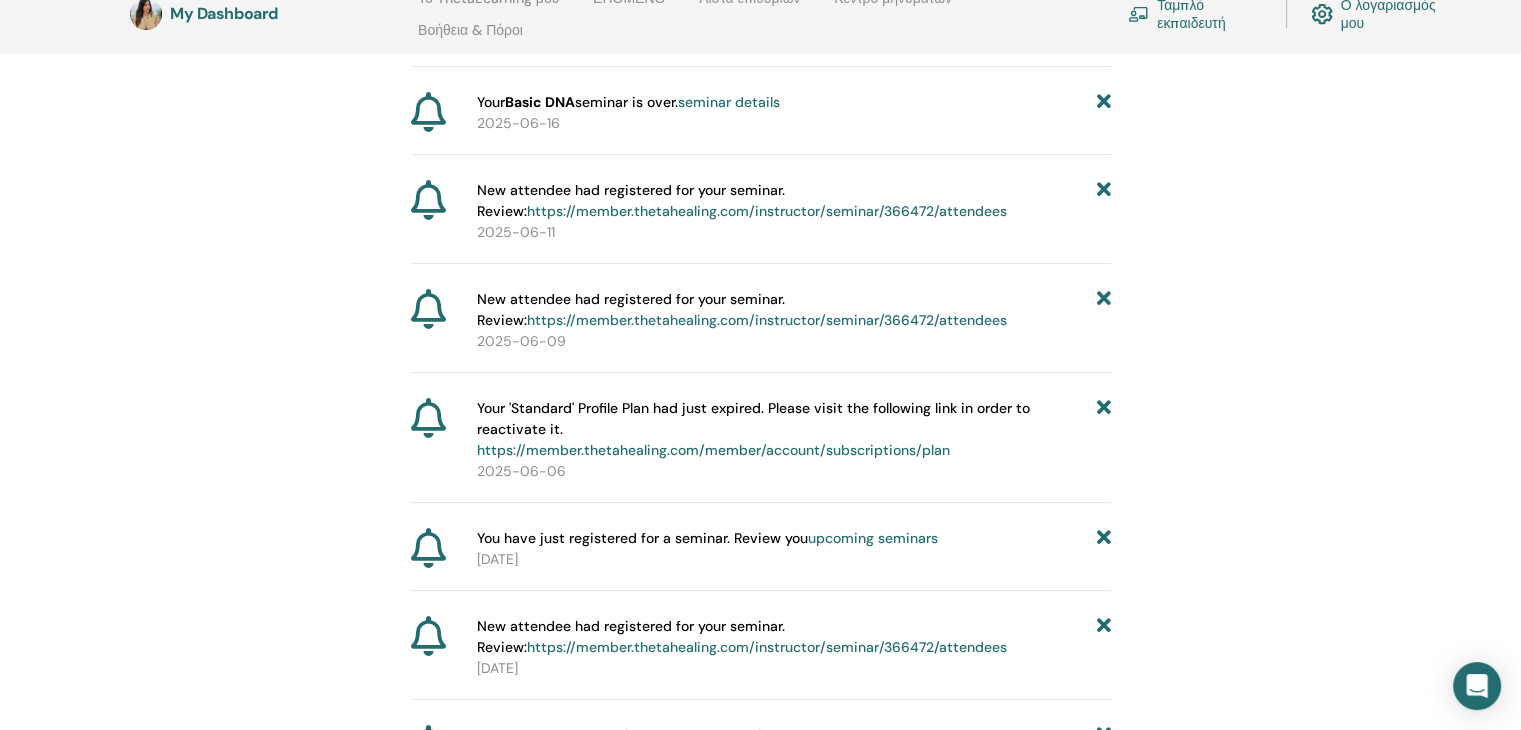 scroll, scrollTop: 680, scrollLeft: 0, axis: vertical 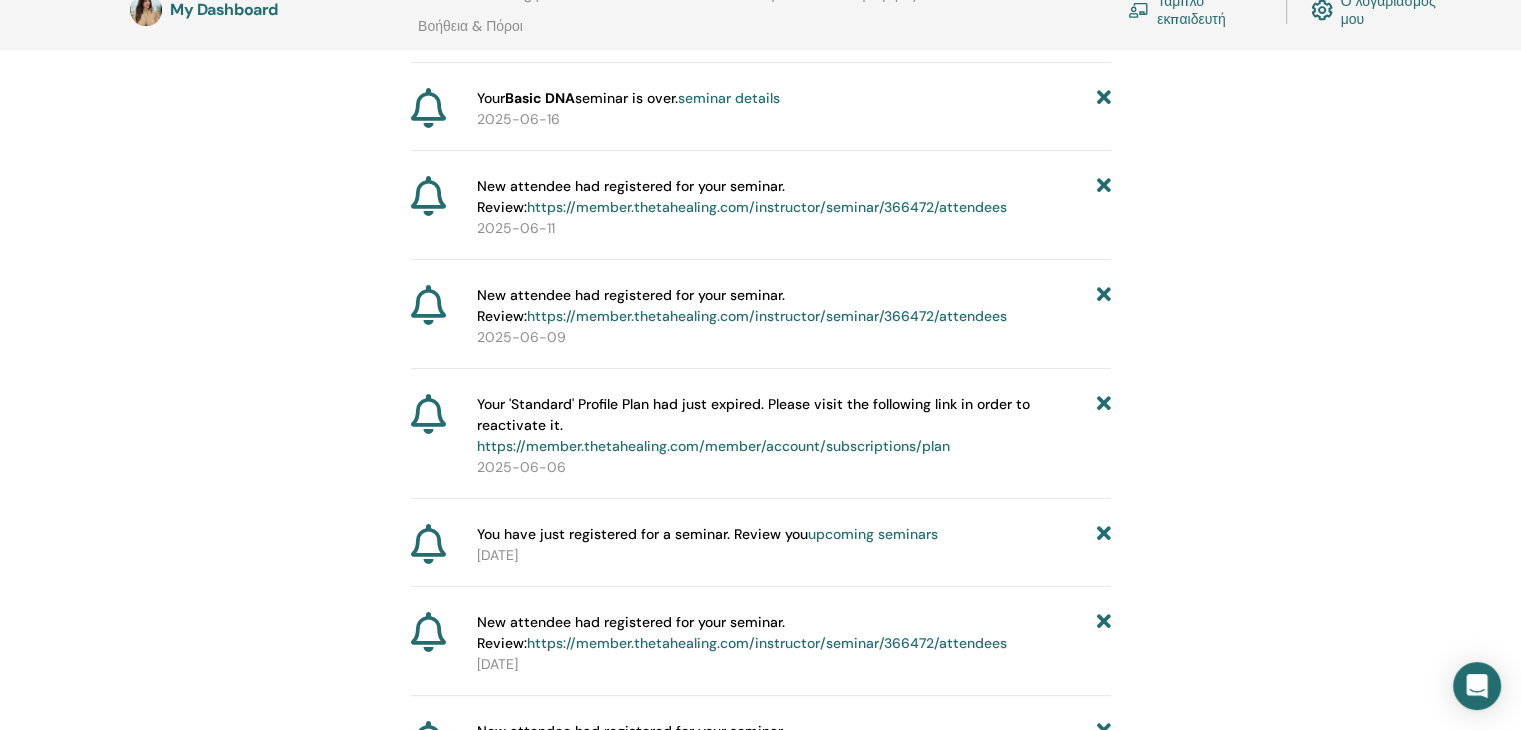 click on "Your 'Standard' Profile Plan had just expired. Please visit the following link in order to reactivate it.
https://member.thetahealing.com/member/account/subscriptions/plan" at bounding box center [787, 425] 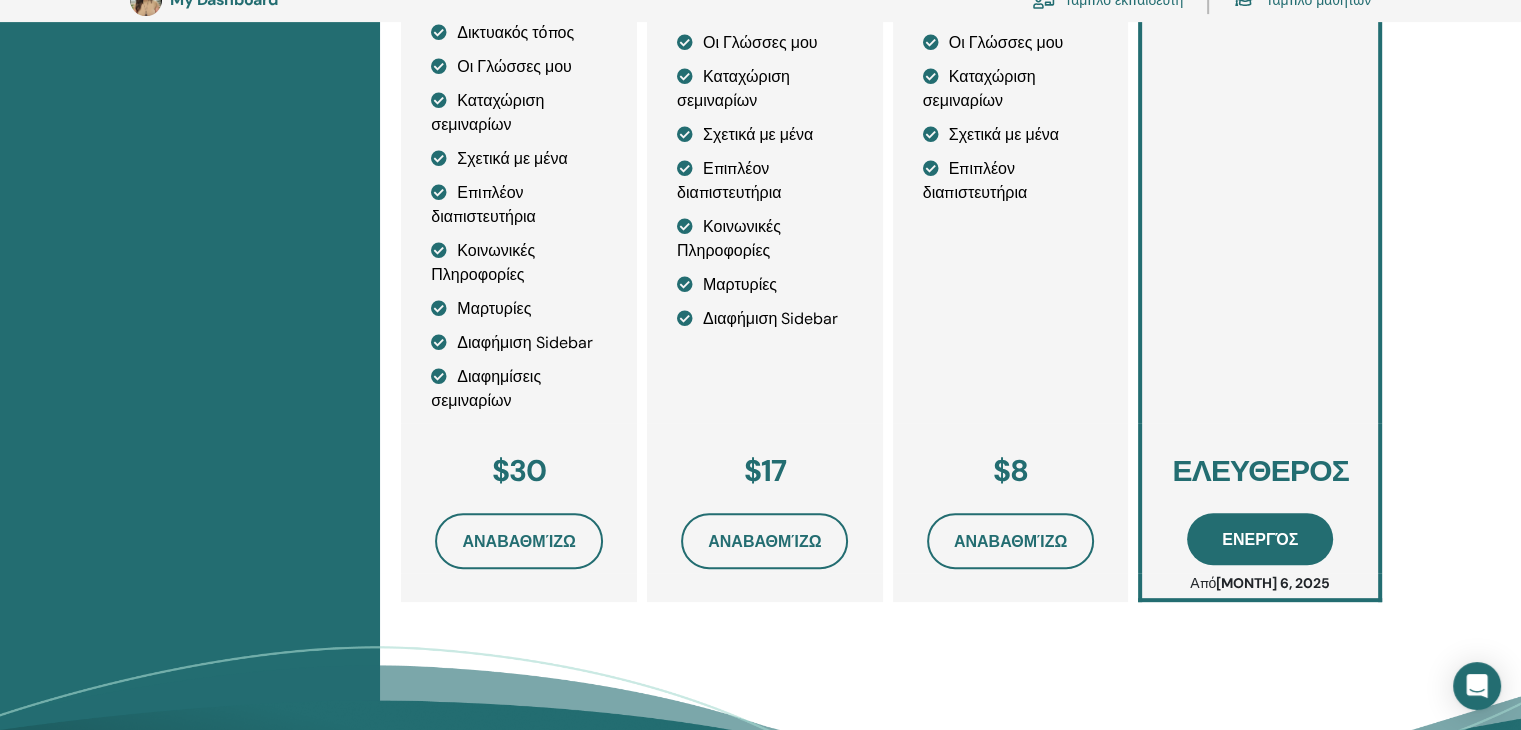 scroll, scrollTop: 744, scrollLeft: 0, axis: vertical 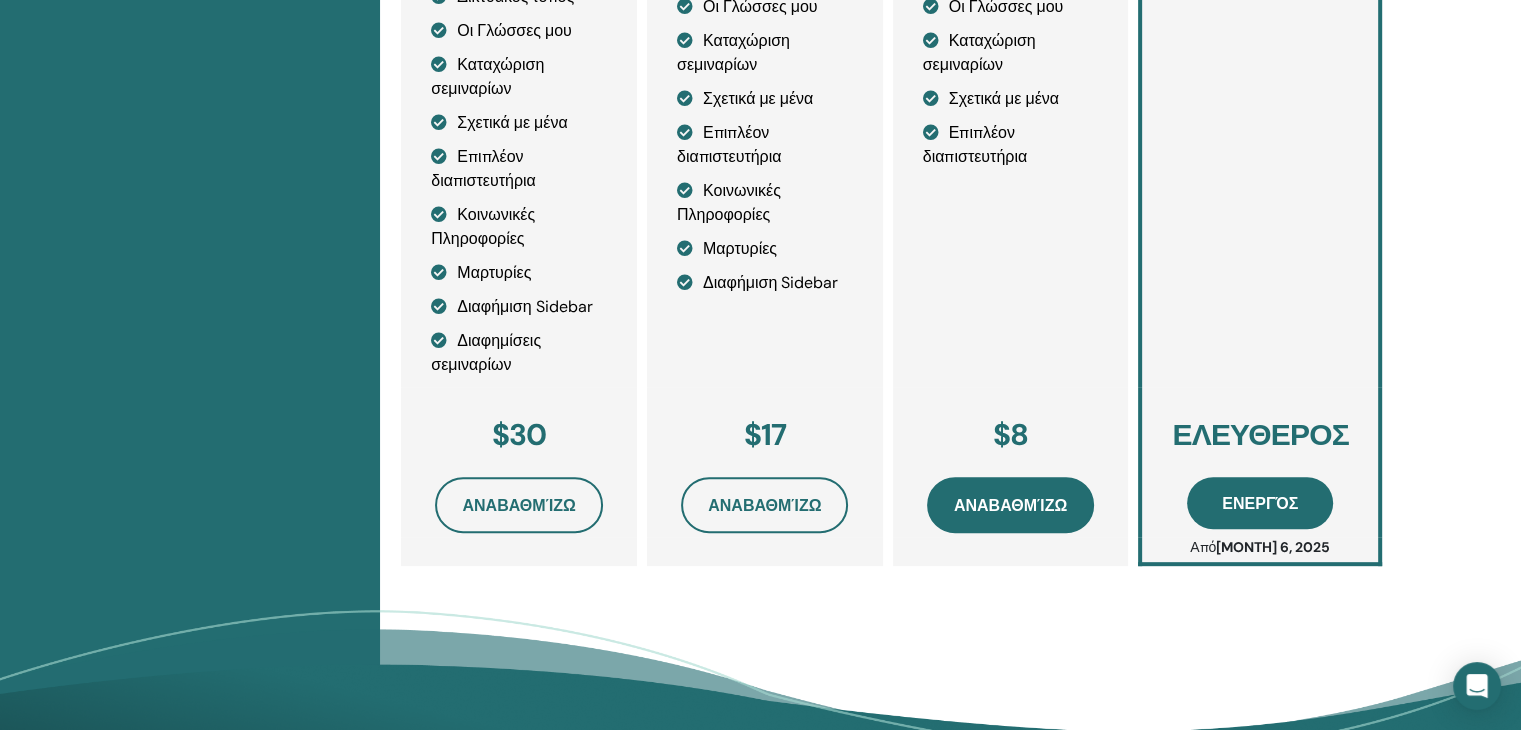 click on "Αναβαθμίζω" at bounding box center [1010, 505] 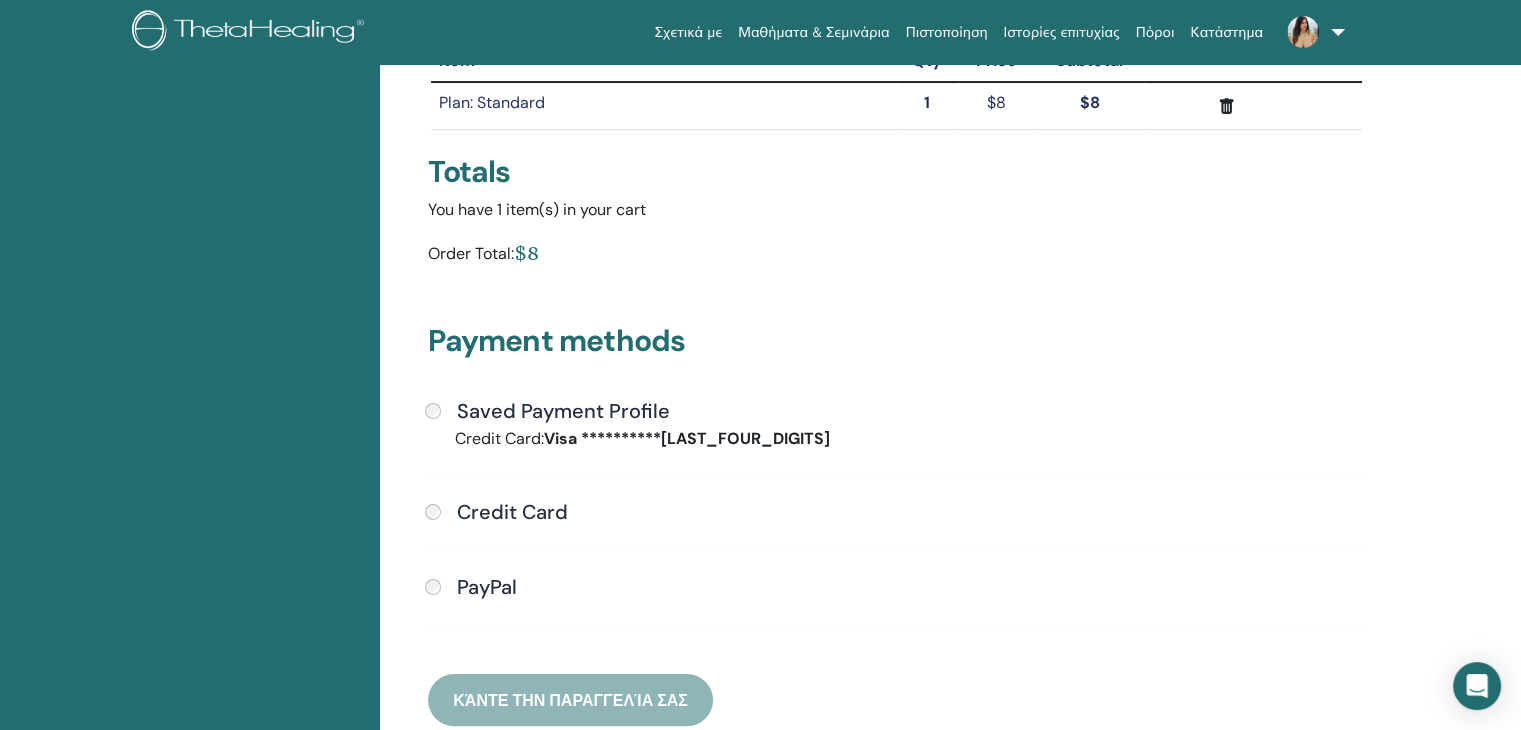 scroll, scrollTop: 344, scrollLeft: 0, axis: vertical 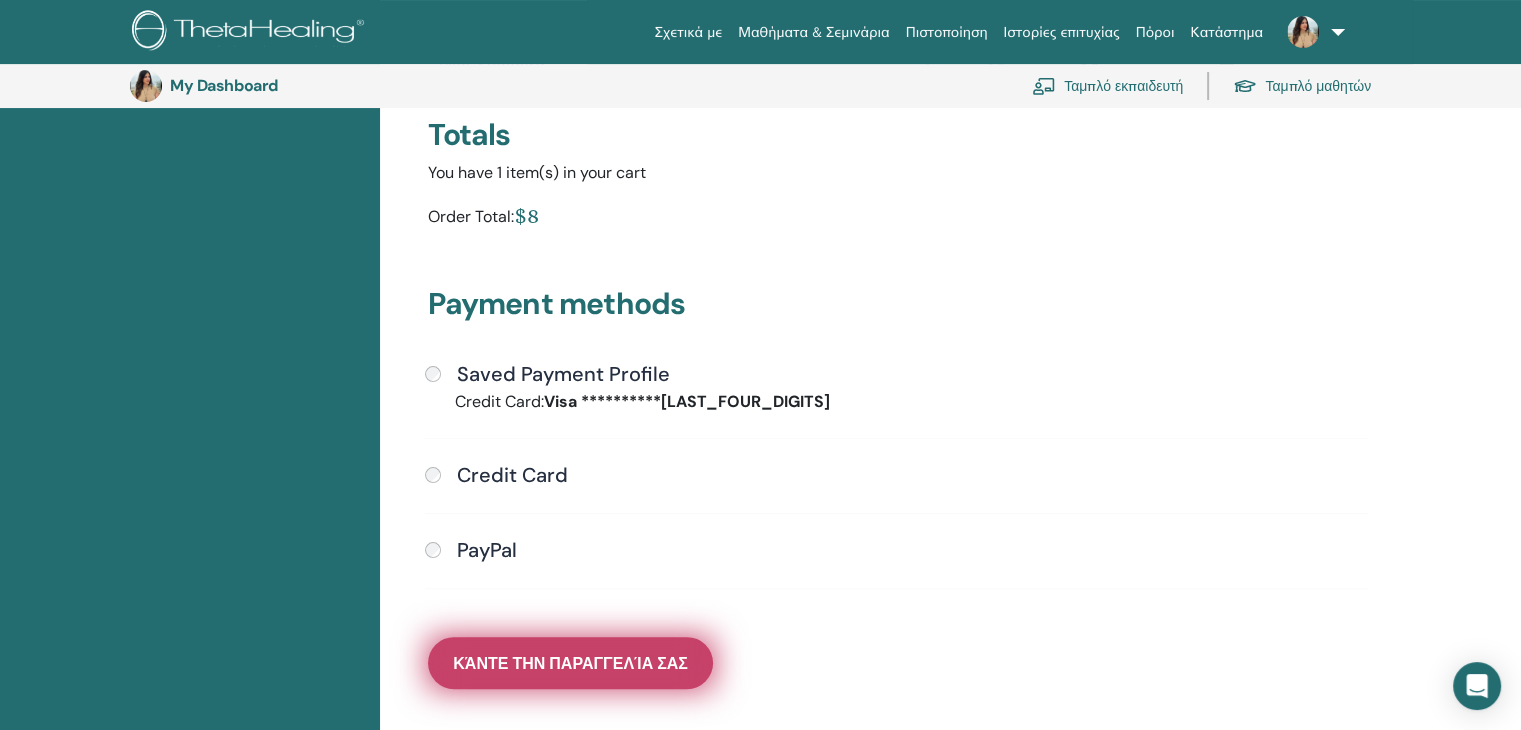 click on "Κάντε την παραγγελία σας" at bounding box center [570, 663] 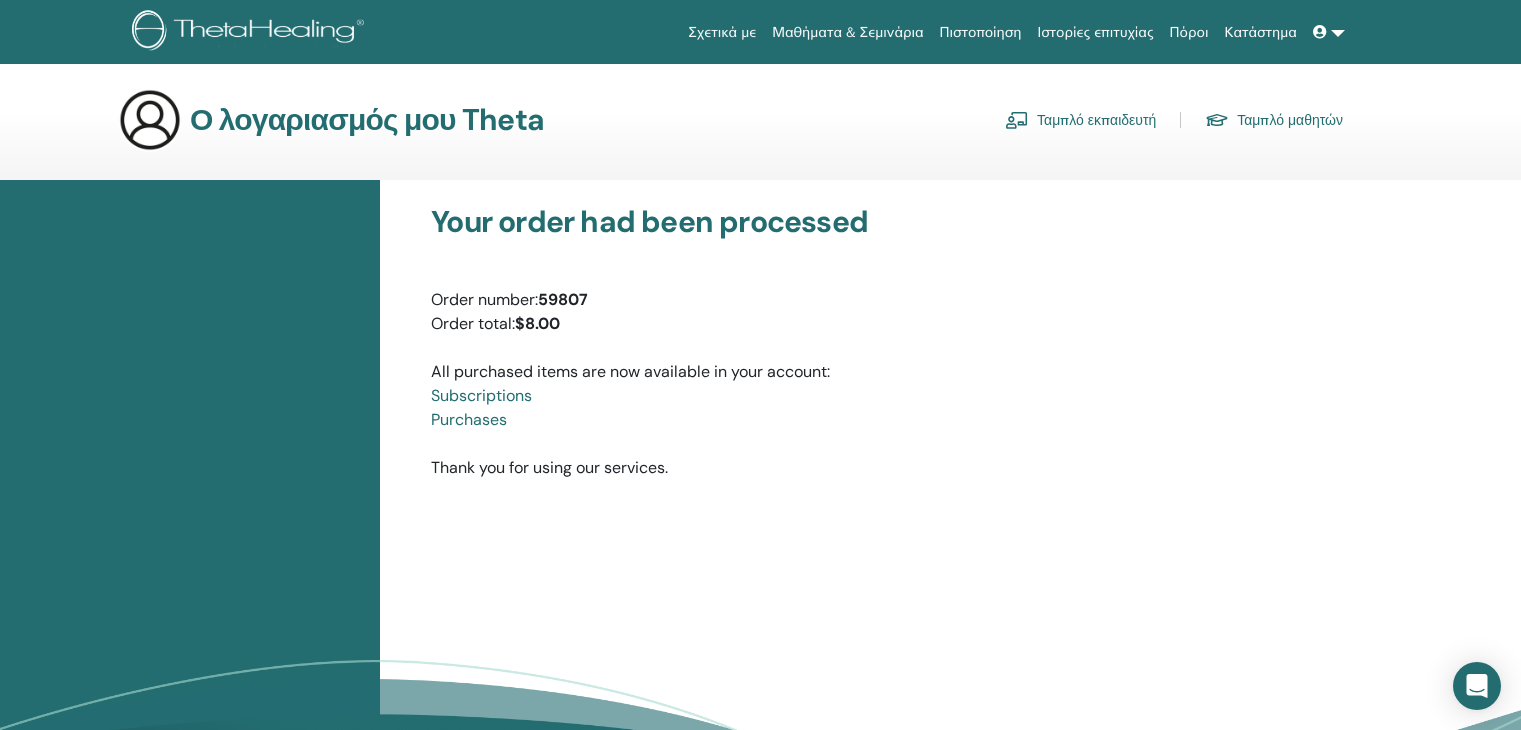 scroll, scrollTop: 0, scrollLeft: 0, axis: both 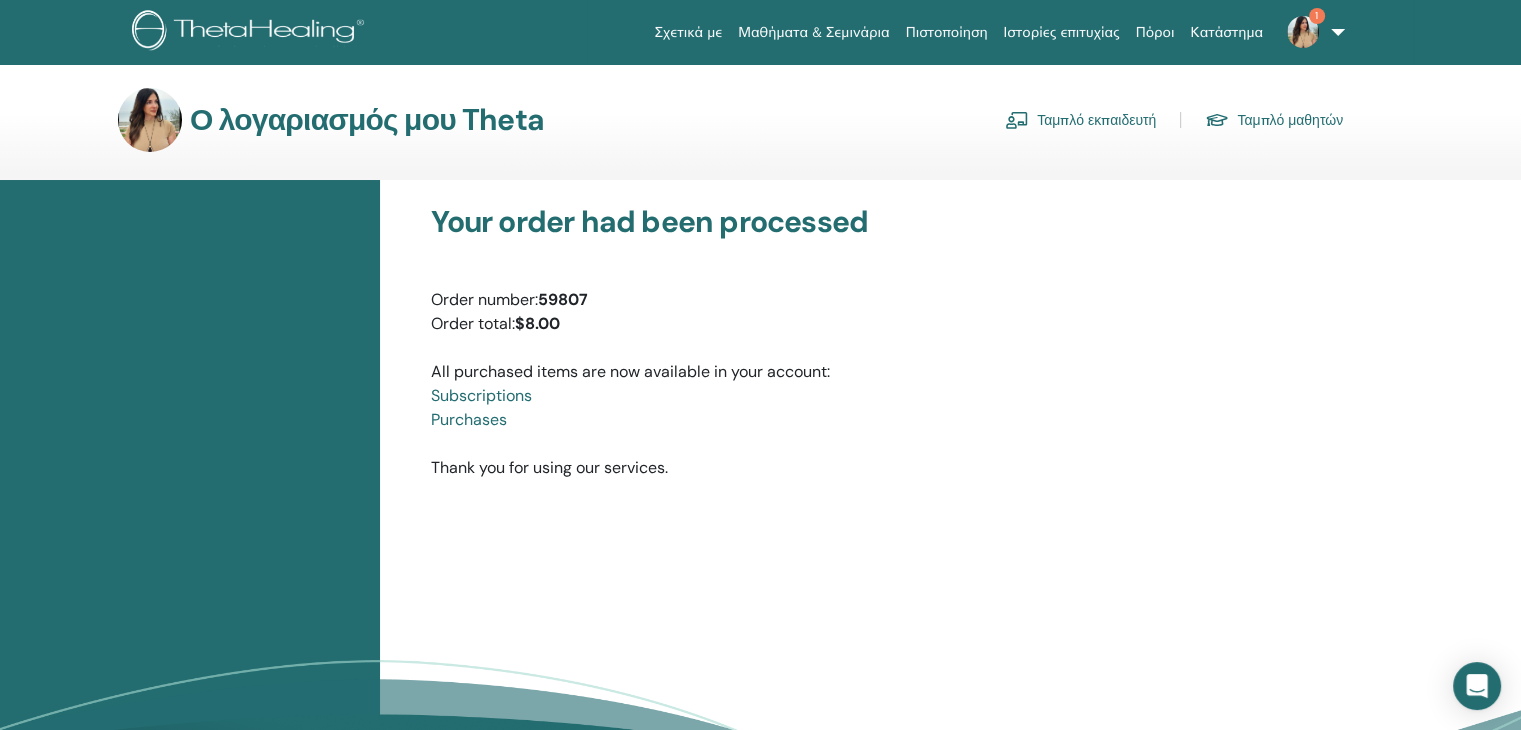 click at bounding box center [1303, 32] 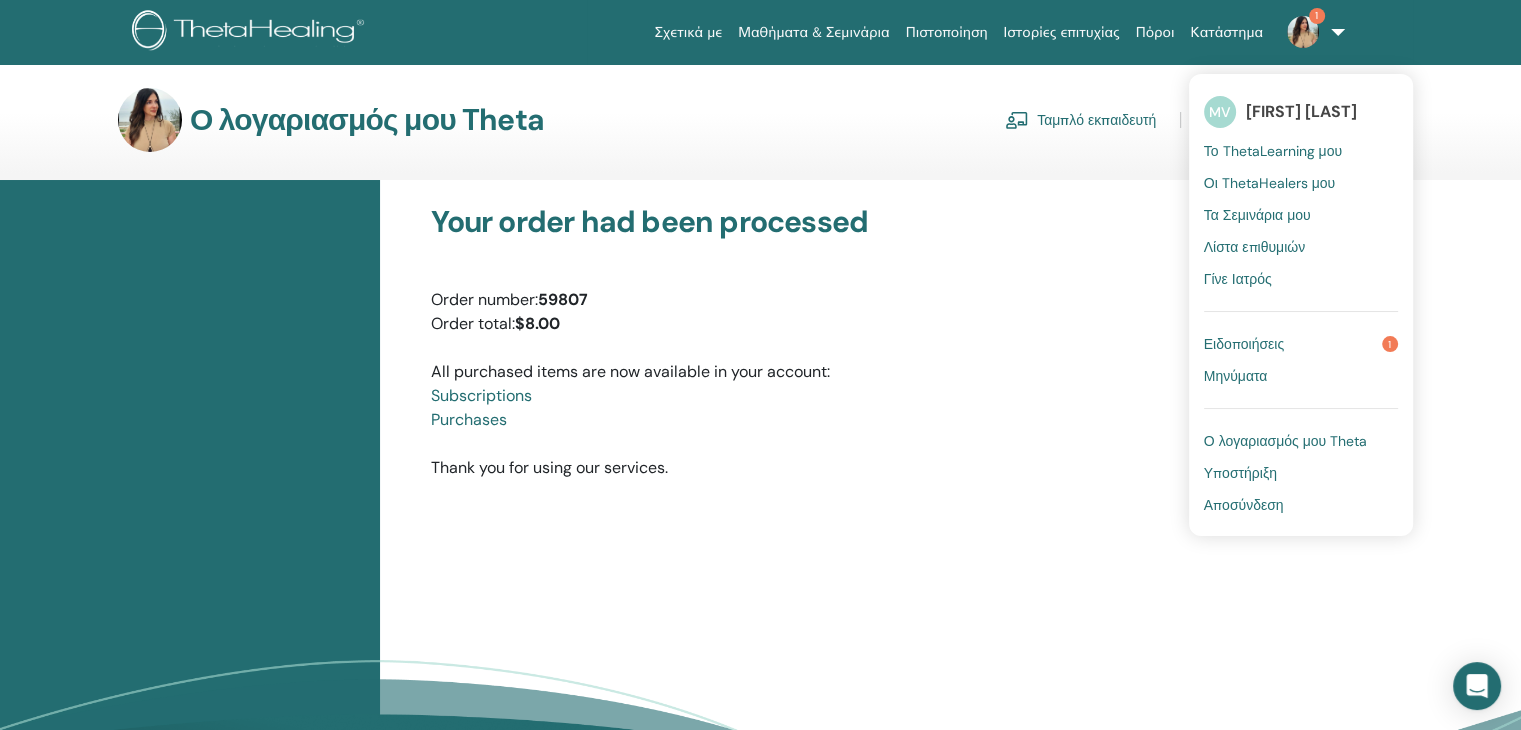 click on "Ειδοποιήσεις" at bounding box center (1244, 344) 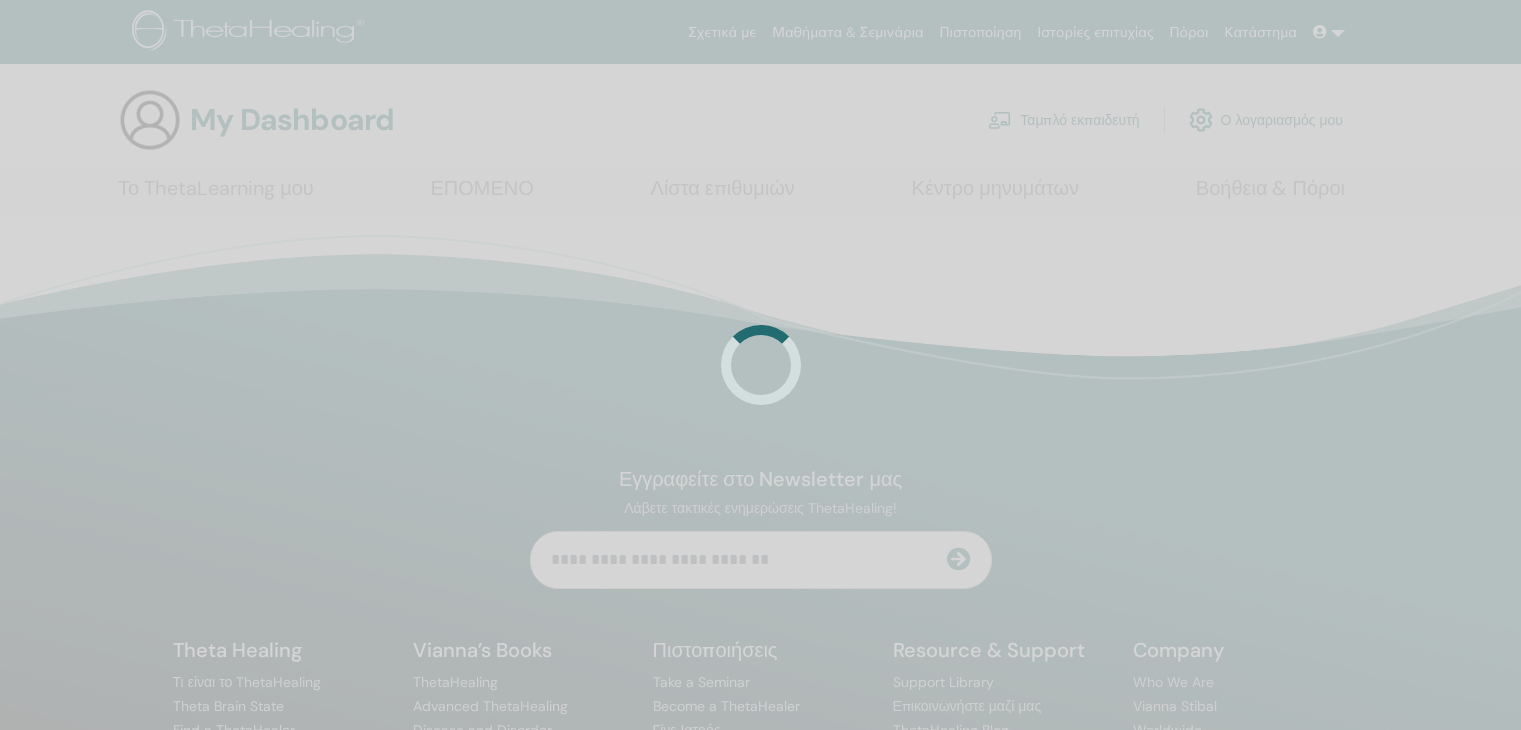 scroll, scrollTop: 0, scrollLeft: 0, axis: both 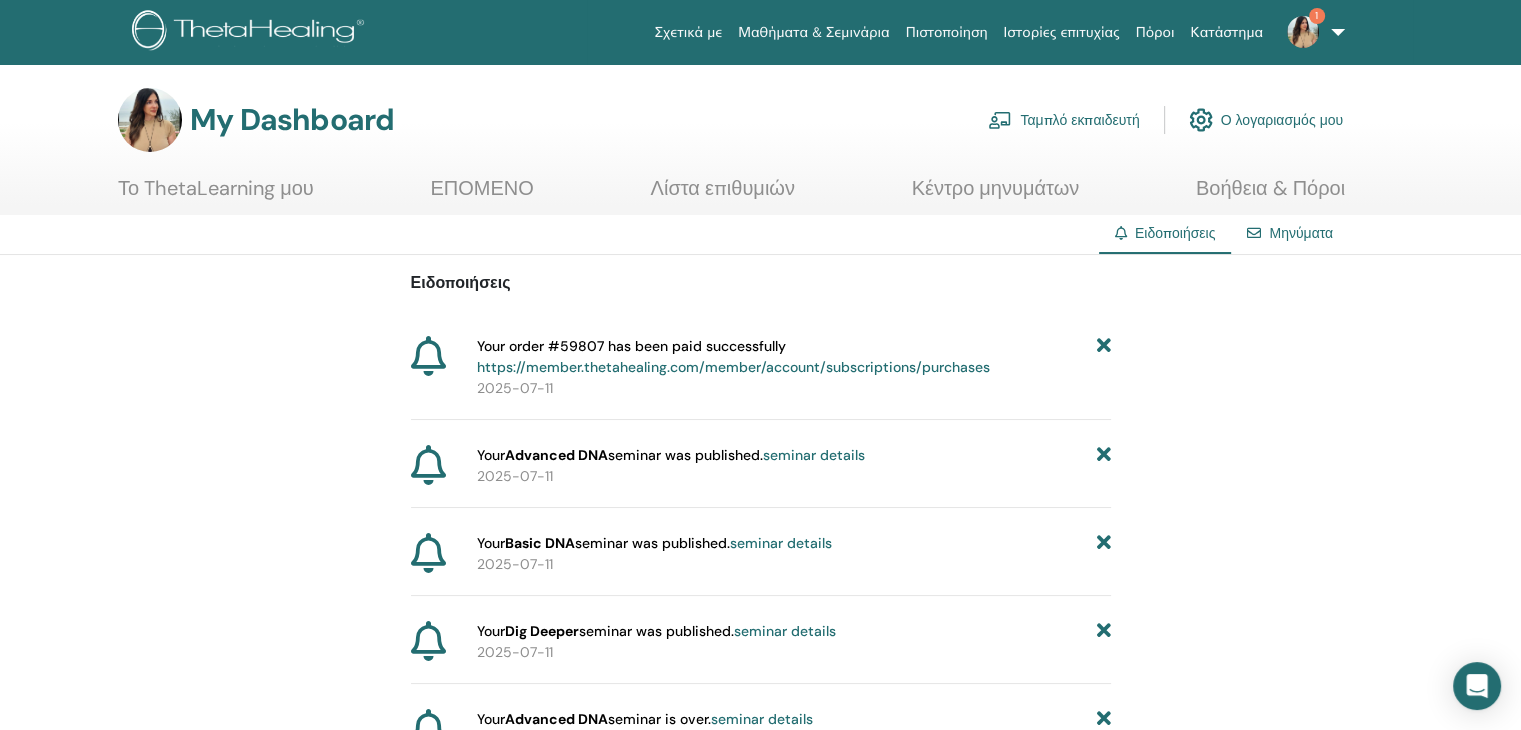 click on "https://member.thetahealing.com/member/account/subscriptions/purchases" at bounding box center (733, 367) 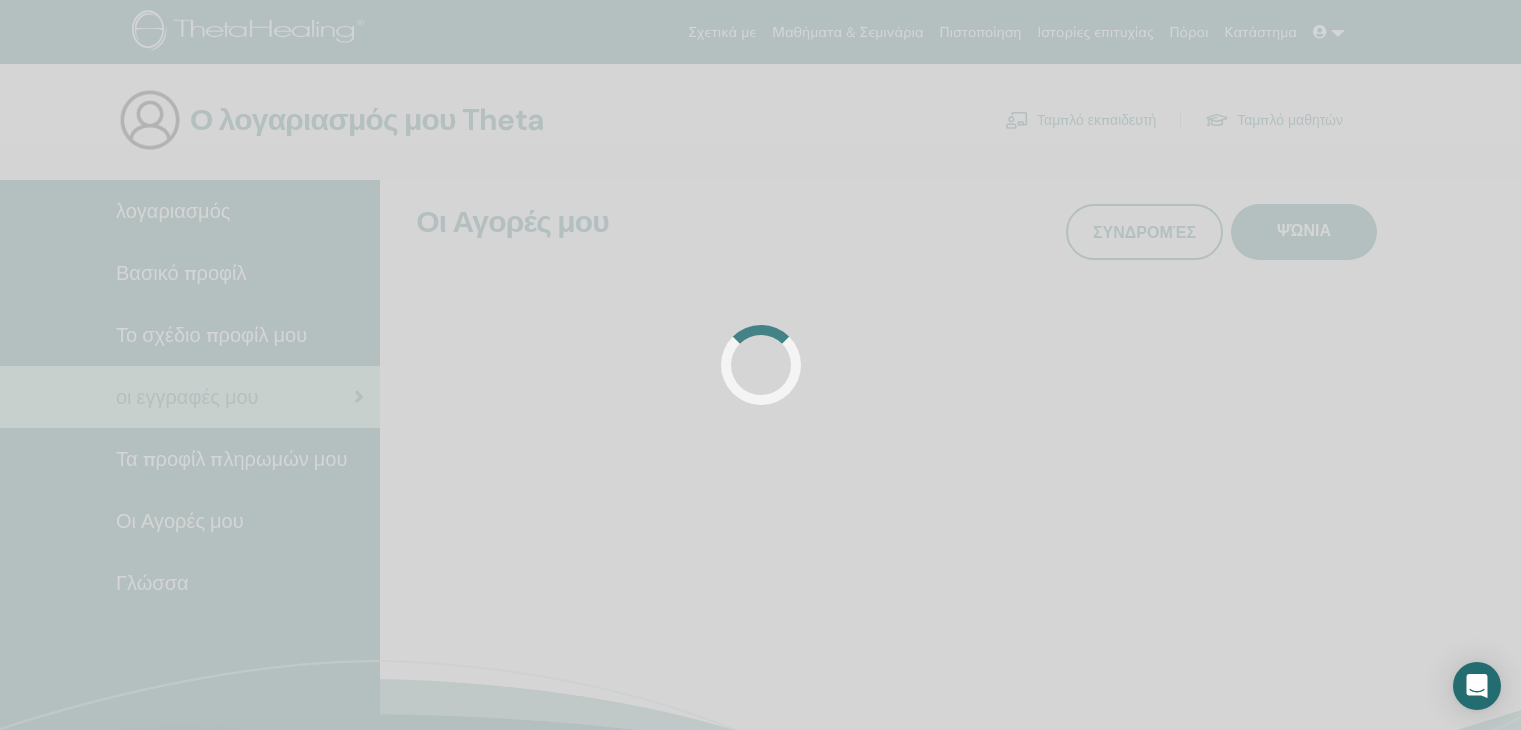 scroll, scrollTop: 0, scrollLeft: 0, axis: both 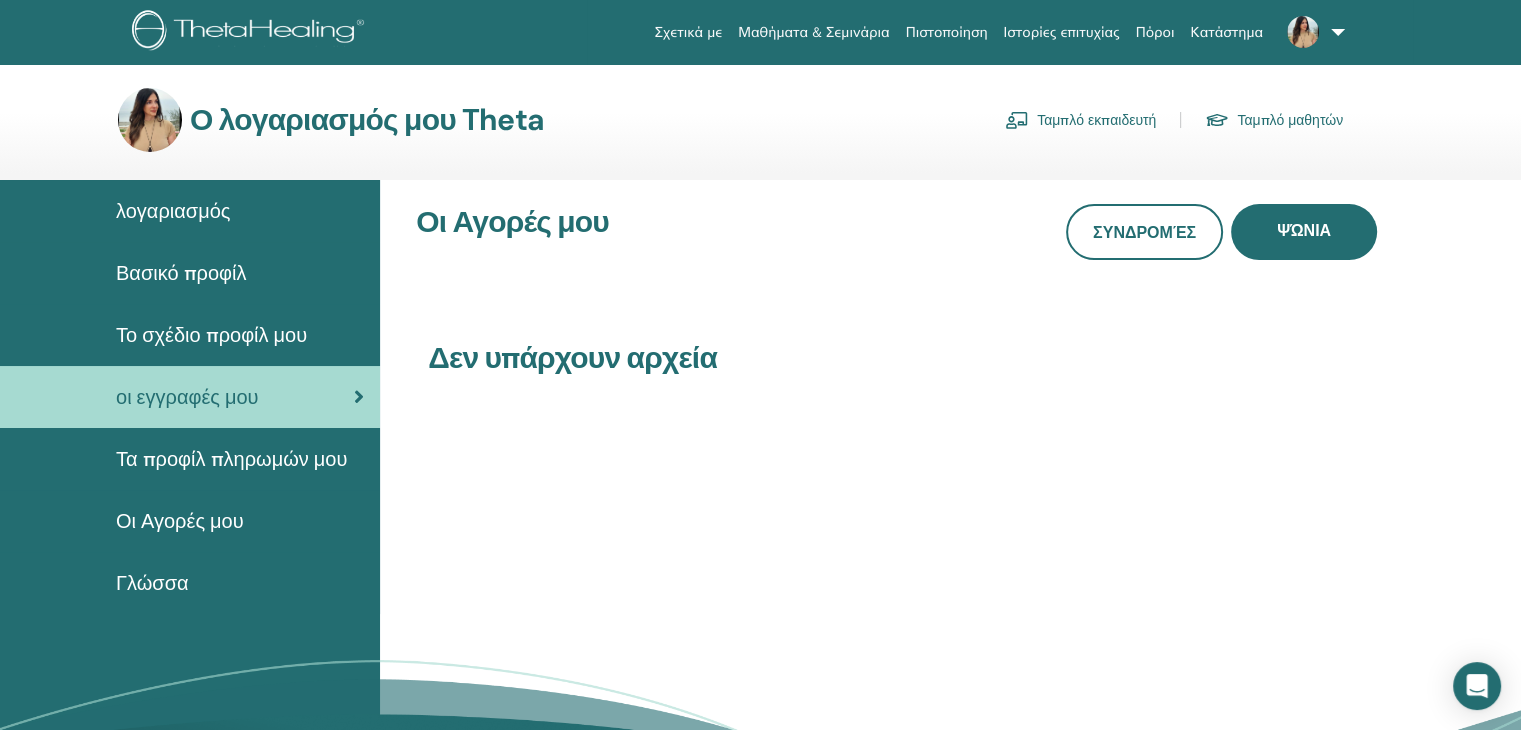 click on "Βασικό προφίλ" at bounding box center [181, 273] 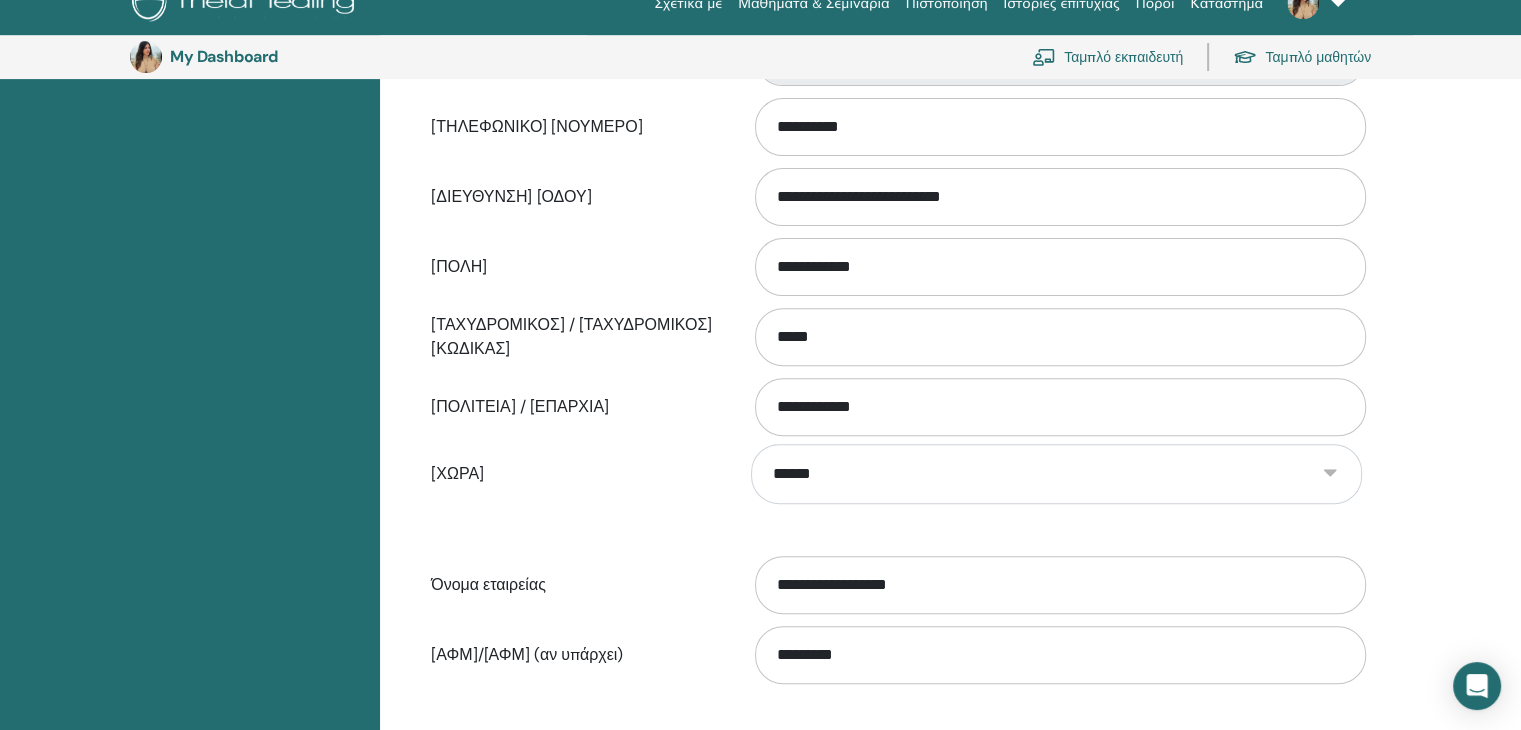 scroll, scrollTop: 644, scrollLeft: 0, axis: vertical 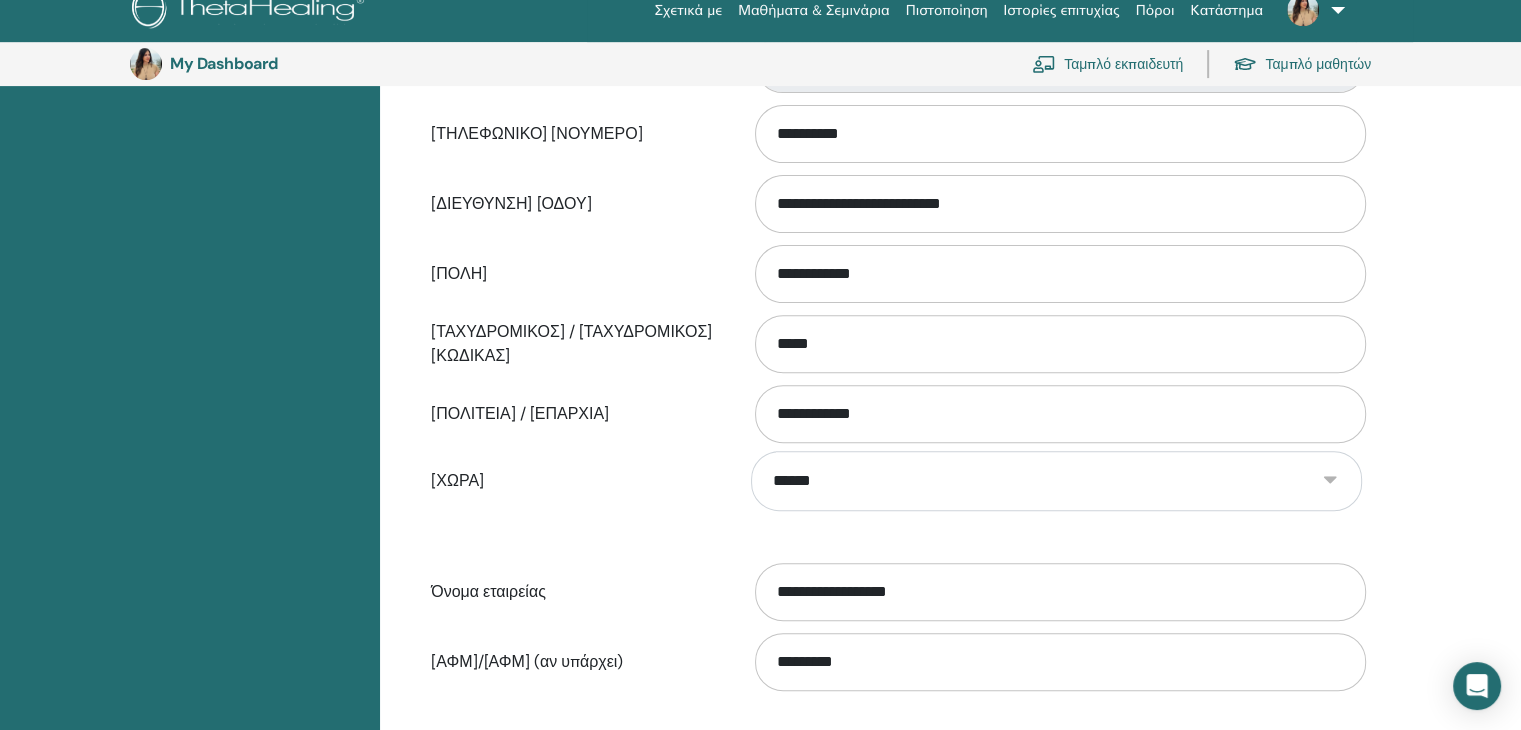 click on "Ταμπλό εκπαιδευτή" at bounding box center (1107, 64) 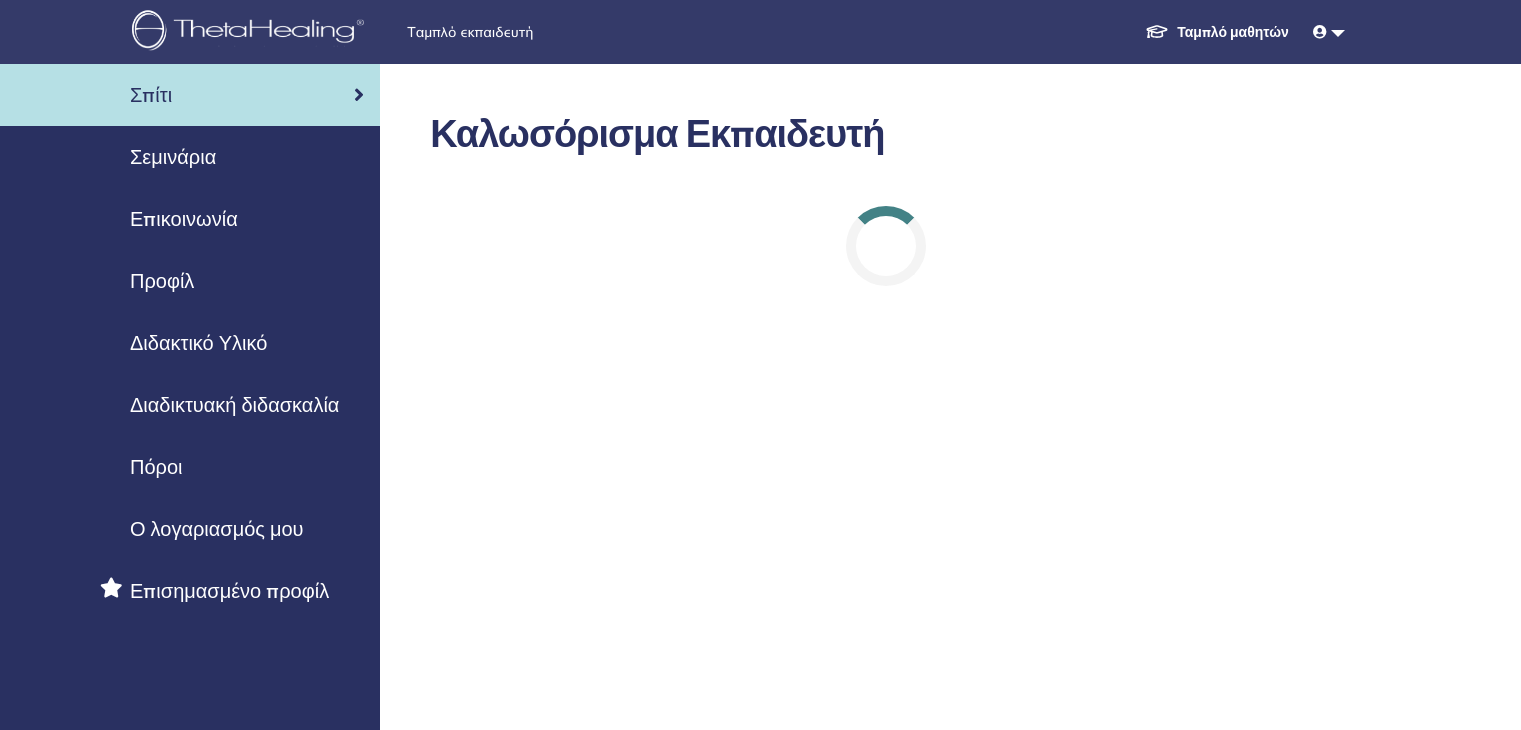 scroll, scrollTop: 0, scrollLeft: 0, axis: both 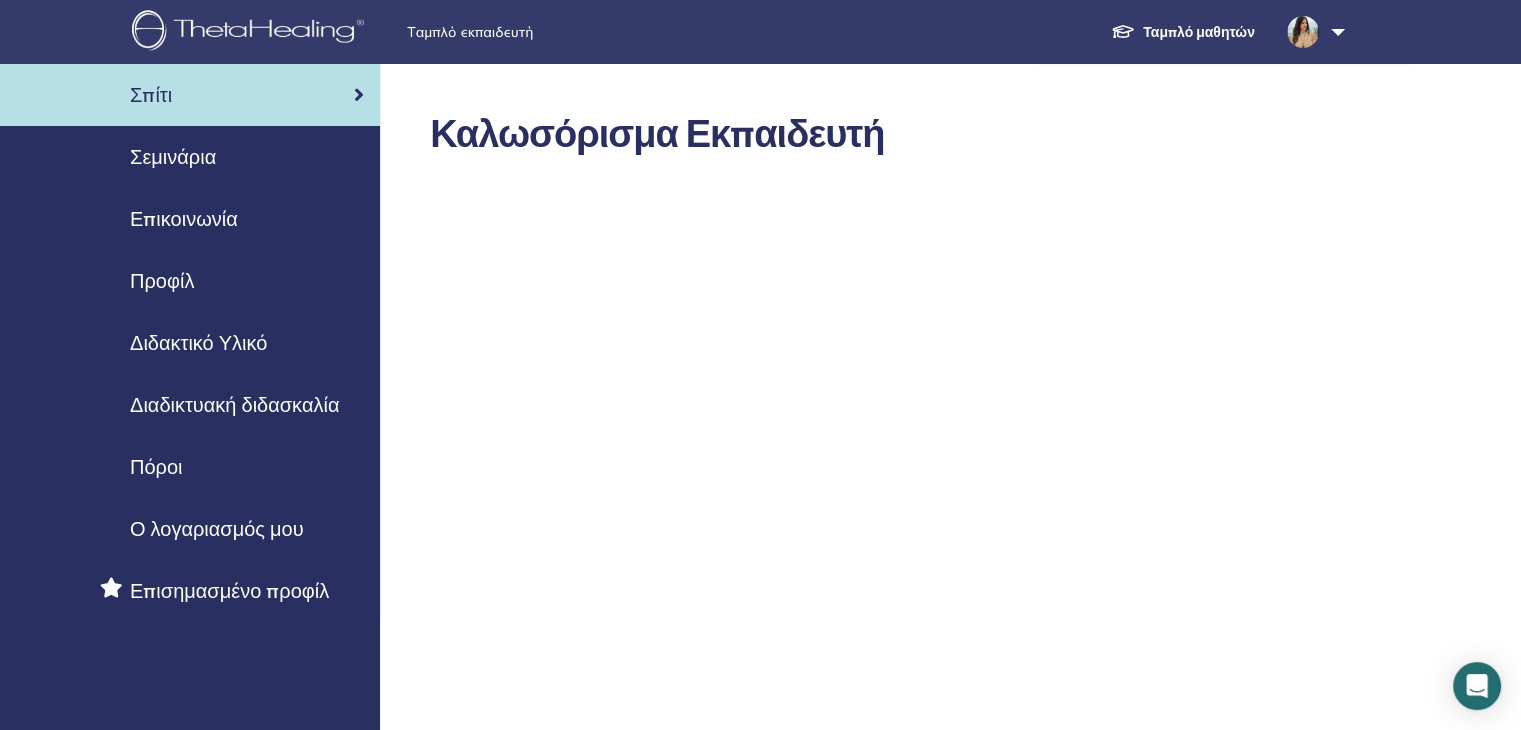 click on "Σεμινάρια" at bounding box center [173, 157] 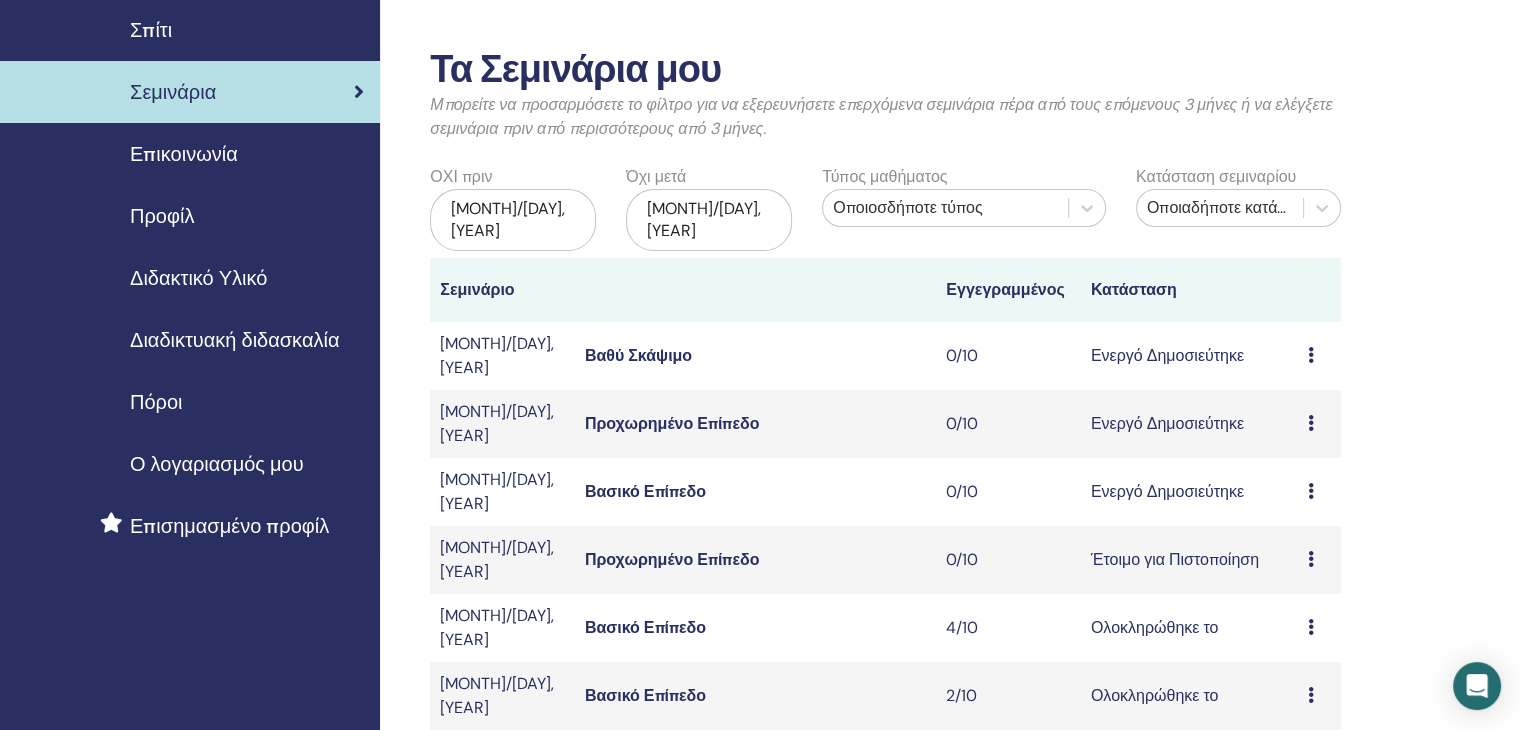 scroll, scrollTop: 100, scrollLeft: 0, axis: vertical 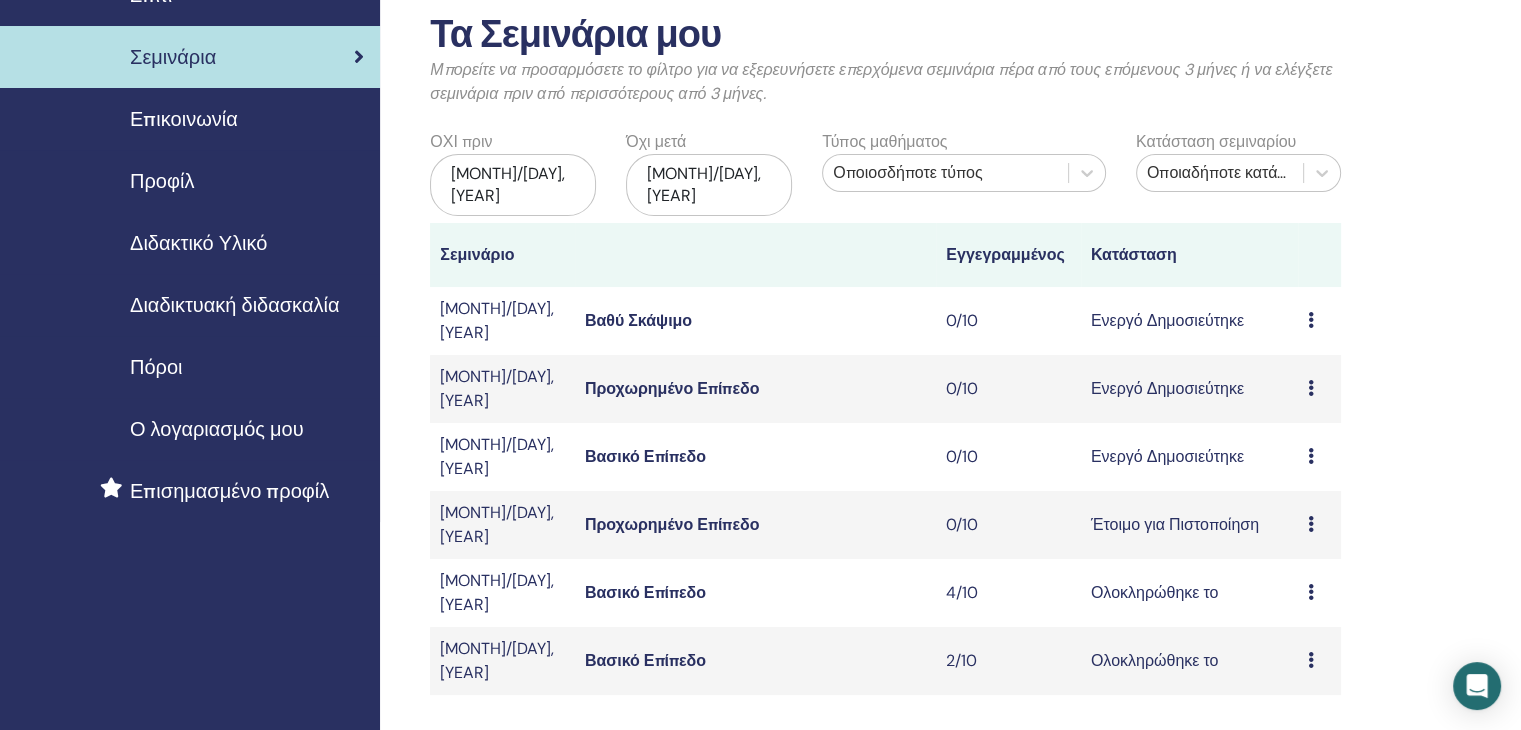 click at bounding box center [1311, 524] 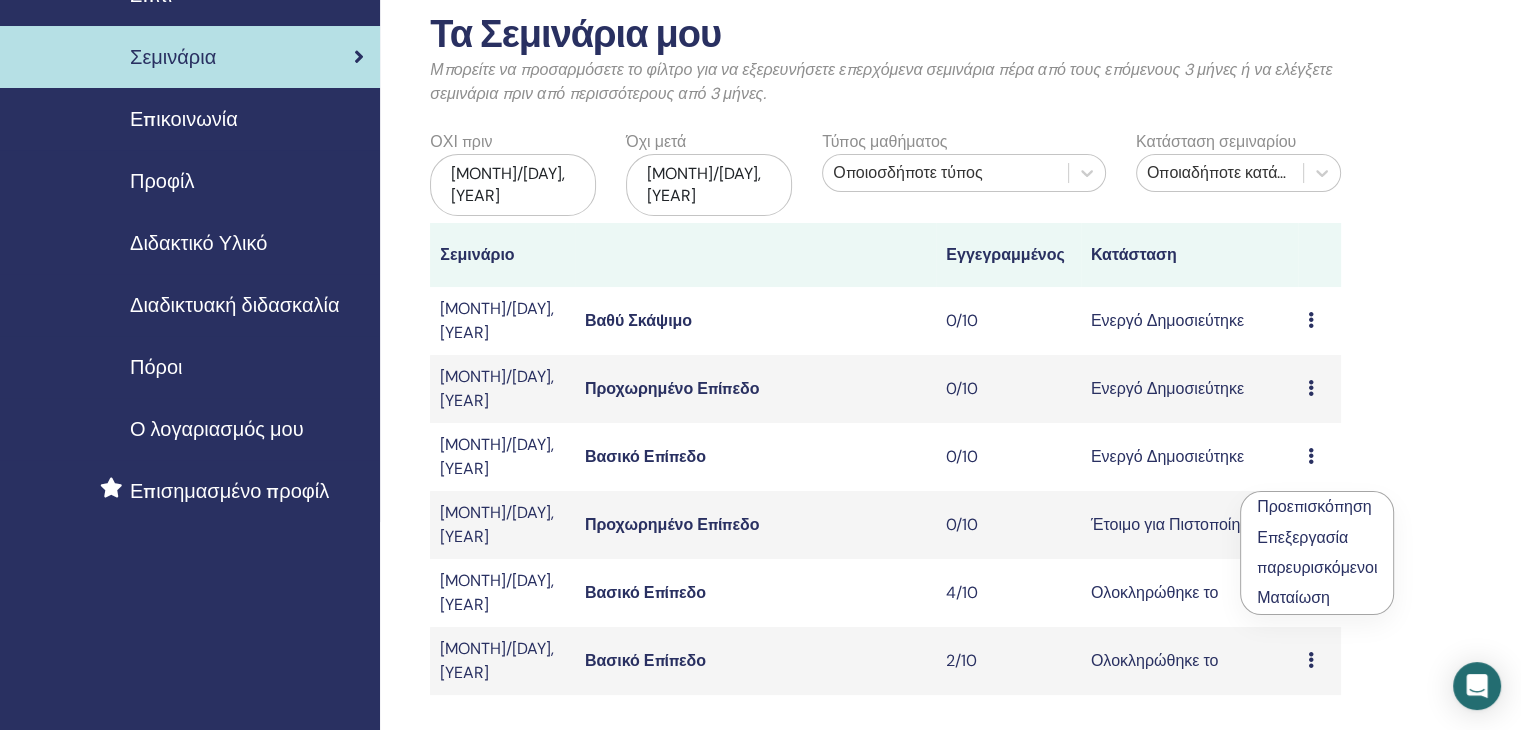 click on "Ματαίωση" at bounding box center (1317, 598) 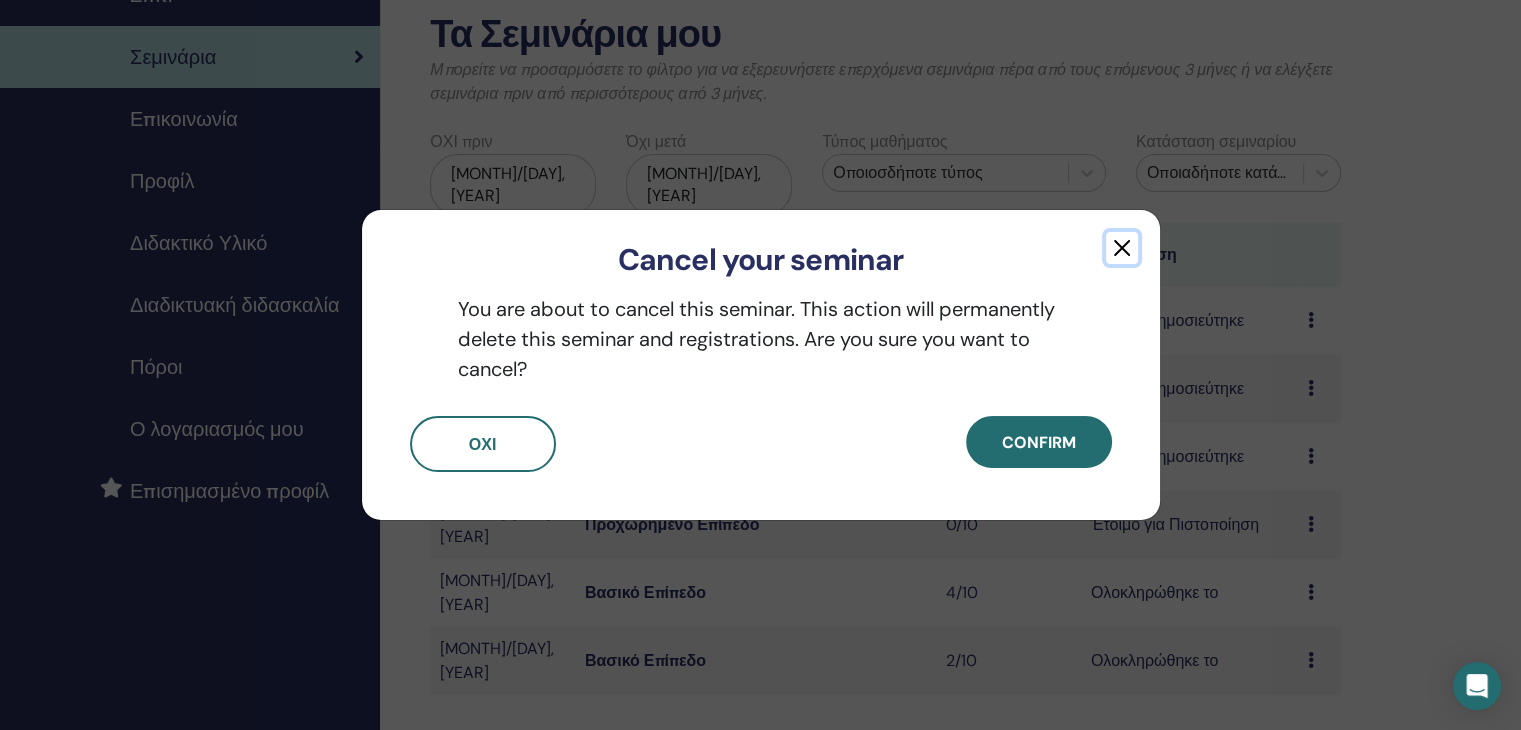 click at bounding box center (1122, 248) 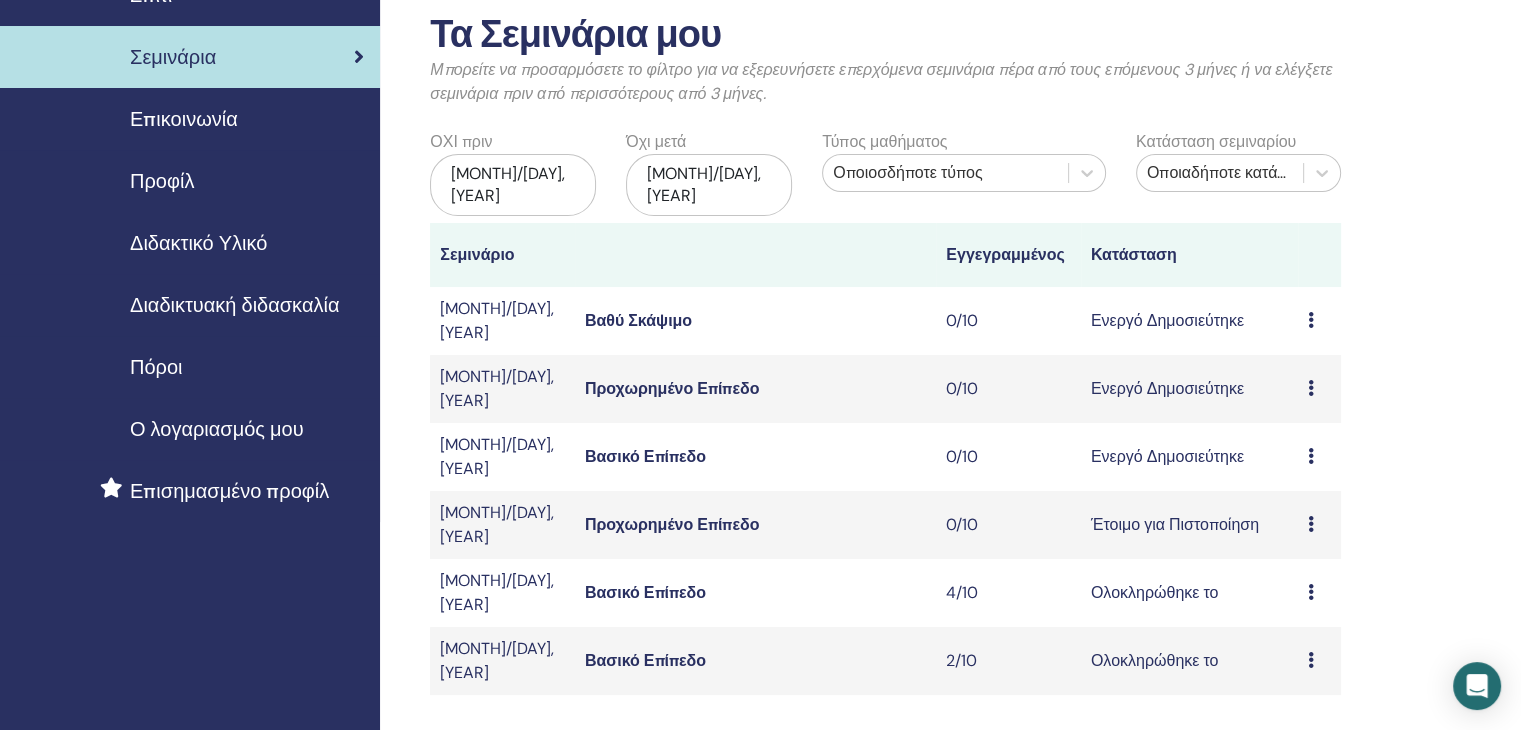 click on "Προεπισκόπηση Επεξεργασία παρευρισκόμενοι Ματαίωση" at bounding box center [1319, 525] 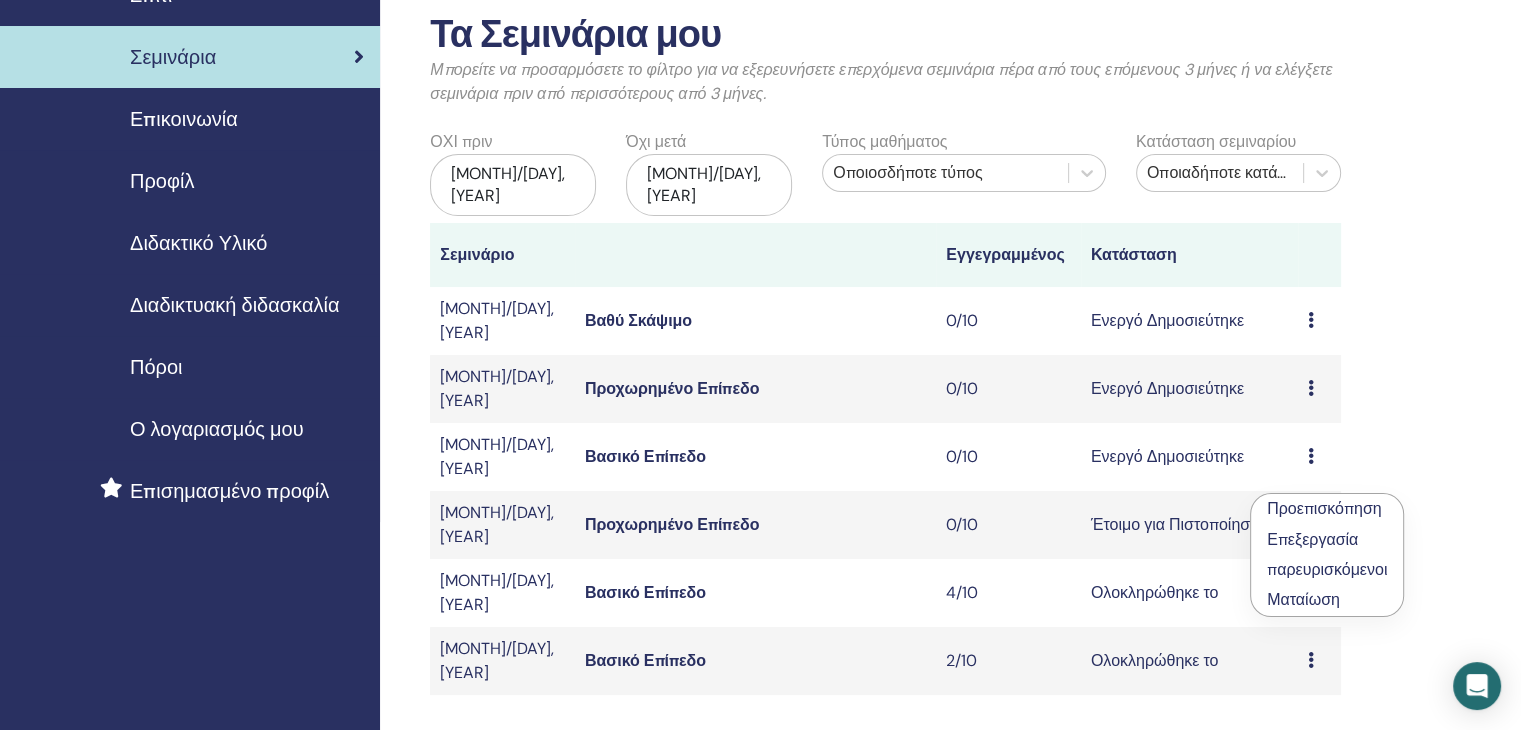 click on "Ματαίωση" at bounding box center [1327, 600] 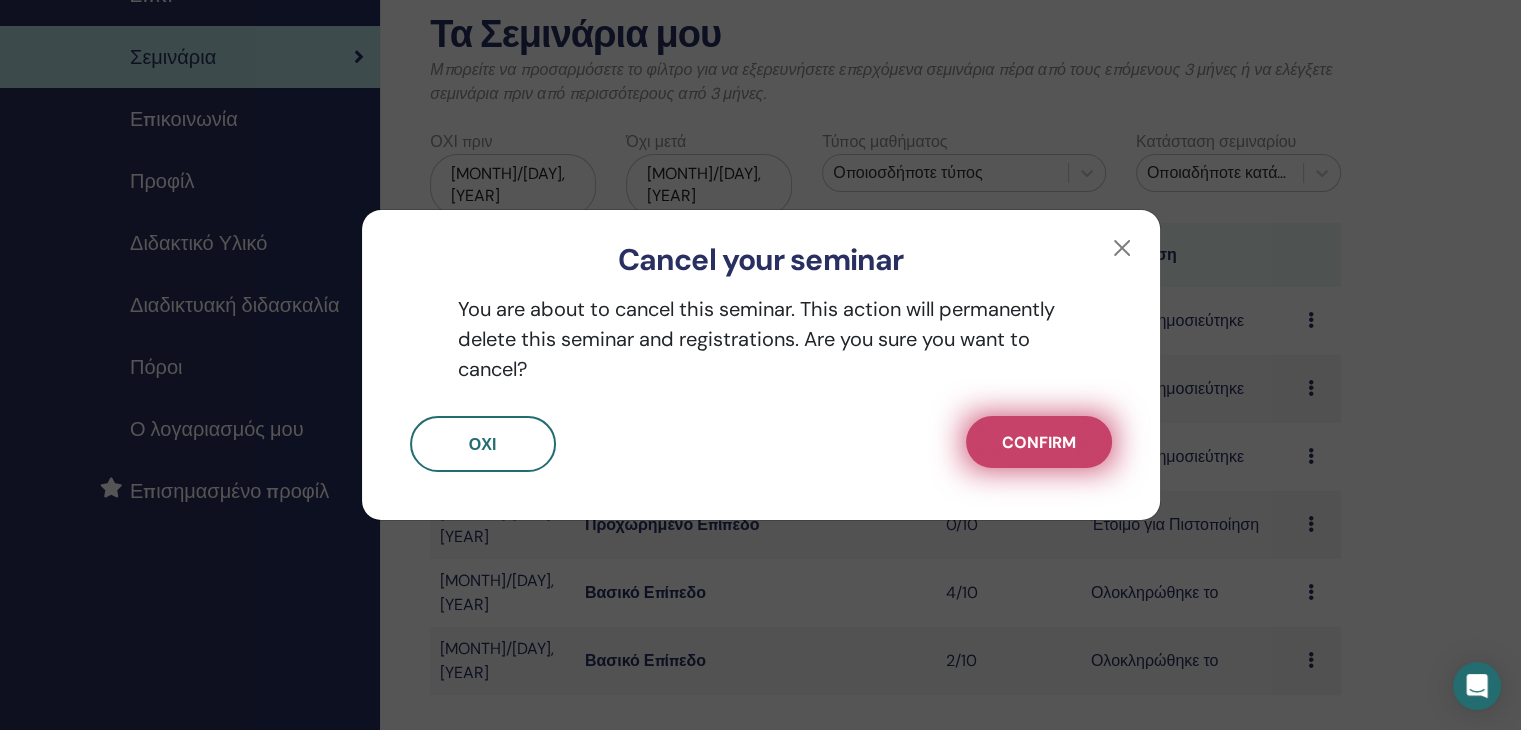 click on "Confirm" at bounding box center (1039, 442) 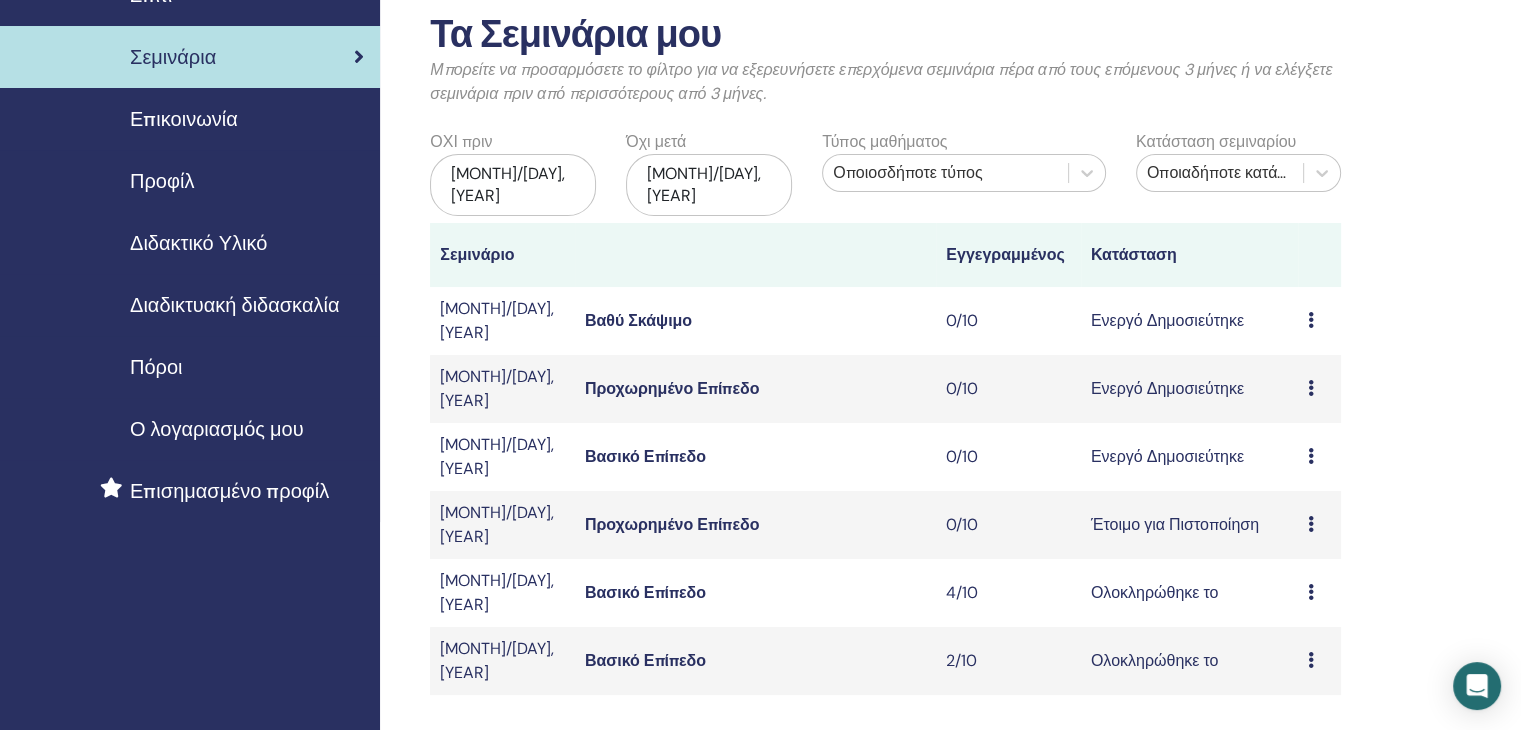 click at bounding box center [1311, 524] 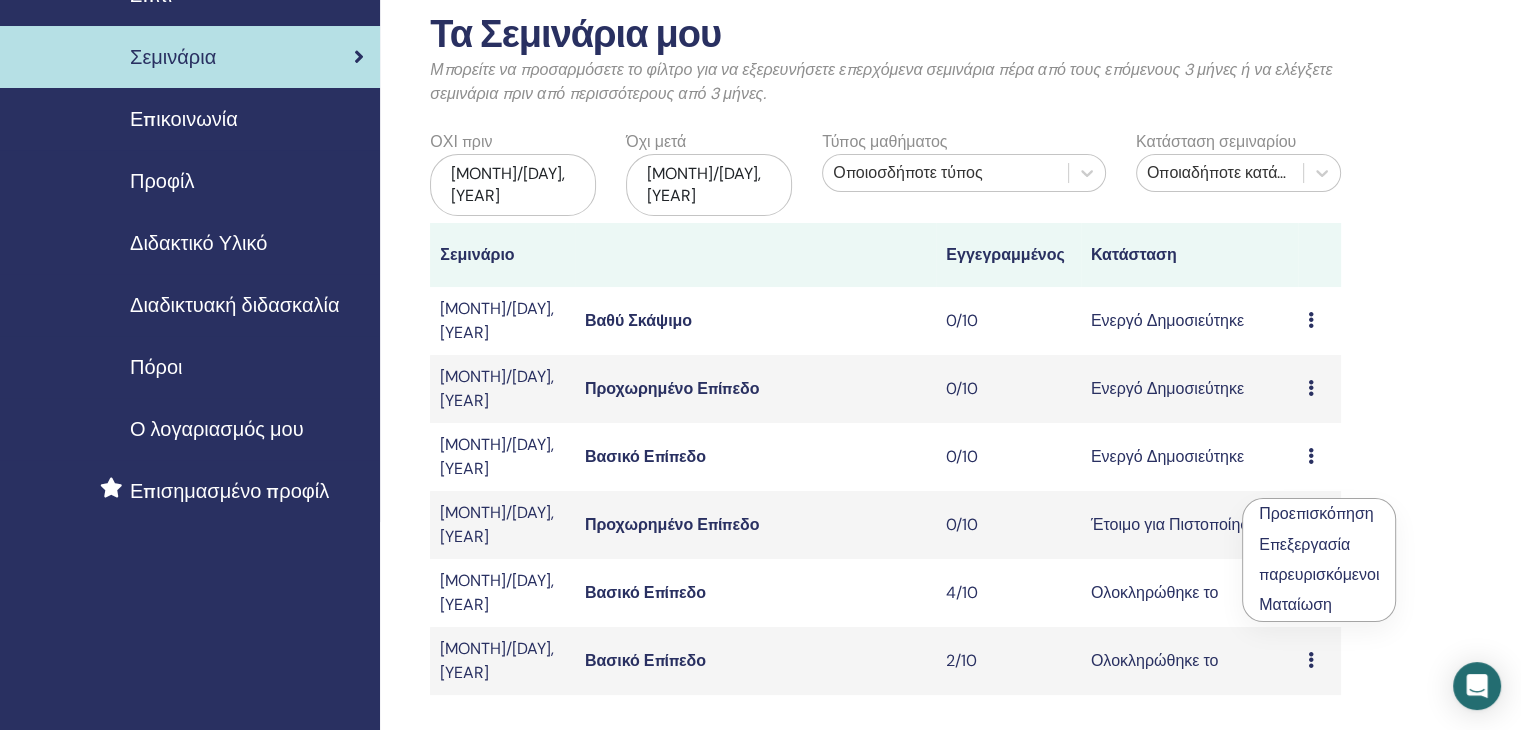 click on "Ματαίωση" at bounding box center [1319, 605] 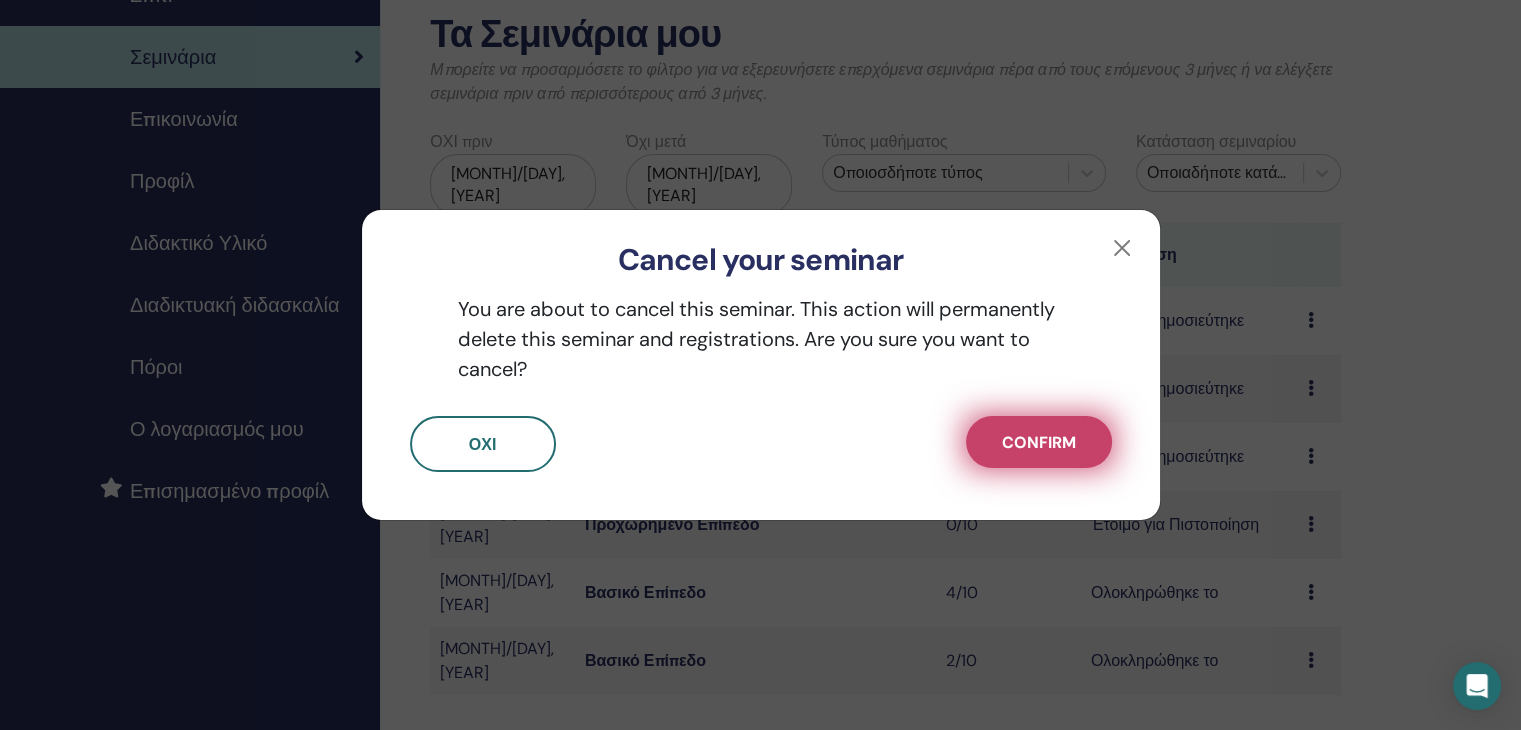 click on "Confirm" at bounding box center [1039, 442] 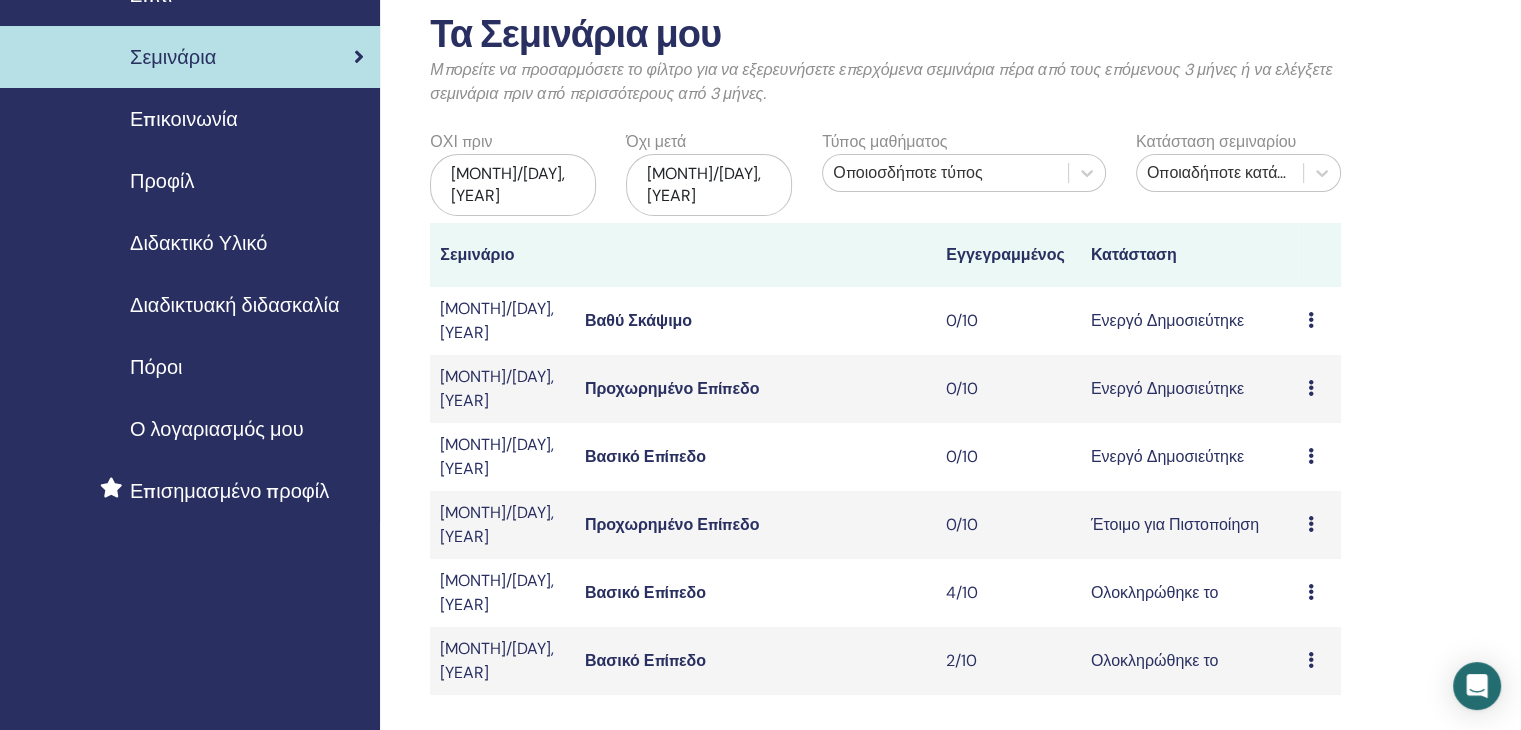click at bounding box center (1311, 456) 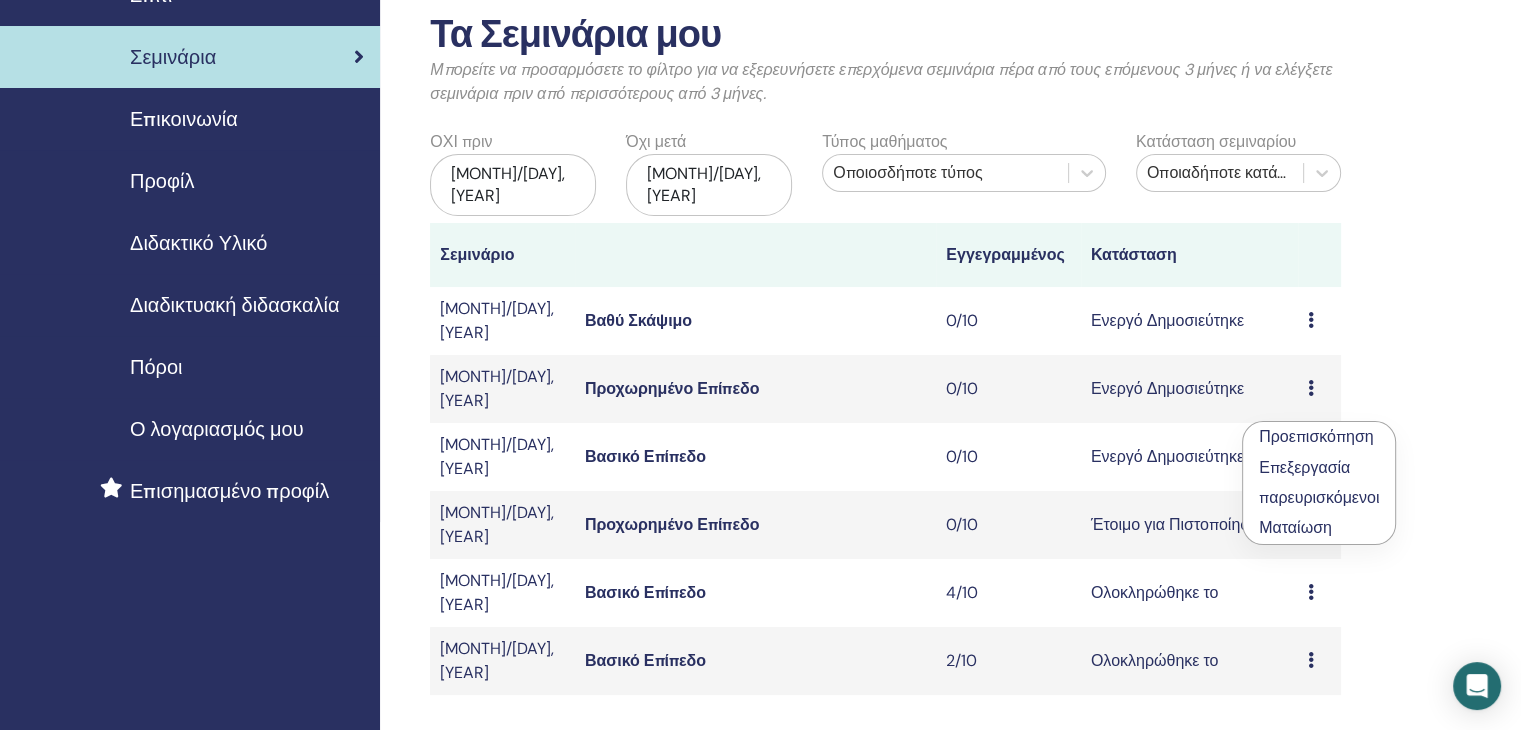click on "Προεπισκόπηση" at bounding box center (1316, 436) 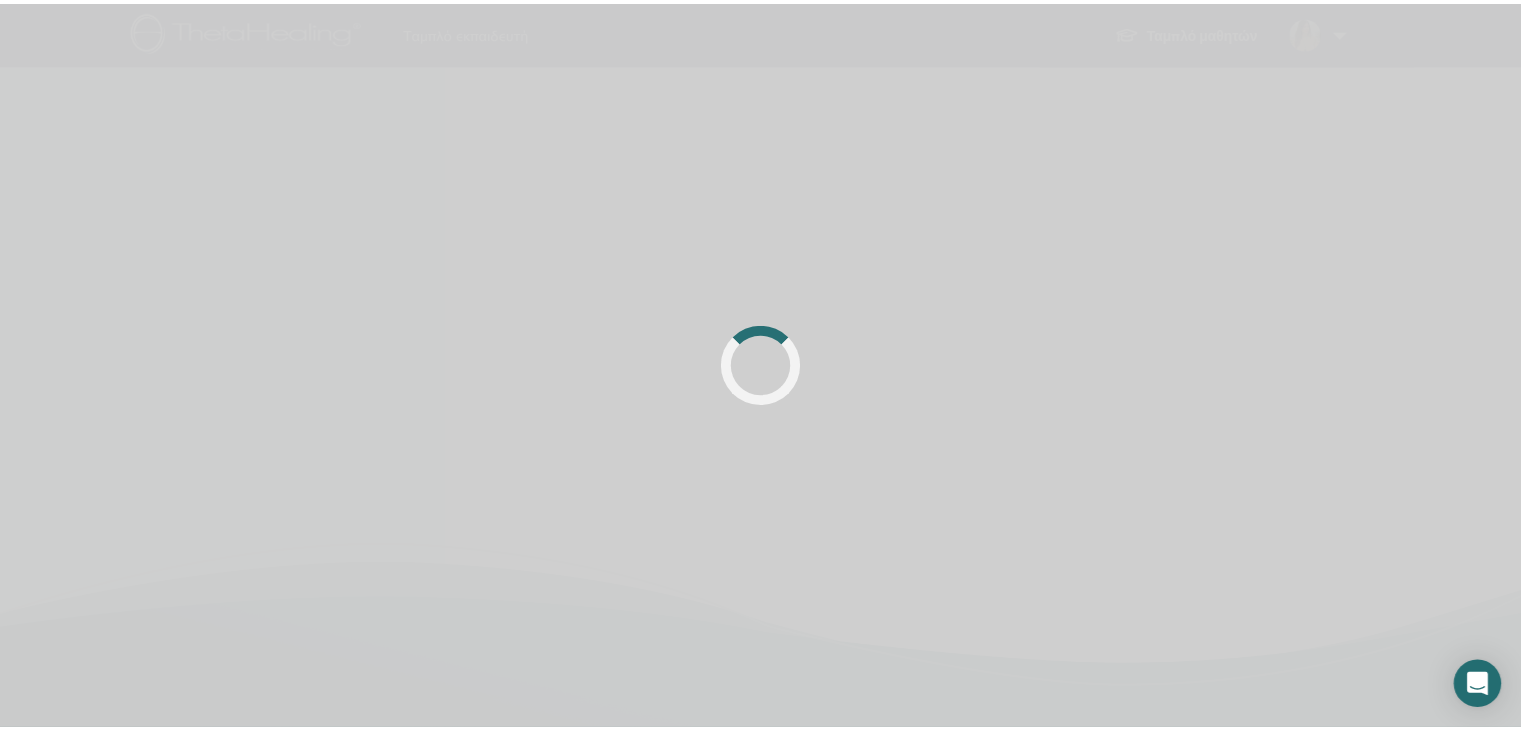 scroll, scrollTop: 0, scrollLeft: 0, axis: both 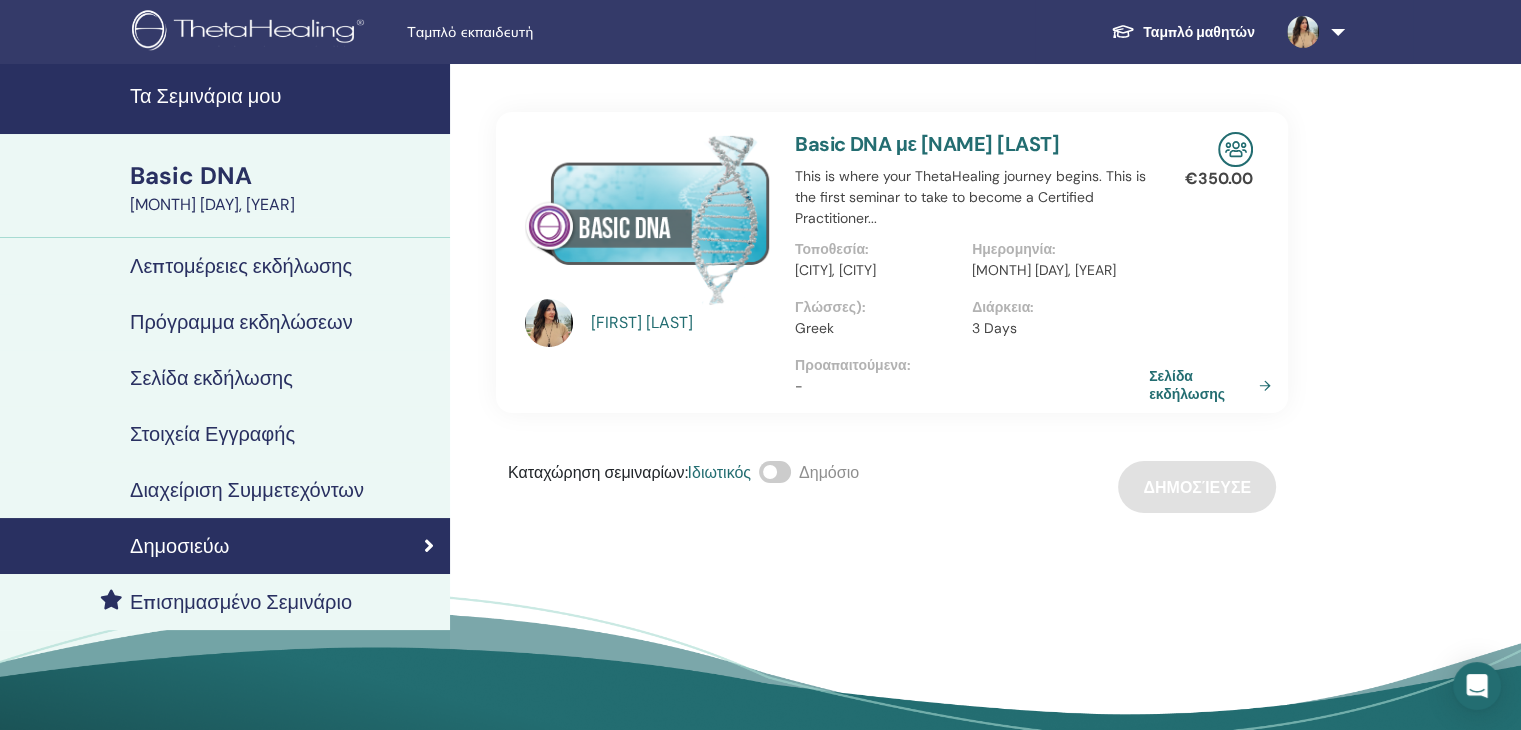 click at bounding box center (775, 472) 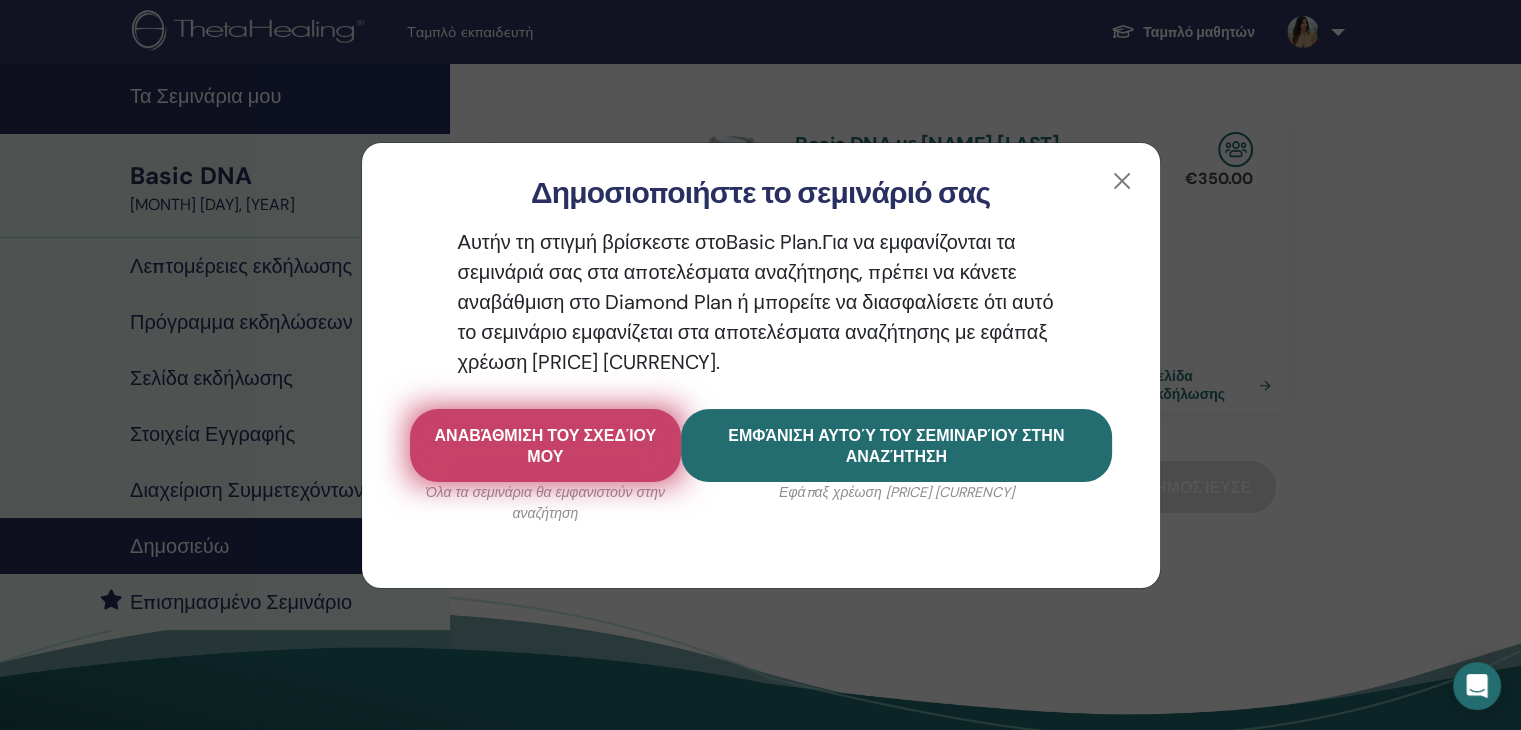 click on "Αναβάθμιση του σχεδίου μου" at bounding box center [546, 446] 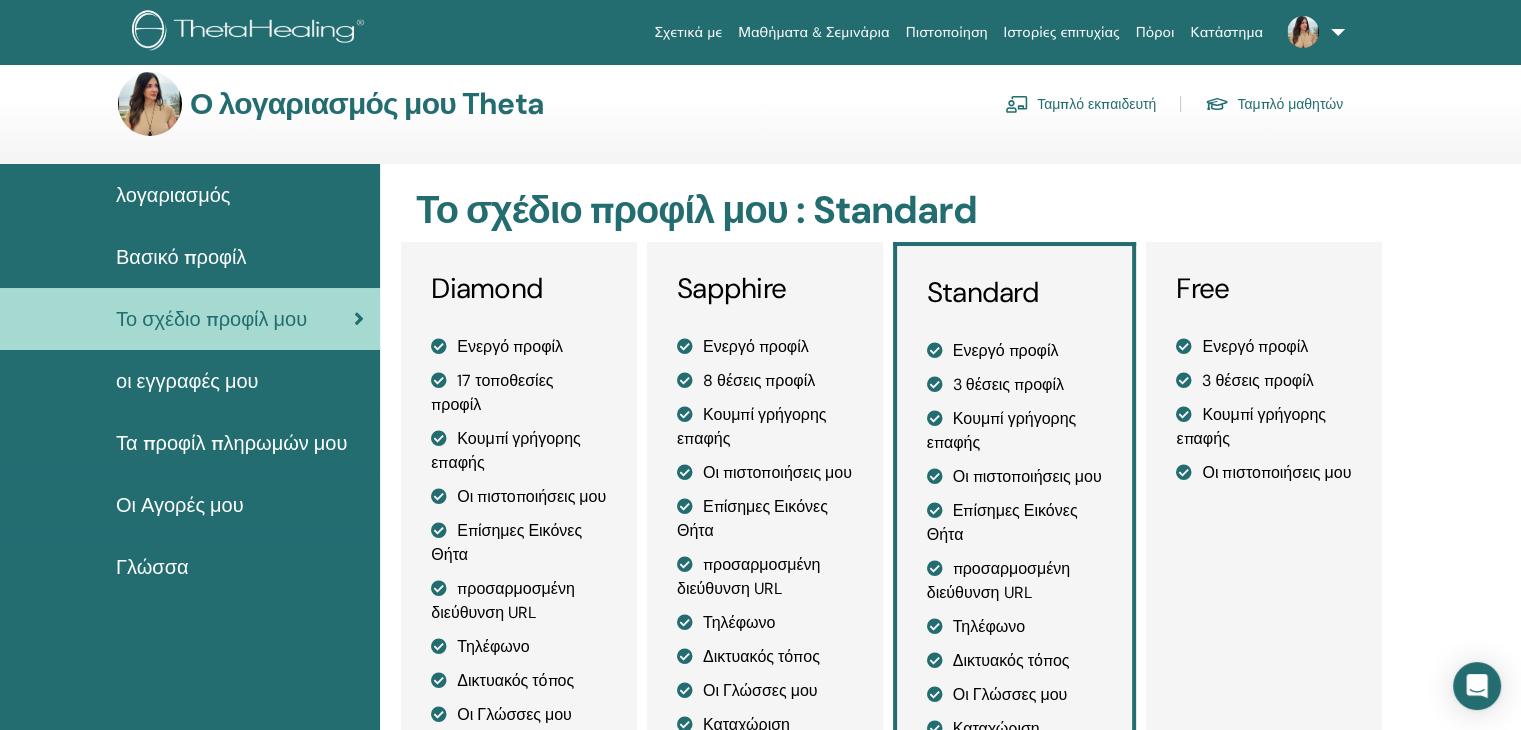 scroll, scrollTop: 0, scrollLeft: 0, axis: both 